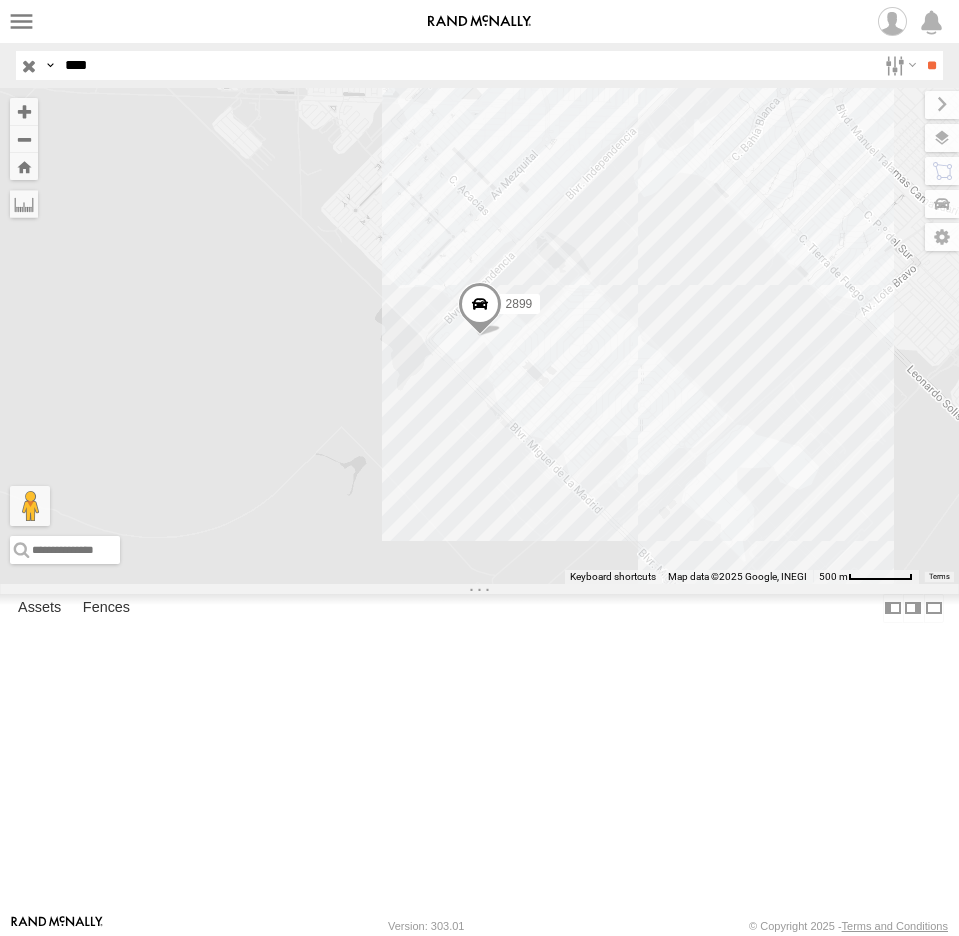 scroll, scrollTop: 0, scrollLeft: 0, axis: both 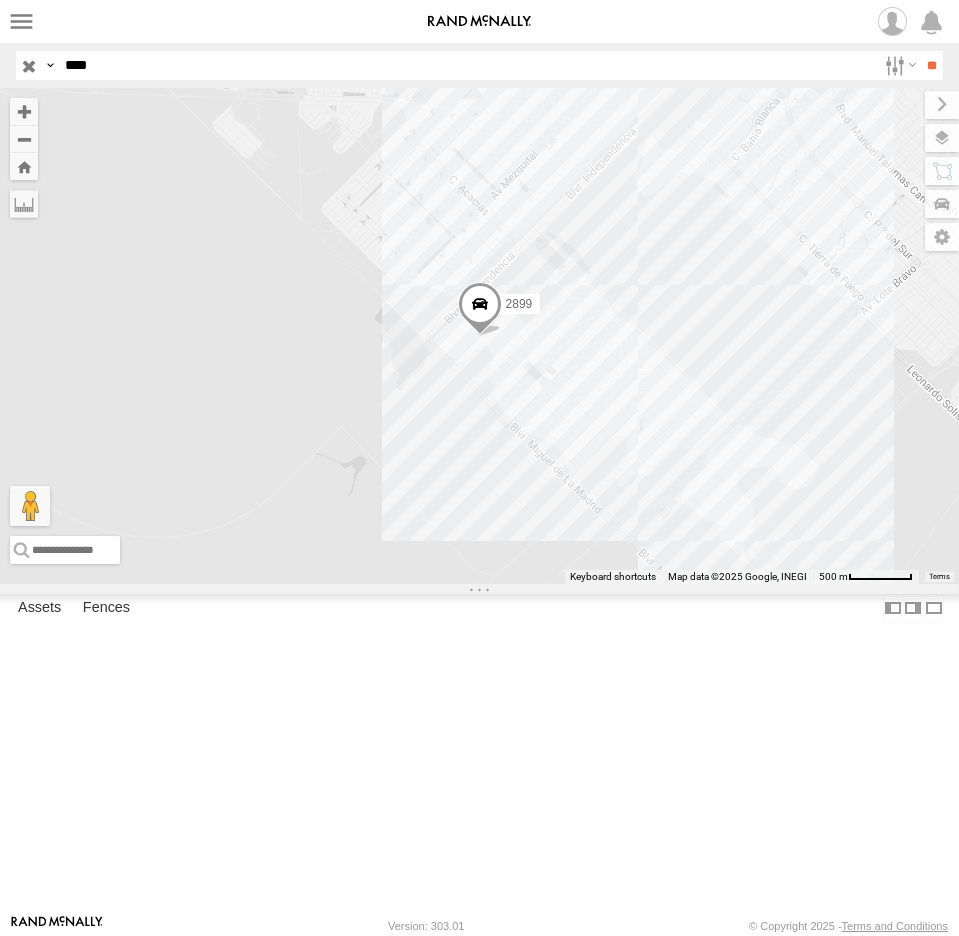 drag, startPoint x: 39, startPoint y: 60, endPoint x: 16, endPoint y: 64, distance: 23.345236 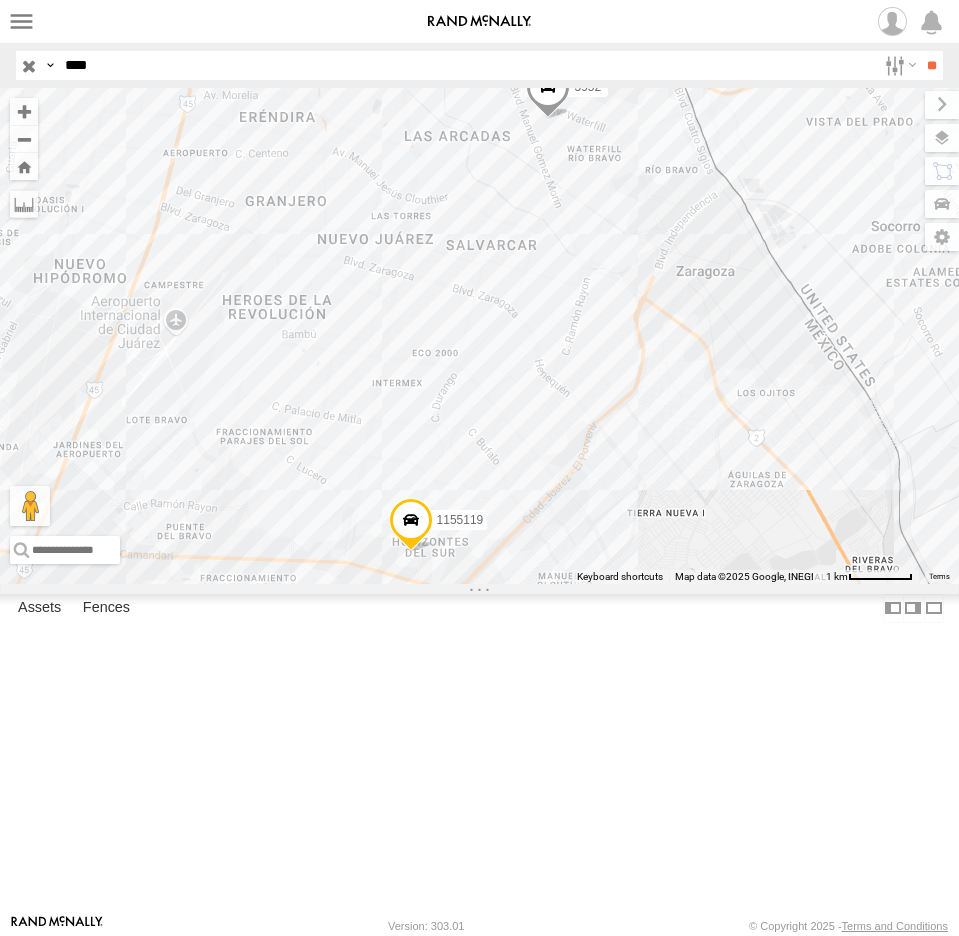 click on "Dashboards" at bounding box center [0, 0] 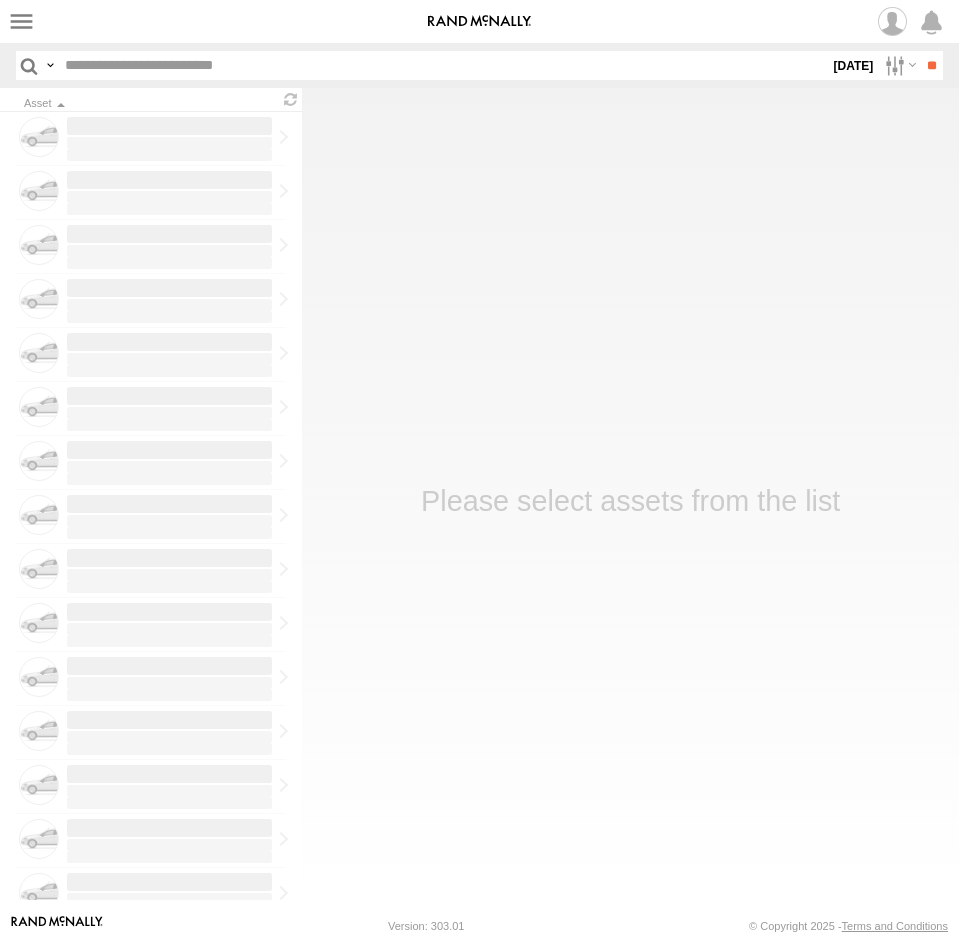 scroll, scrollTop: 0, scrollLeft: 0, axis: both 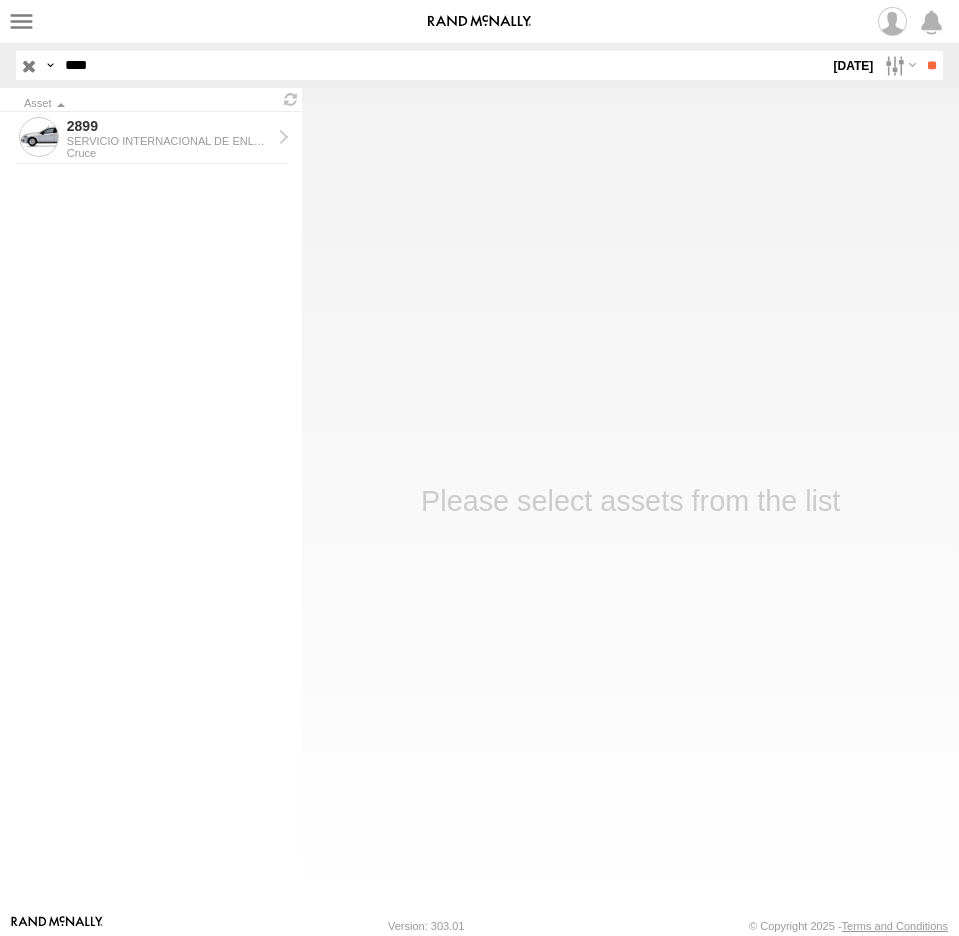 click at bounding box center [0, 0] 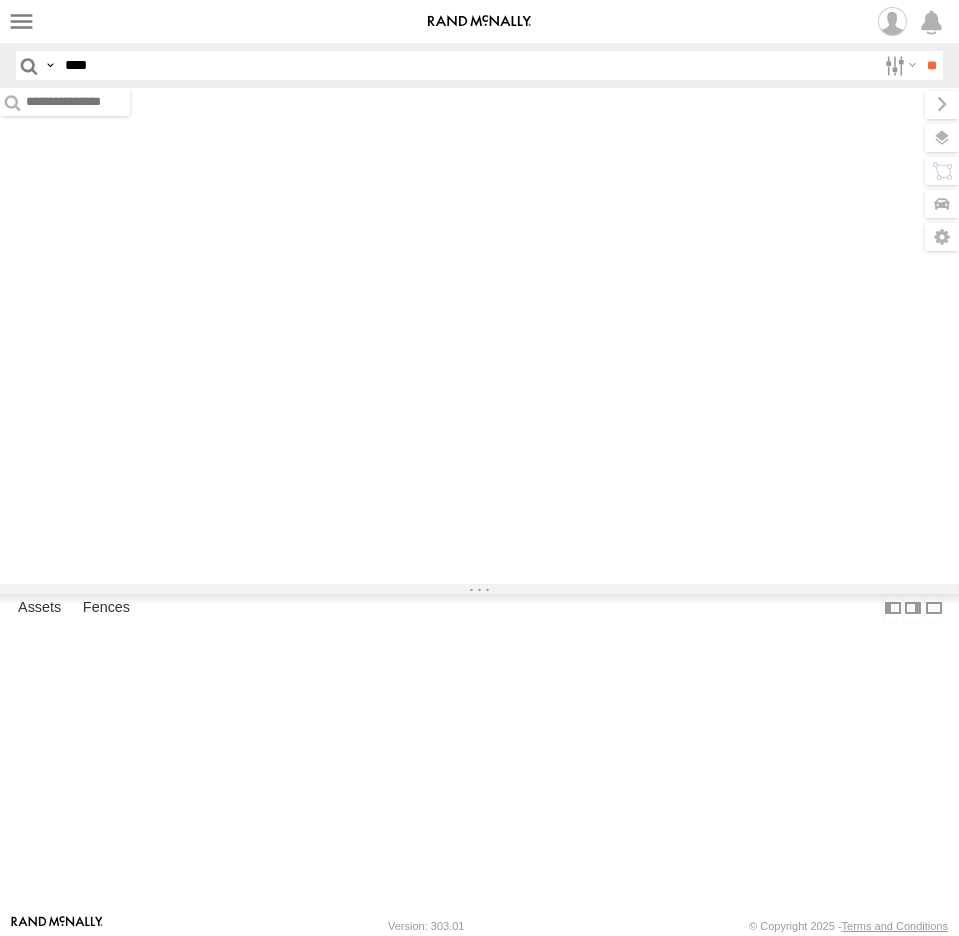 scroll, scrollTop: 0, scrollLeft: 0, axis: both 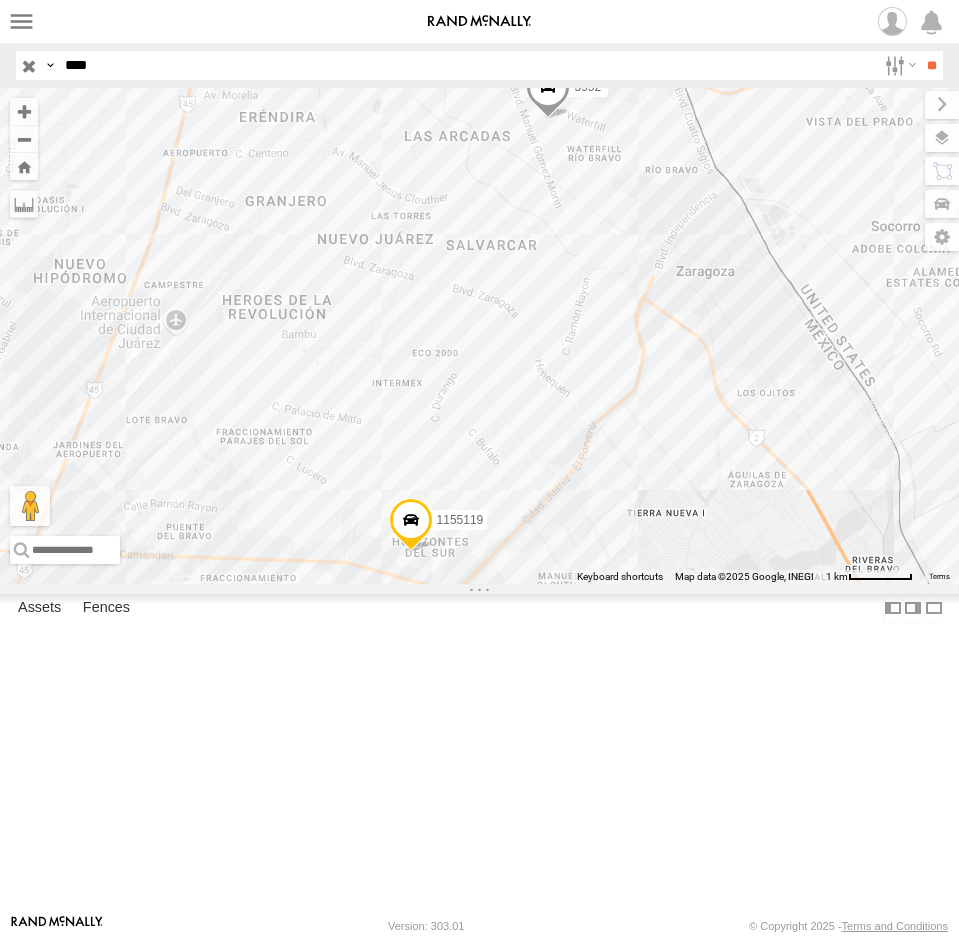 click at bounding box center (0, 0) 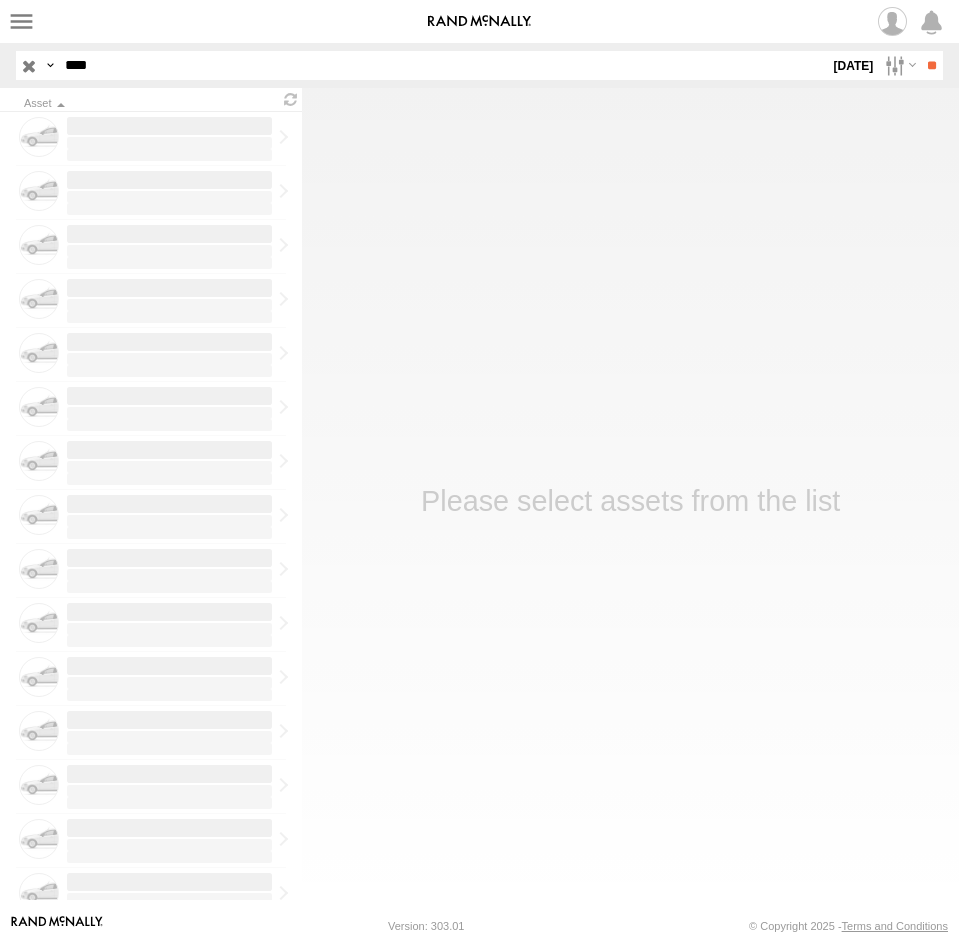 scroll, scrollTop: 0, scrollLeft: 0, axis: both 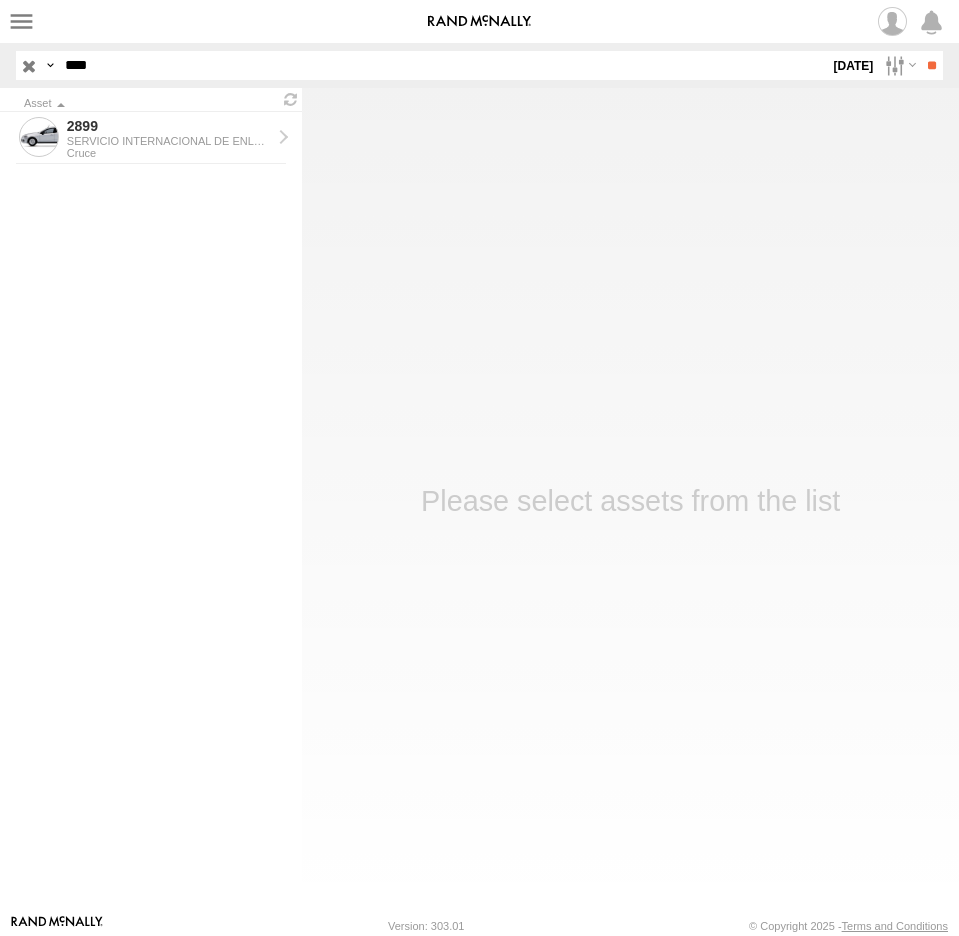 drag, startPoint x: 99, startPoint y: 63, endPoint x: -35, endPoint y: 50, distance: 134.62912 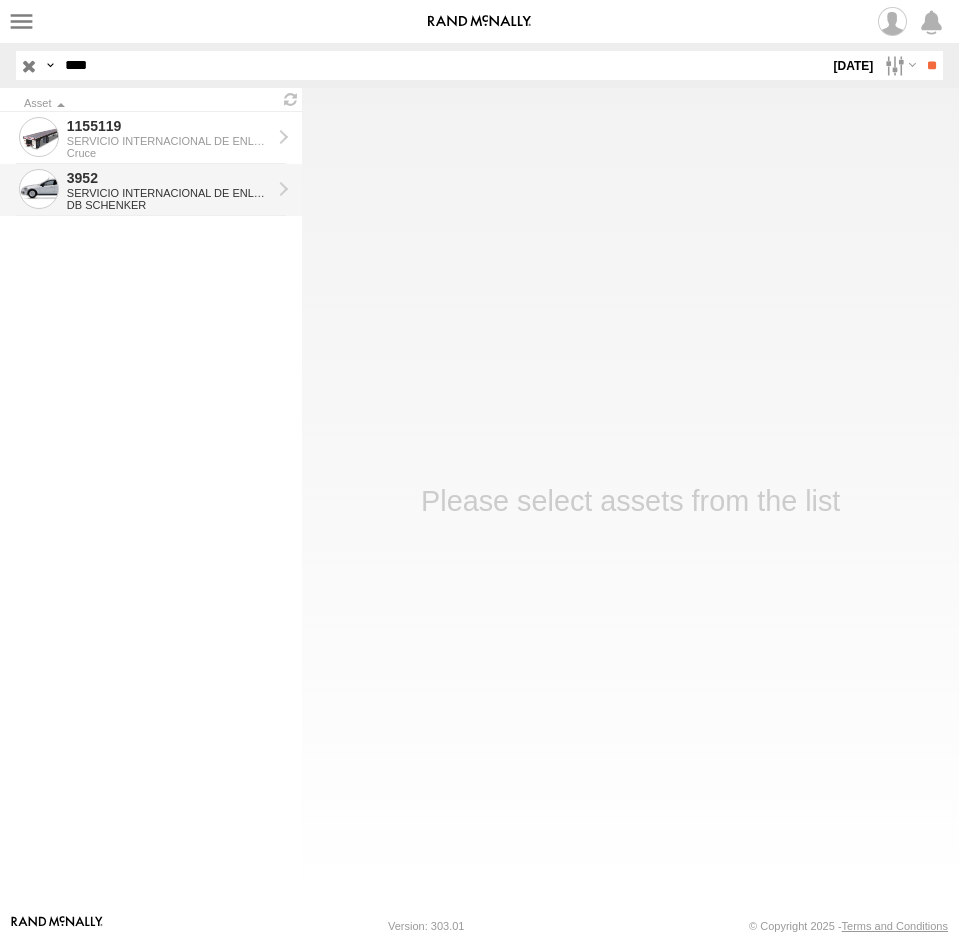 click on "3952" at bounding box center [169, 178] 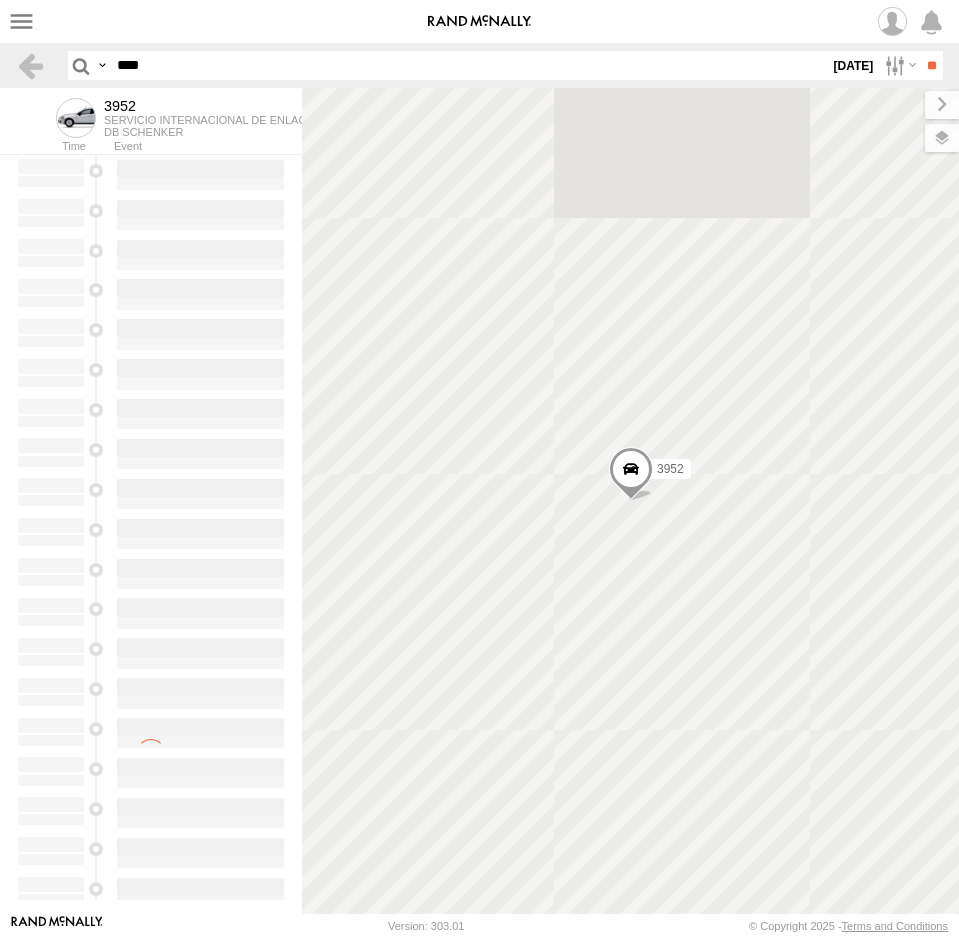 scroll, scrollTop: 0, scrollLeft: 0, axis: both 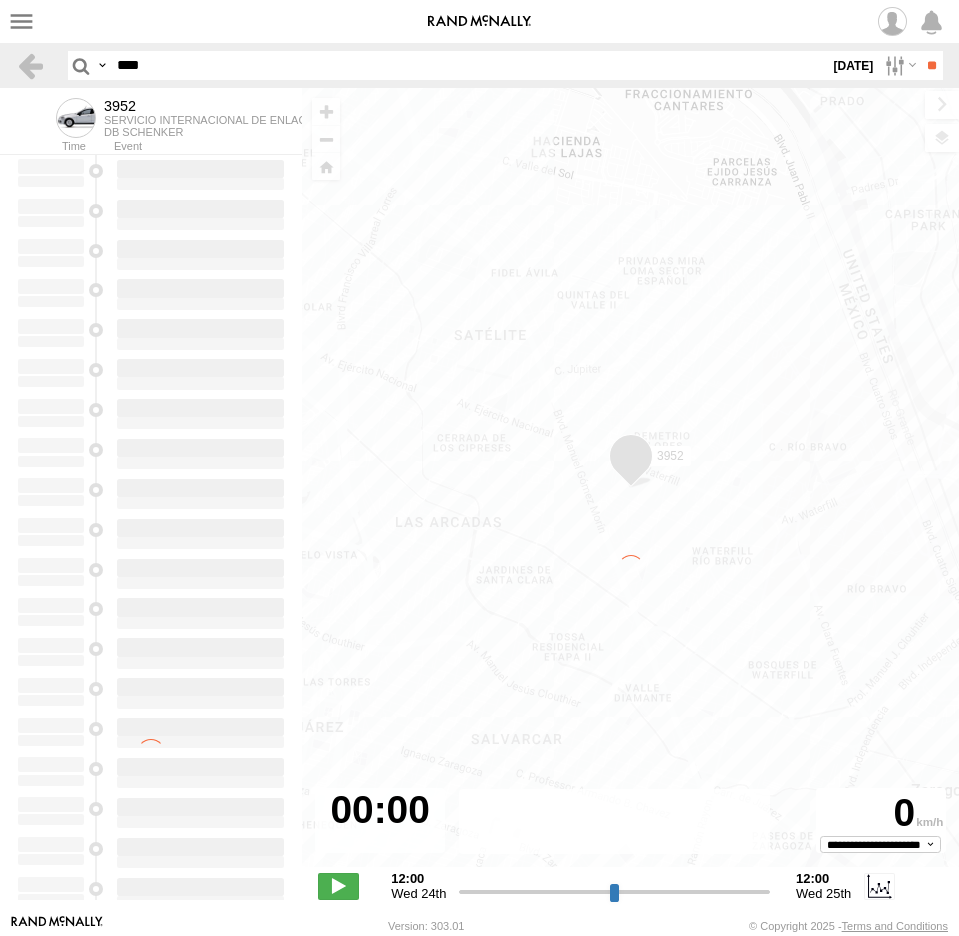 type on "**********" 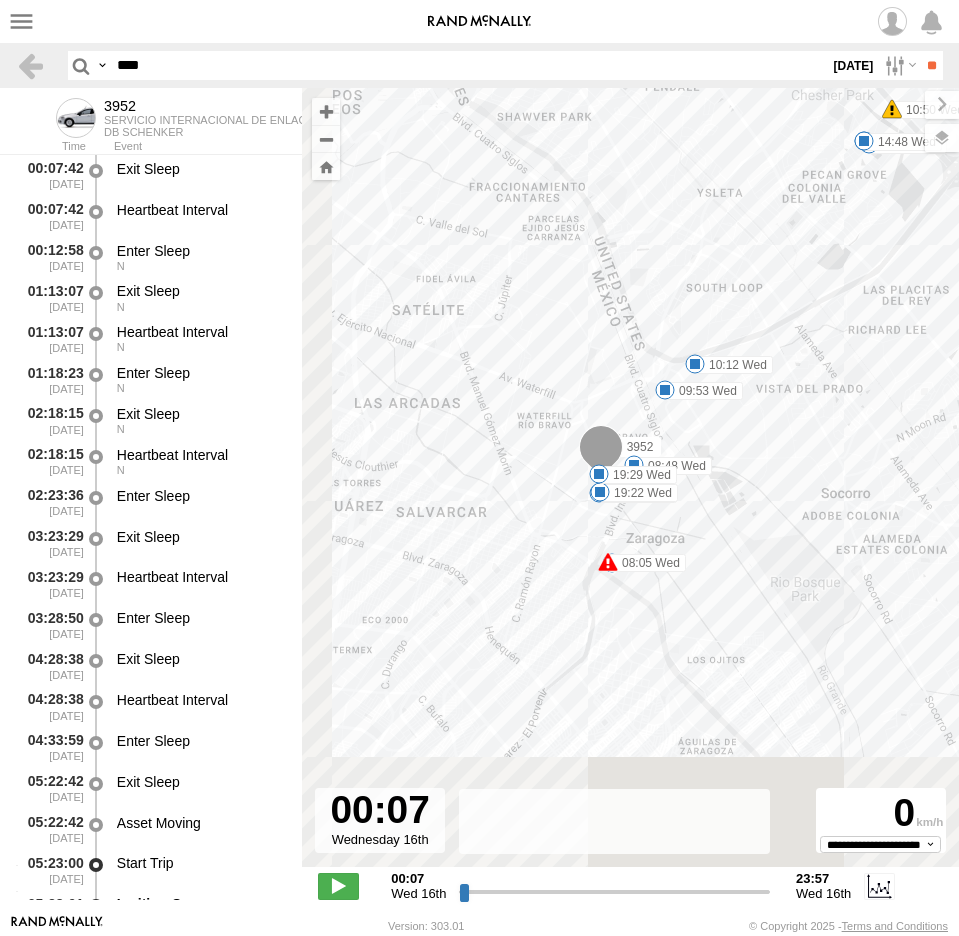 drag, startPoint x: 586, startPoint y: 679, endPoint x: 726, endPoint y: 418, distance: 296.1773 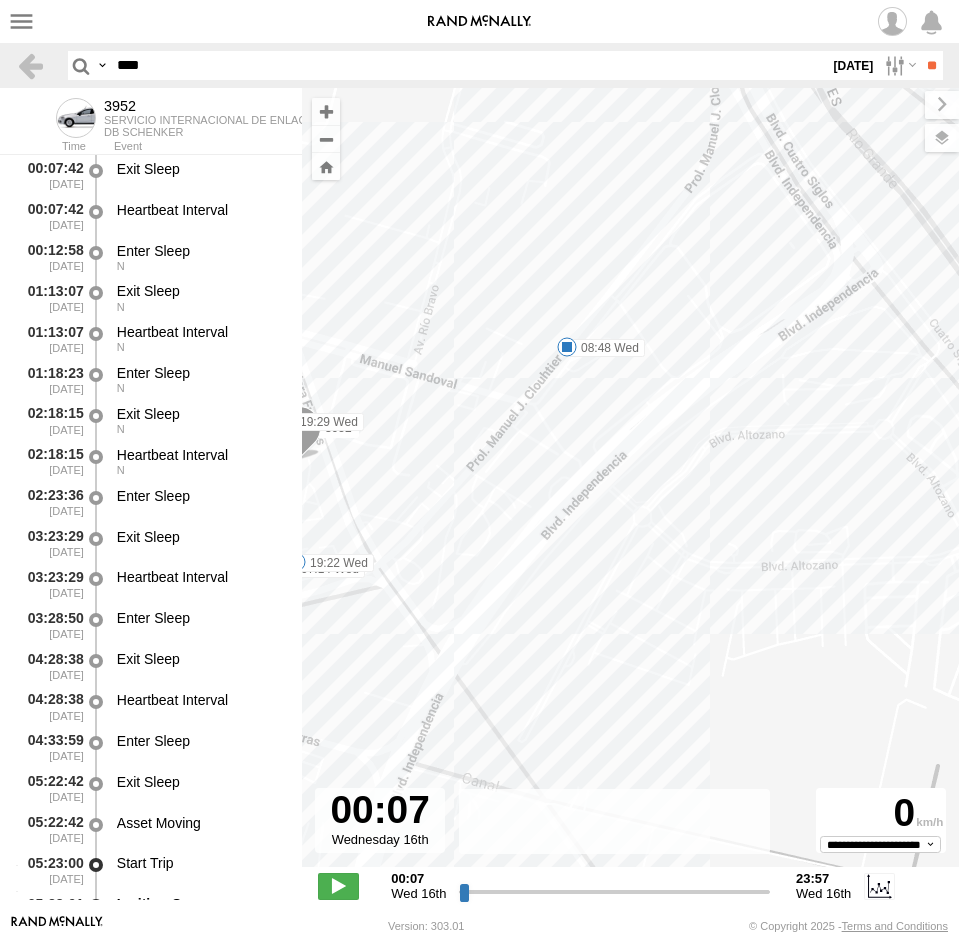 drag, startPoint x: 663, startPoint y: 578, endPoint x: 767, endPoint y: 514, distance: 122.1147 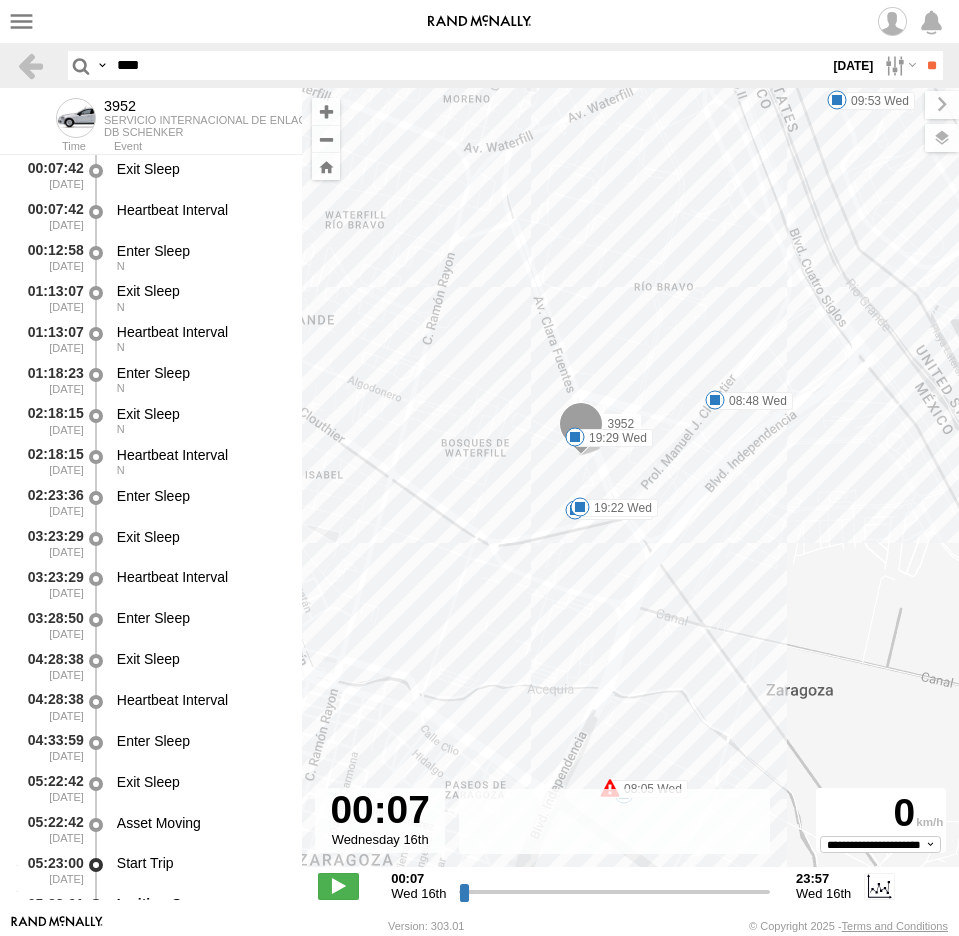 click at bounding box center (0, 0) 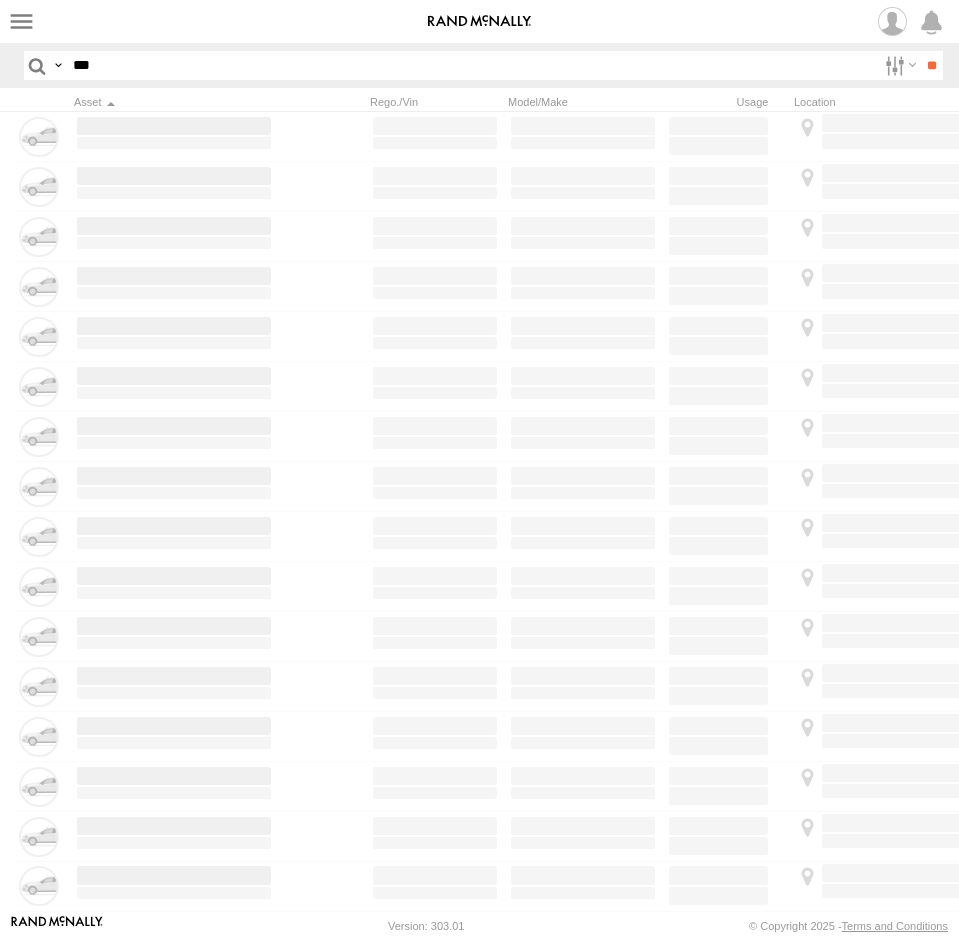 scroll, scrollTop: 0, scrollLeft: 0, axis: both 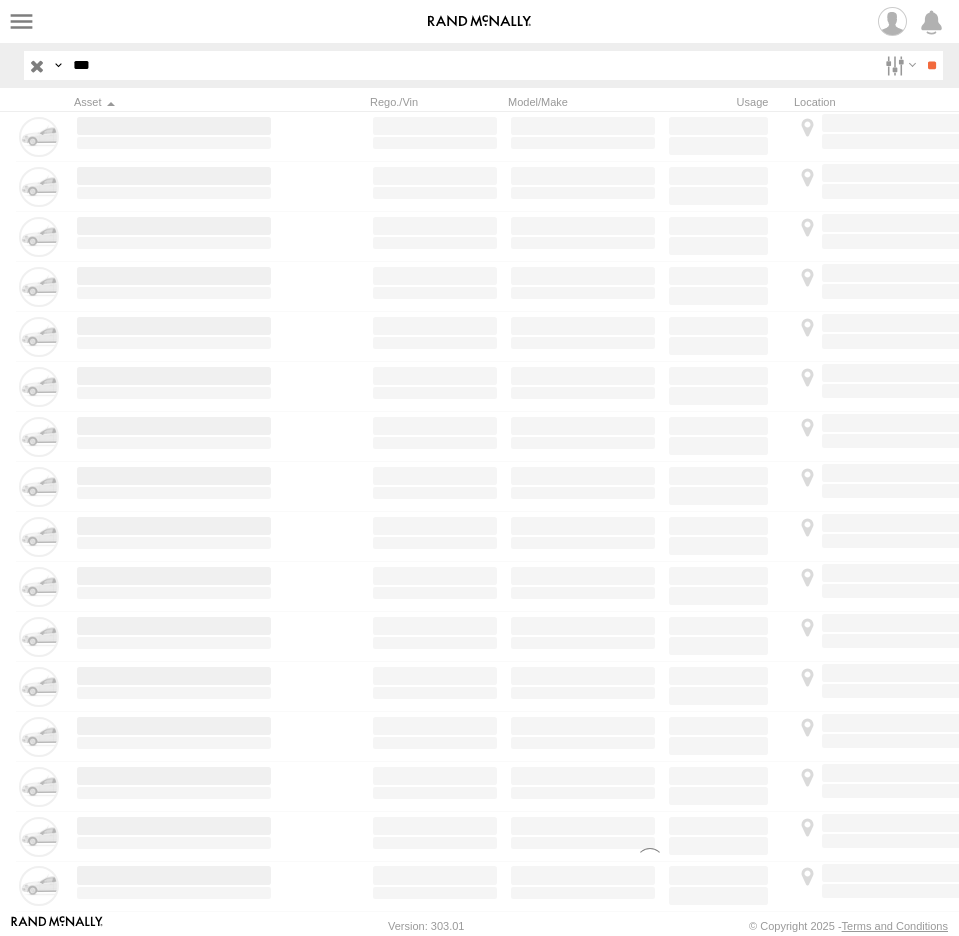 click at bounding box center (0, 0) 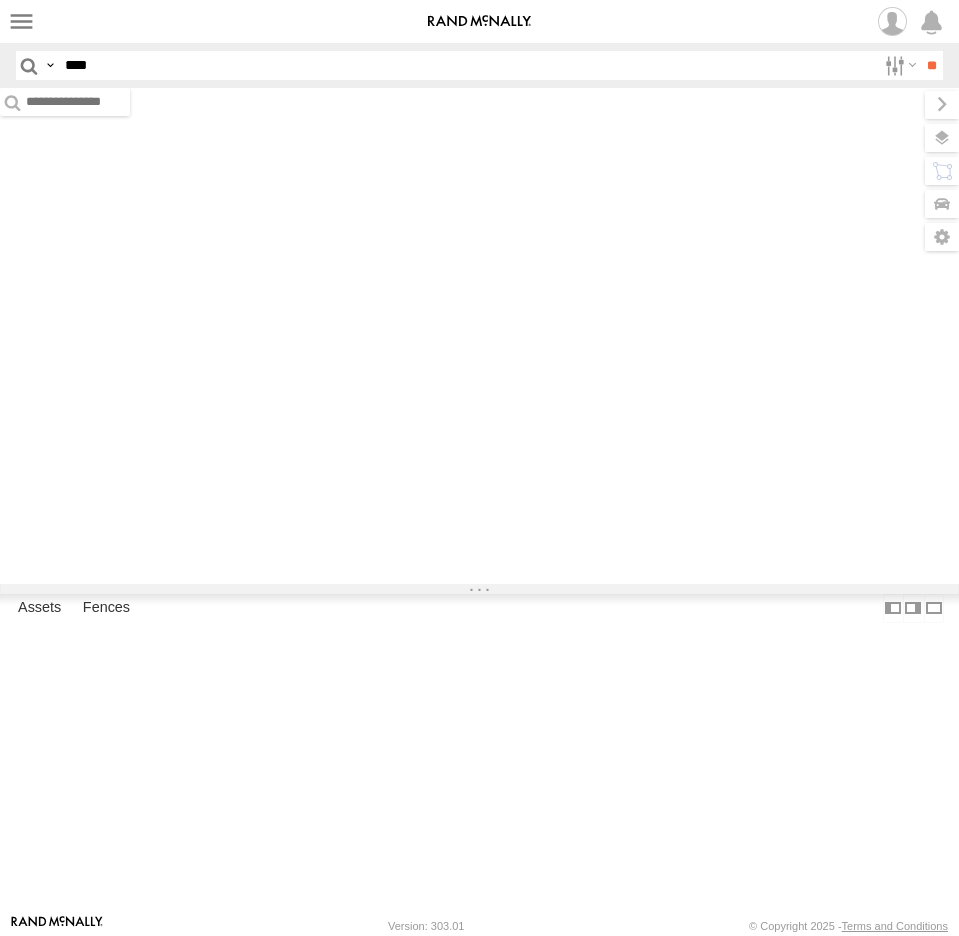 scroll, scrollTop: 0, scrollLeft: 0, axis: both 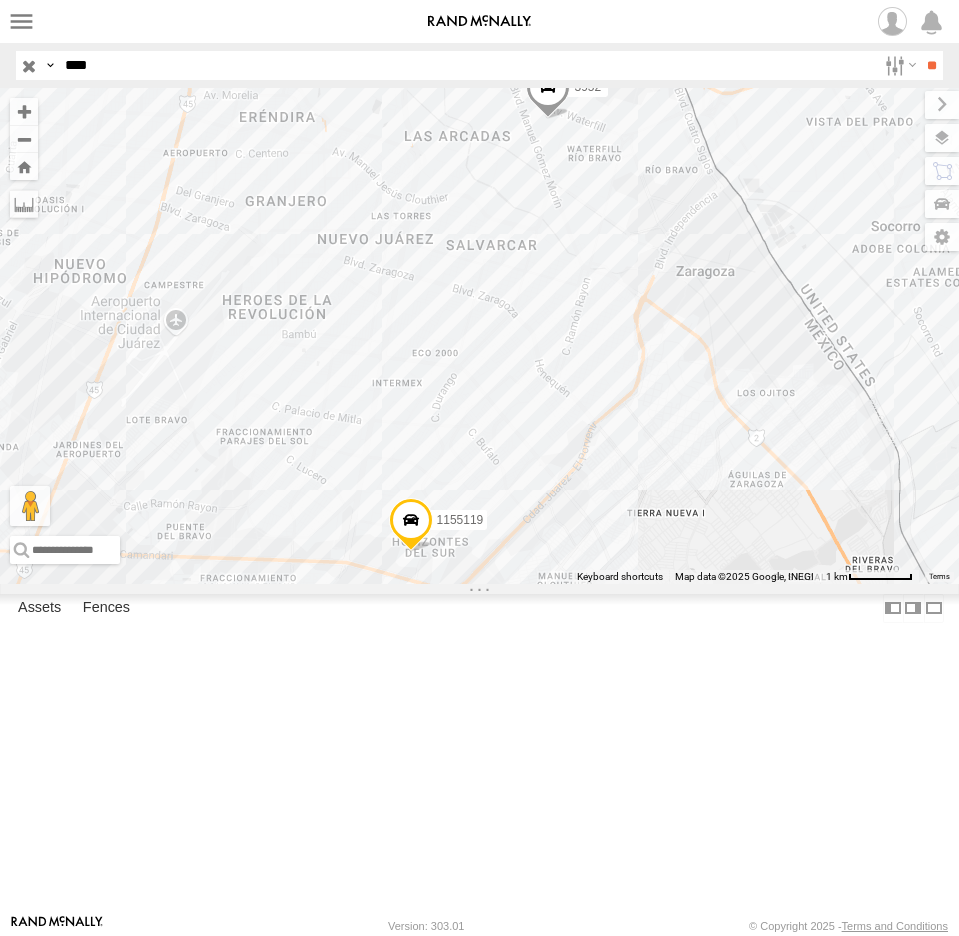 click at bounding box center (548, 92) 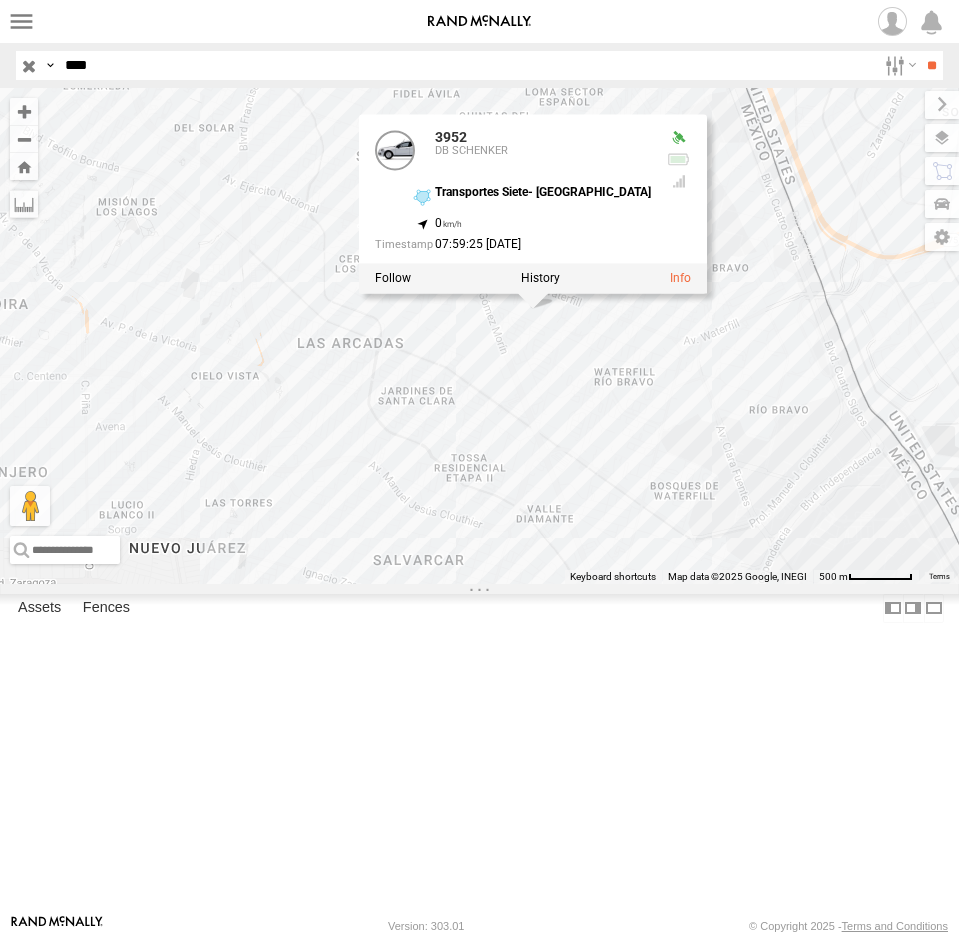 click on "1155119 3952 3952 DB SCHENKER Transportes Siete- Mexico 31.67013 ,  -106.36302 0 07:59:25 07/17/2025" at bounding box center (479, 336) 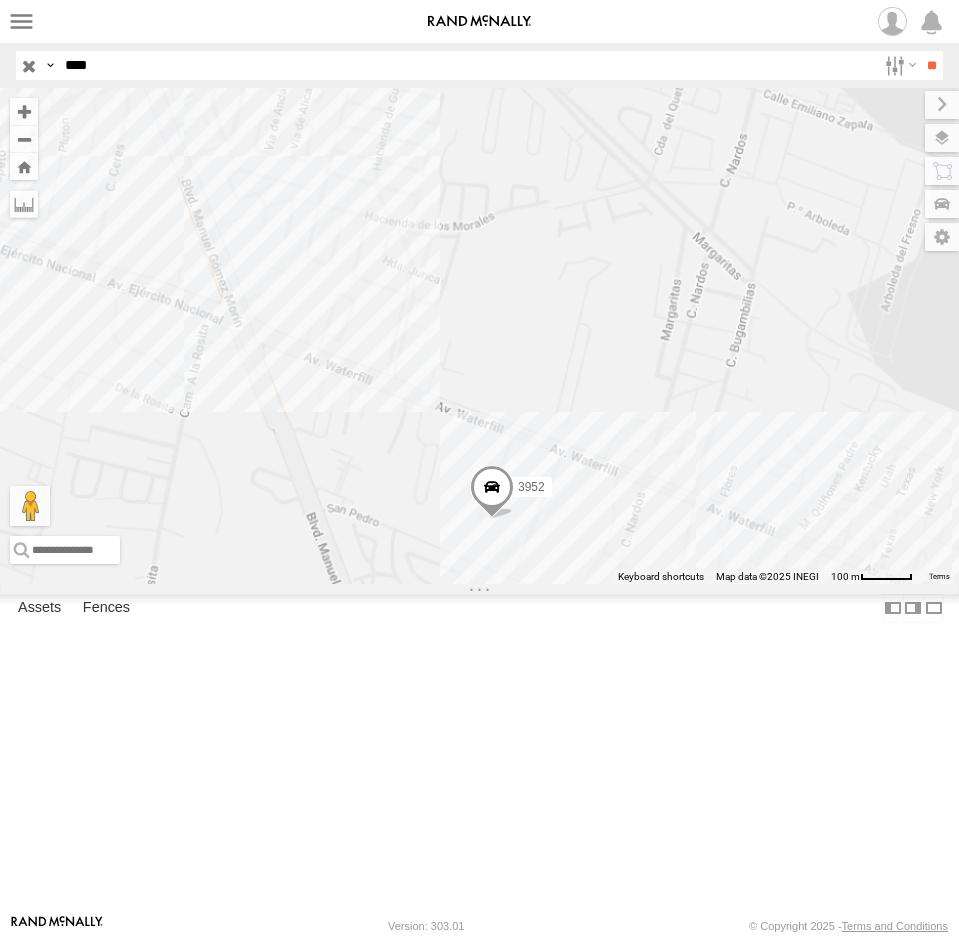drag, startPoint x: 595, startPoint y: 680, endPoint x: 493, endPoint y: 598, distance: 130.87398 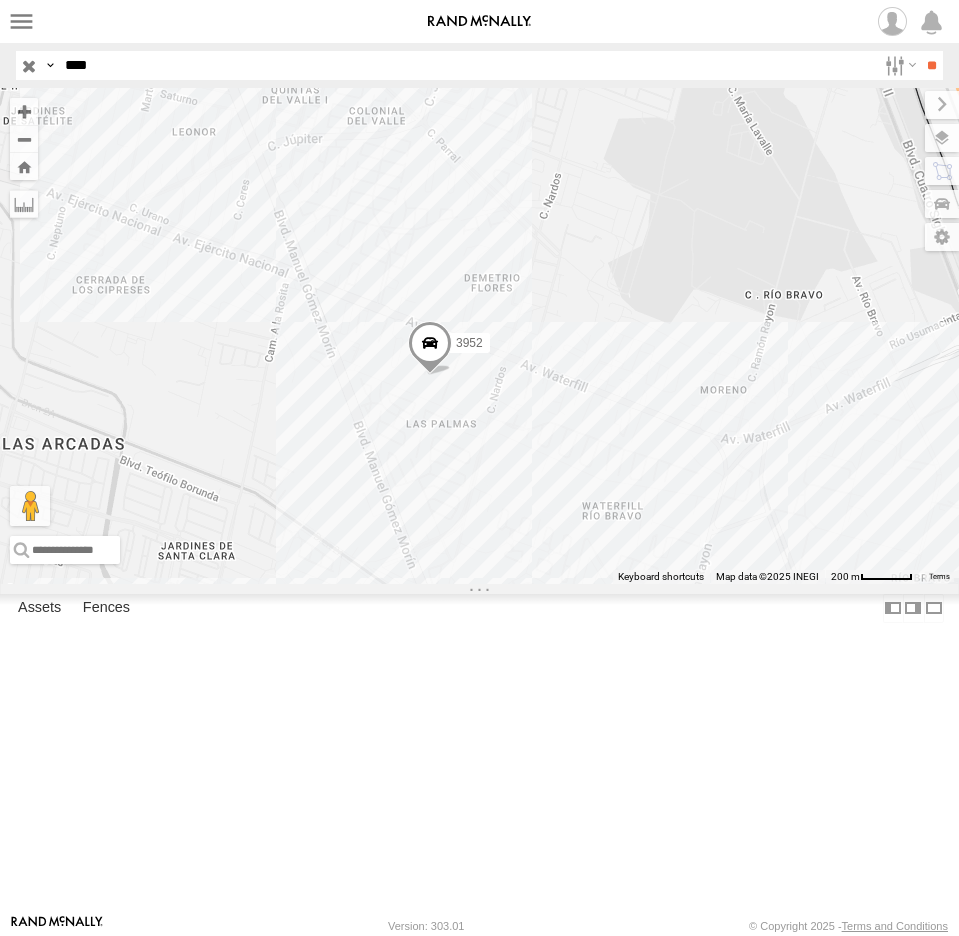 click at bounding box center (430, 348) 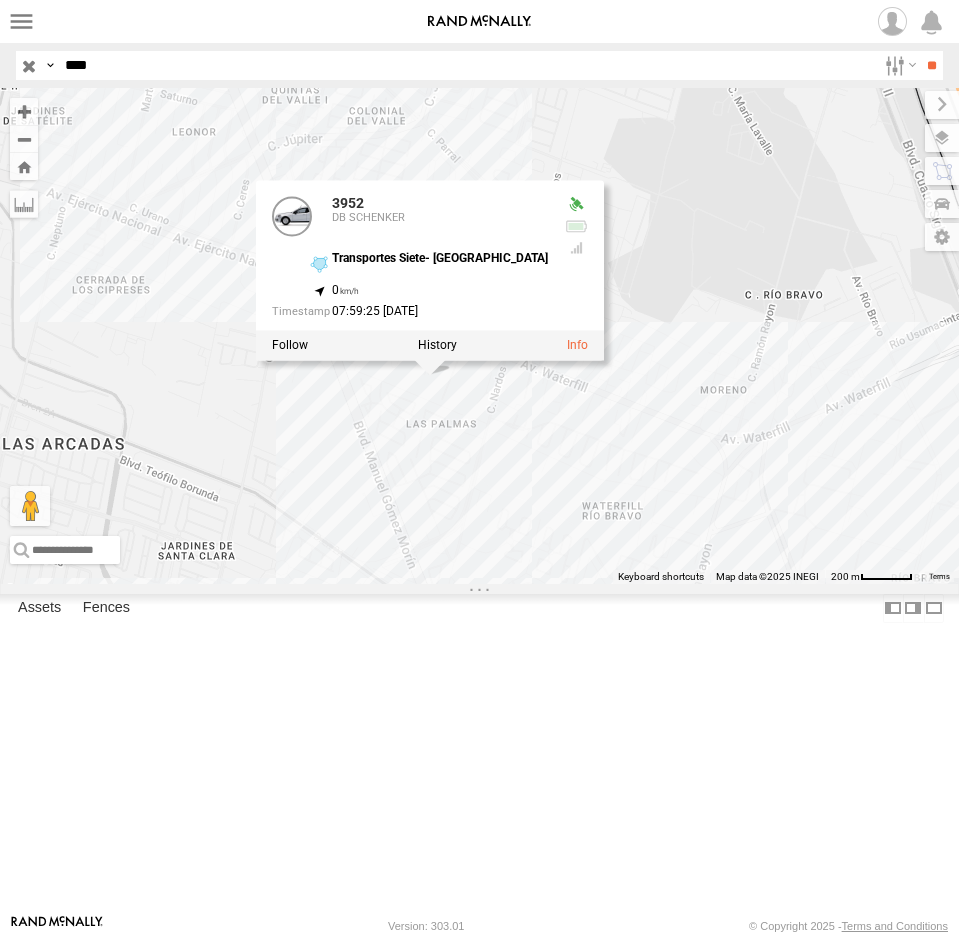 click on "1155119 3952 3952 DB SCHENKER Transportes Siete- Mexico 31.67013 ,  -106.36302 0 07:59:25 07/17/2025" at bounding box center (479, 336) 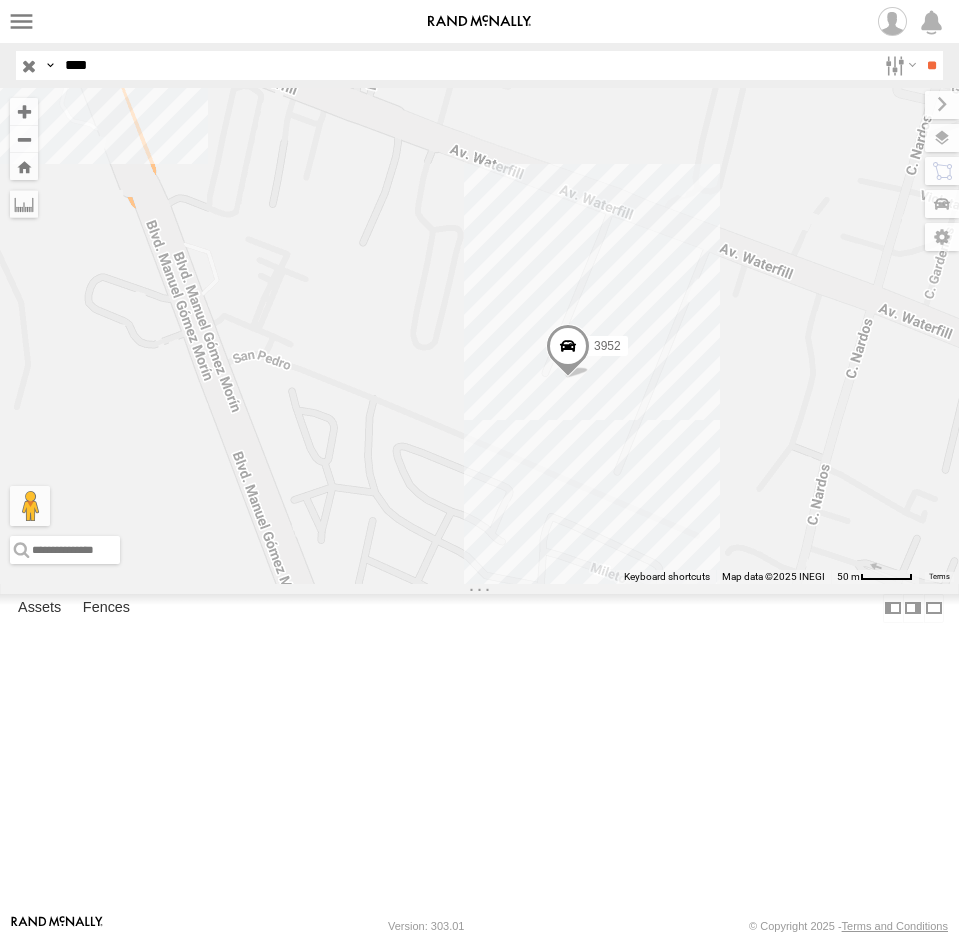 click at bounding box center (567, 351) 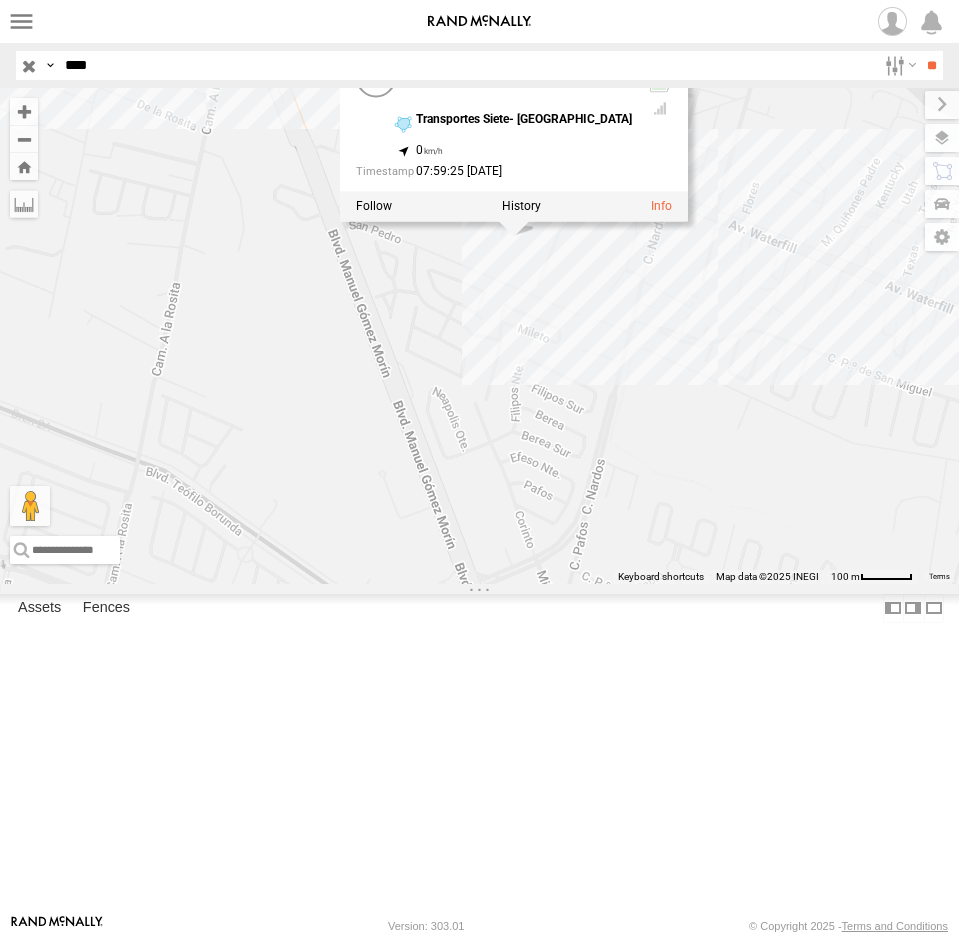 click on "1155119 3952 3952 DB SCHENKER Transportes Siete- Mexico 31.67013 ,  -106.36302 0 07:59:25 07/17/2025" at bounding box center (479, 336) 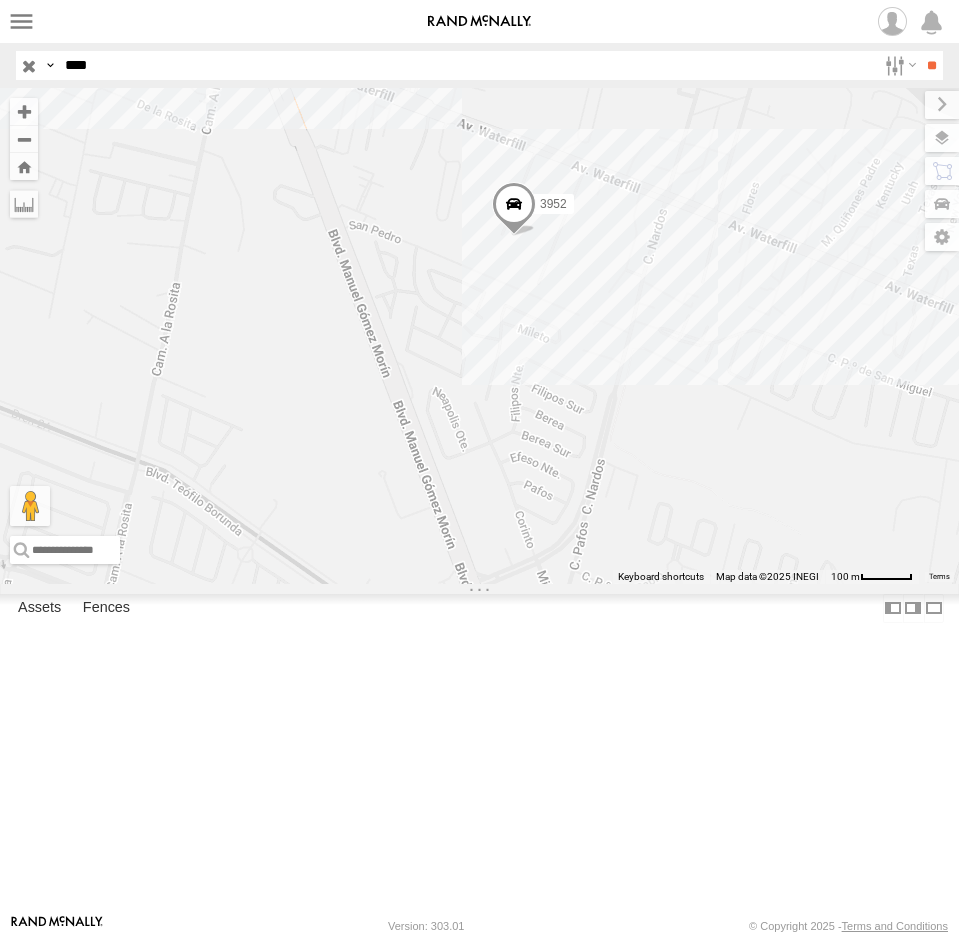 click at bounding box center [513, 209] 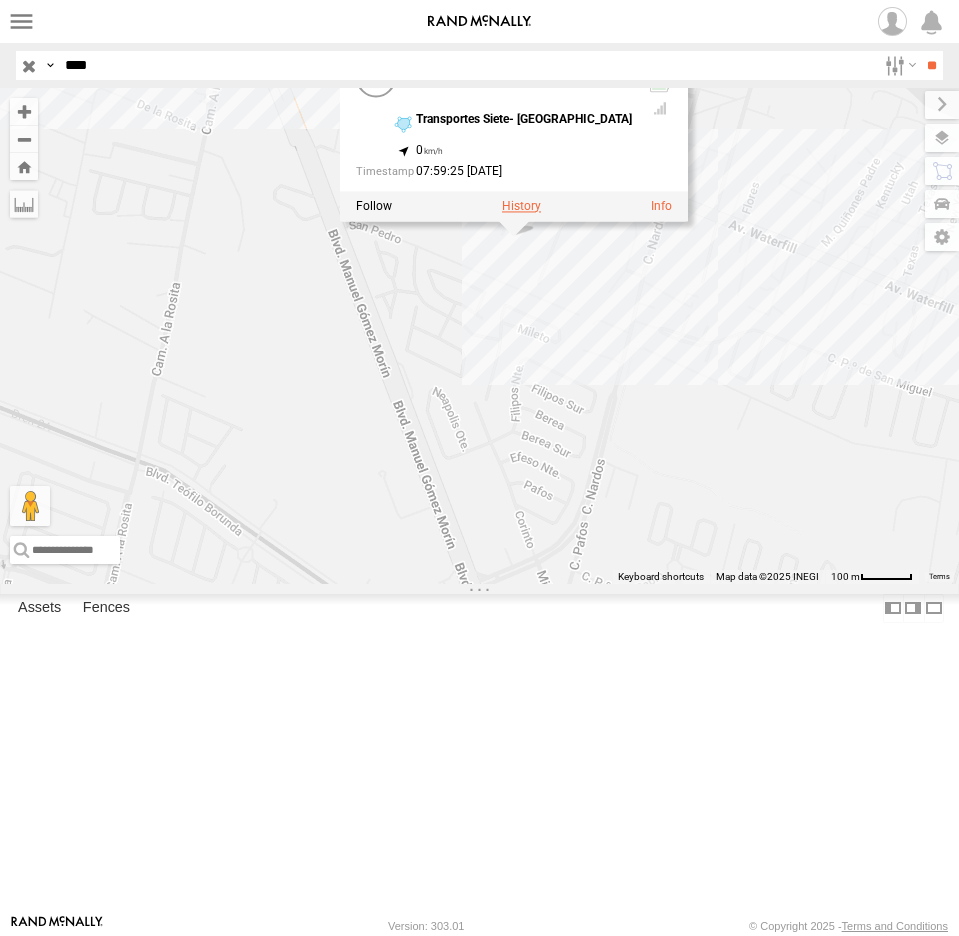 click at bounding box center (520, 206) 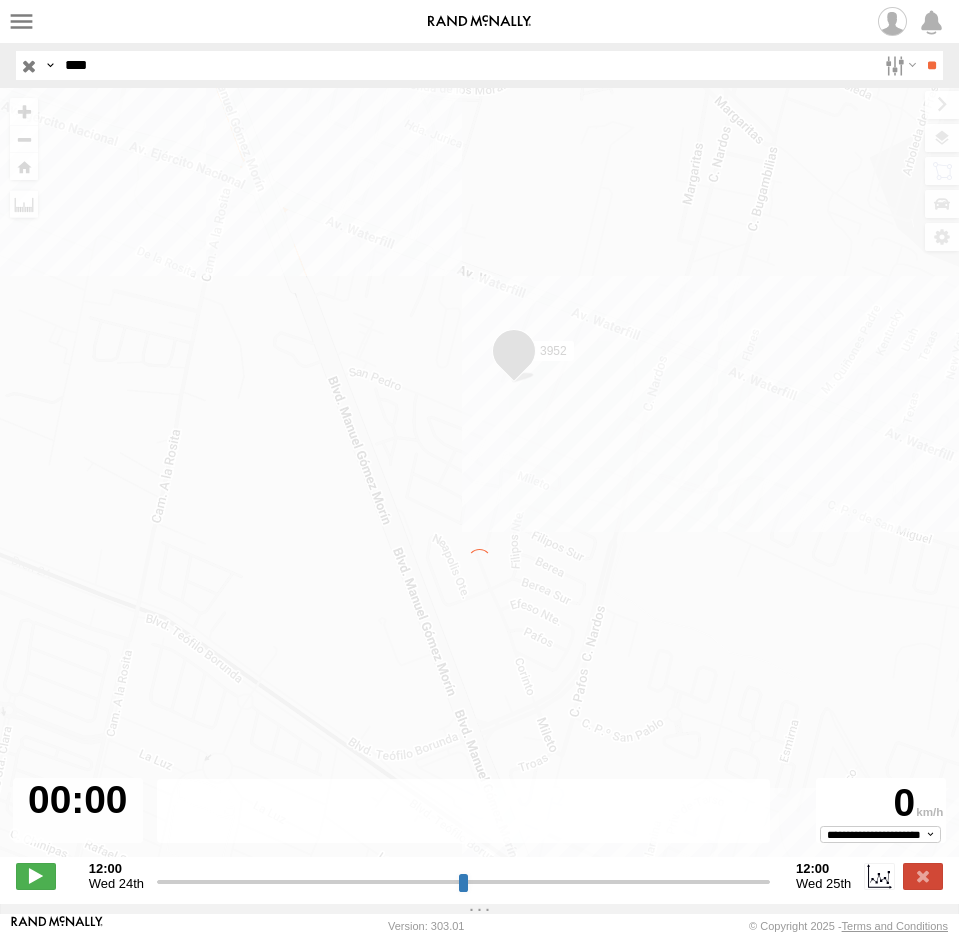 type on "**********" 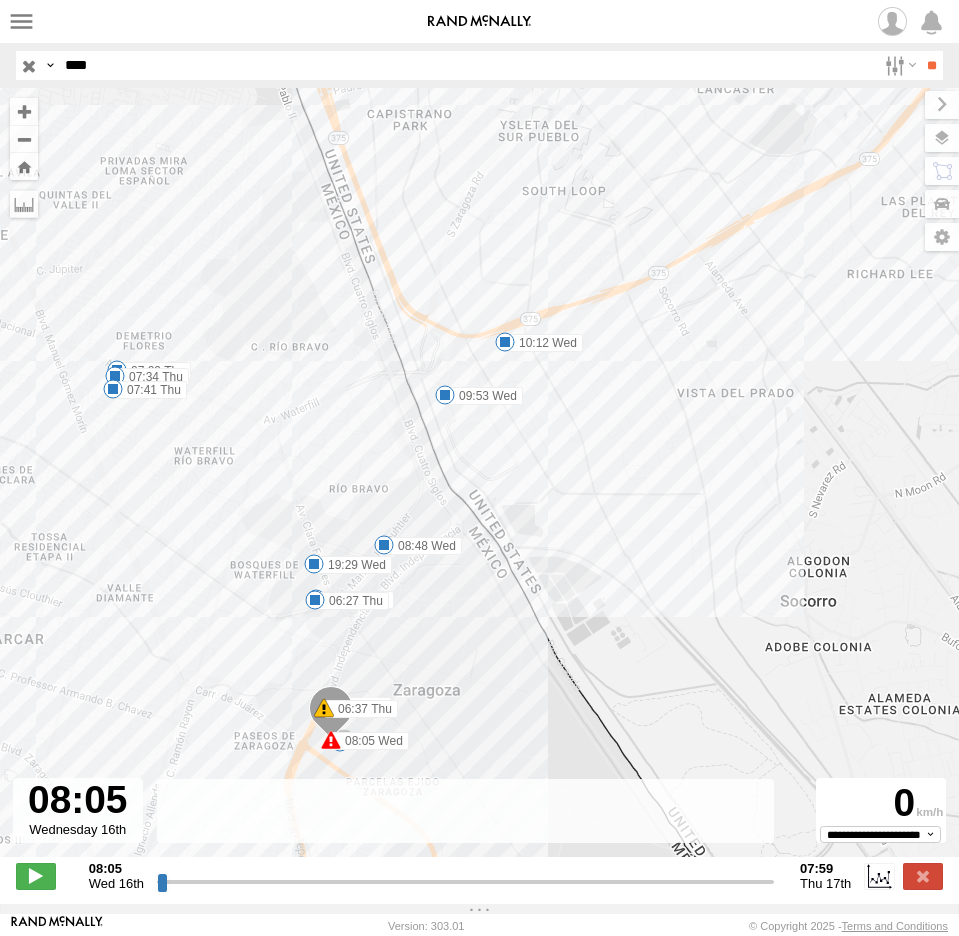 drag, startPoint x: 466, startPoint y: 722, endPoint x: 550, endPoint y: 575, distance: 169.30742 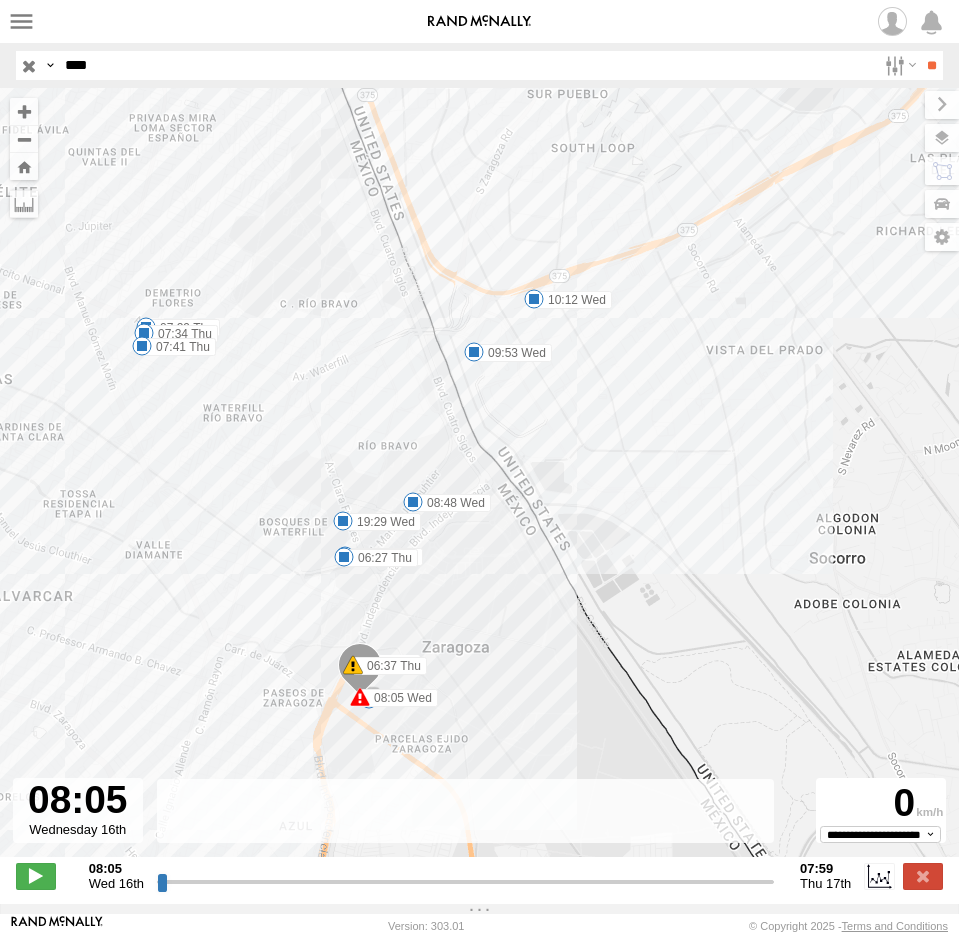 drag, startPoint x: 549, startPoint y: 575, endPoint x: 609, endPoint y: 462, distance: 127.94139 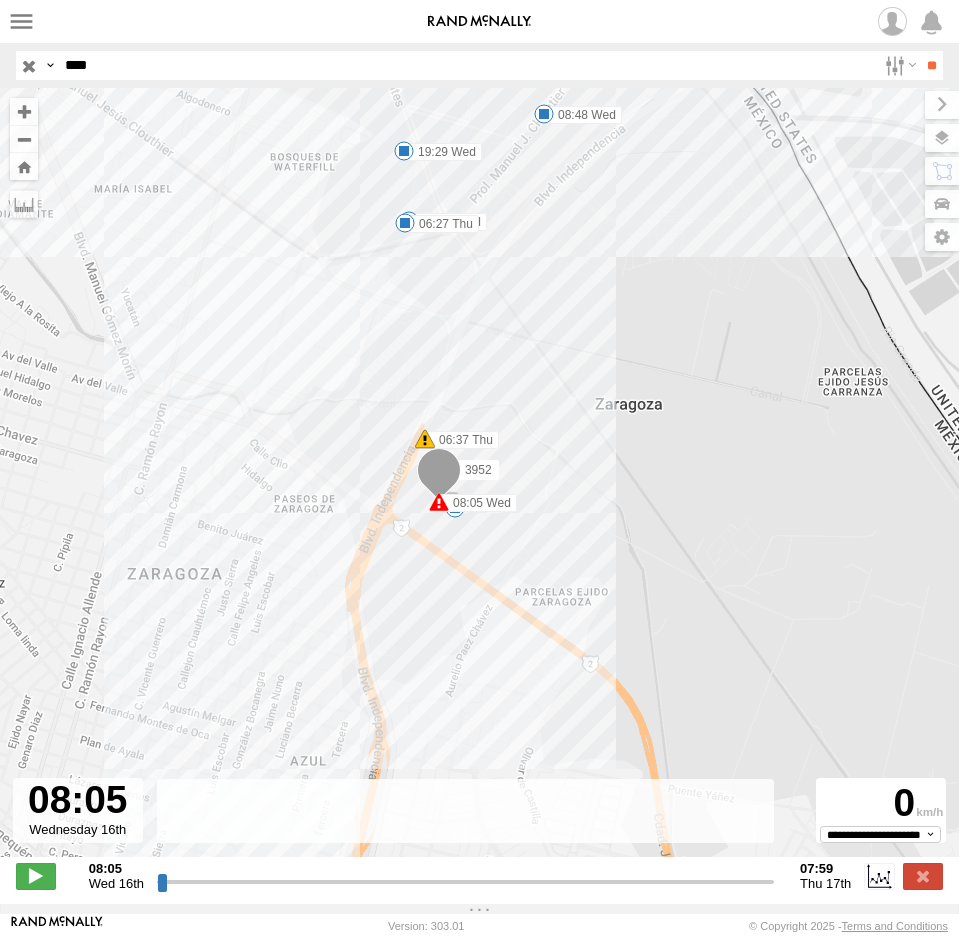 click at bounding box center [0, 0] 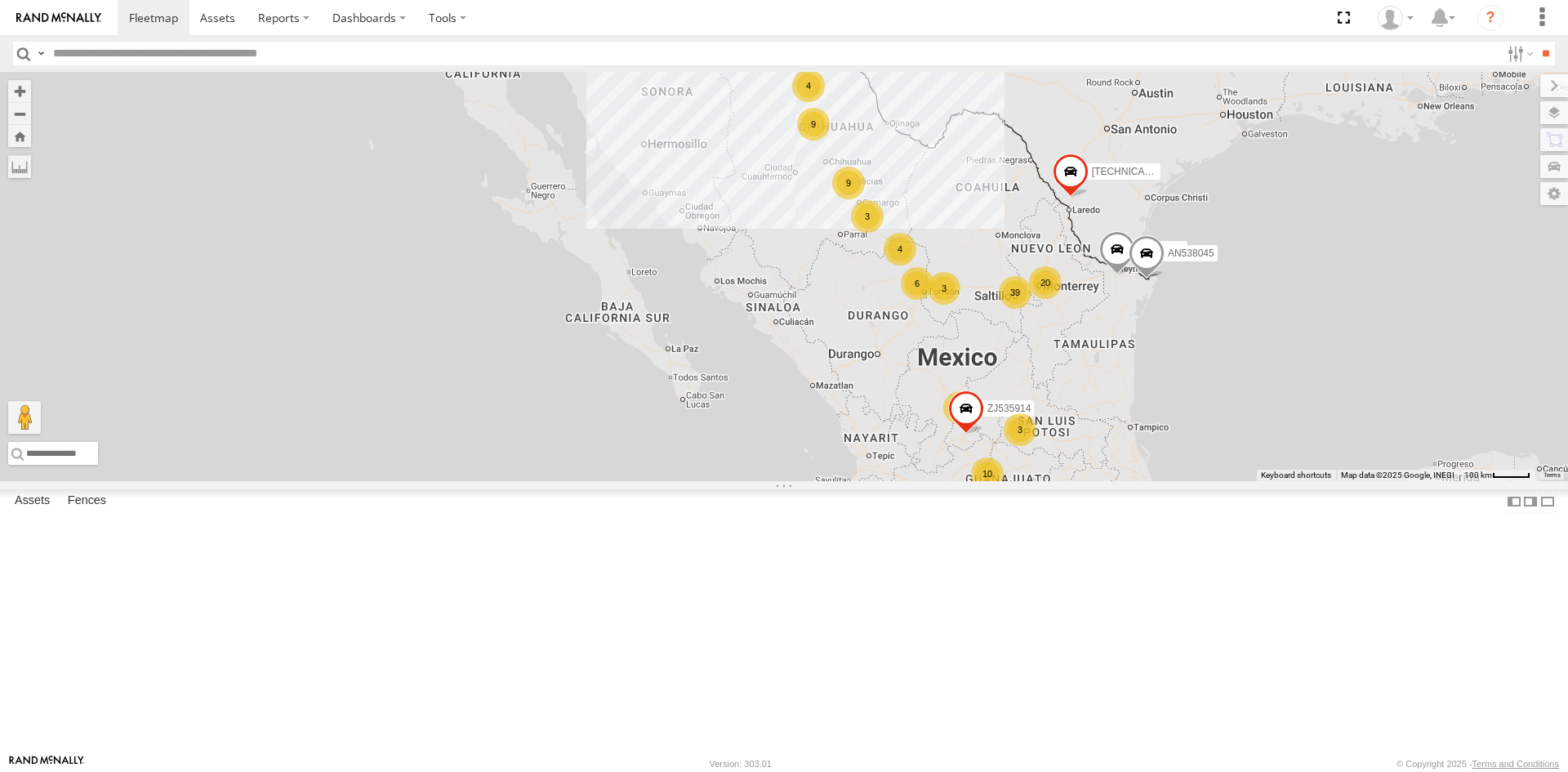 scroll, scrollTop: 0, scrollLeft: 0, axis: both 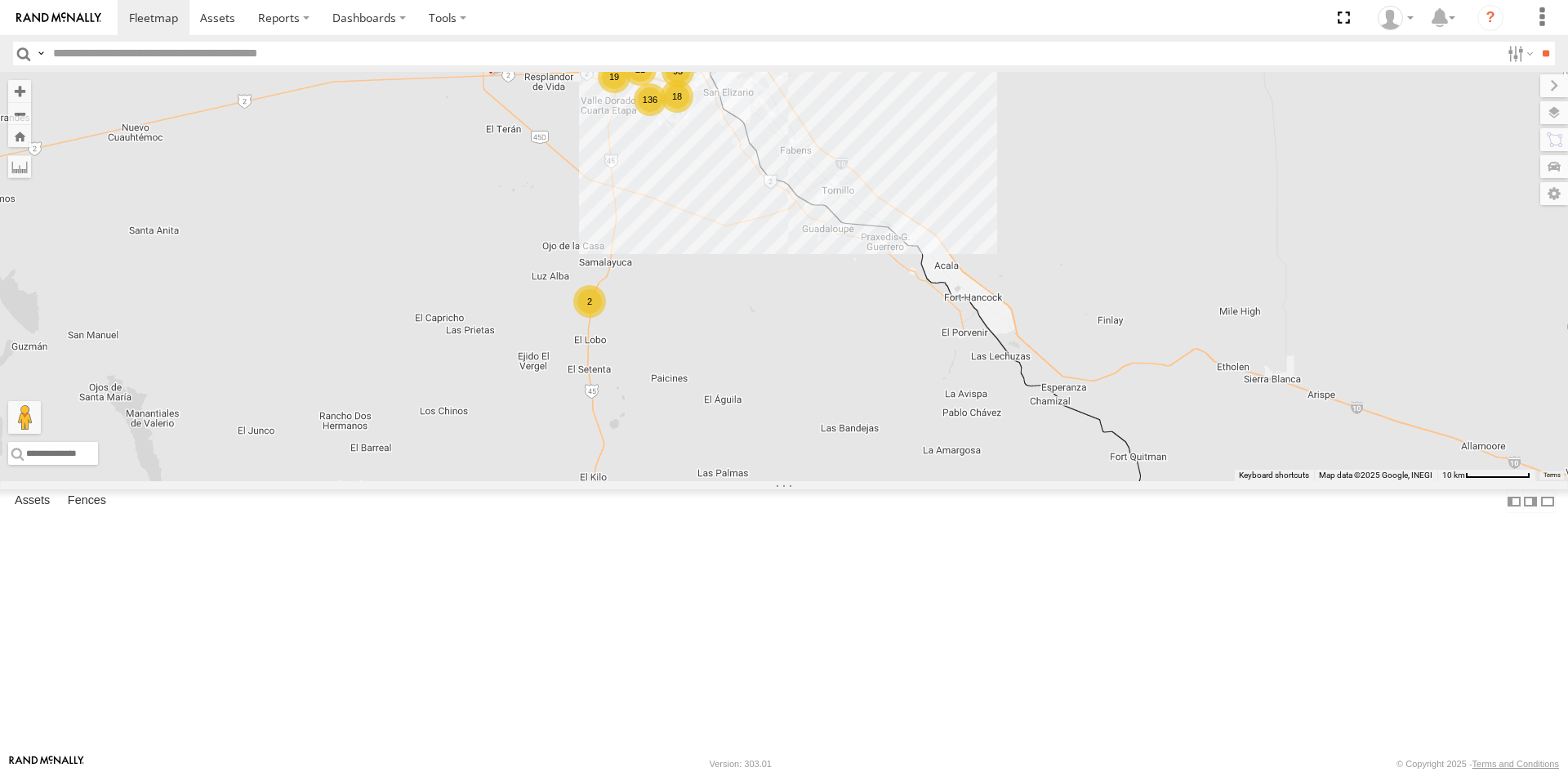 drag, startPoint x: 815, startPoint y: 156, endPoint x: 882, endPoint y: 257, distance: 121.2023 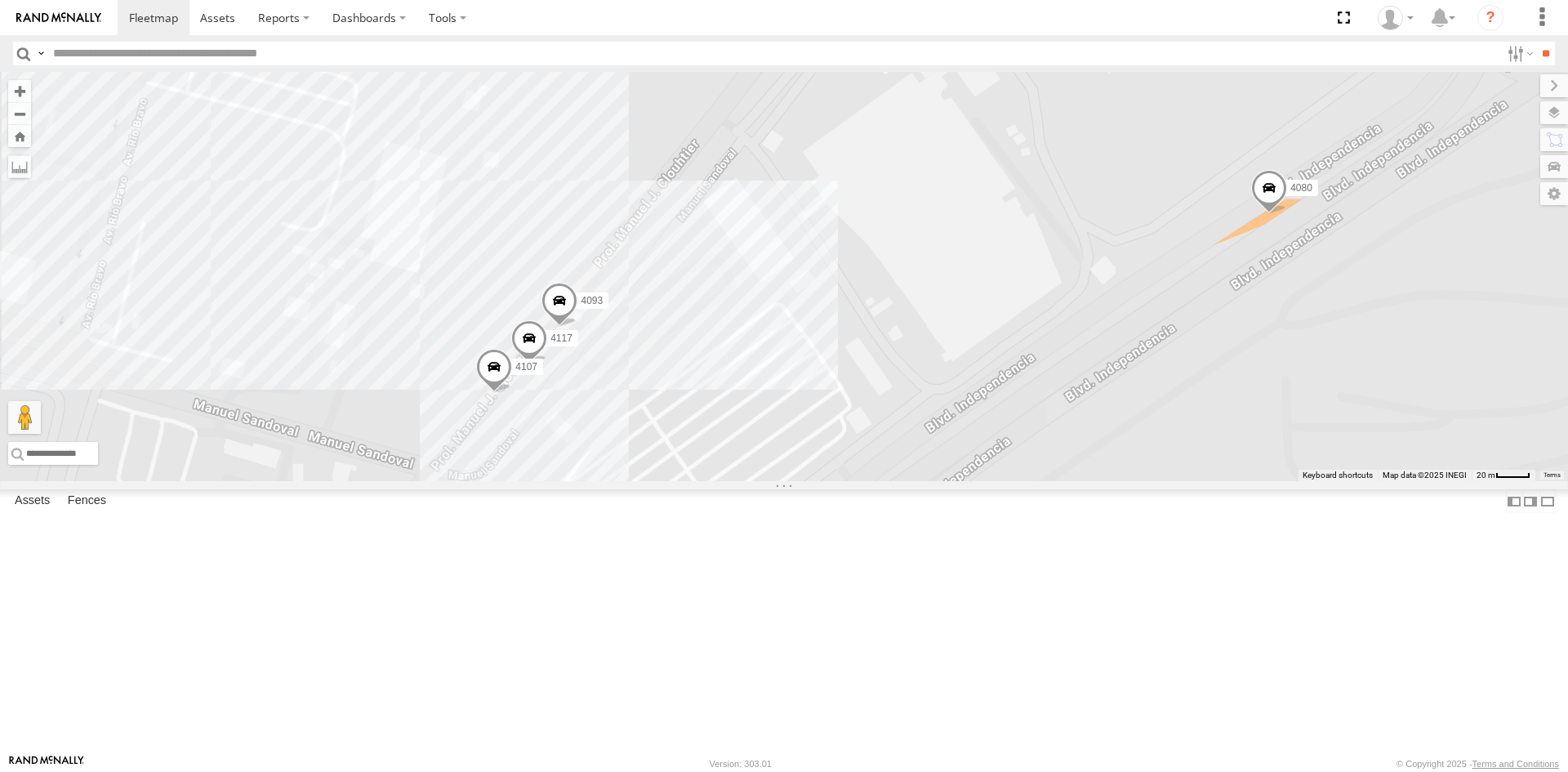 drag, startPoint x: 725, startPoint y: 429, endPoint x: 722, endPoint y: 474, distance: 45.099889 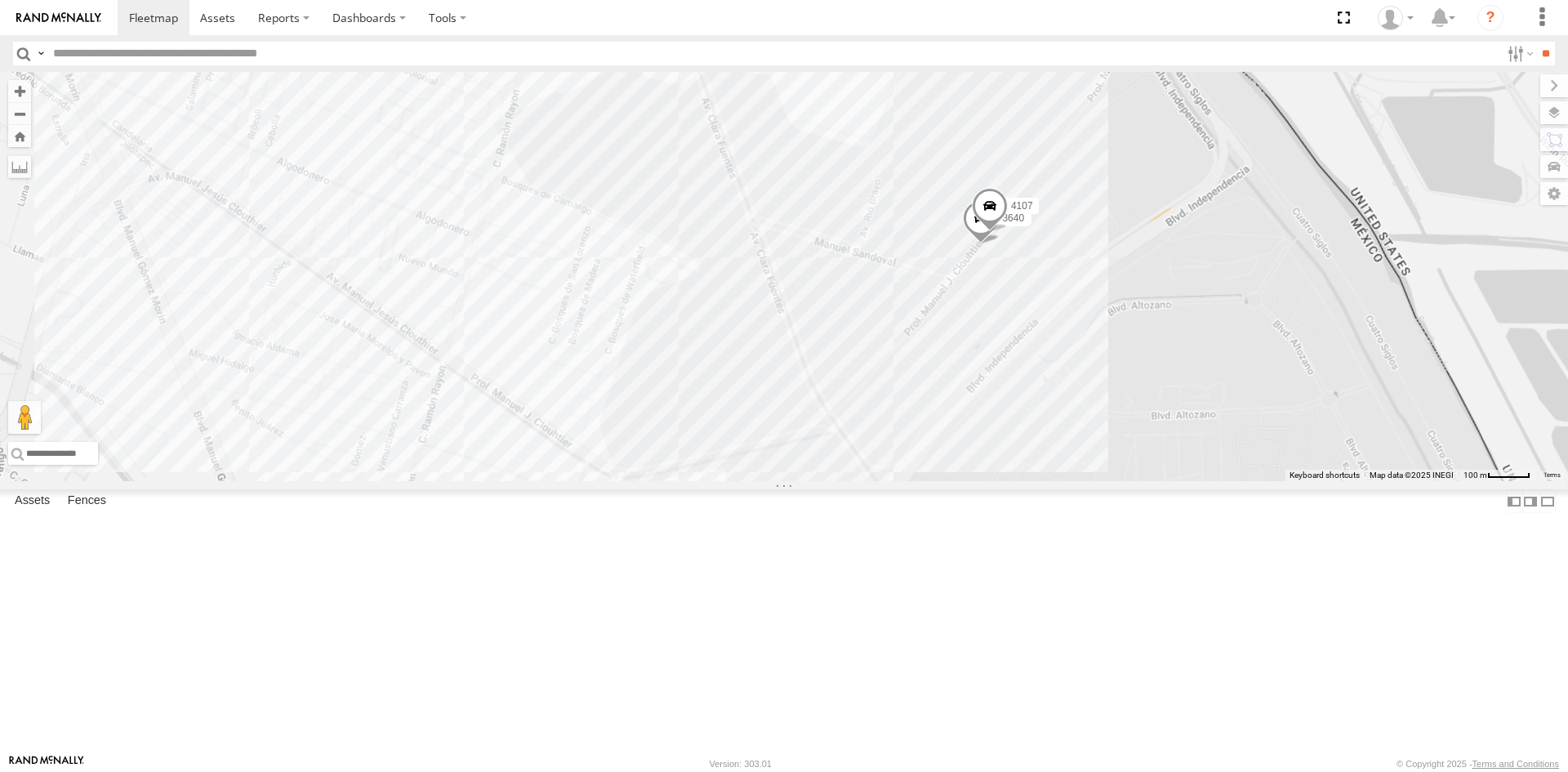 drag, startPoint x: 1083, startPoint y: 306, endPoint x: 802, endPoint y: 457, distance: 319.00157 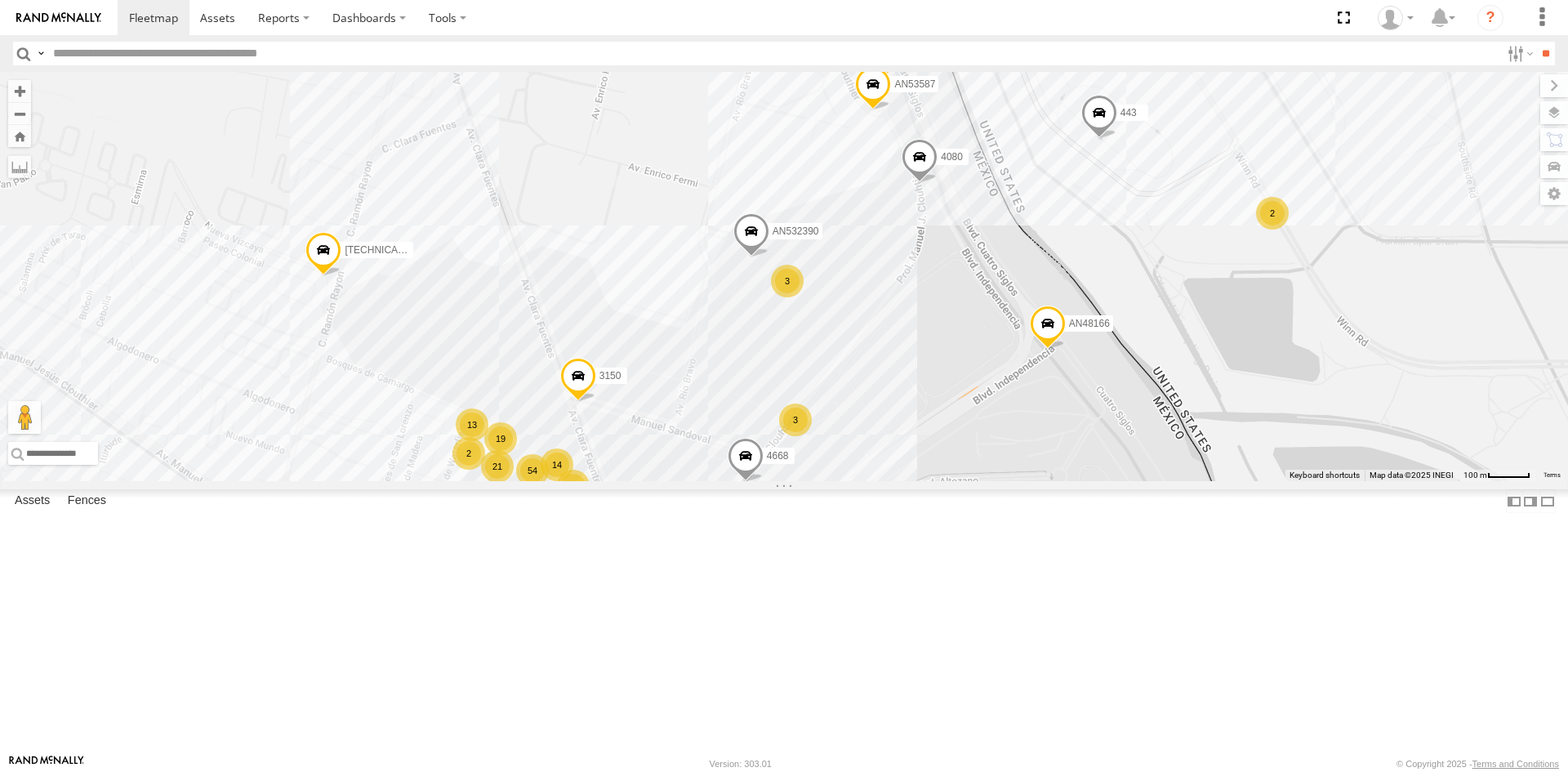drag, startPoint x: 962, startPoint y: 340, endPoint x: 1126, endPoint y: 336, distance: 164.04877 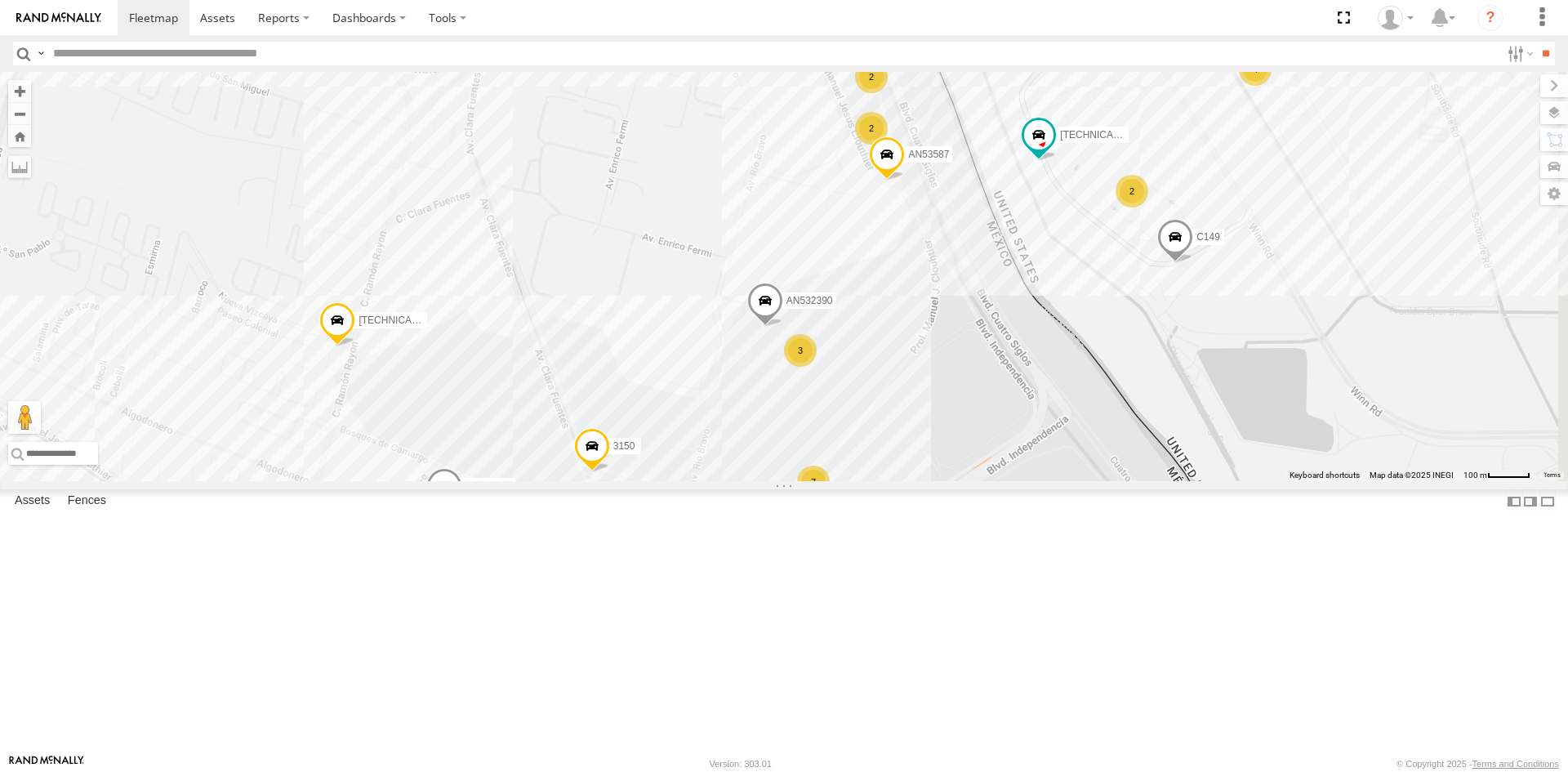 drag, startPoint x: 942, startPoint y: 560, endPoint x: 933, endPoint y: 523, distance: 38.078866 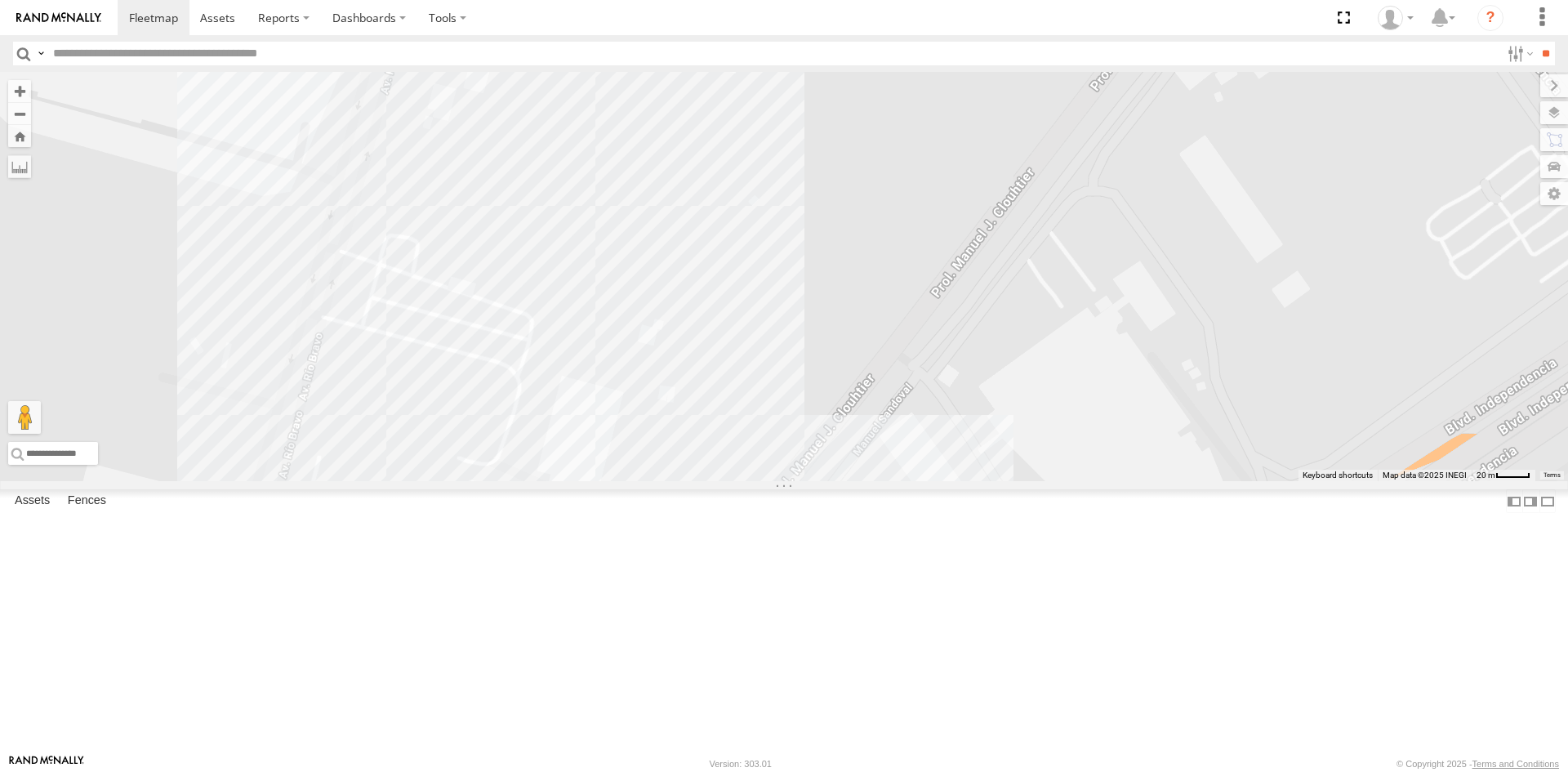 drag, startPoint x: 872, startPoint y: 558, endPoint x: 877, endPoint y: 440, distance: 118.10588 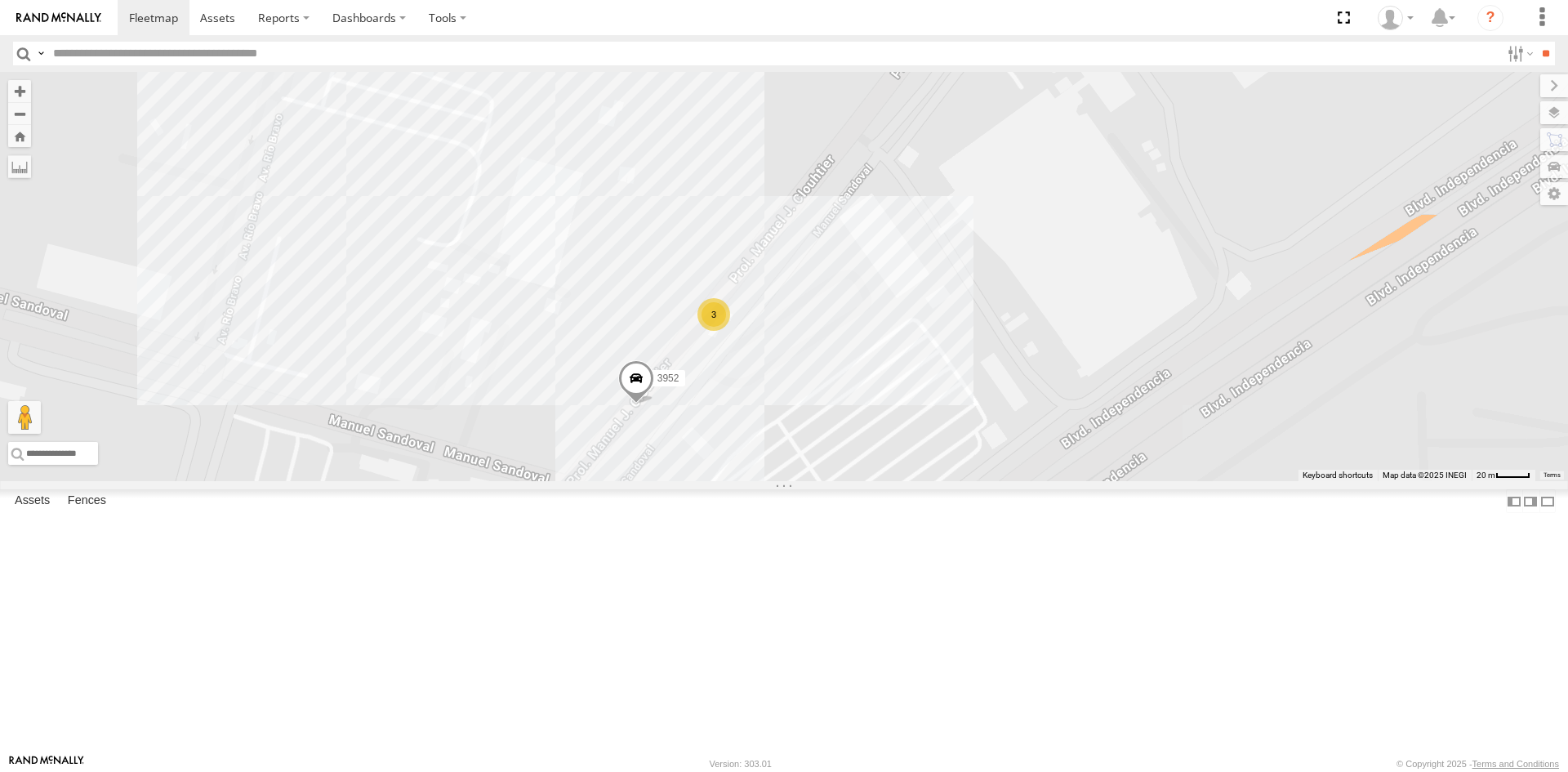 drag, startPoint x: 865, startPoint y: 421, endPoint x: 855, endPoint y: 509, distance: 88.56636 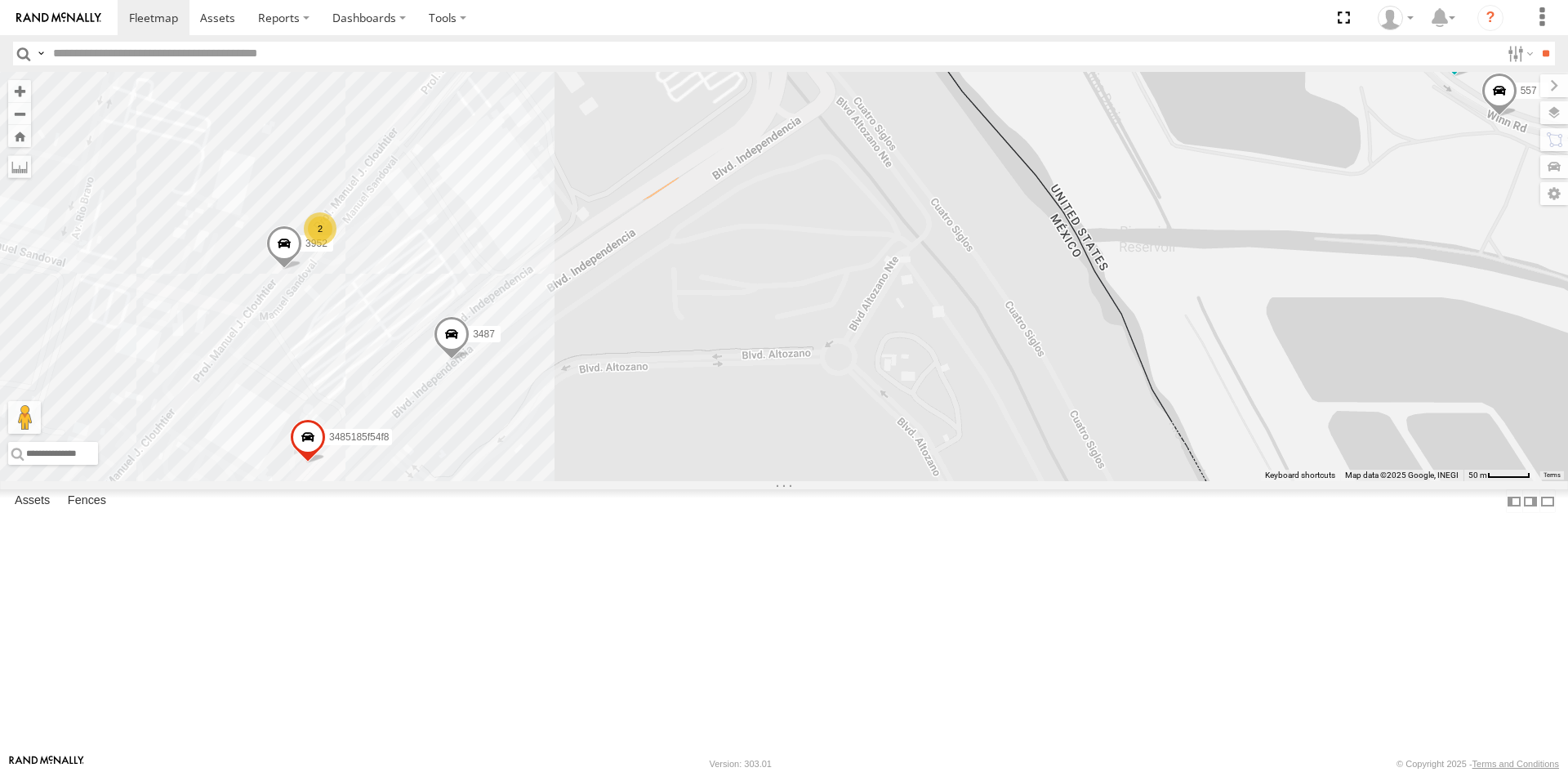 drag, startPoint x: 427, startPoint y: 172, endPoint x: 487, endPoint y: 270, distance: 114.90866 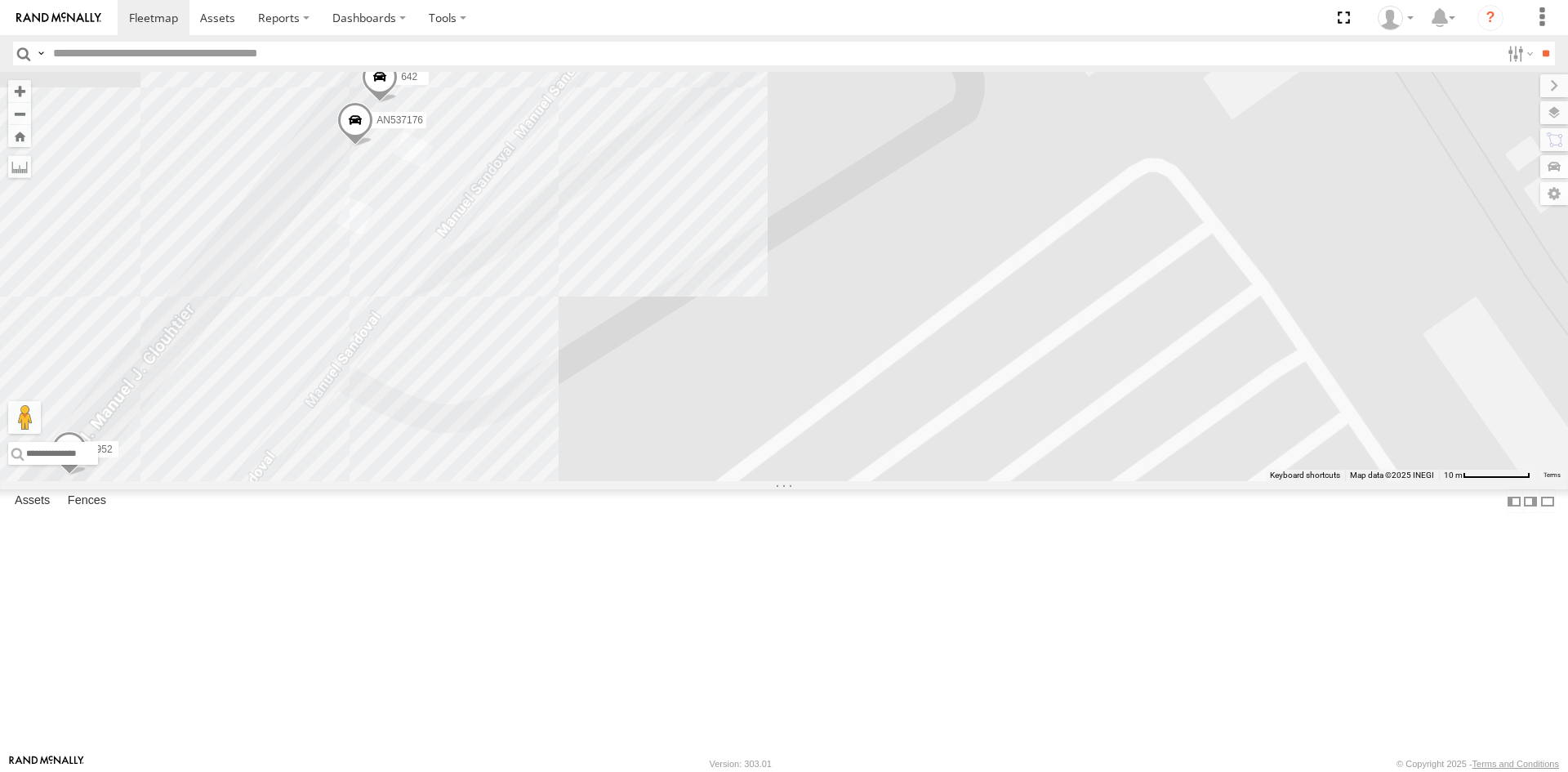 drag, startPoint x: 418, startPoint y: 437, endPoint x: 482, endPoint y: 373, distance: 90.509668 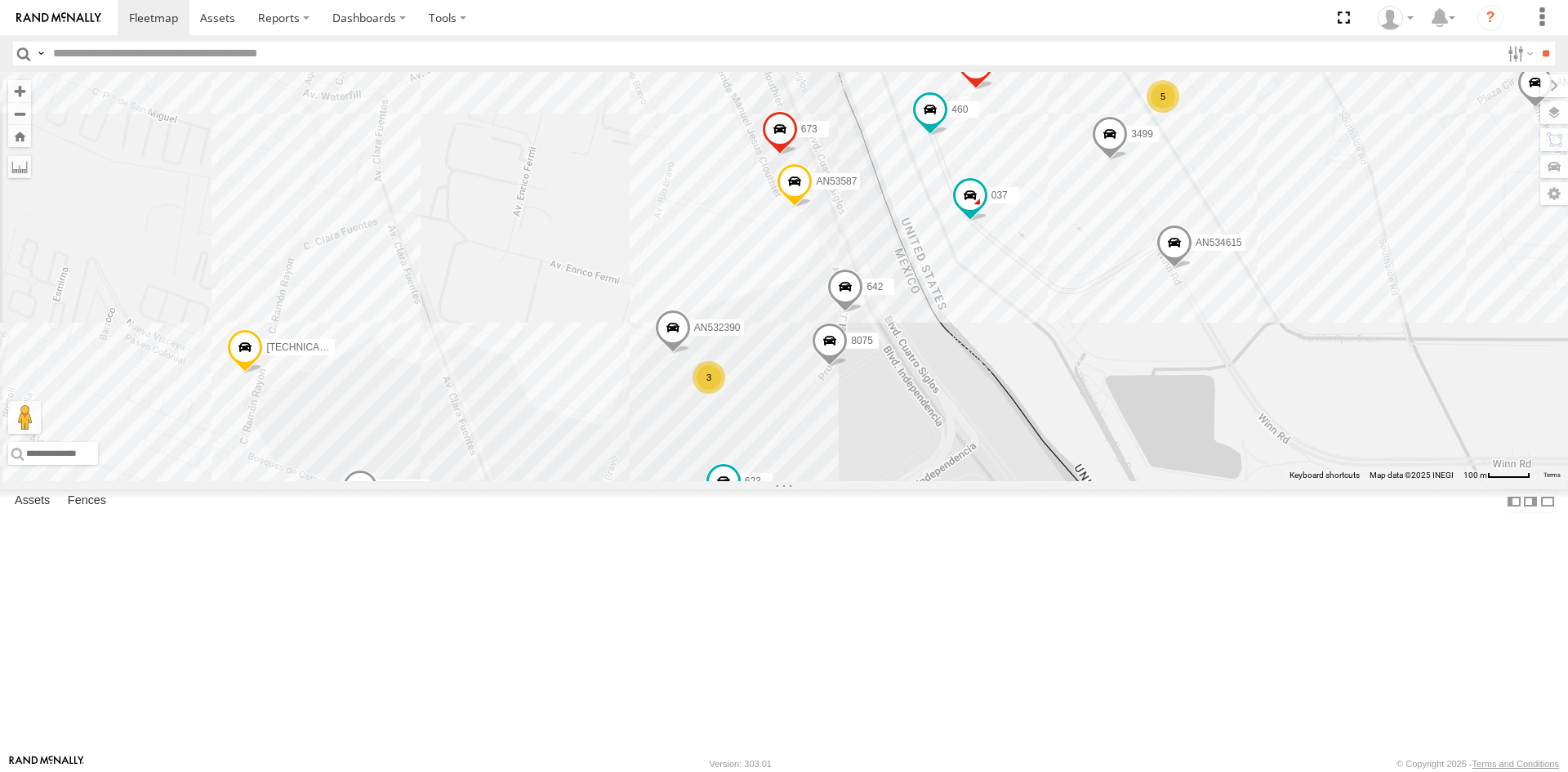 drag, startPoint x: 813, startPoint y: 651, endPoint x: 855, endPoint y: 517, distance: 140.42792 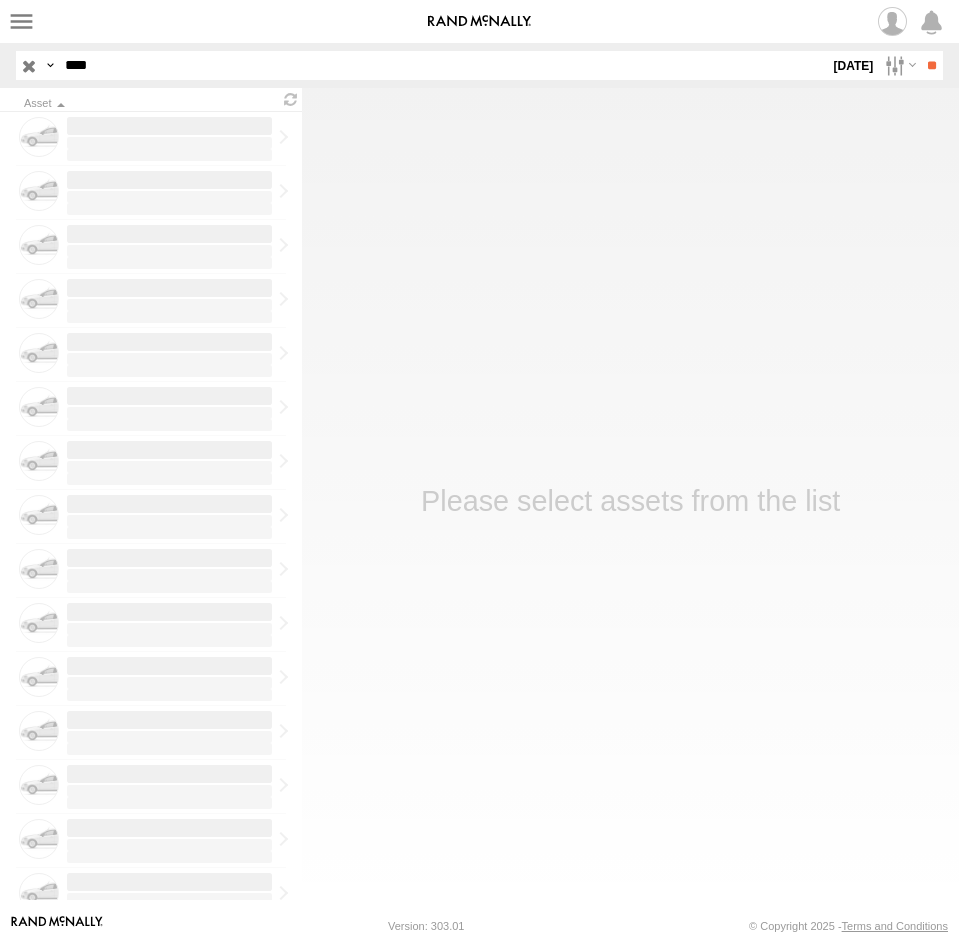 scroll, scrollTop: 0, scrollLeft: 0, axis: both 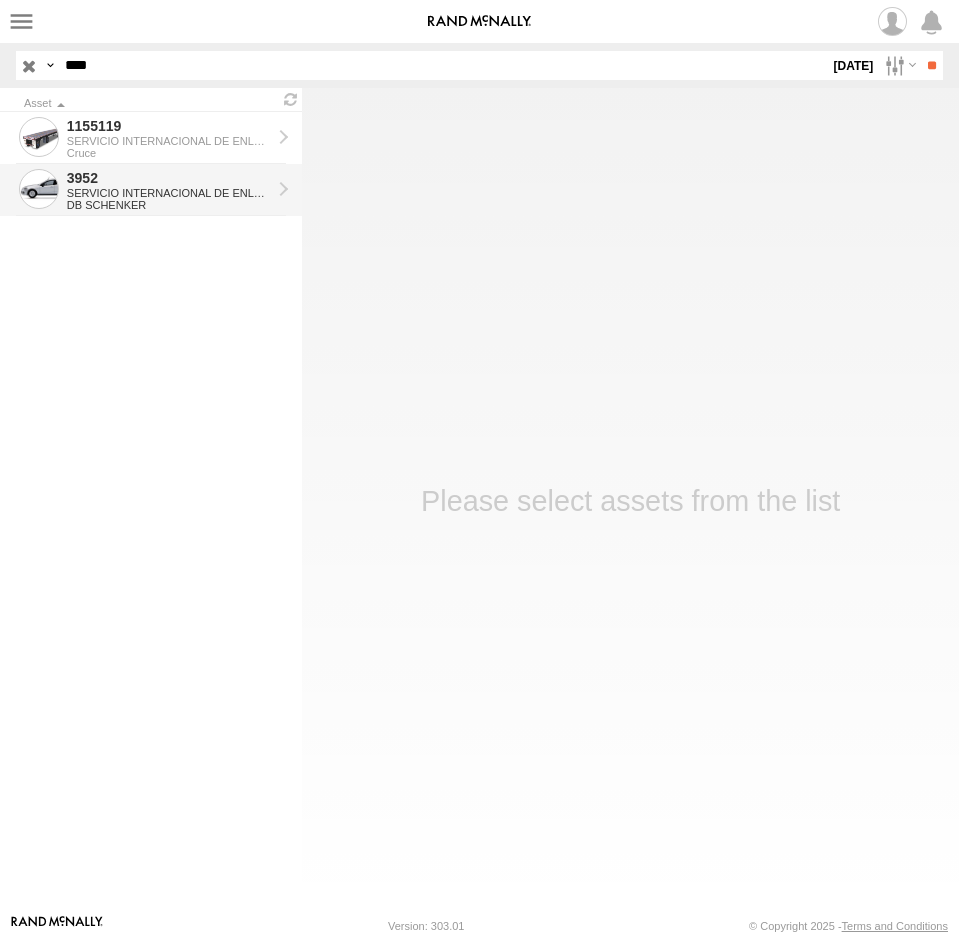 click on "SERVICIO INTERNACIONAL DE ENLACE TERRESTRE SA" at bounding box center (169, 193) 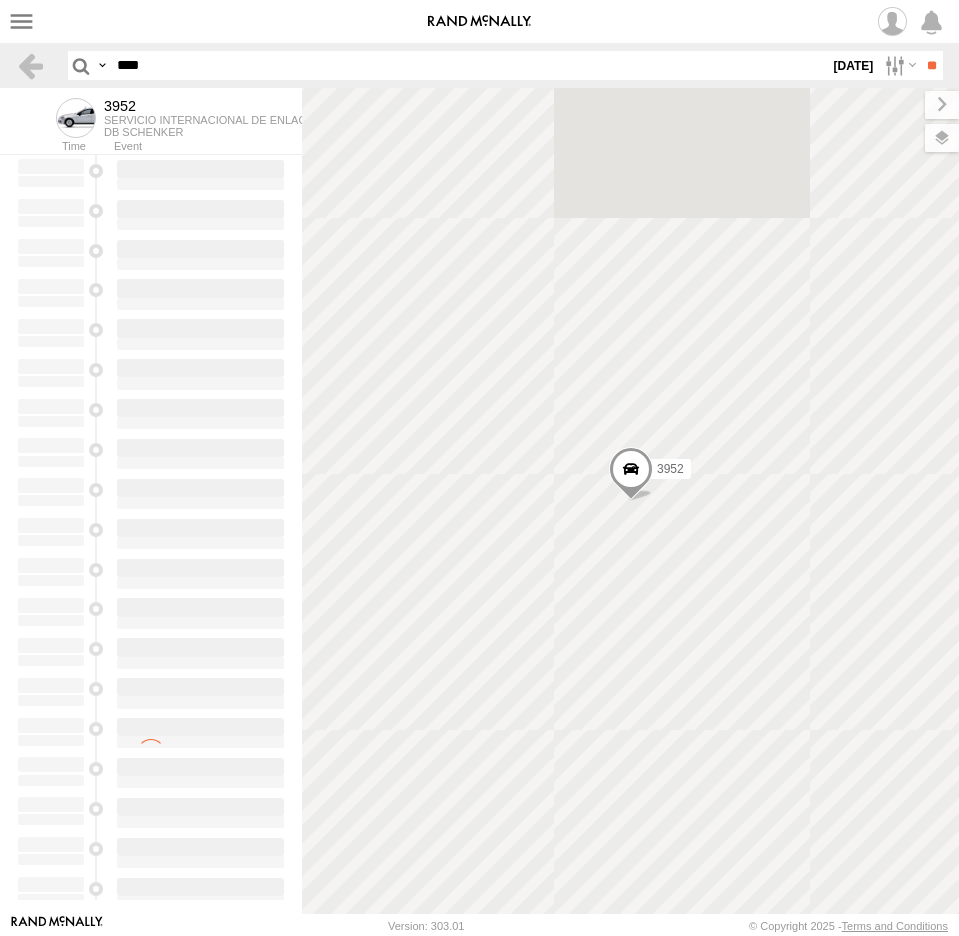 scroll, scrollTop: 0, scrollLeft: 0, axis: both 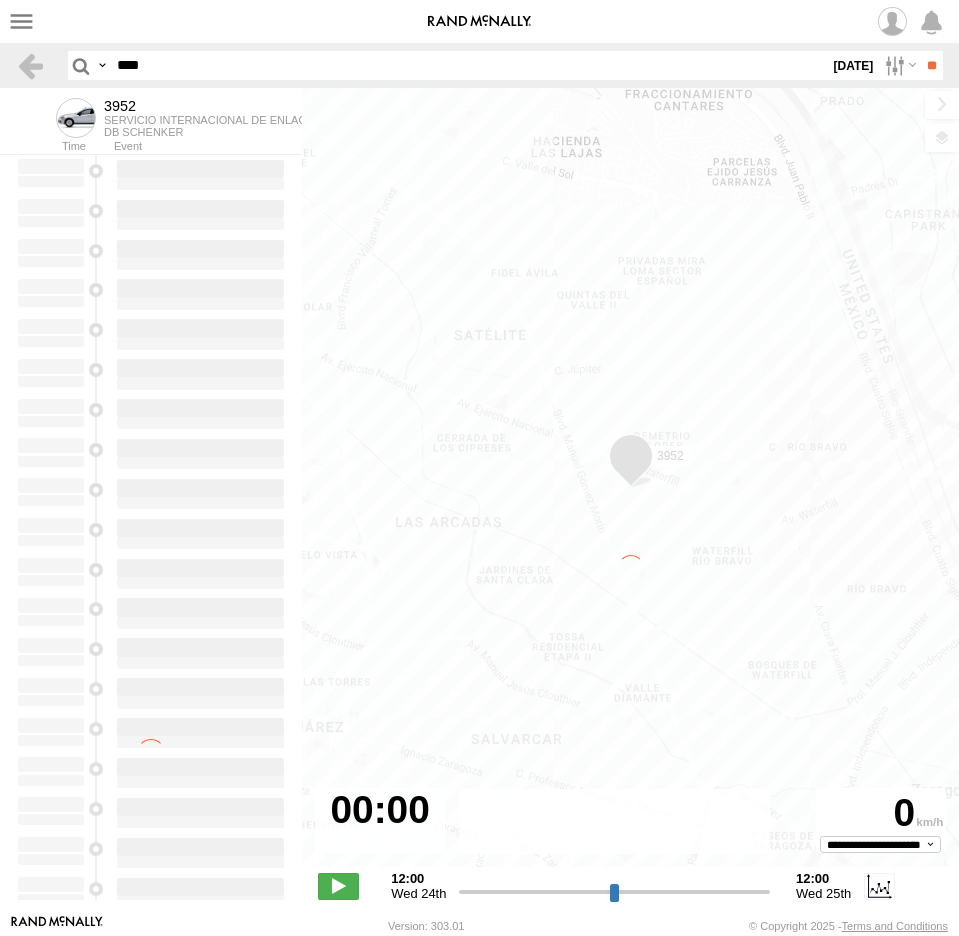 type on "**********" 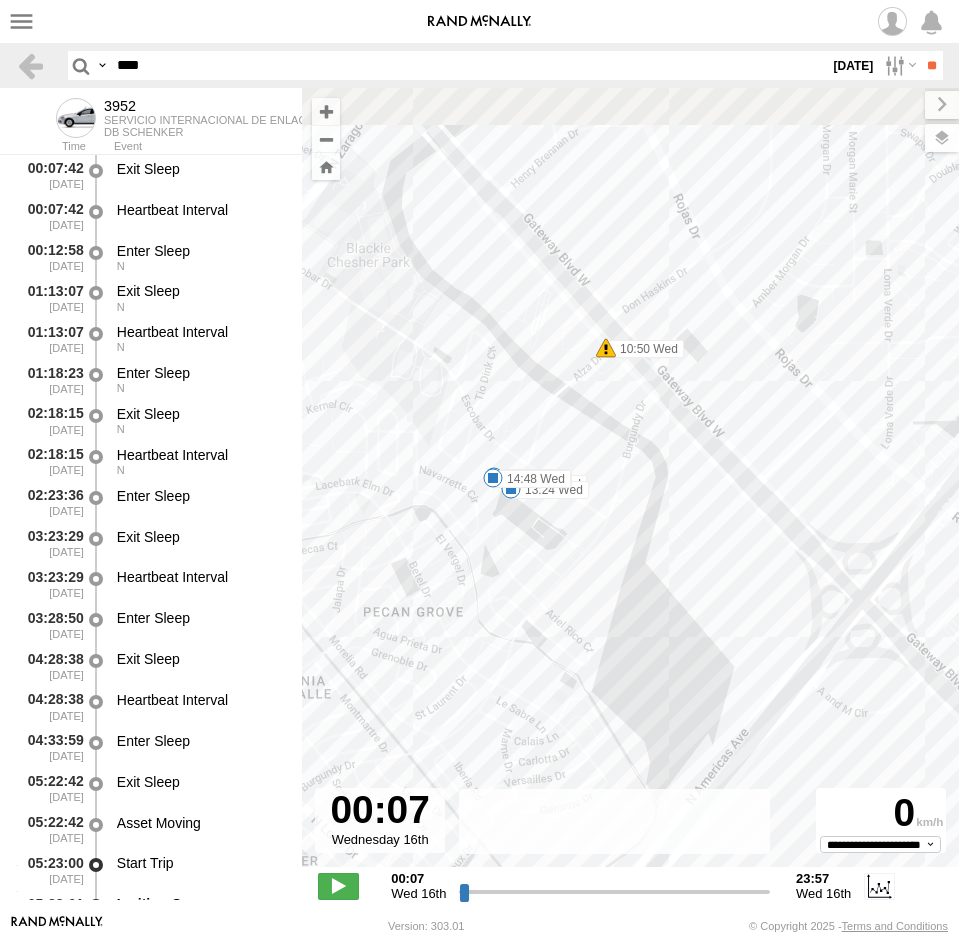 drag, startPoint x: 692, startPoint y: 441, endPoint x: 771, endPoint y: 506, distance: 102.30347 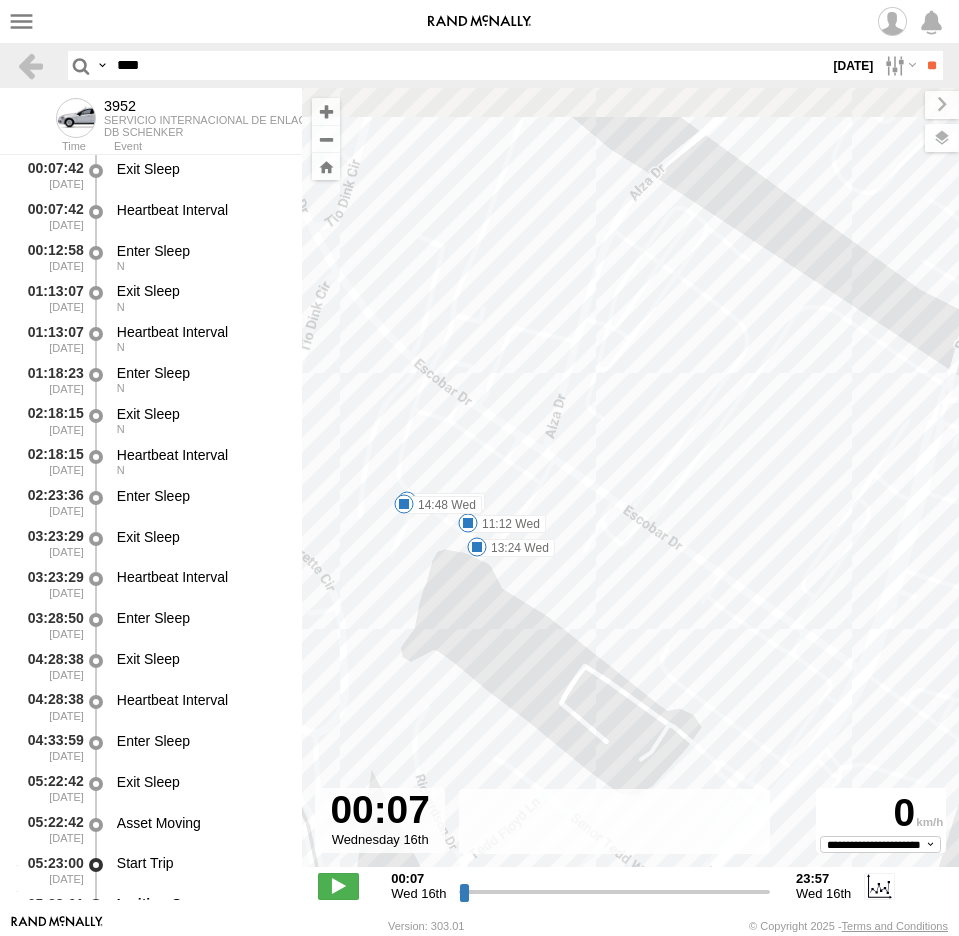 drag, startPoint x: 584, startPoint y: 436, endPoint x: 579, endPoint y: 531, distance: 95.131485 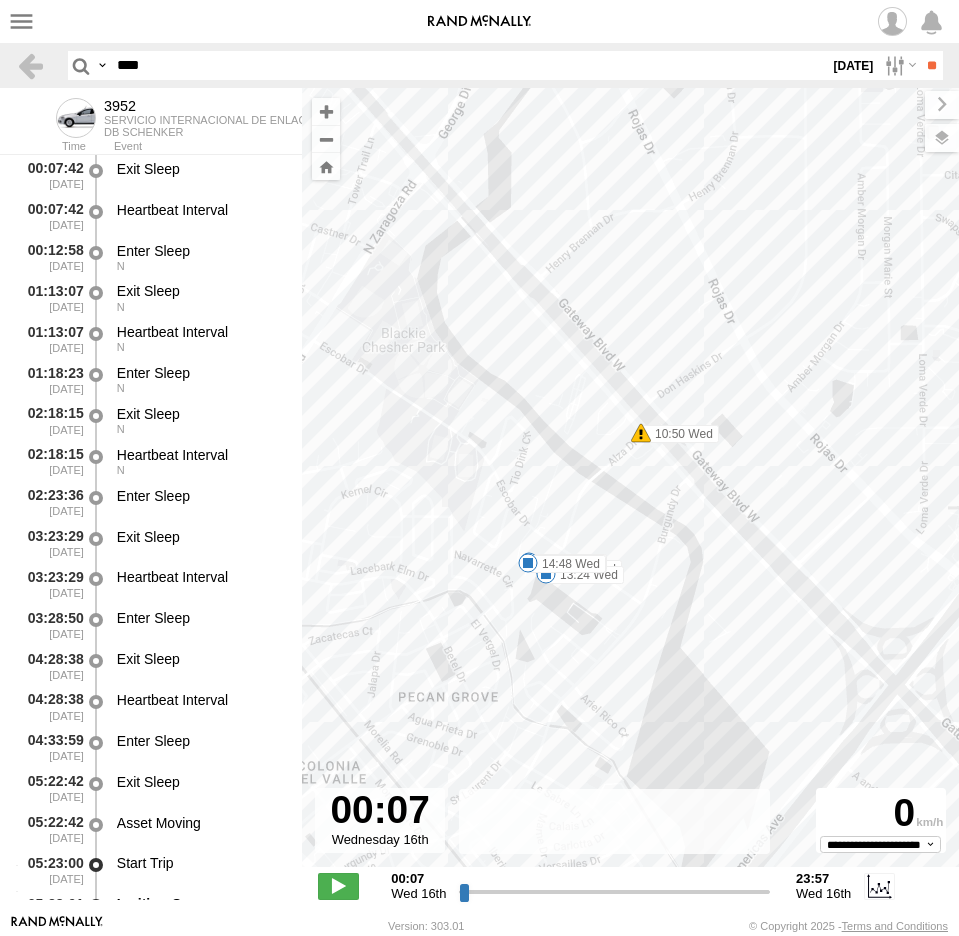 drag, startPoint x: 577, startPoint y: 315, endPoint x: 555, endPoint y: 509, distance: 195.24344 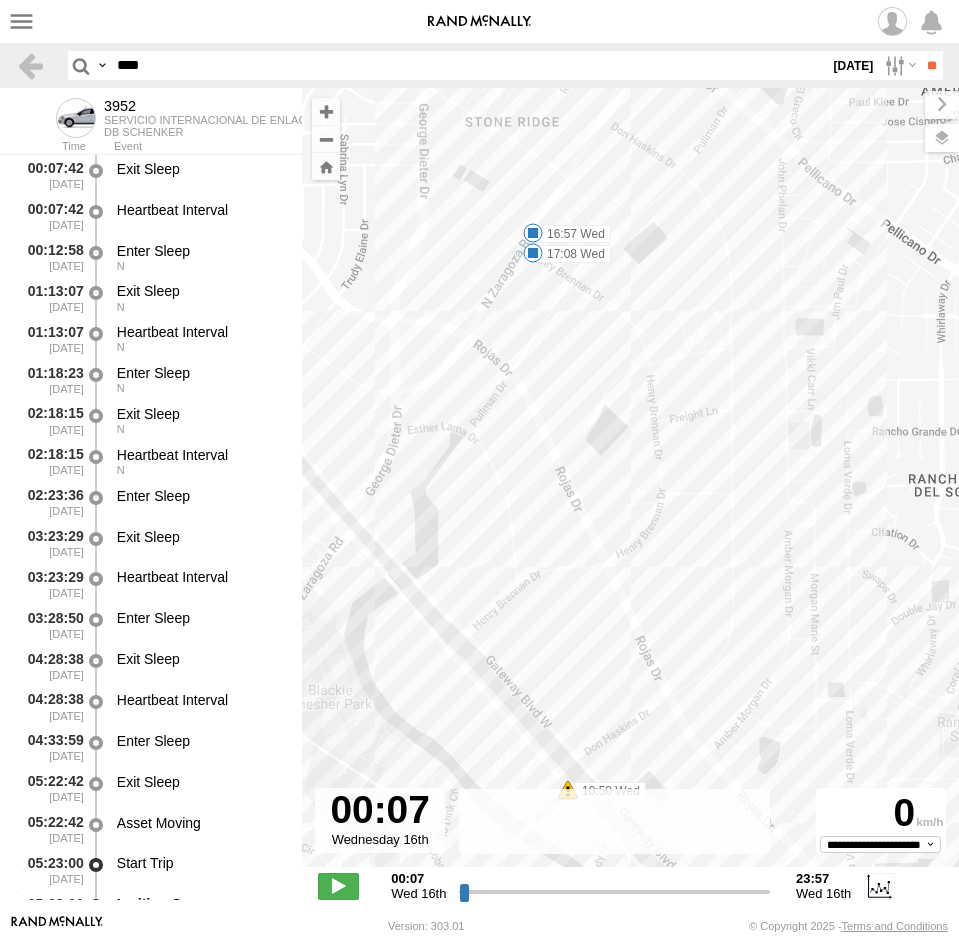 drag, startPoint x: 616, startPoint y: 522, endPoint x: 640, endPoint y: 320, distance: 203.42075 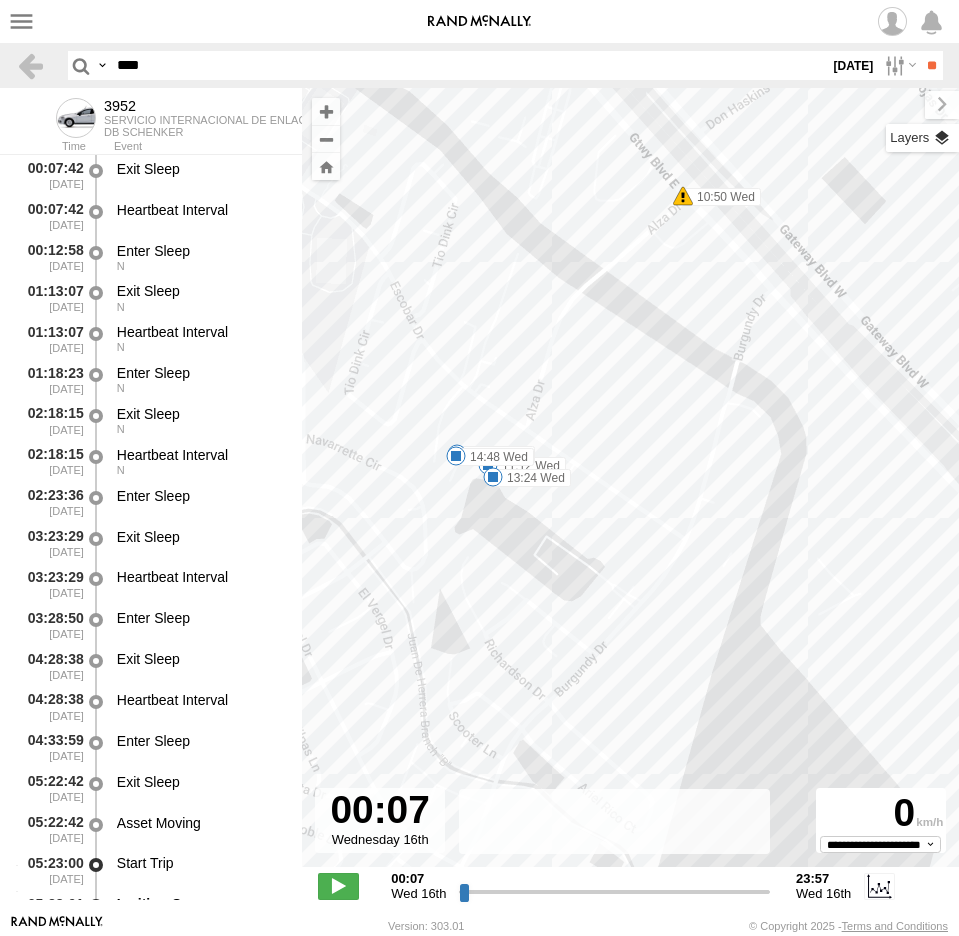 click at bounding box center (922, 138) 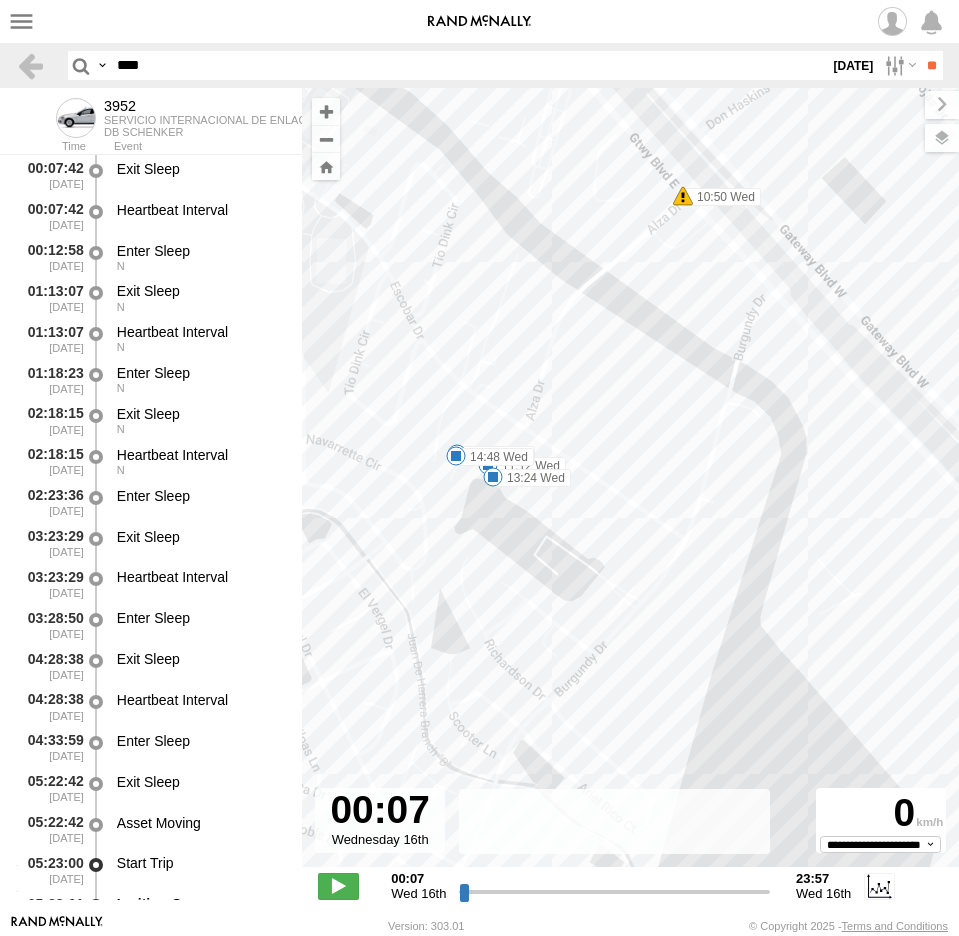click on "Basemaps" at bounding box center [0, 0] 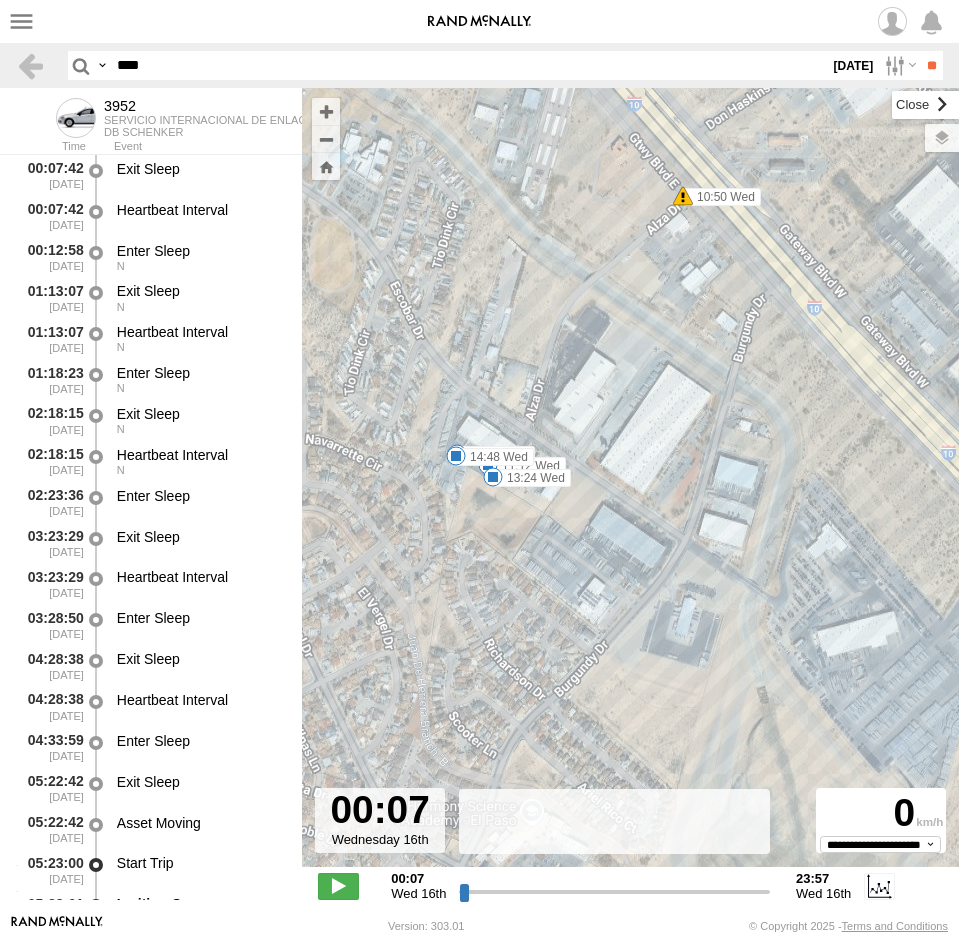 click at bounding box center (925, 105) 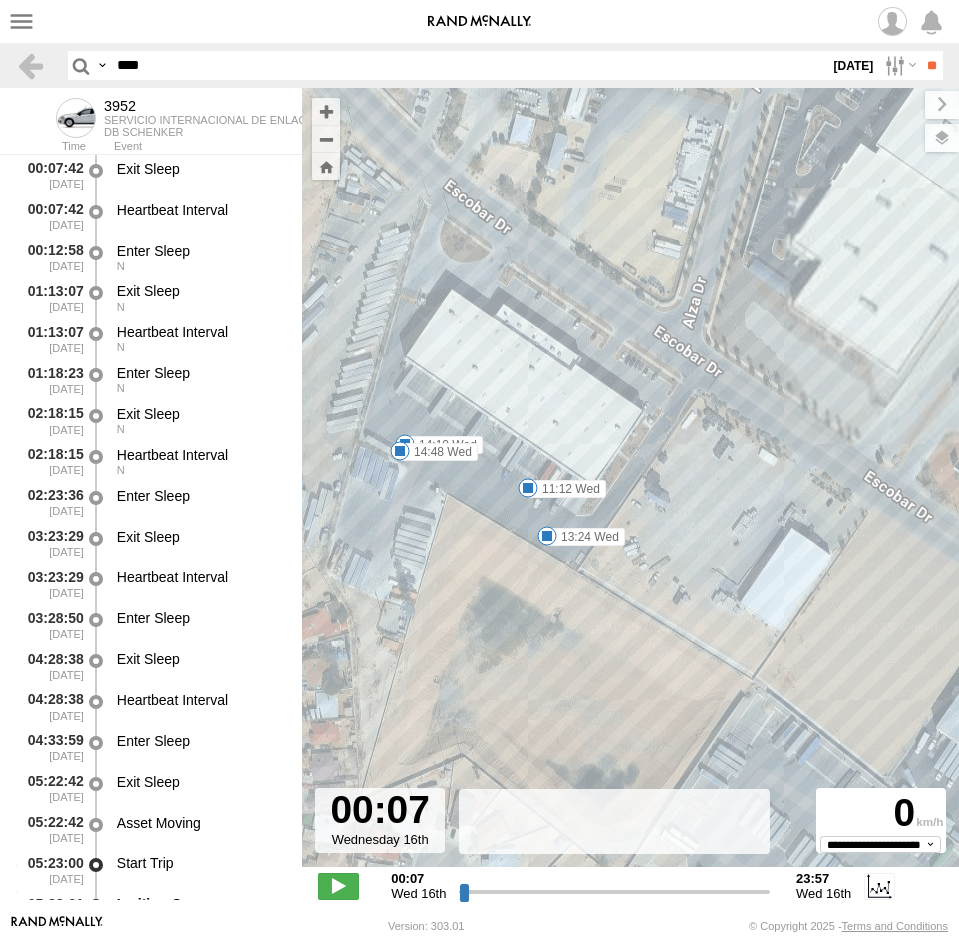 drag, startPoint x: 455, startPoint y: 502, endPoint x: 620, endPoint y: 598, distance: 190.89526 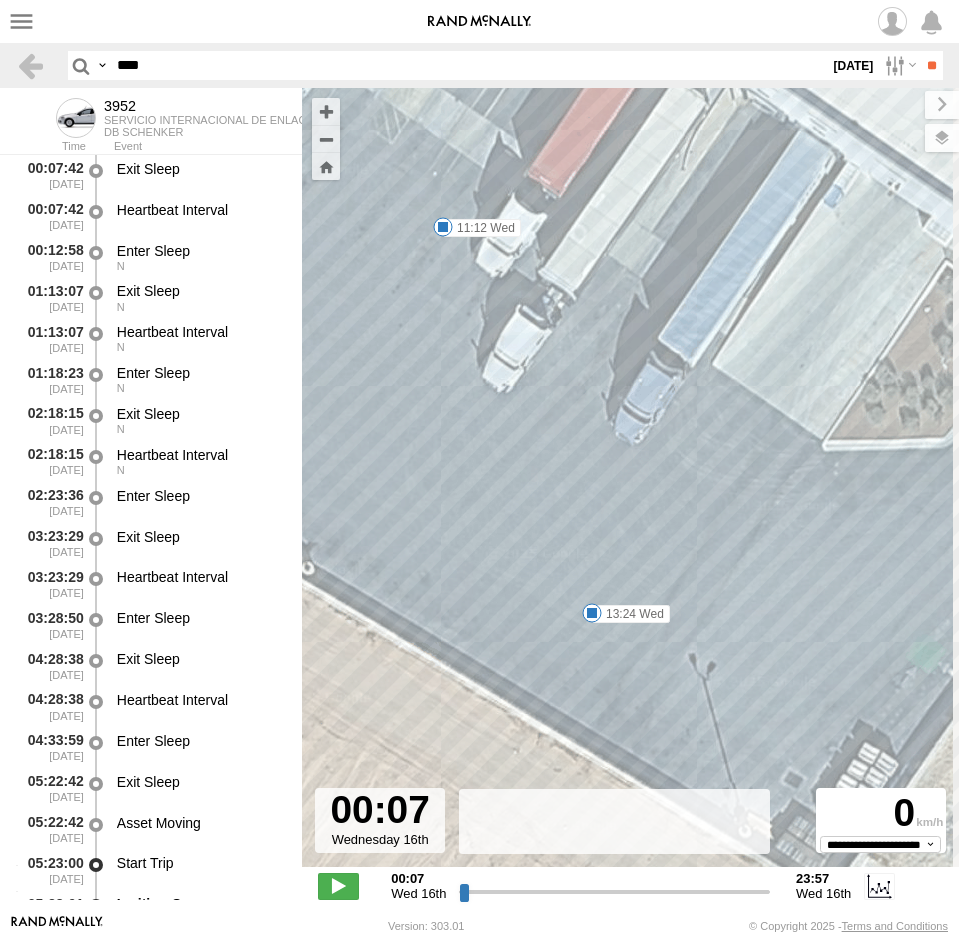 drag, startPoint x: 648, startPoint y: 564, endPoint x: 601, endPoint y: 390, distance: 180.23596 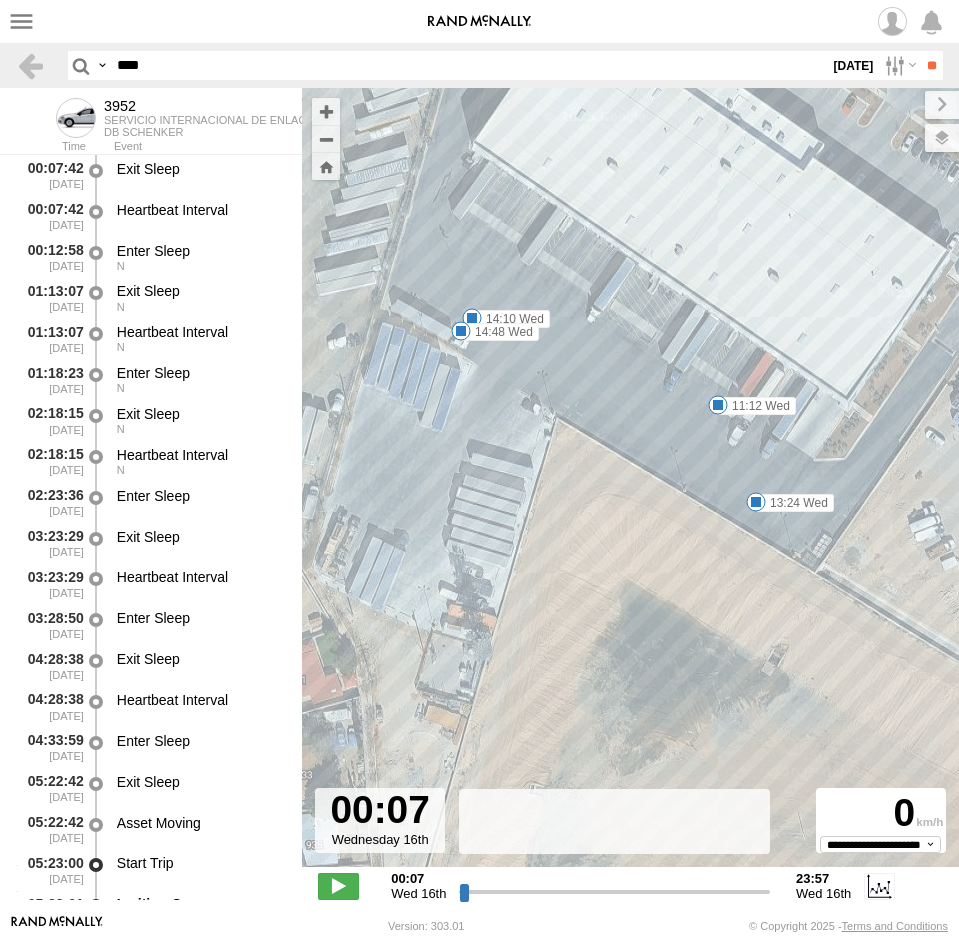 click on "3952 07:14 Wed 08:05 Wed 08:48 Wed 09:53 Wed 10:12 Wed 10:50 Wed 11:12 Wed 13:24 Wed 14:10 Wed 14:48 Wed 16:57 Wed 17:08 Wed 19:22 Wed 19:29 Wed" at bounding box center (630, 488) 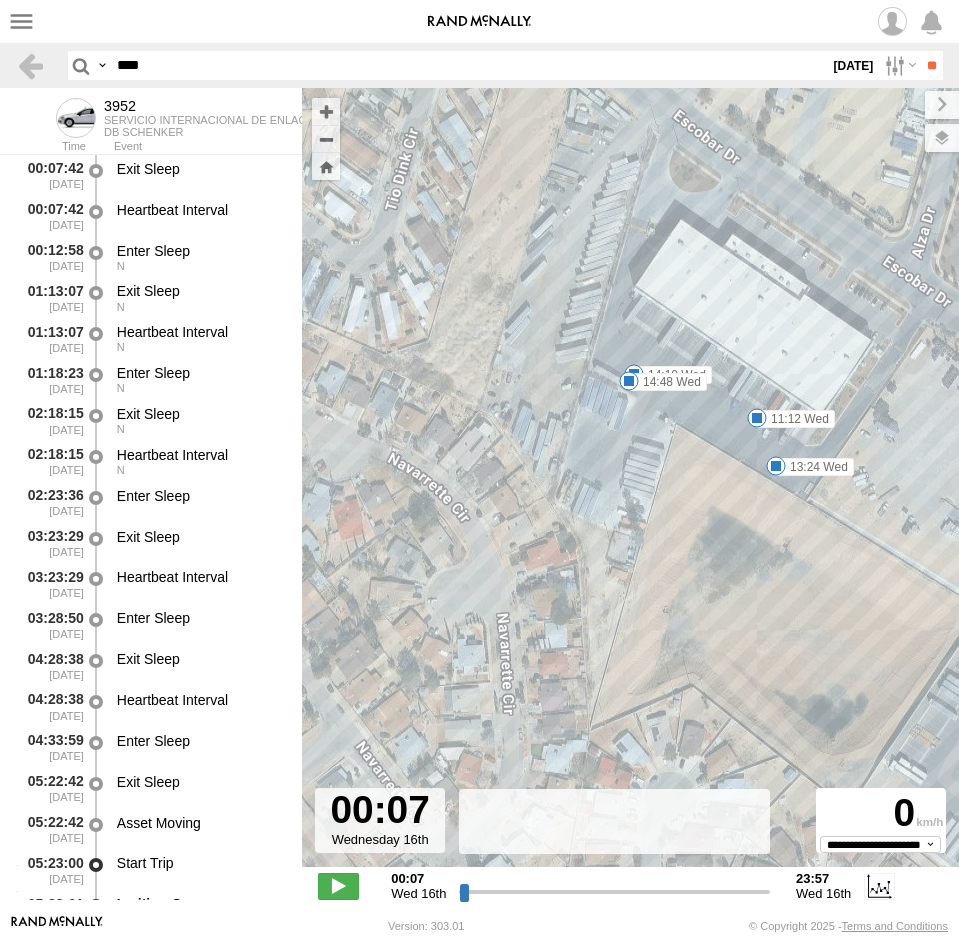 drag, startPoint x: 712, startPoint y: 635, endPoint x: 730, endPoint y: 594, distance: 44.777225 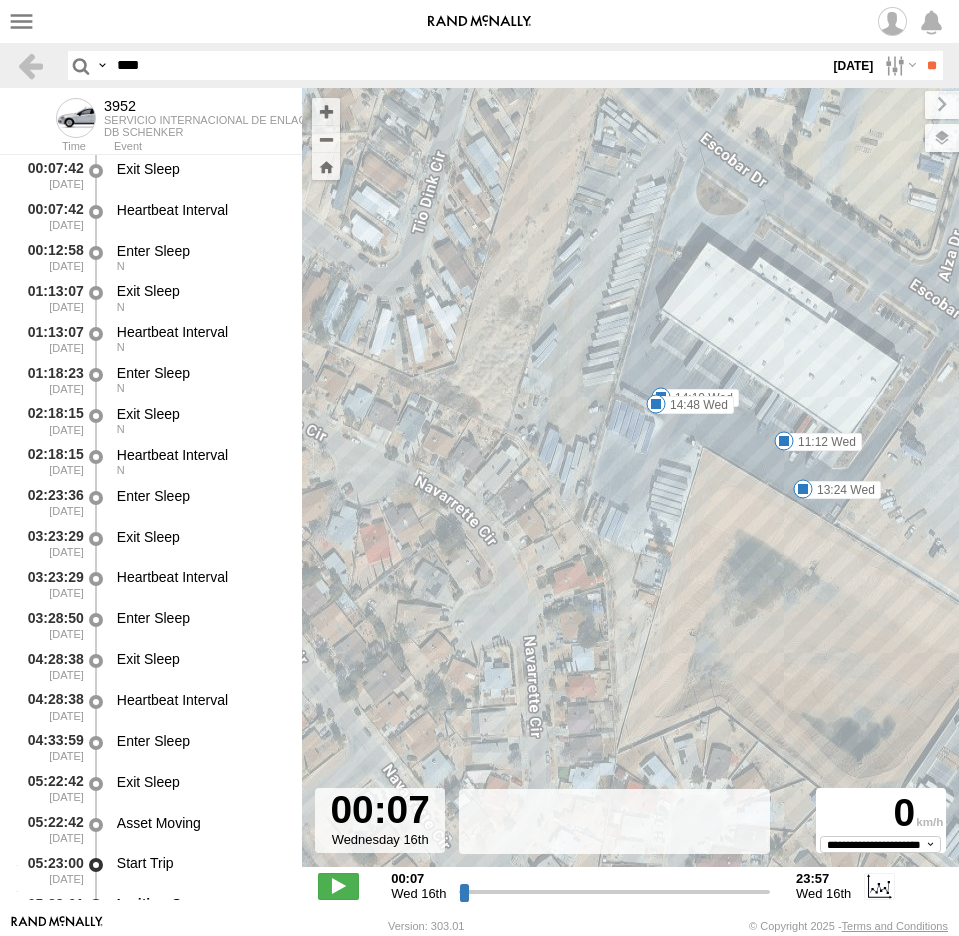 drag, startPoint x: 750, startPoint y: 563, endPoint x: 748, endPoint y: 657, distance: 94.02127 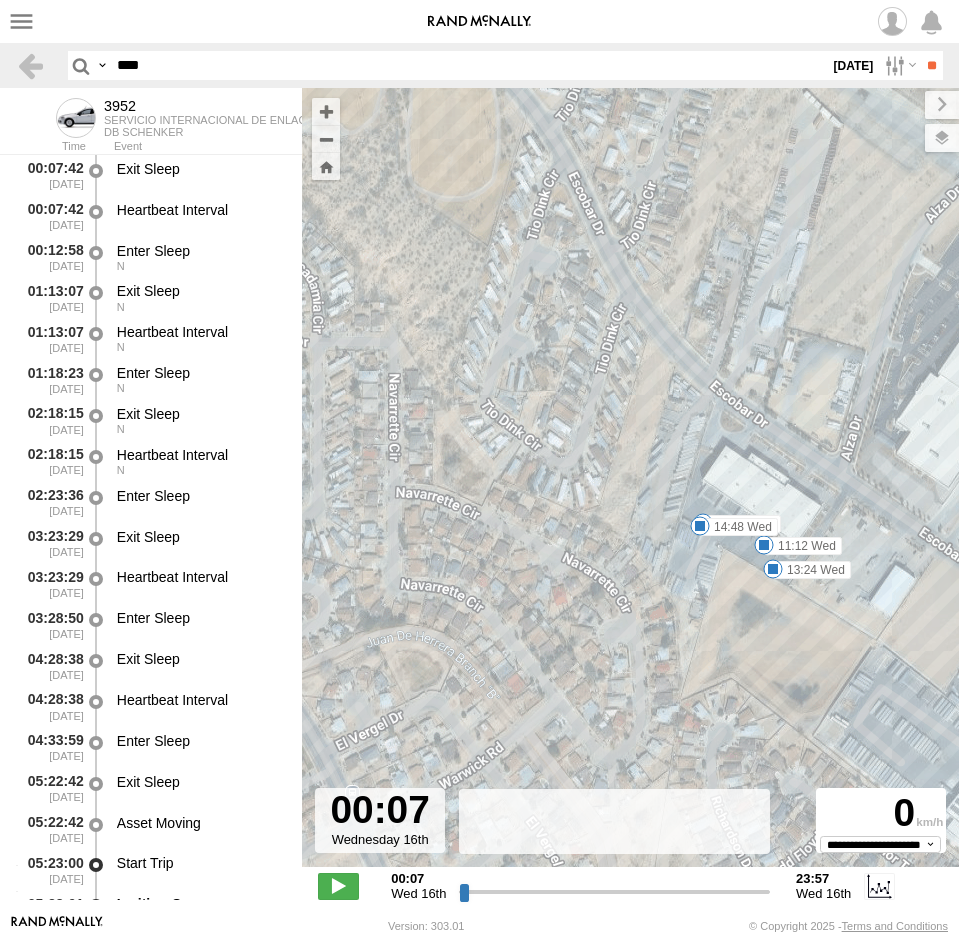 click at bounding box center (0, 0) 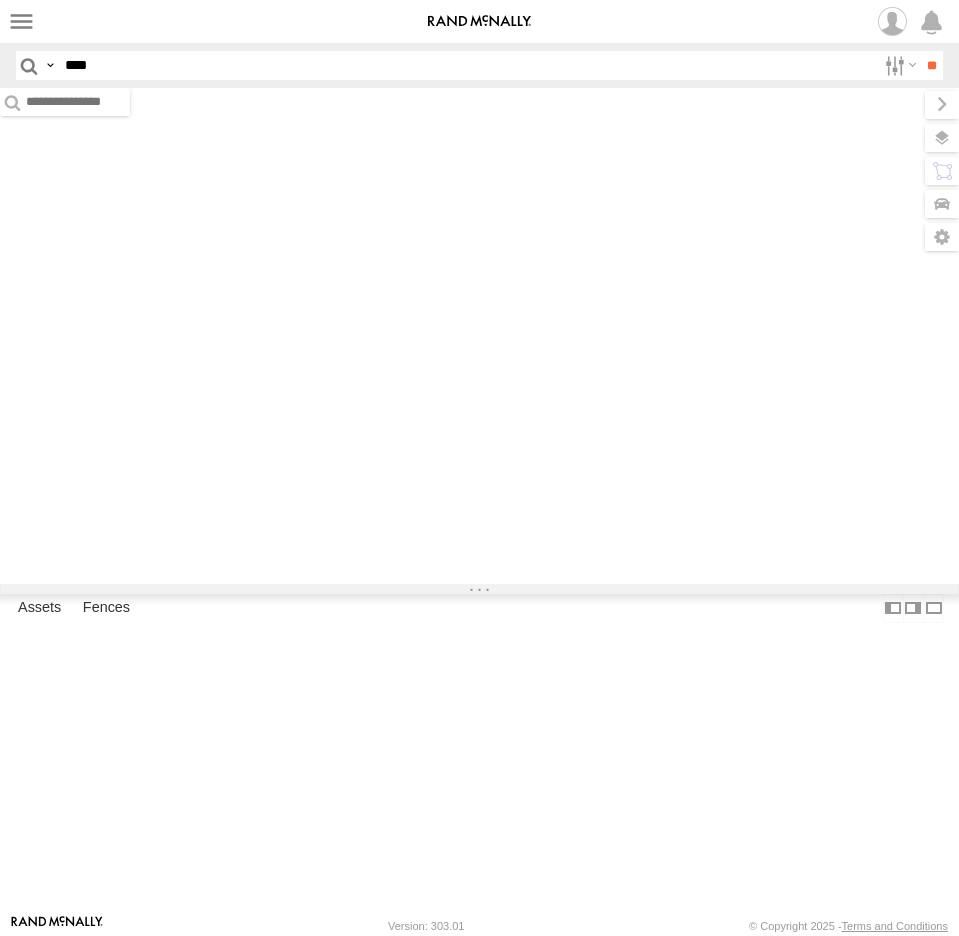 scroll, scrollTop: 0, scrollLeft: 0, axis: both 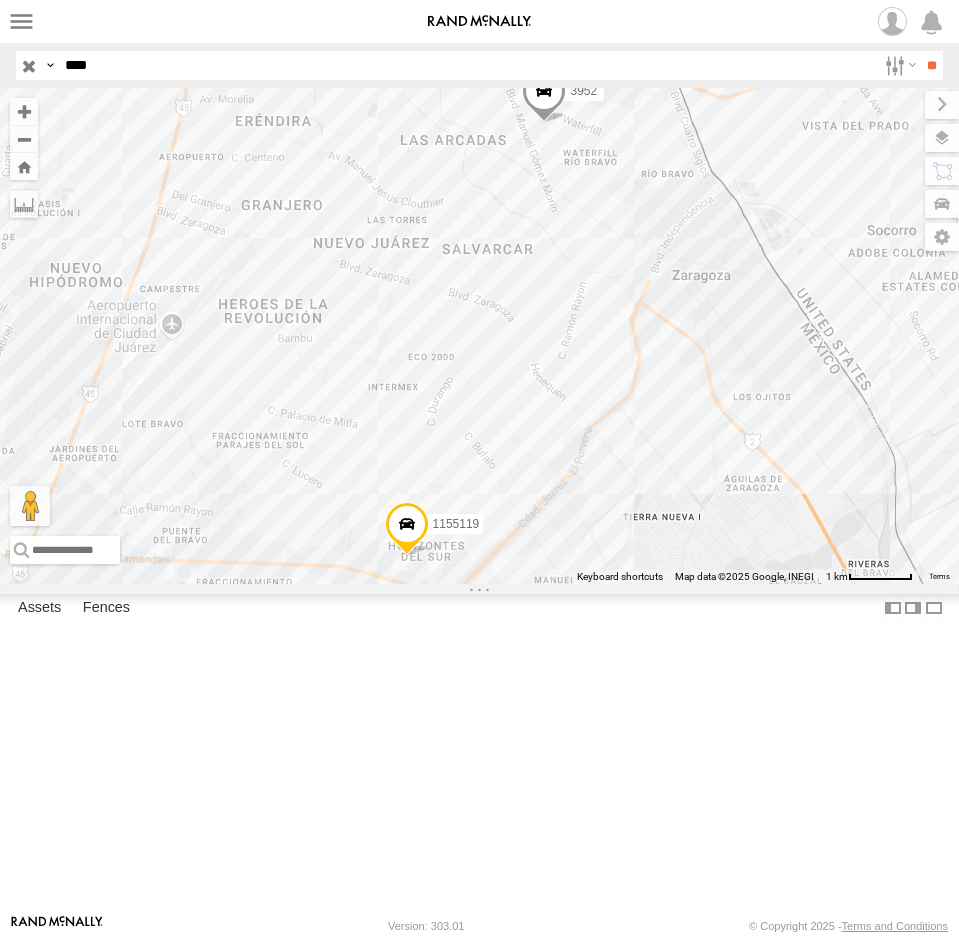 drag, startPoint x: 788, startPoint y: 466, endPoint x: 733, endPoint y: 624, distance: 167.29913 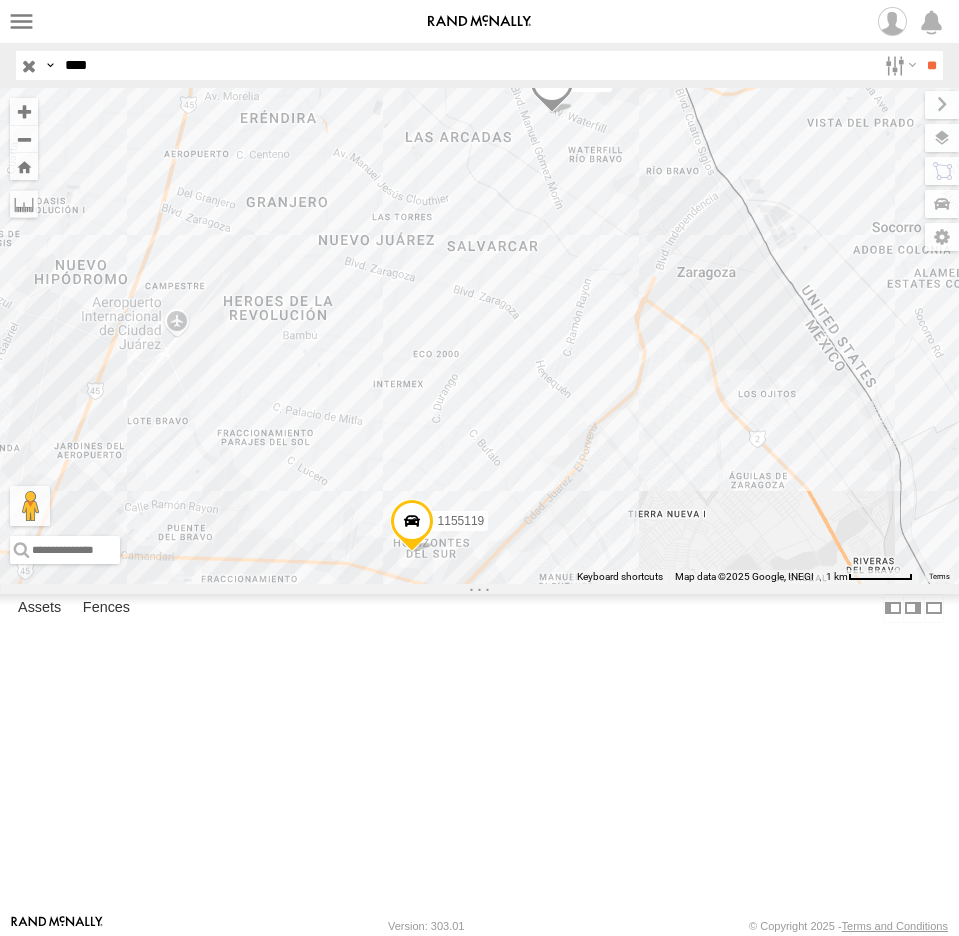 drag, startPoint x: 118, startPoint y: 71, endPoint x: -86, endPoint y: 76, distance: 204.06126 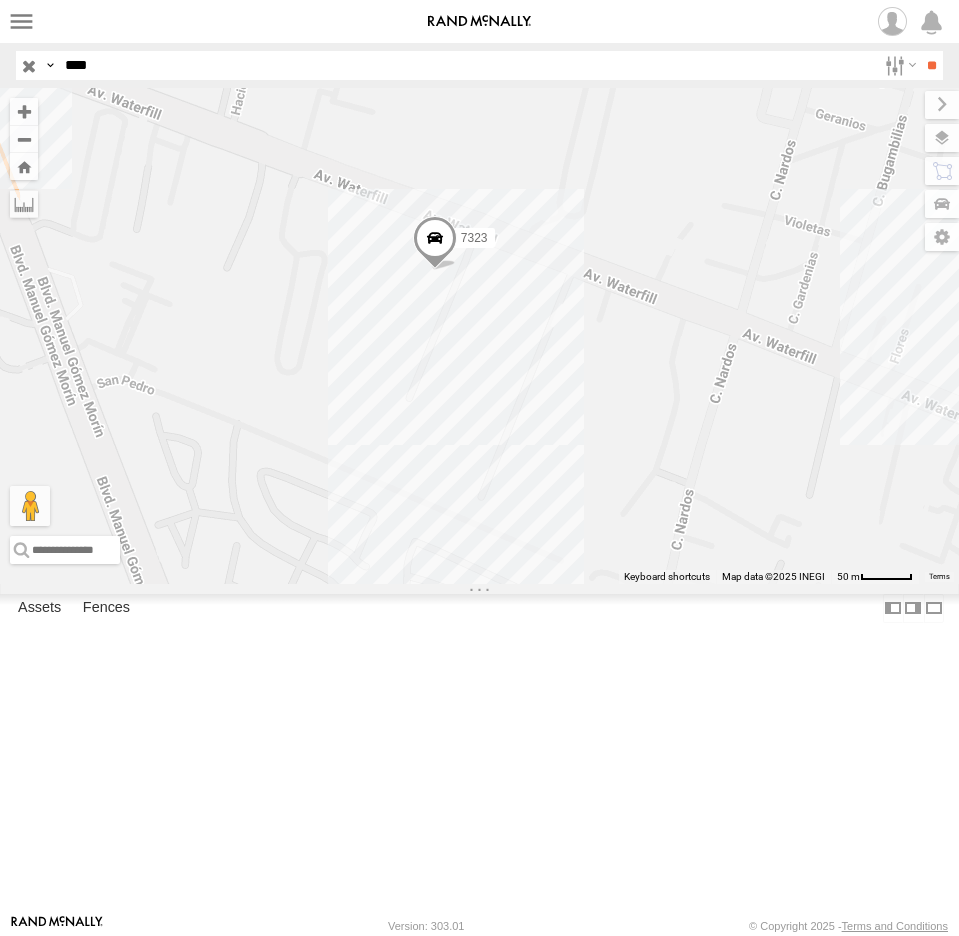 click at bounding box center (434, 243) 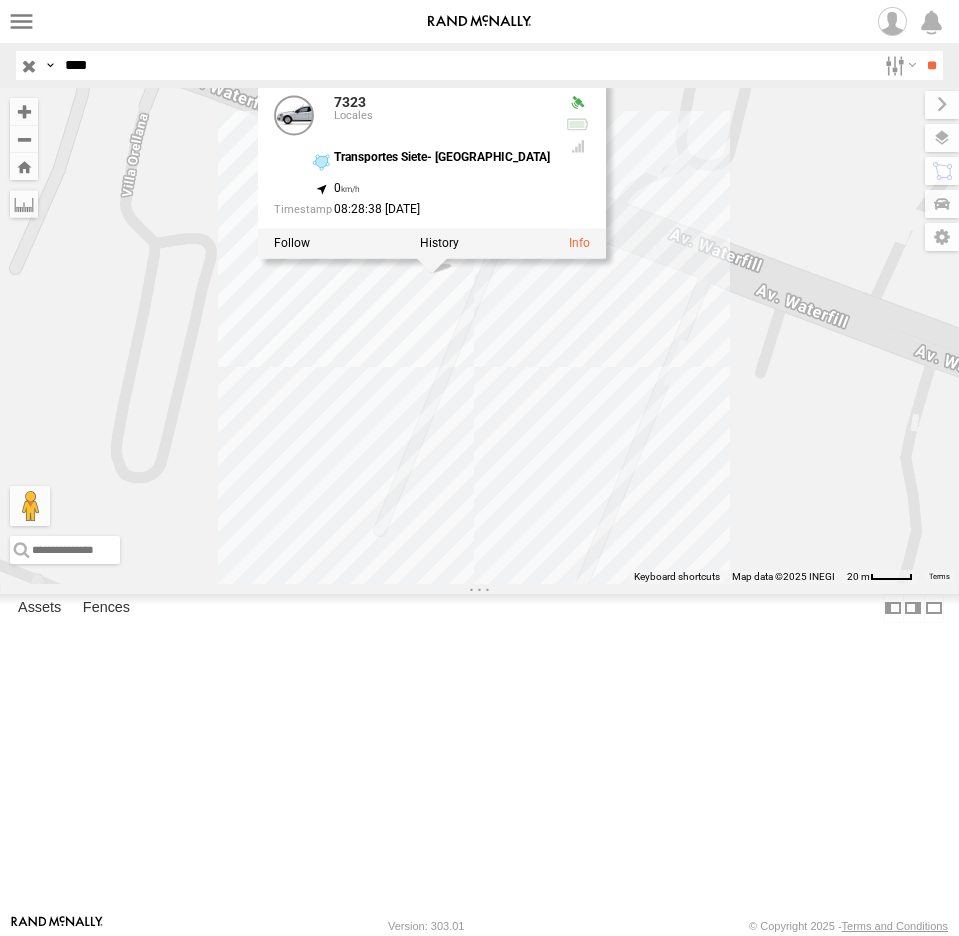 click at bounding box center (0, 0) 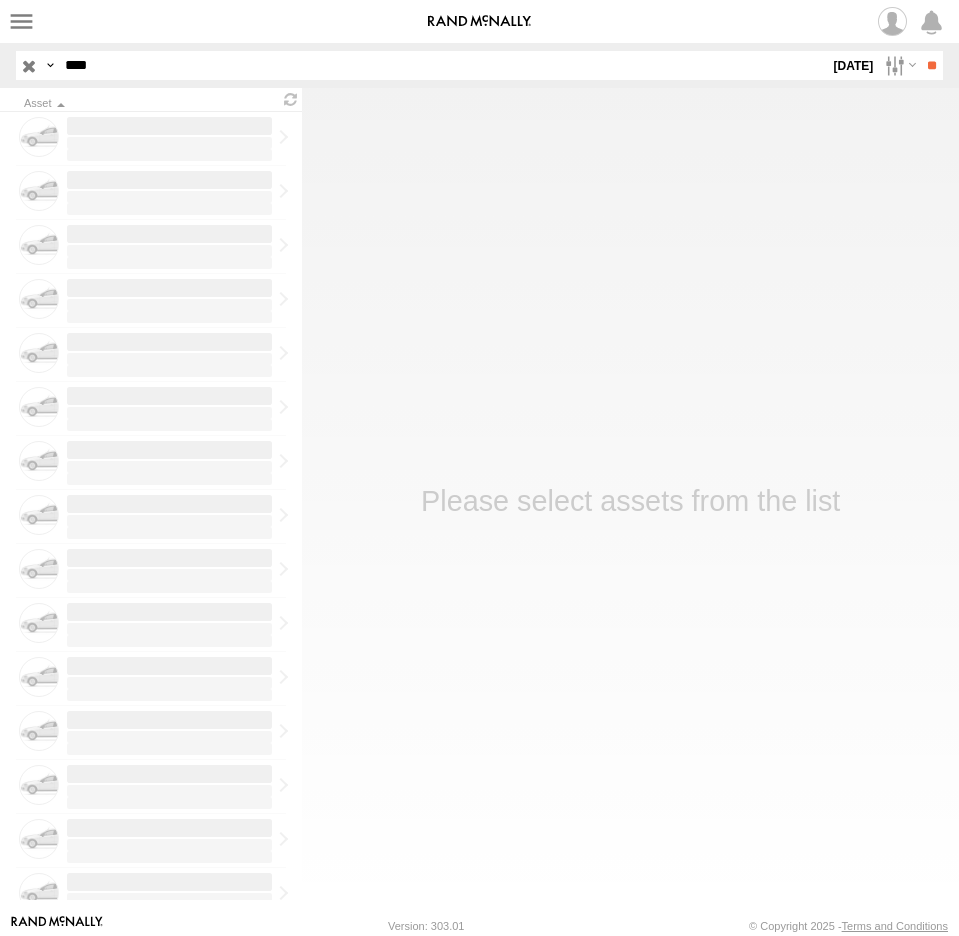 scroll, scrollTop: 0, scrollLeft: 0, axis: both 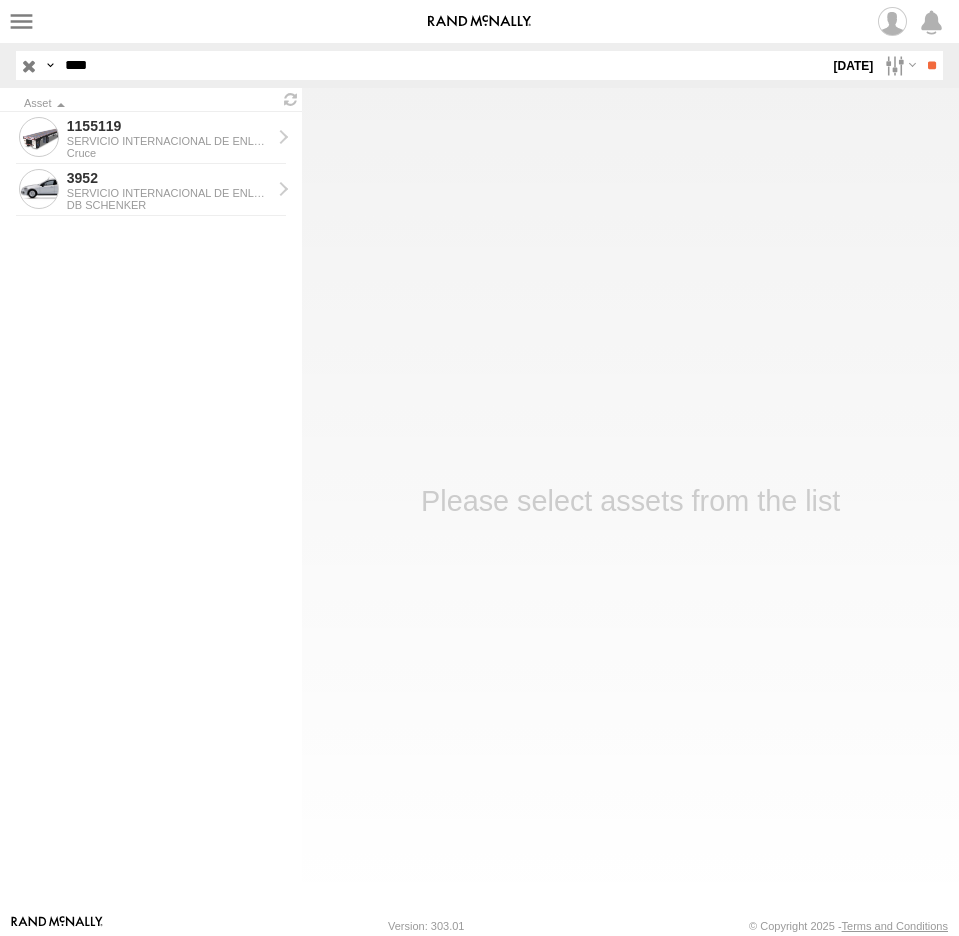 drag, startPoint x: -36, startPoint y: 69, endPoint x: -54, endPoint y: 79, distance: 20.59126 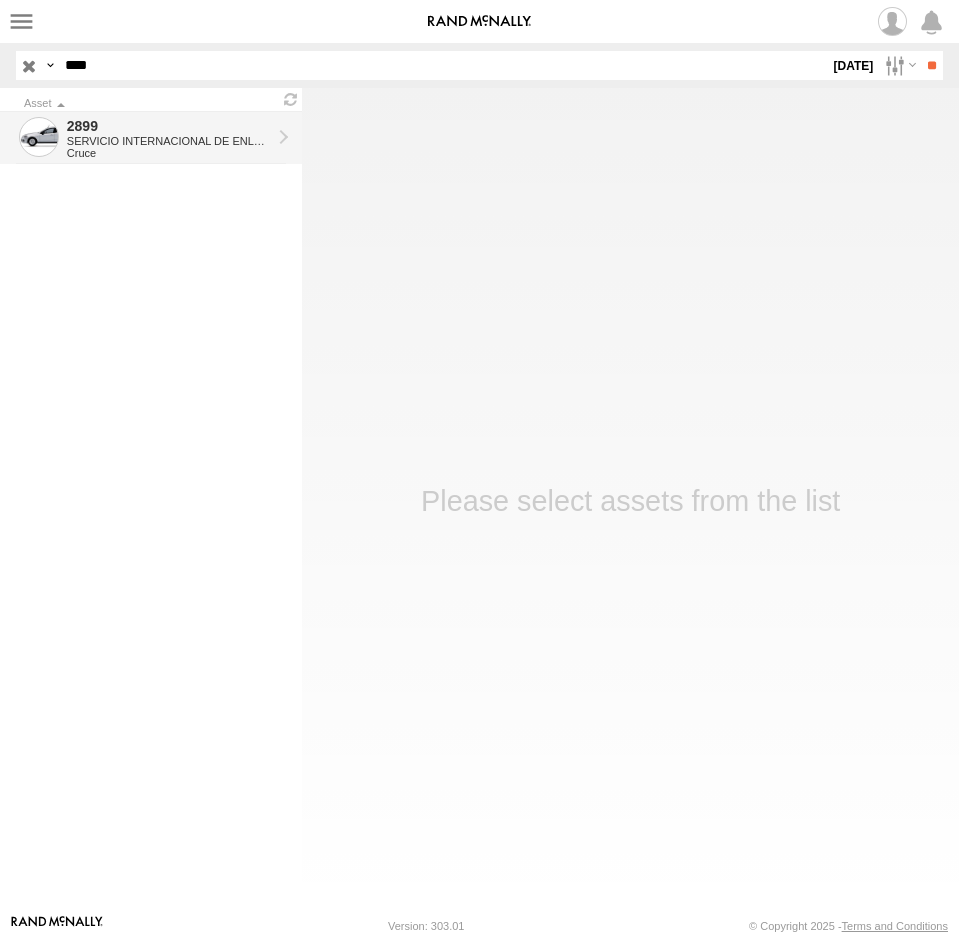 click on "SERVICIO INTERNACIONAL DE ENLACE TERRESTRE SA" at bounding box center [169, 141] 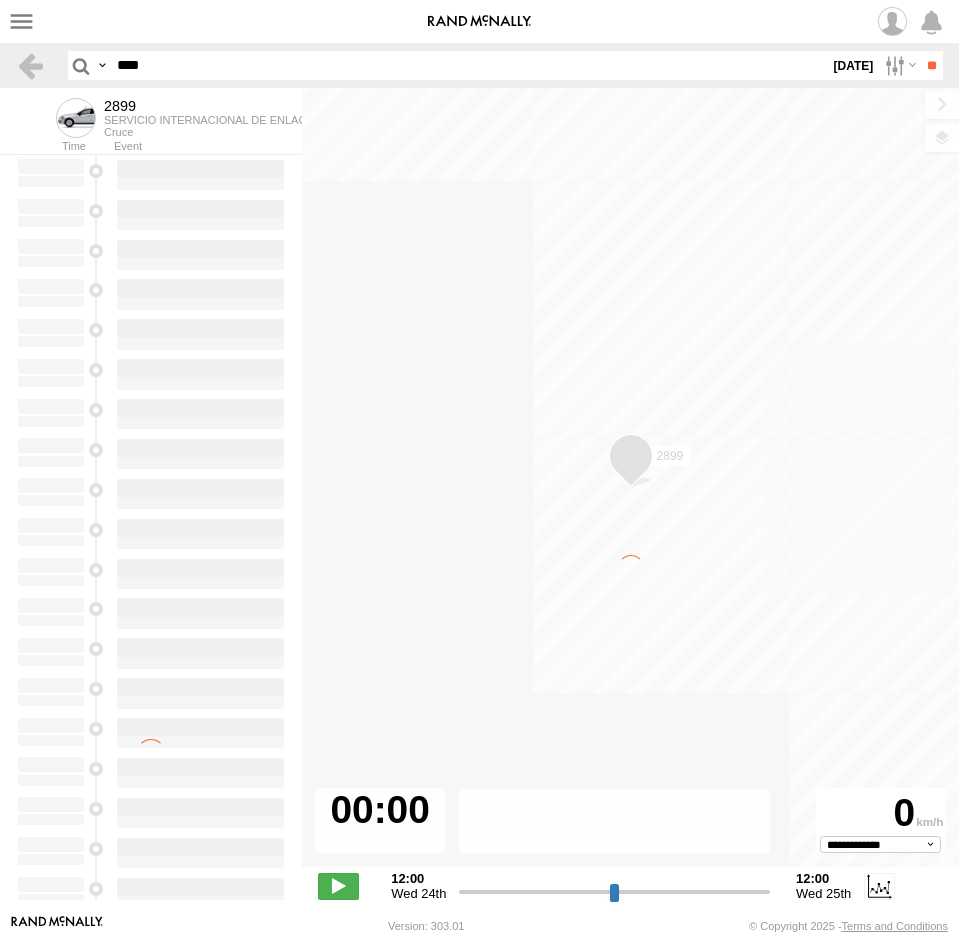 scroll, scrollTop: 0, scrollLeft: 0, axis: both 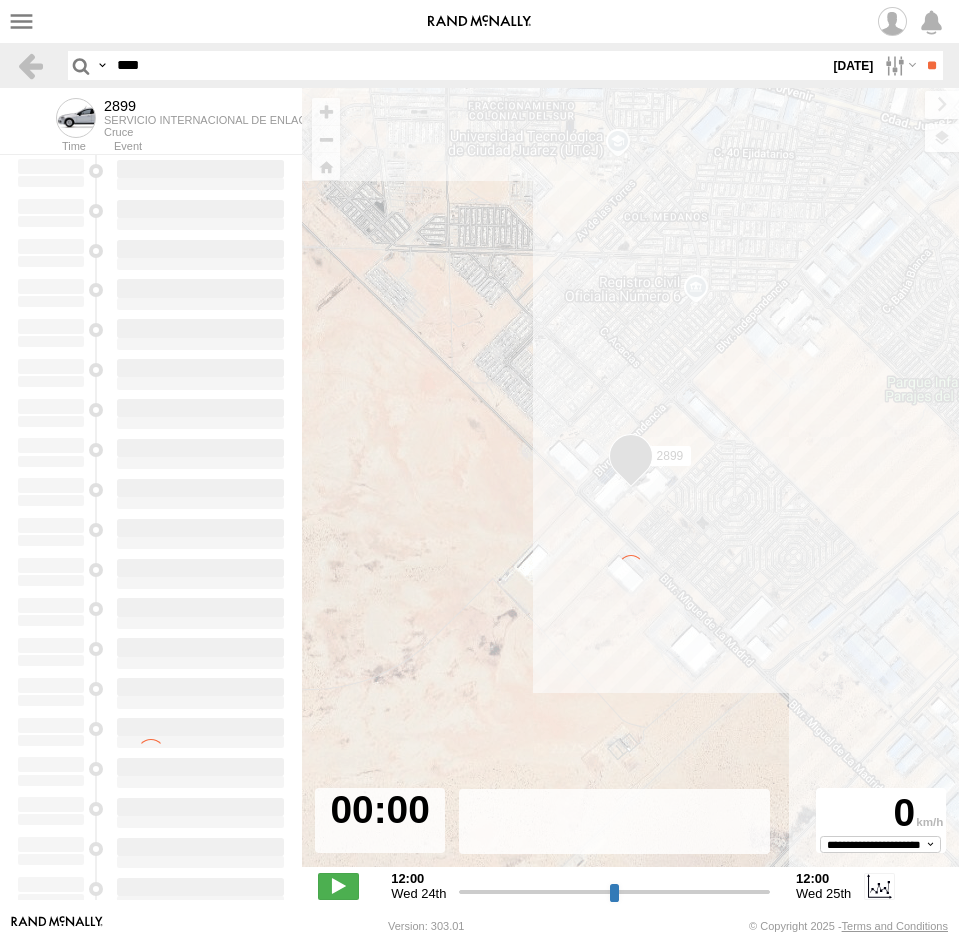 type on "**********" 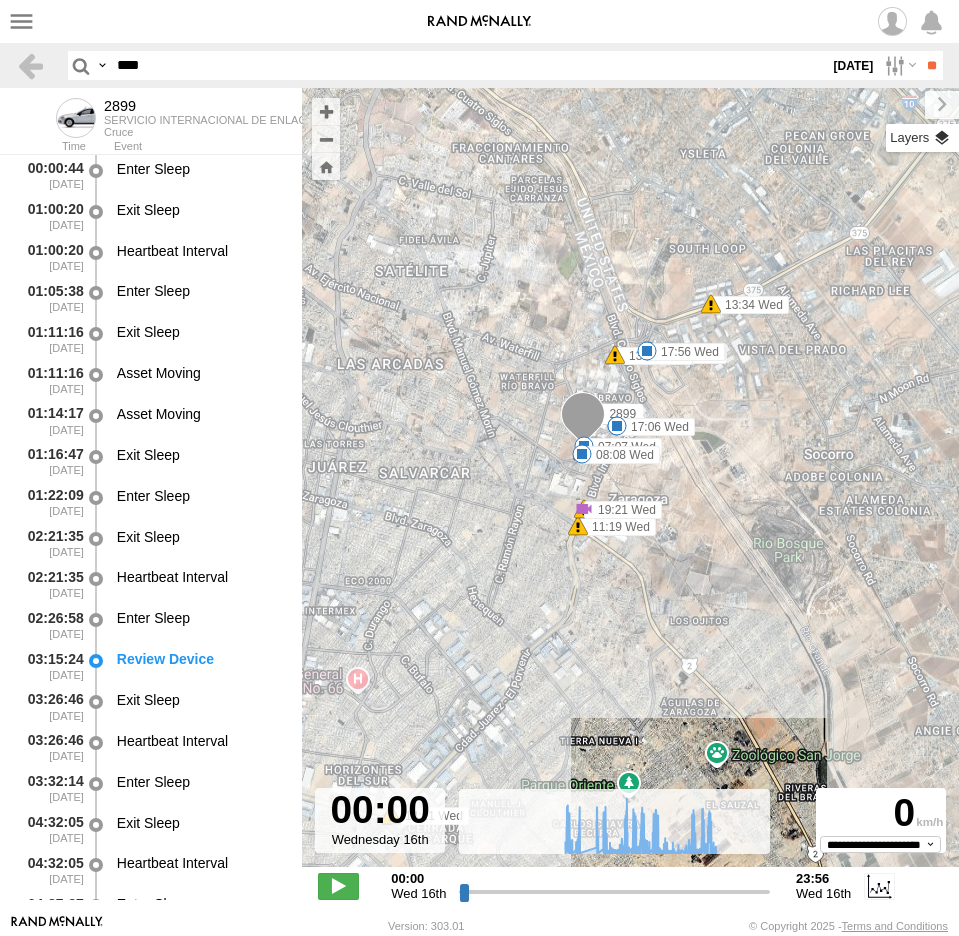 click at bounding box center [922, 138] 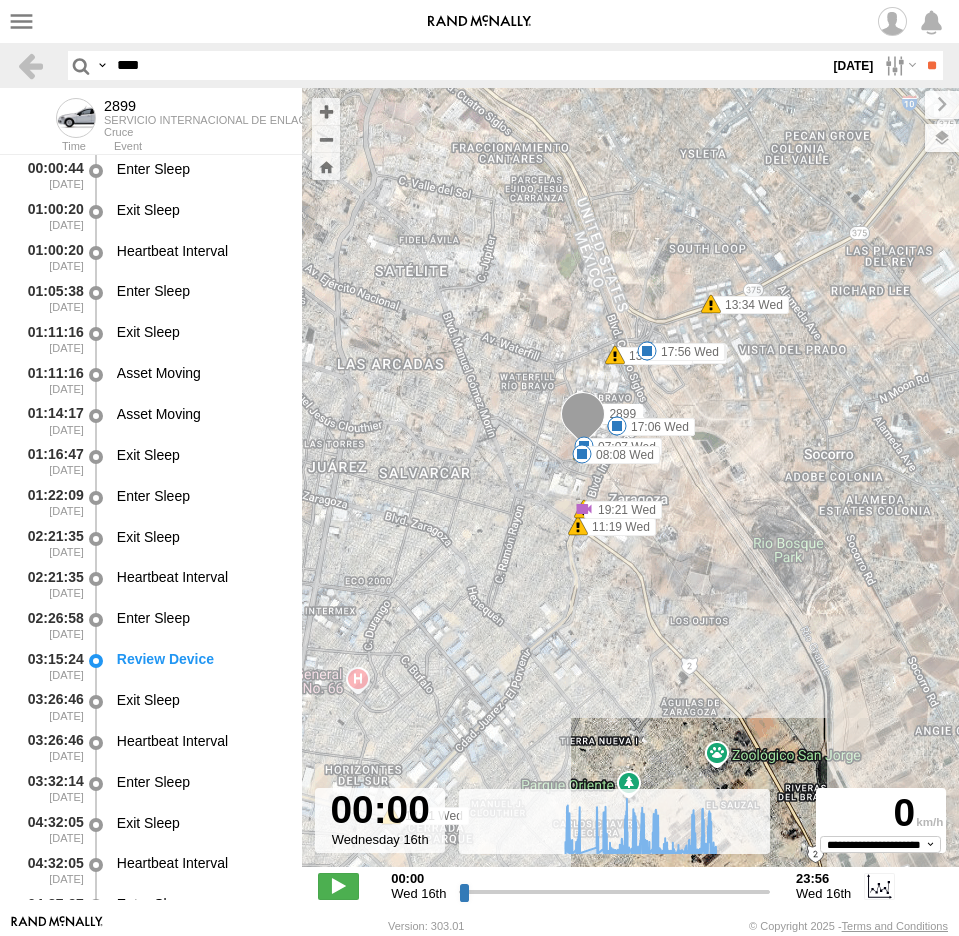 click on "Basemaps" at bounding box center [0, 0] 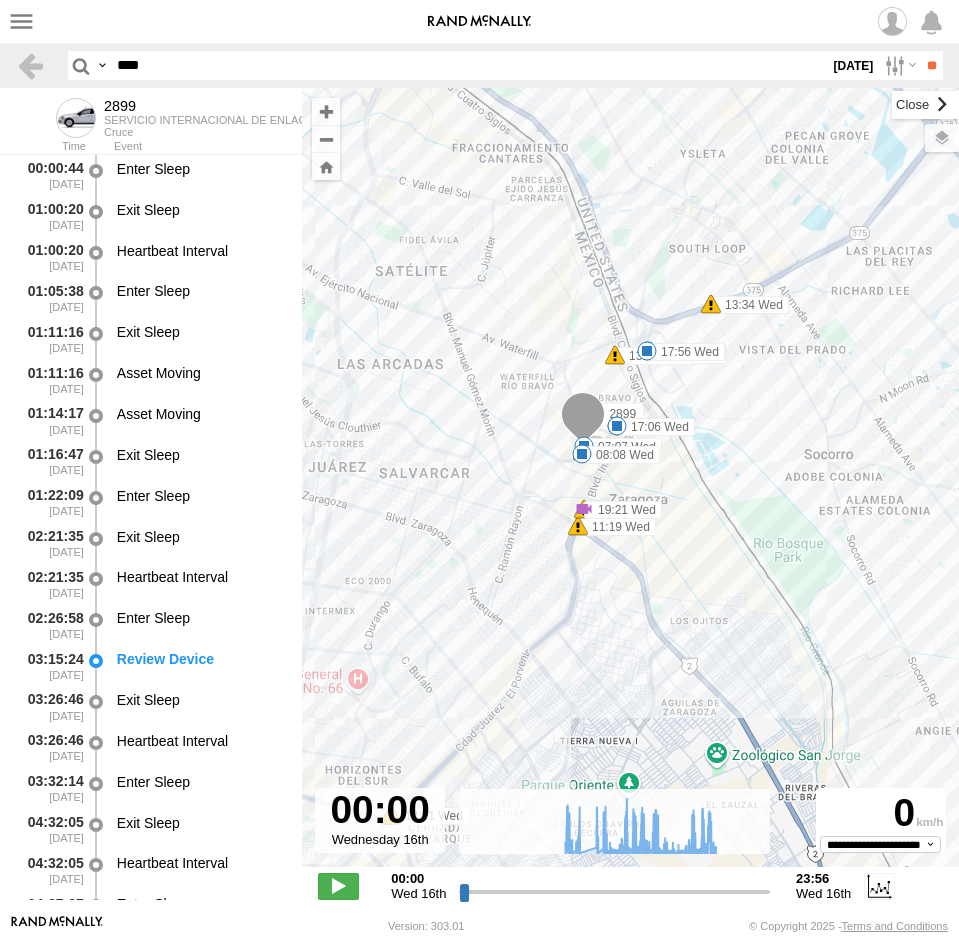 click at bounding box center [925, 105] 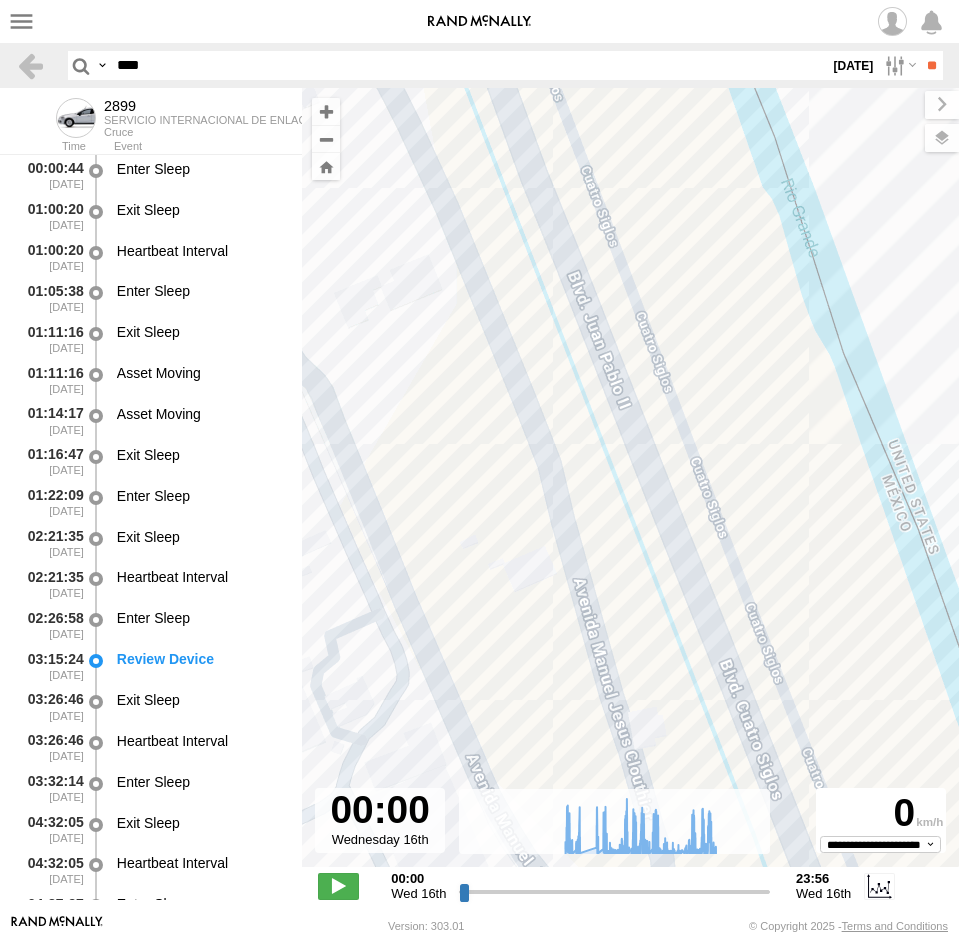 drag, startPoint x: 573, startPoint y: 534, endPoint x: 709, endPoint y: 433, distance: 169.40189 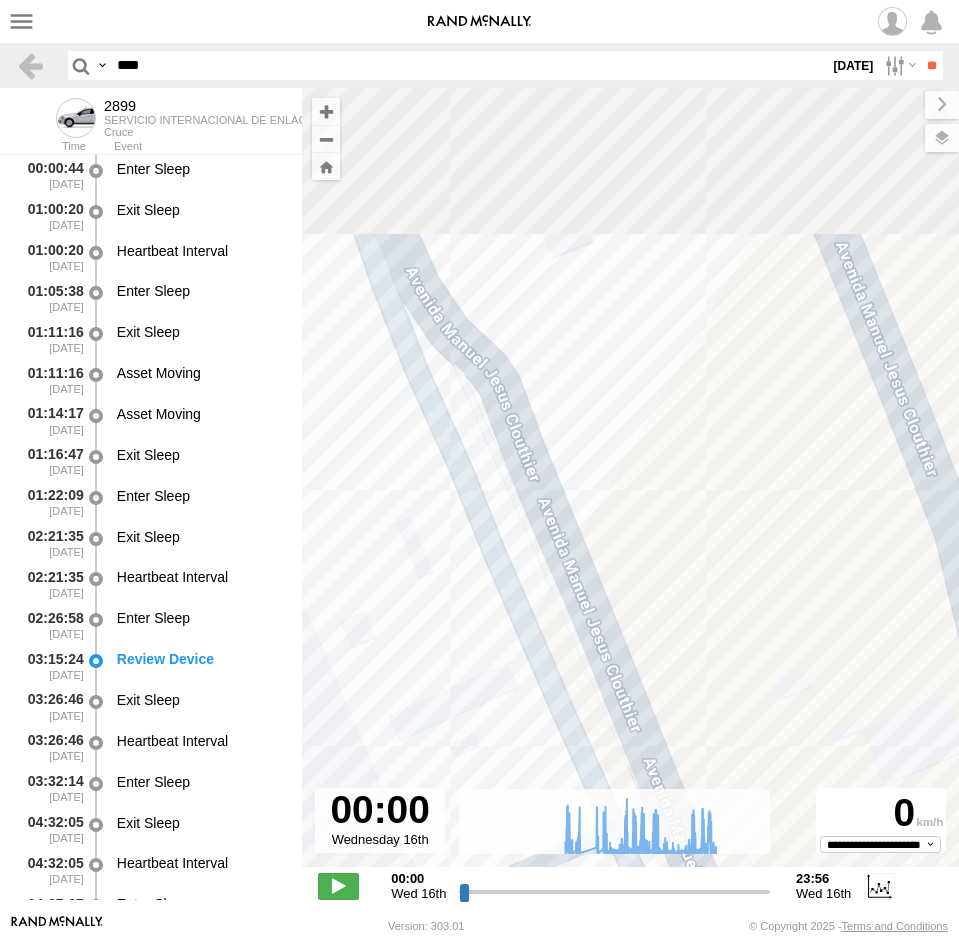 drag, startPoint x: 640, startPoint y: 334, endPoint x: 637, endPoint y: 606, distance: 272.01654 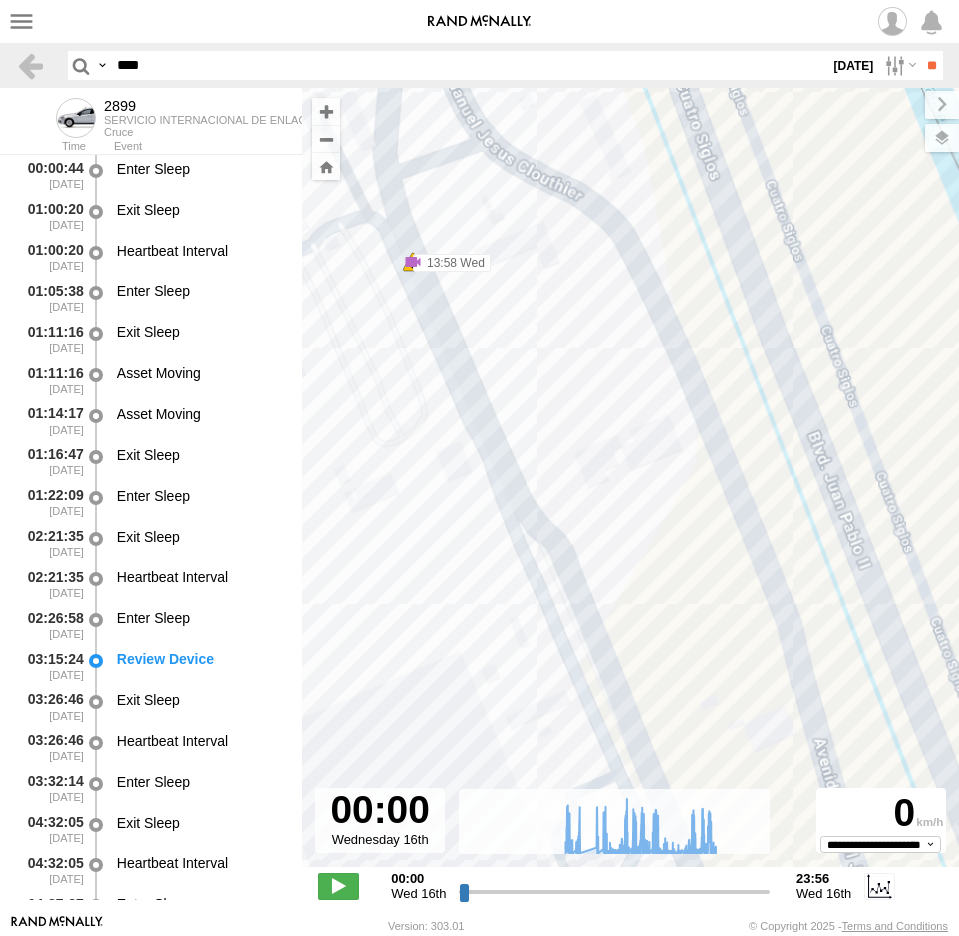 drag, startPoint x: 651, startPoint y: 598, endPoint x: 622, endPoint y: 716, distance: 121.511314 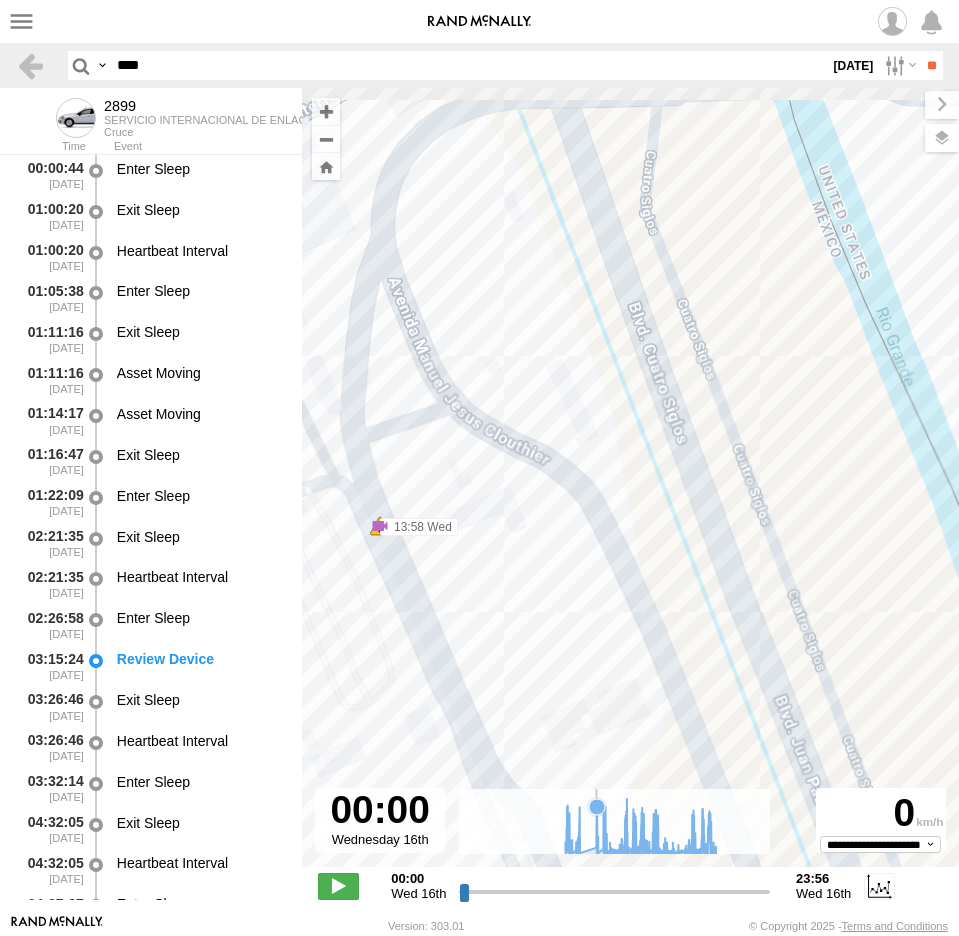 drag, startPoint x: 598, startPoint y: 651, endPoint x: 590, endPoint y: 795, distance: 144.22205 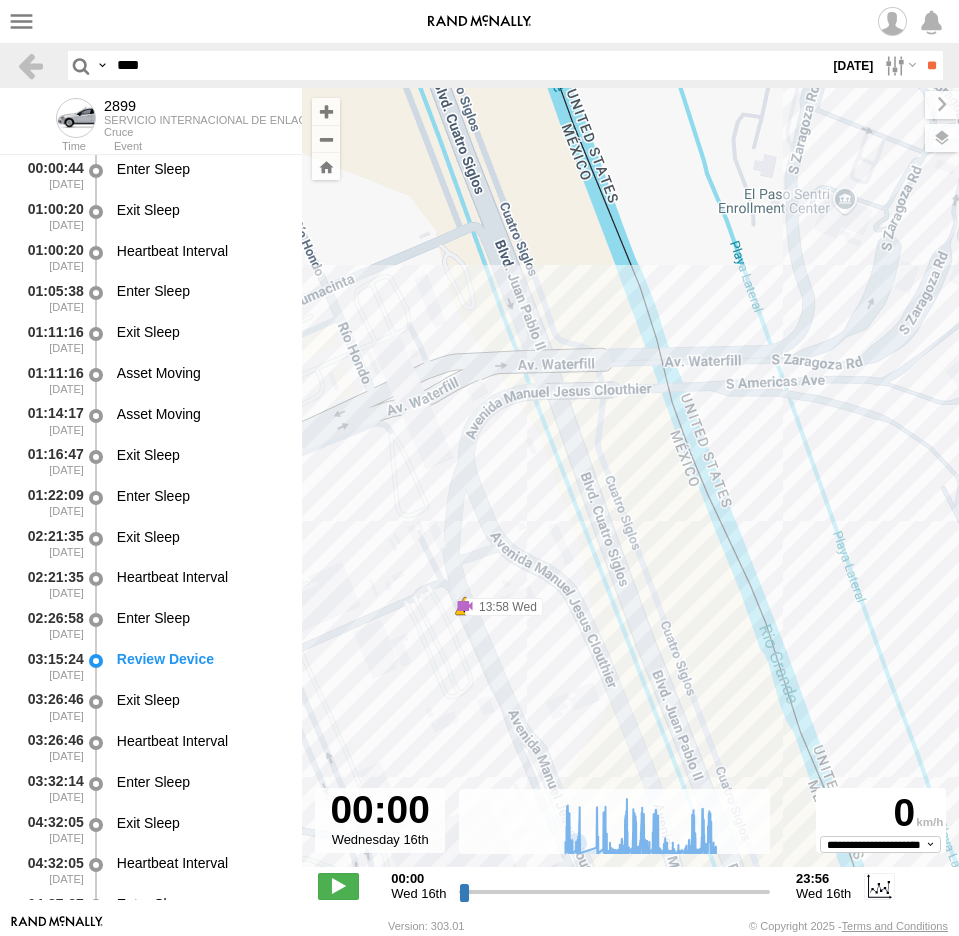 drag, startPoint x: 725, startPoint y: 581, endPoint x: 721, endPoint y: 434, distance: 147.05441 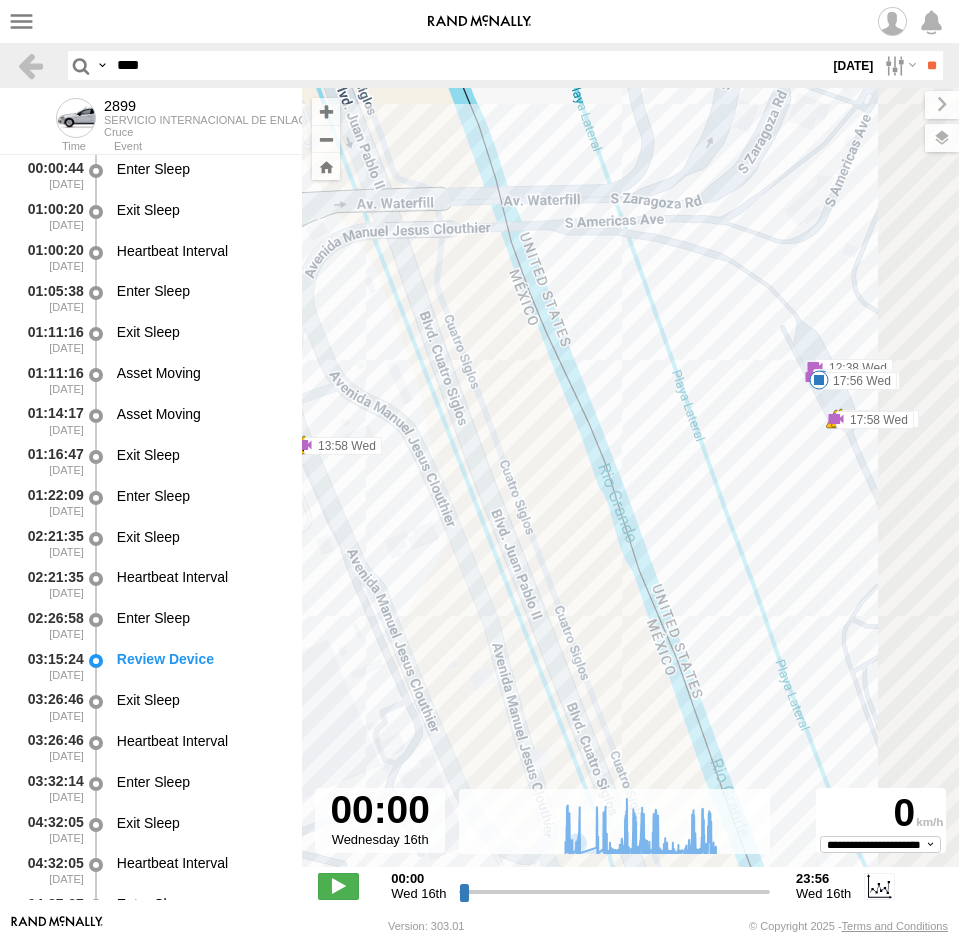 drag, startPoint x: 662, startPoint y: 494, endPoint x: 552, endPoint y: 490, distance: 110.0727 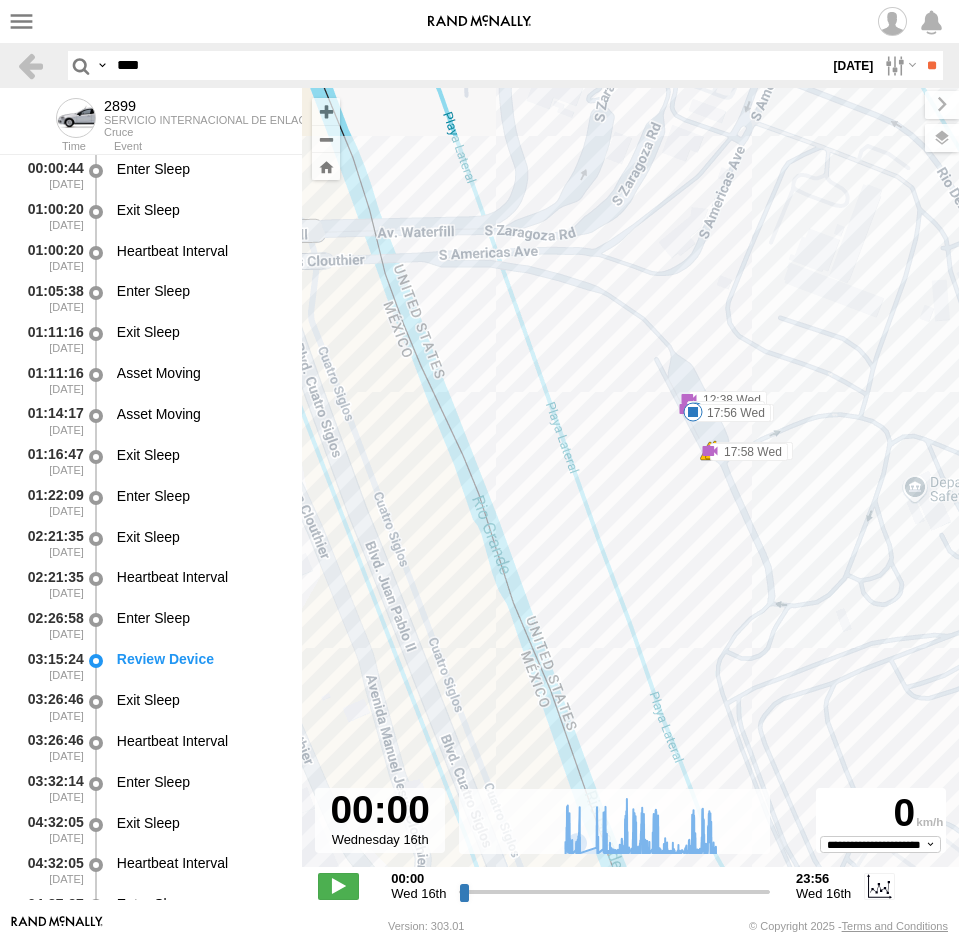 drag, startPoint x: 606, startPoint y: 460, endPoint x: 623, endPoint y: 449, distance: 20.248457 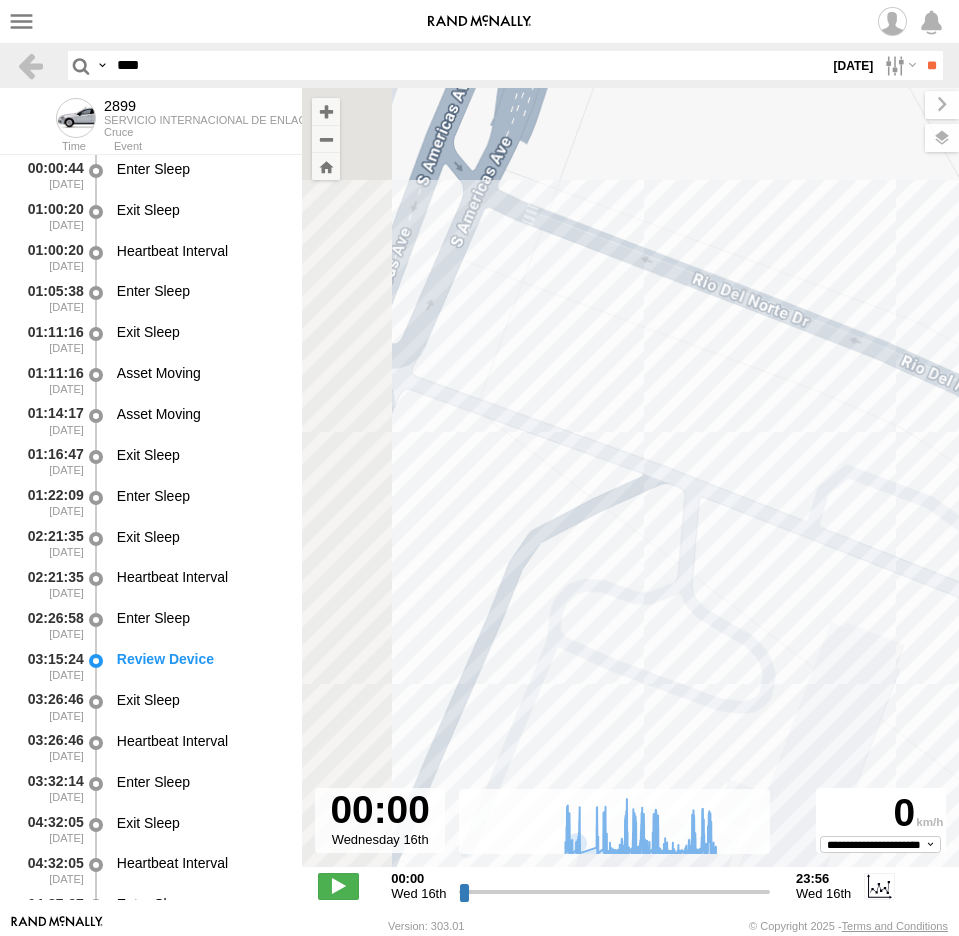 drag, startPoint x: 594, startPoint y: 439, endPoint x: 677, endPoint y: 522, distance: 117.37972 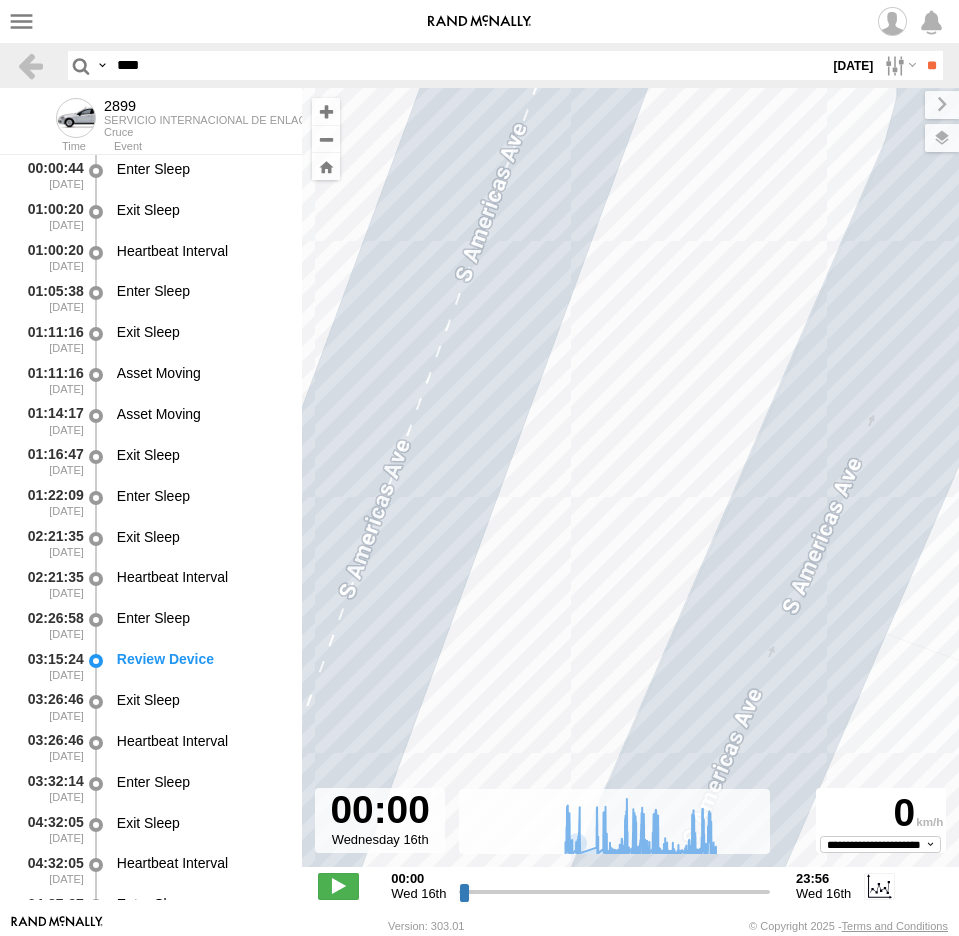 drag, startPoint x: 759, startPoint y: 524, endPoint x: 802, endPoint y: 453, distance: 83.00603 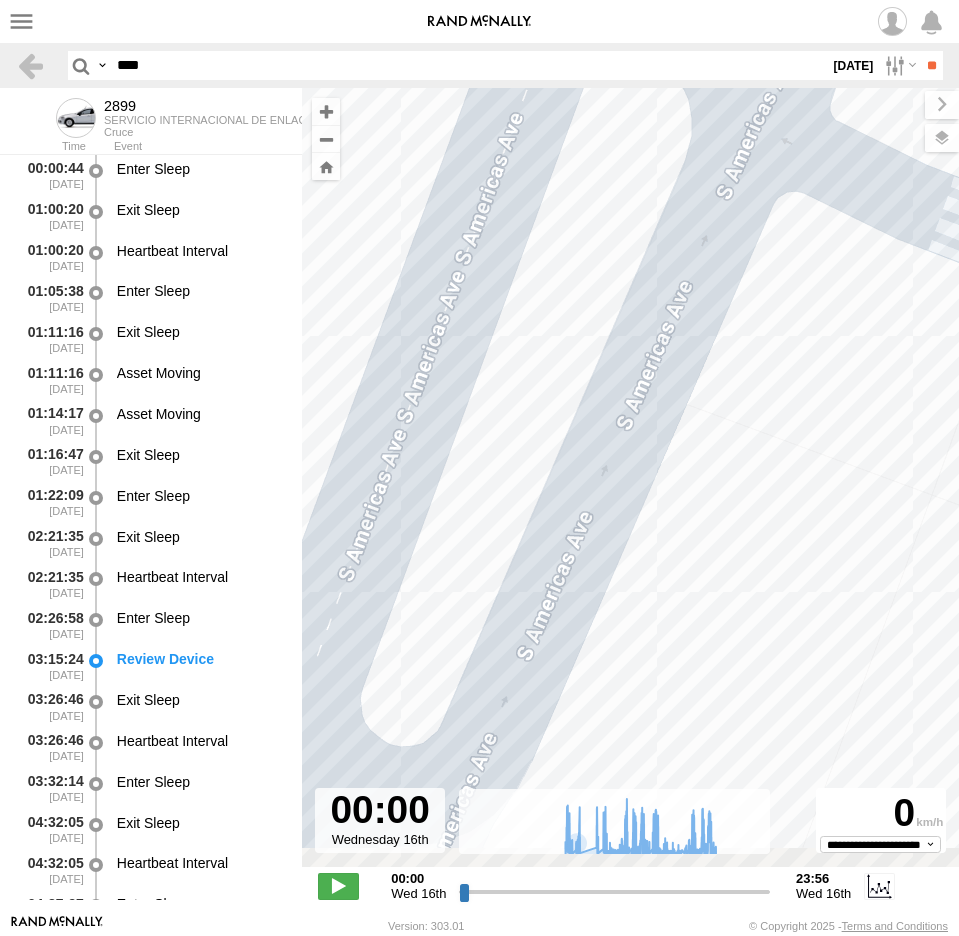 drag, startPoint x: 804, startPoint y: 609, endPoint x: 626, endPoint y: 434, distance: 249.6177 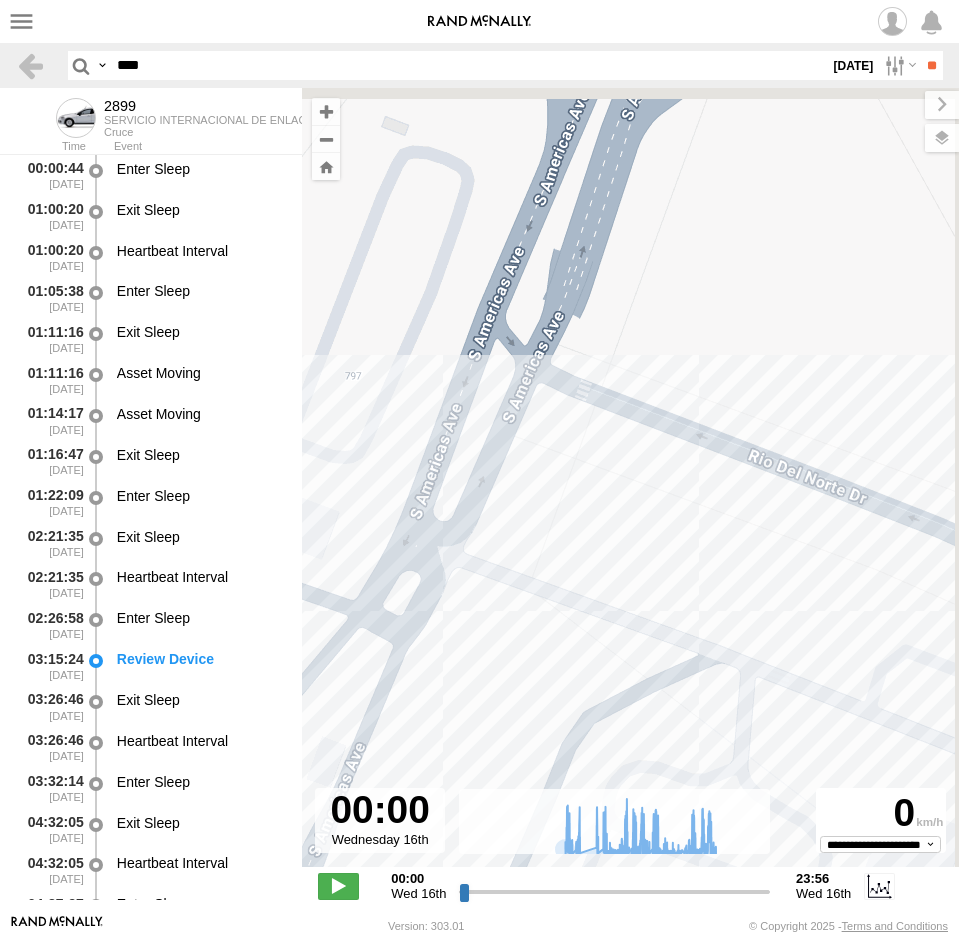 drag, startPoint x: 668, startPoint y: 592, endPoint x: 586, endPoint y: 536, distance: 99.29753 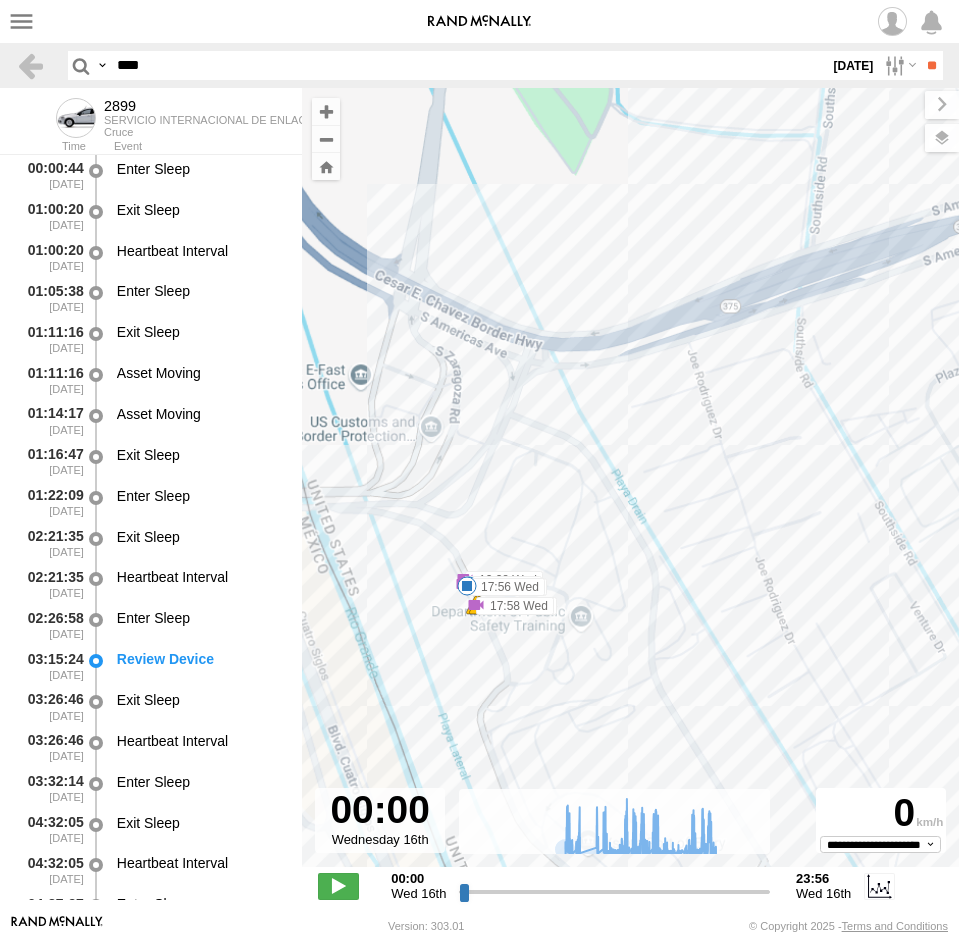 drag, startPoint x: 644, startPoint y: 645, endPoint x: 532, endPoint y: 415, distance: 255.82025 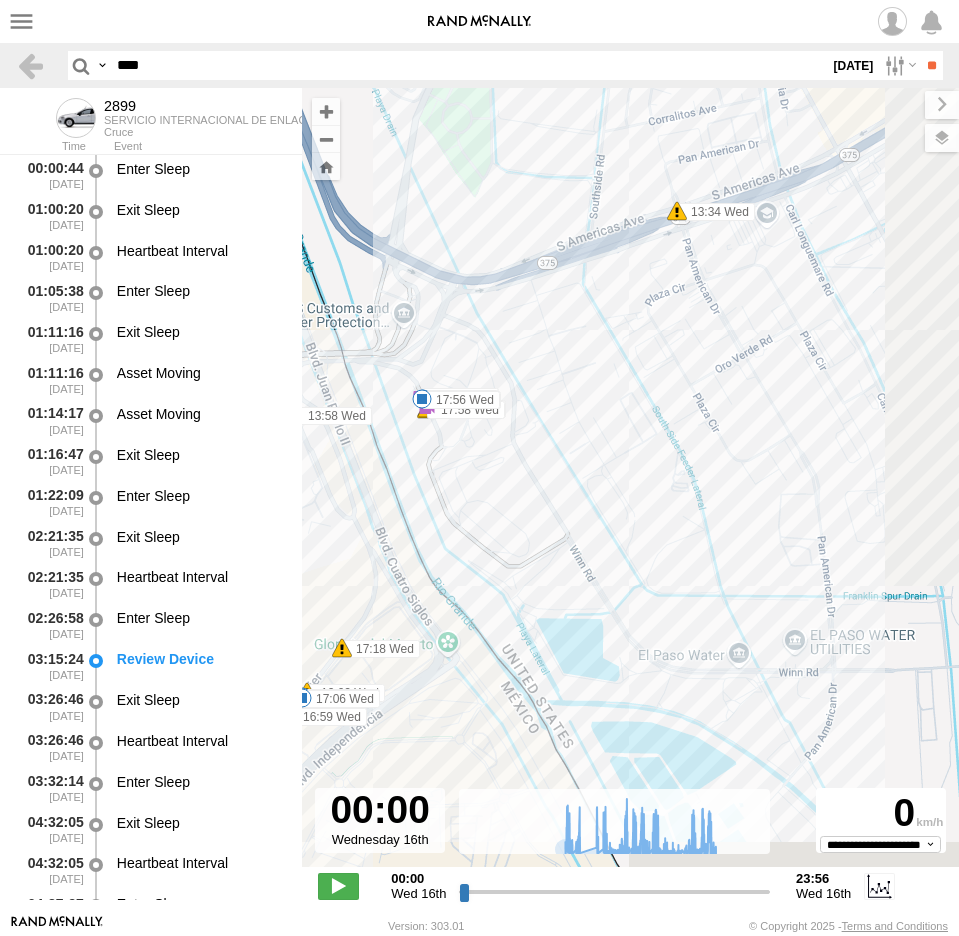 drag, startPoint x: 753, startPoint y: 692, endPoint x: 629, endPoint y: 562, distance: 179.65523 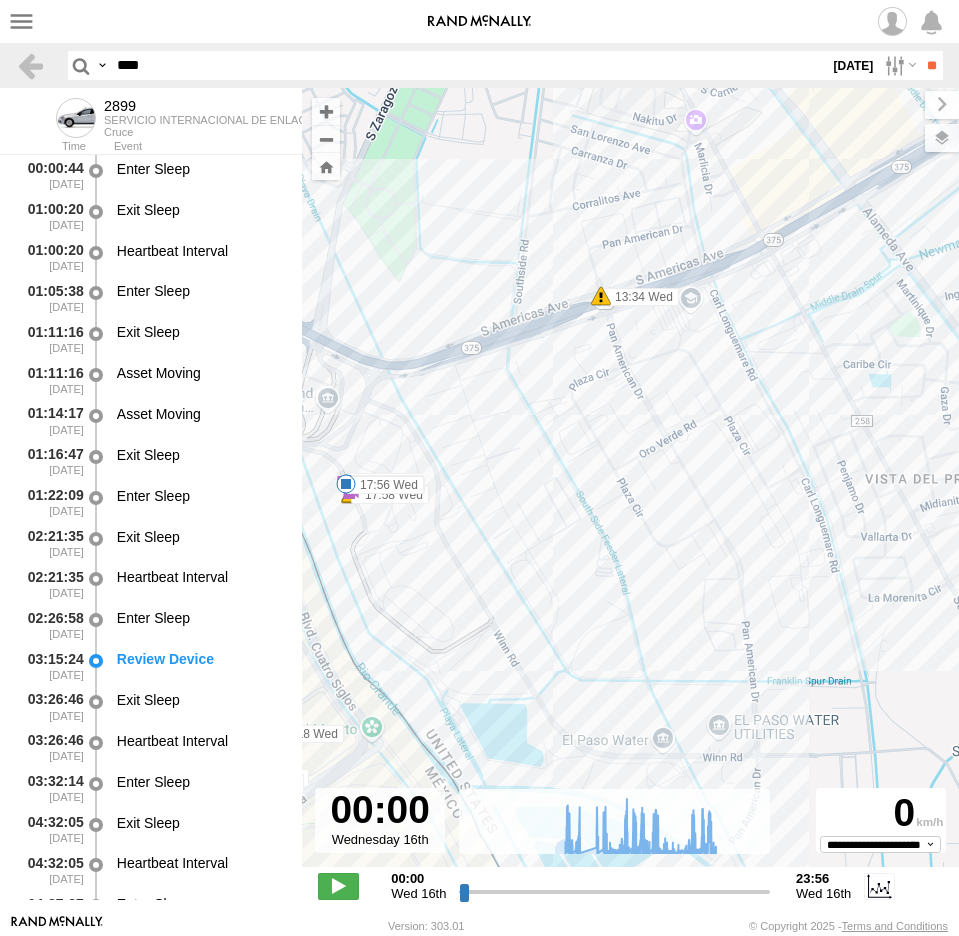 drag, startPoint x: 701, startPoint y: 432, endPoint x: 630, endPoint y: 570, distance: 155.19342 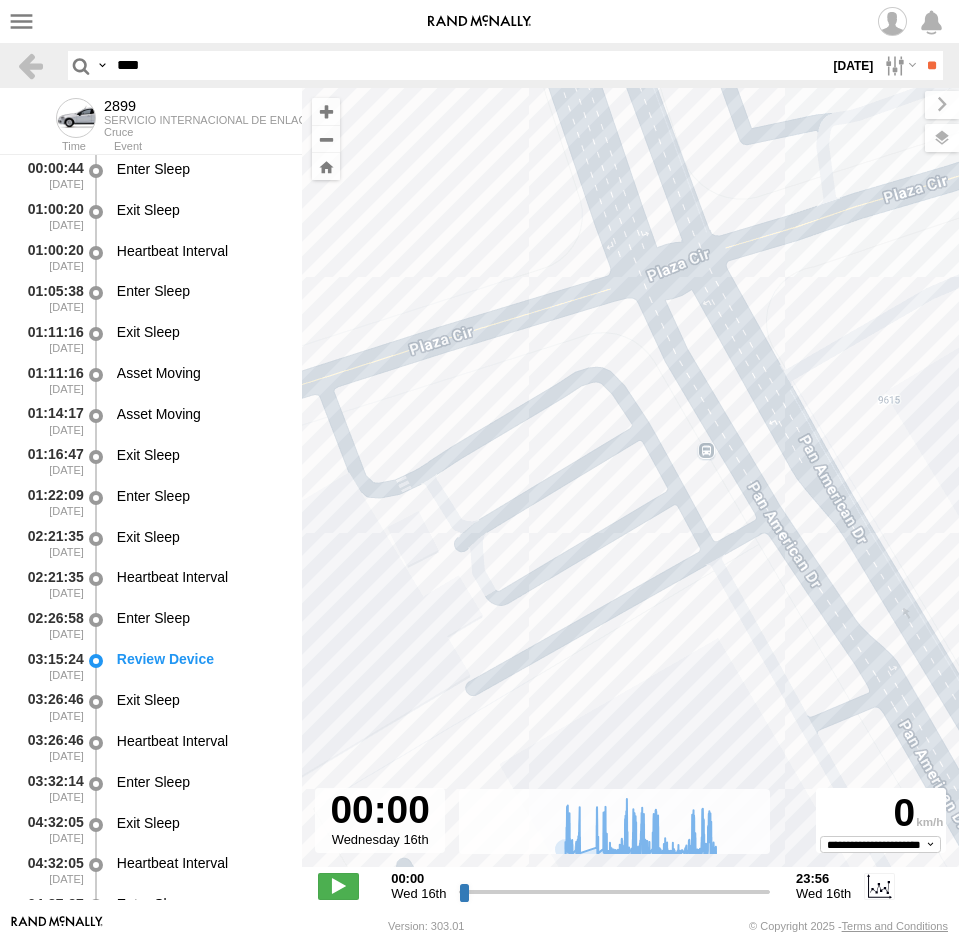 drag, startPoint x: 561, startPoint y: 442, endPoint x: 533, endPoint y: 620, distance: 180.1888 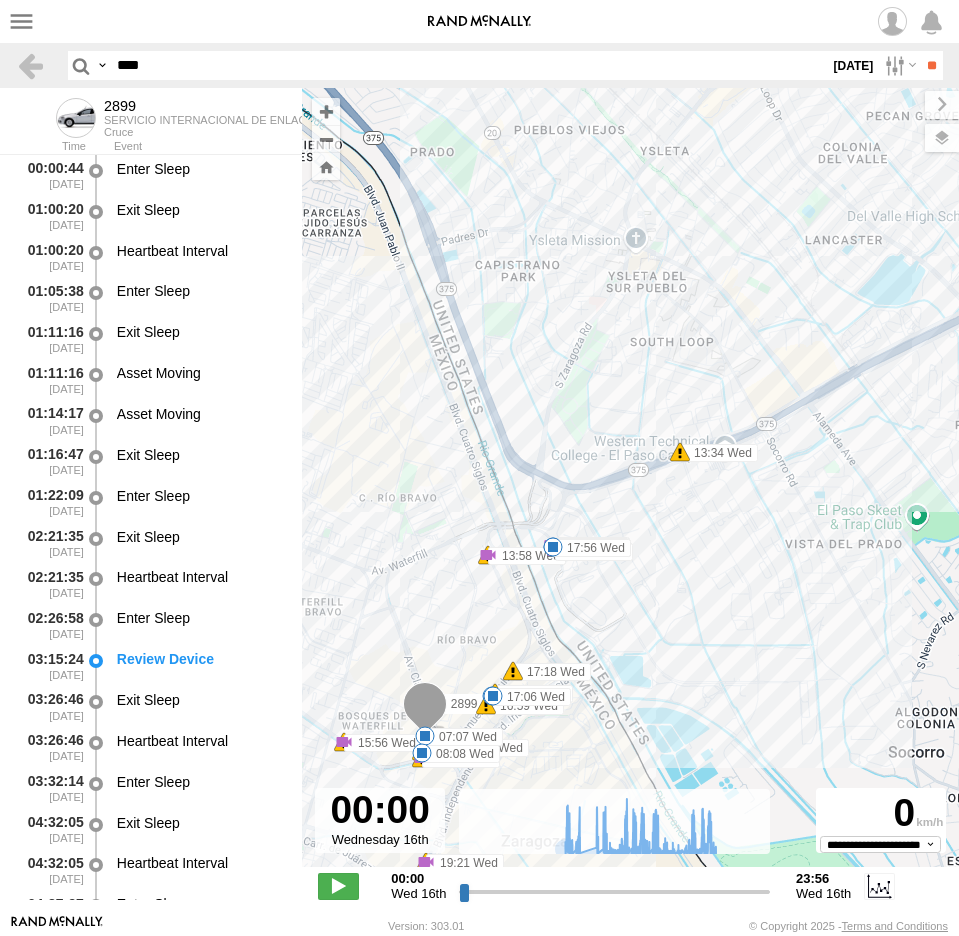 drag, startPoint x: 627, startPoint y: 634, endPoint x: 677, endPoint y: 459, distance: 182.00275 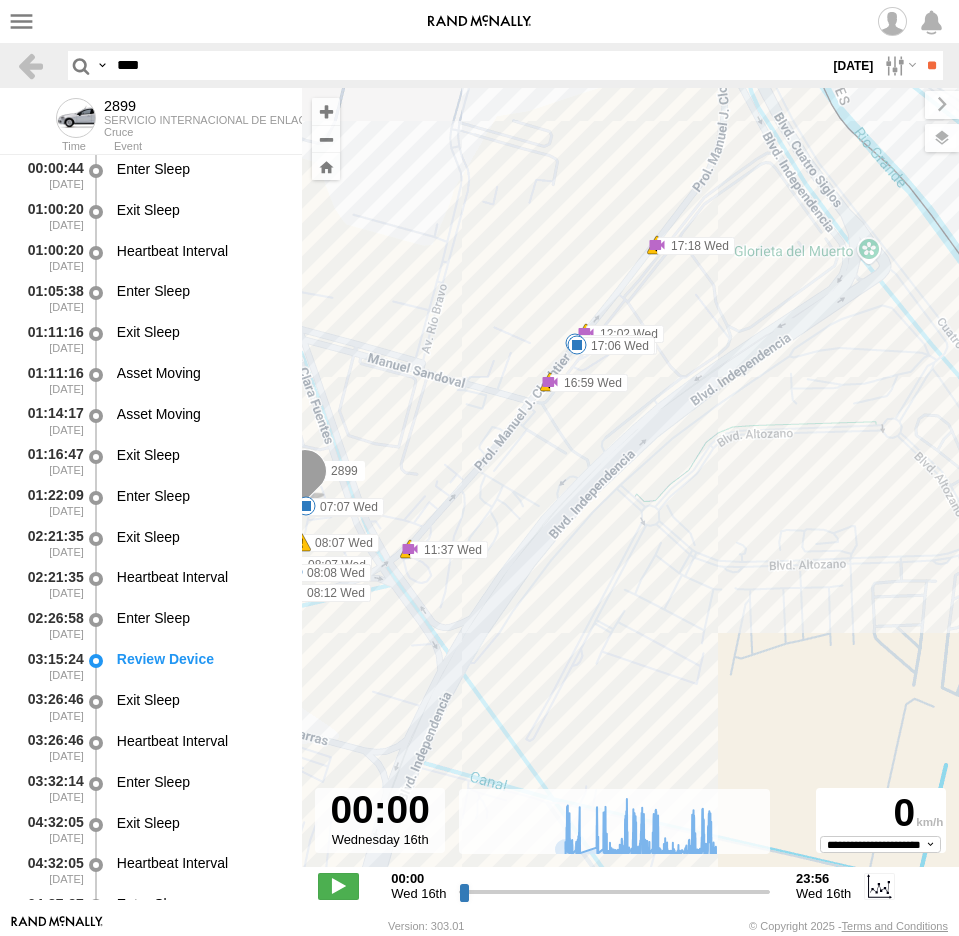 drag, startPoint x: 539, startPoint y: 608, endPoint x: 761, endPoint y: 499, distance: 247.31558 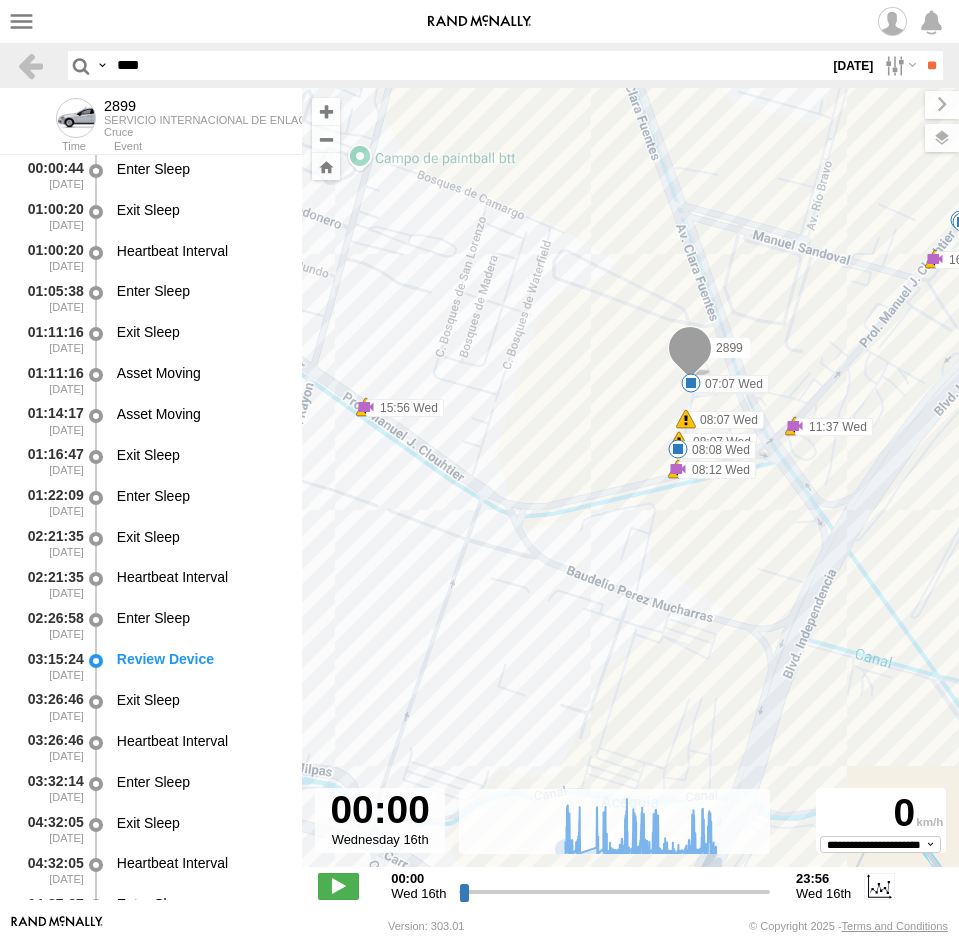 drag, startPoint x: 759, startPoint y: 506, endPoint x: 735, endPoint y: 525, distance: 30.610456 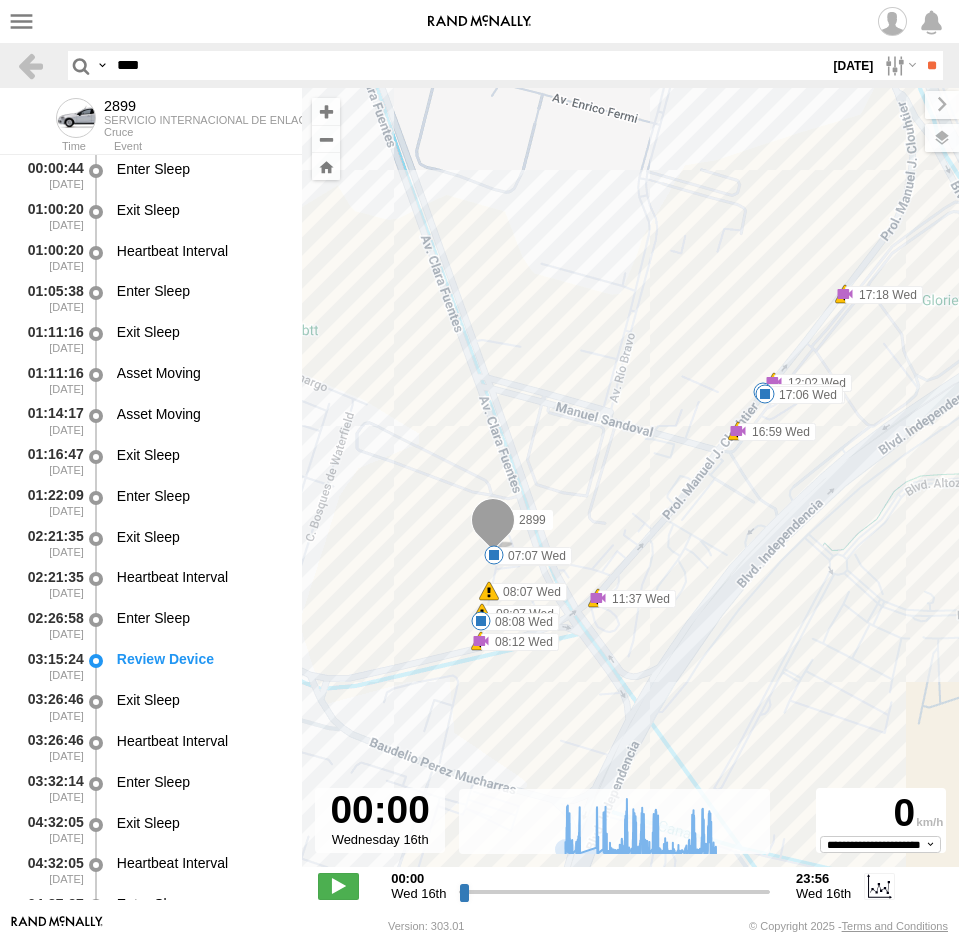drag, startPoint x: 813, startPoint y: 530, endPoint x: 560, endPoint y: 765, distance: 345.30276 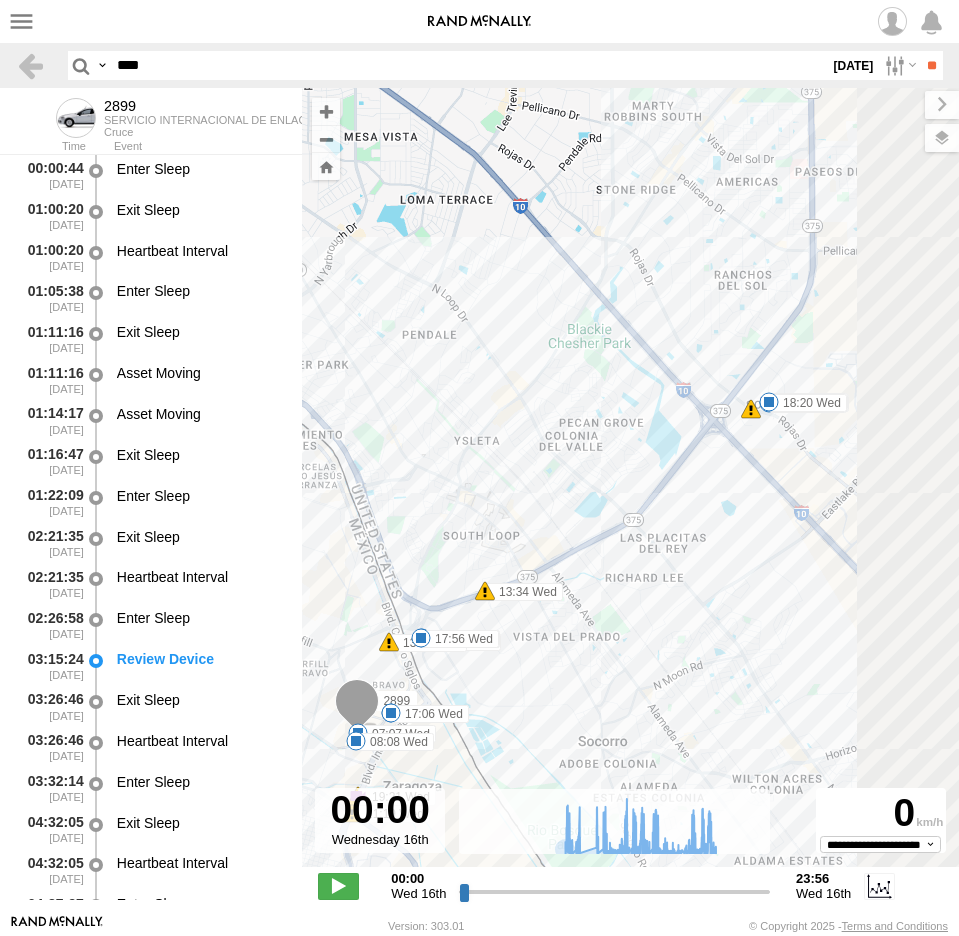 drag, startPoint x: 803, startPoint y: 619, endPoint x: 562, endPoint y: 636, distance: 241.59885 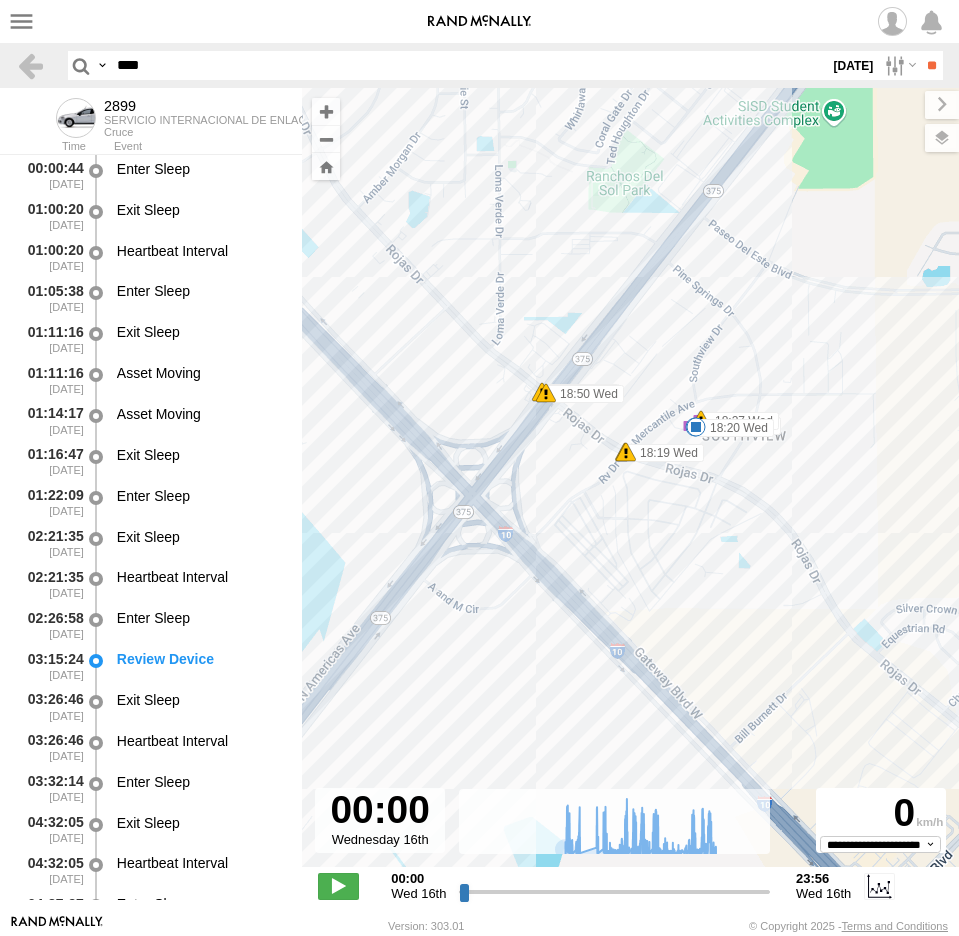 drag, startPoint x: 674, startPoint y: 601, endPoint x: 835, endPoint y: 369, distance: 282.39157 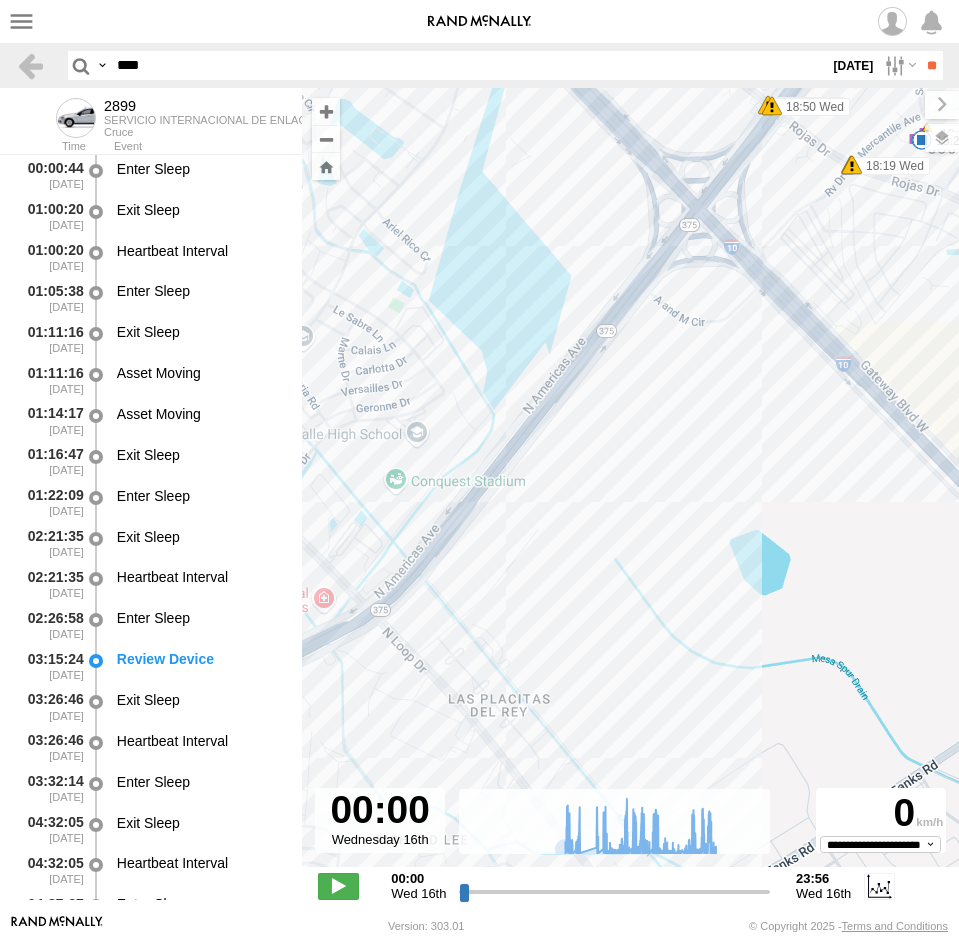 drag, startPoint x: 854, startPoint y: 405, endPoint x: 929, endPoint y: 376, distance: 80.411446 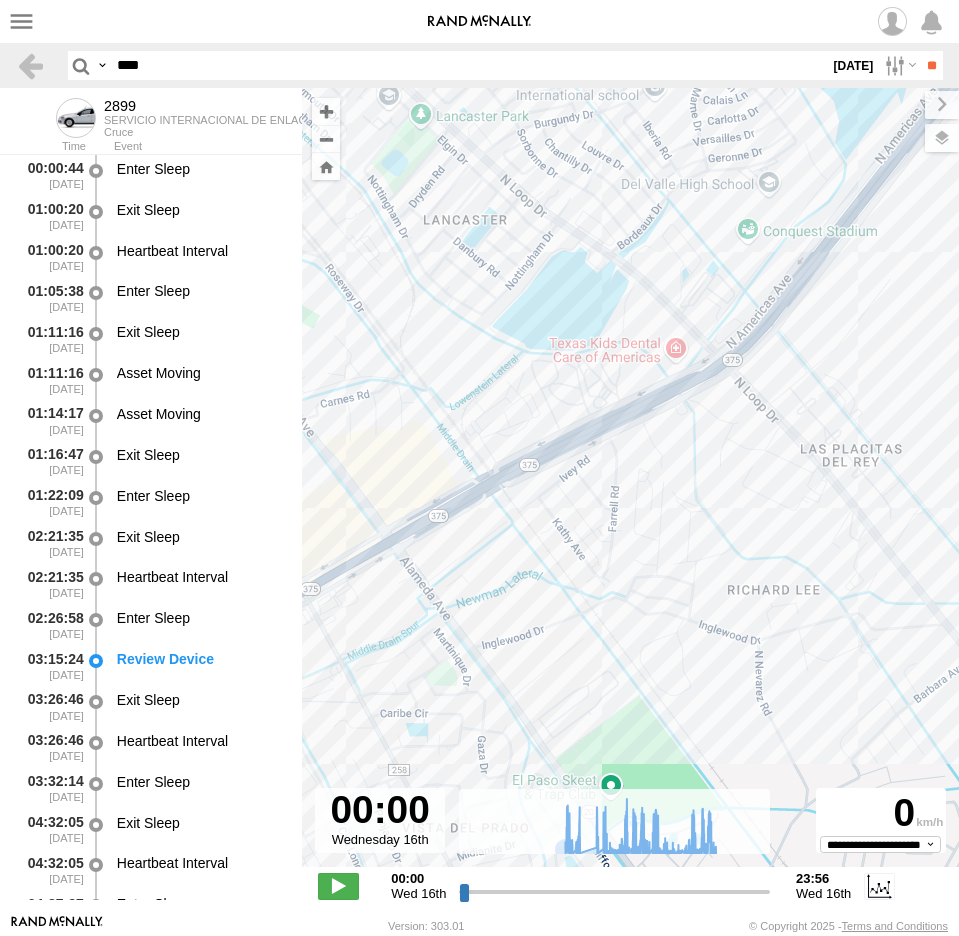 drag, startPoint x: 683, startPoint y: 582, endPoint x: 901, endPoint y: 342, distance: 324.2283 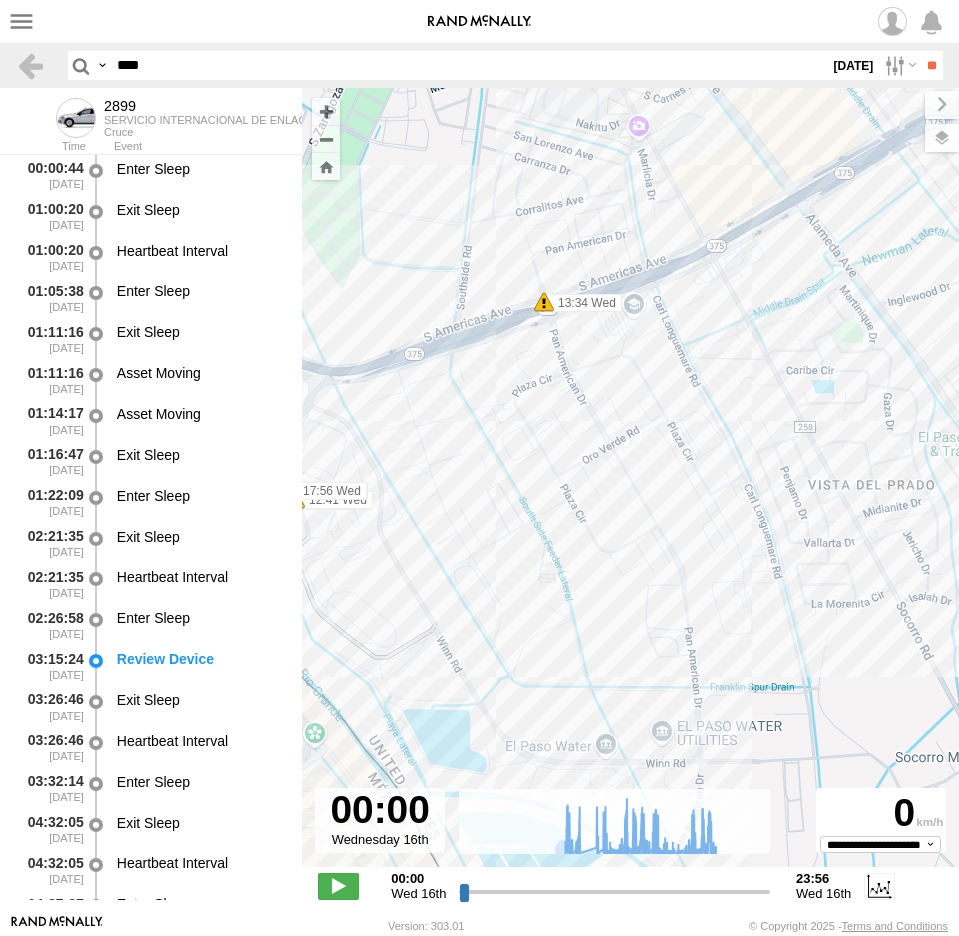 drag, startPoint x: 653, startPoint y: 403, endPoint x: 639, endPoint y: 489, distance: 87.13208 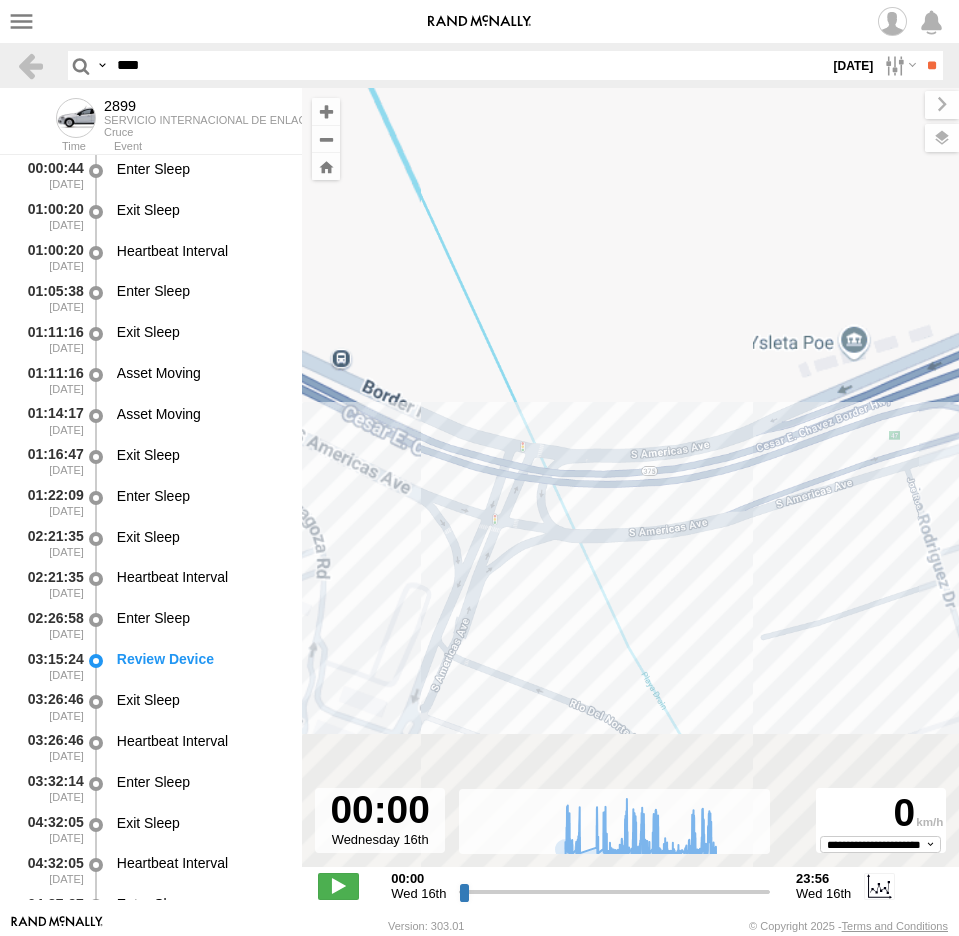 drag, startPoint x: 471, startPoint y: 511, endPoint x: 676, endPoint y: 318, distance: 281.5564 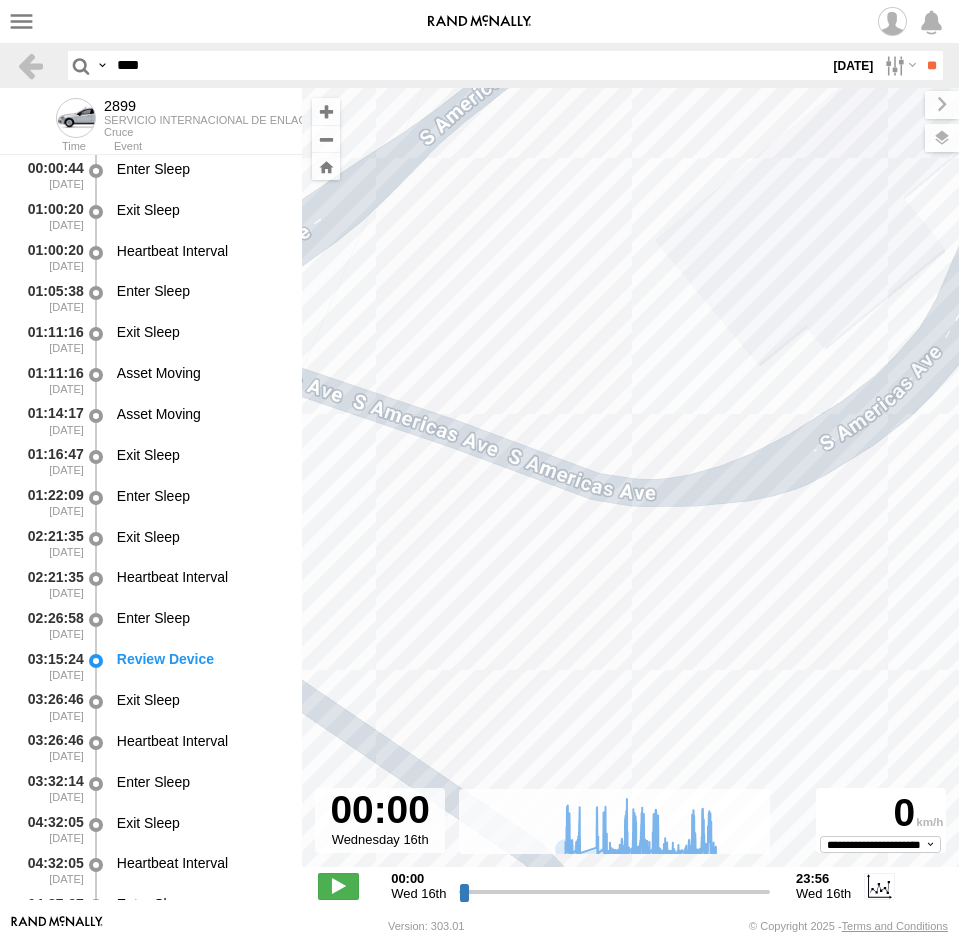 drag, startPoint x: 677, startPoint y: 442, endPoint x: 854, endPoint y: 490, distance: 183.39302 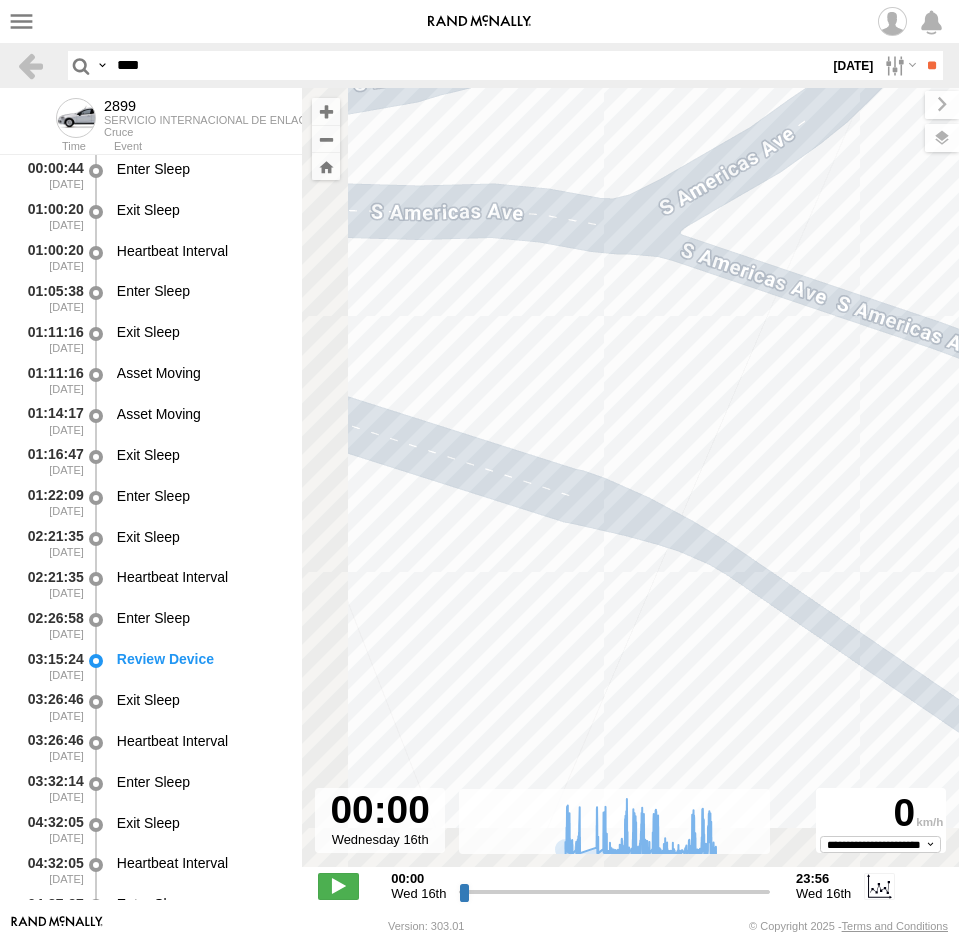 drag, startPoint x: 566, startPoint y: 655, endPoint x: 756, endPoint y: 415, distance: 306.10455 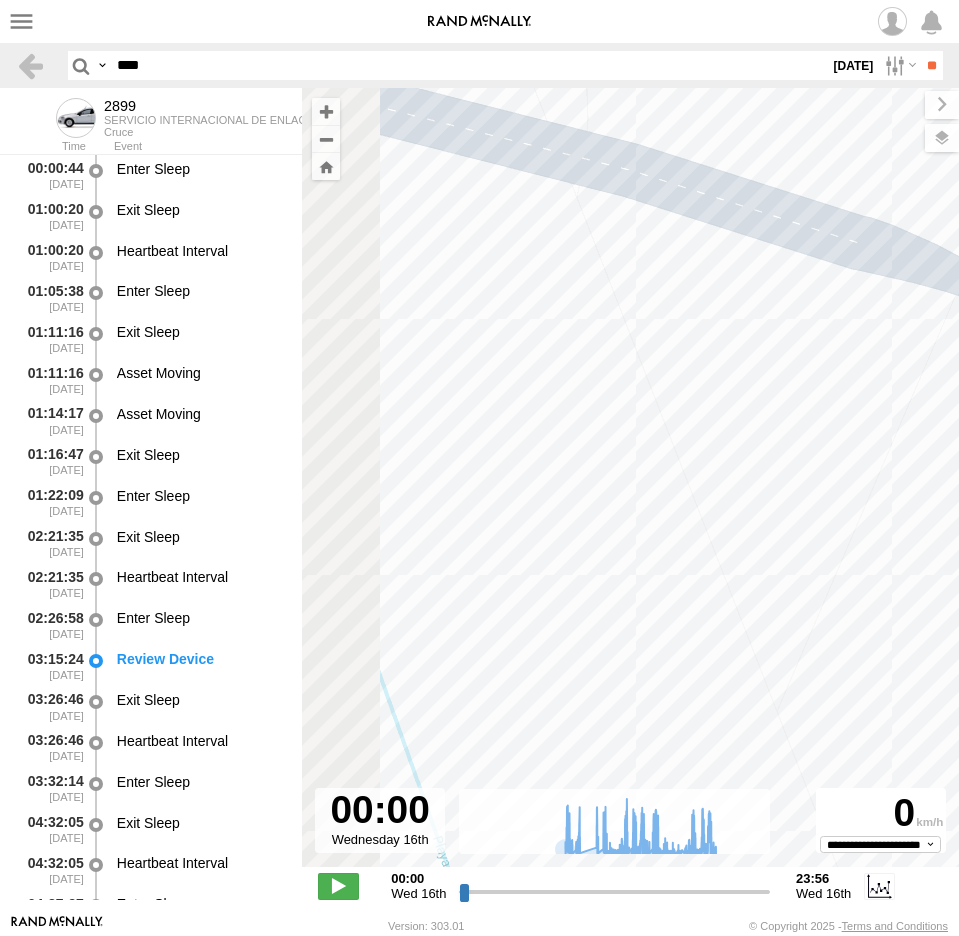drag, startPoint x: 629, startPoint y: 515, endPoint x: 758, endPoint y: 501, distance: 129.75746 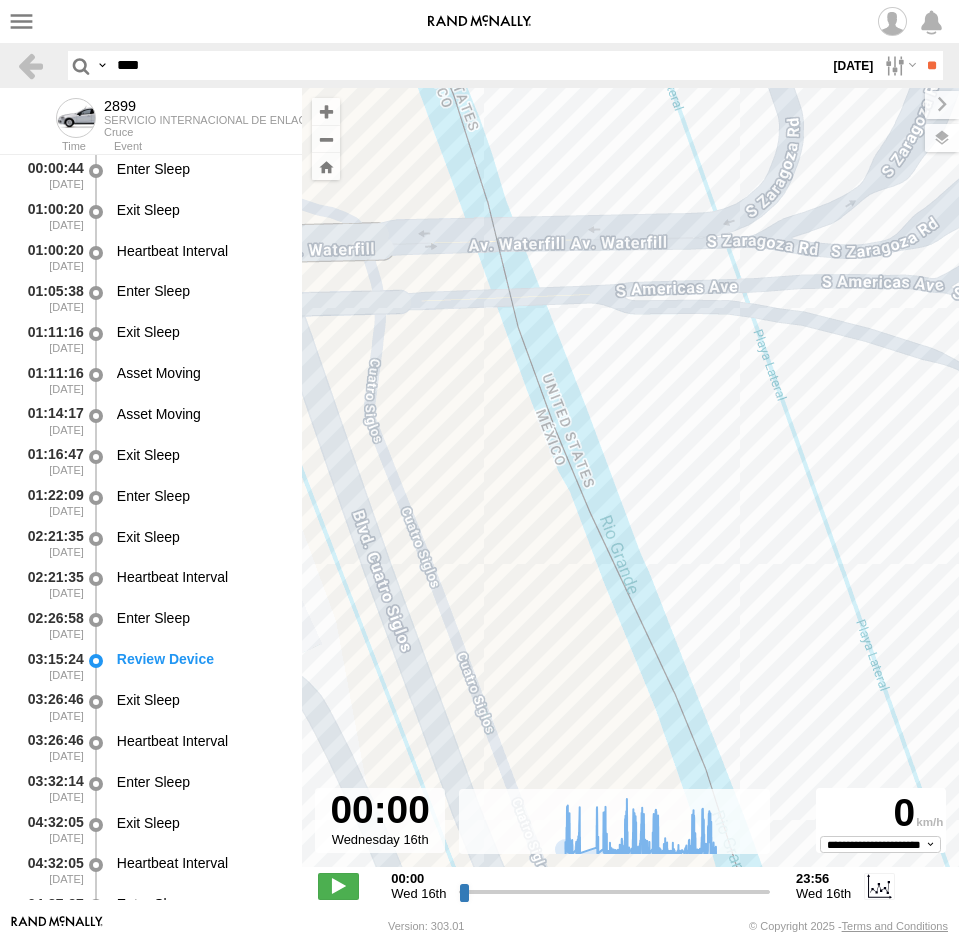 drag, startPoint x: 674, startPoint y: 538, endPoint x: 844, endPoint y: 438, distance: 197.23083 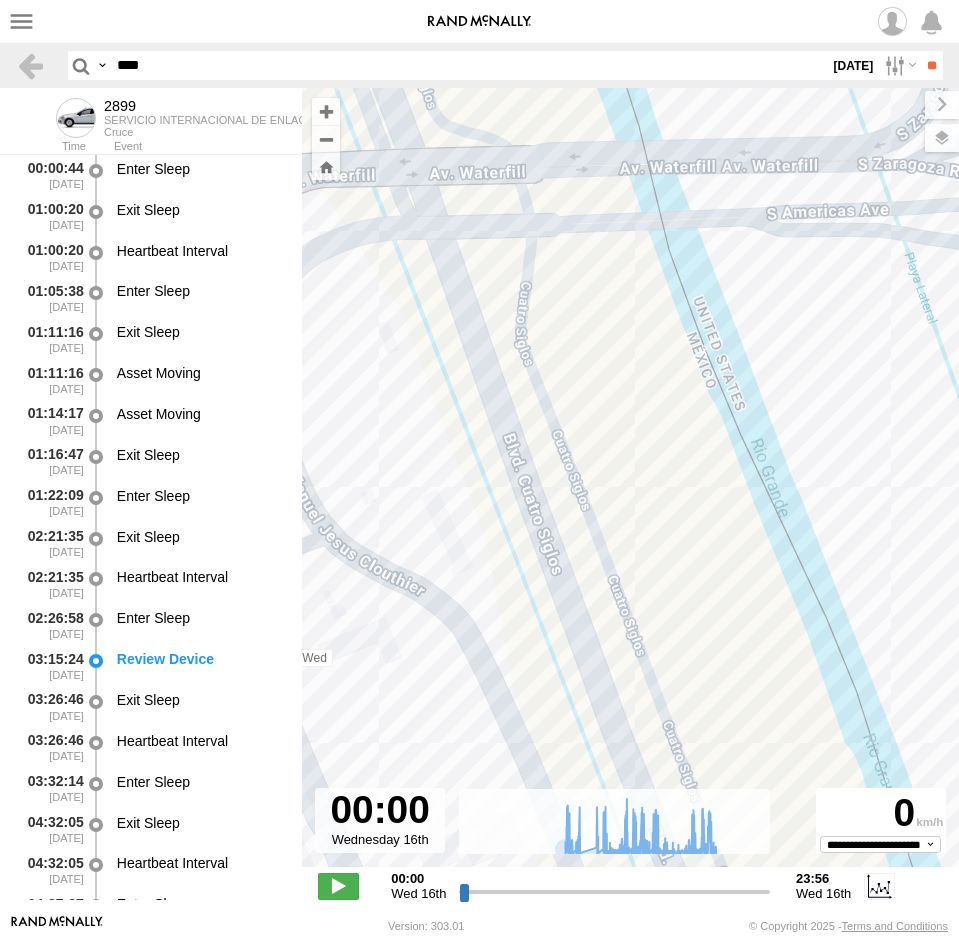 drag, startPoint x: 476, startPoint y: 597, endPoint x: 687, endPoint y: 433, distance: 267.2396 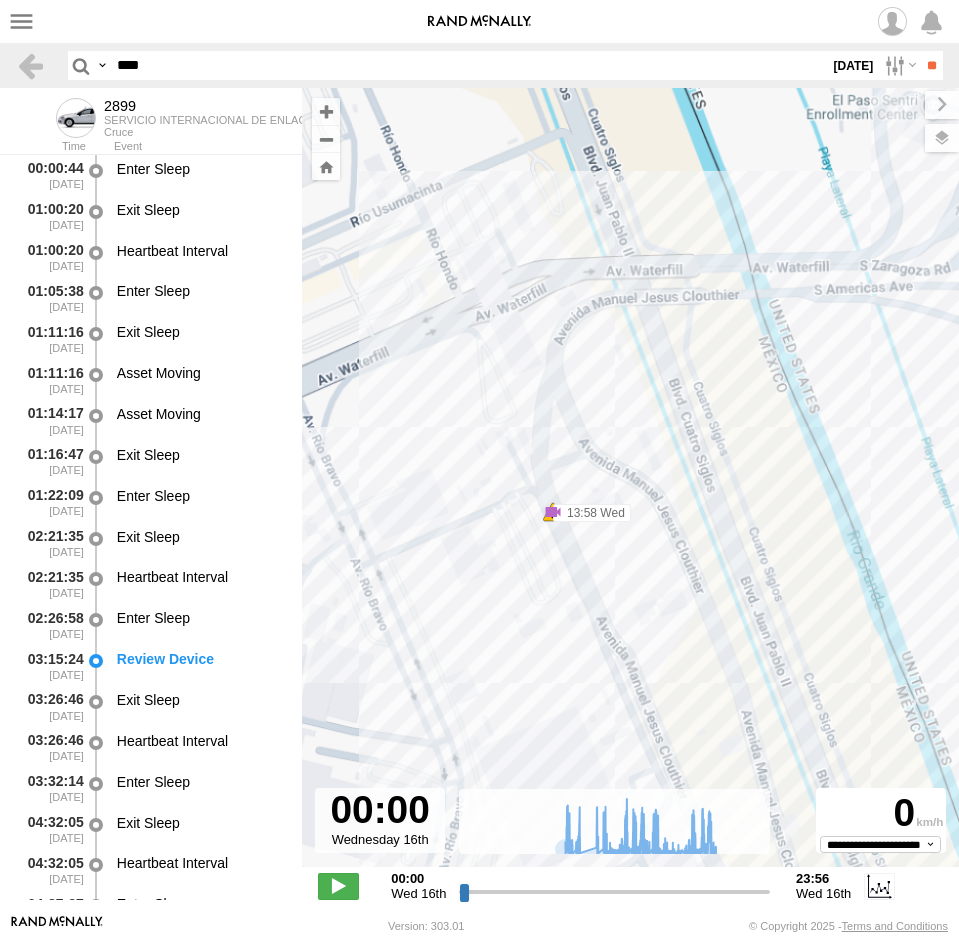 drag, startPoint x: 675, startPoint y: 583, endPoint x: 475, endPoint y: 610, distance: 201.81427 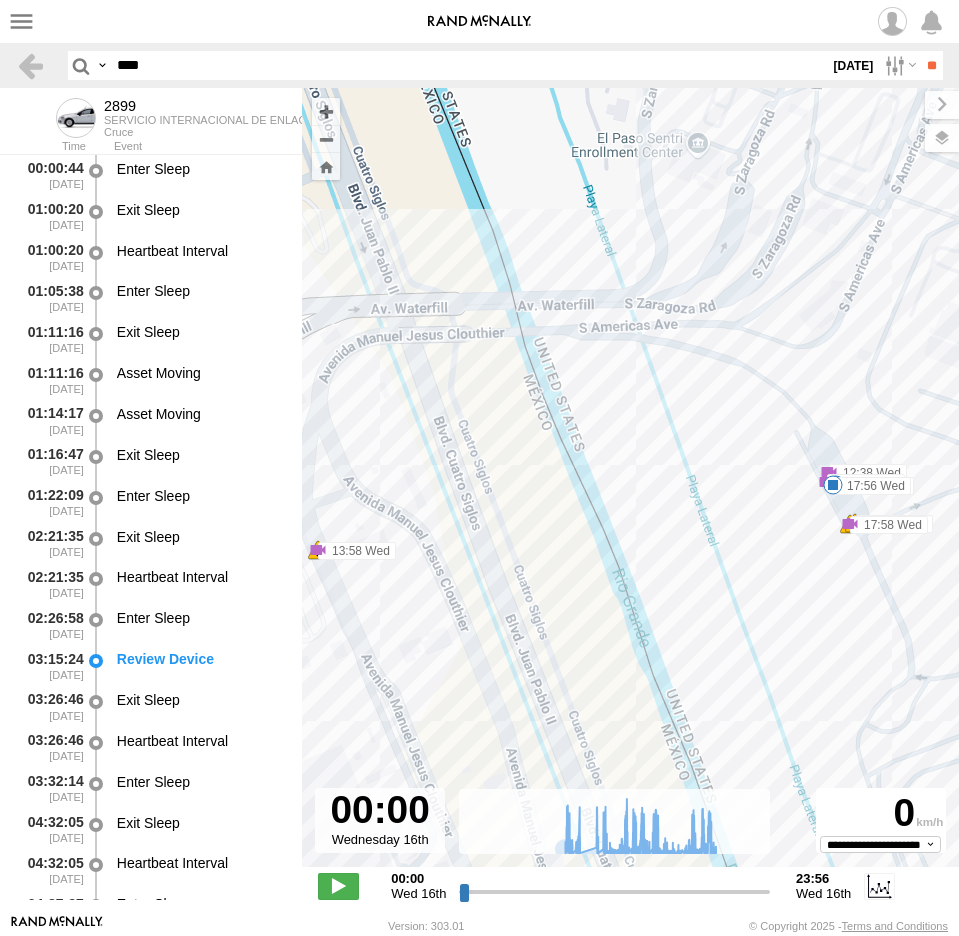 click at bounding box center [0, 0] 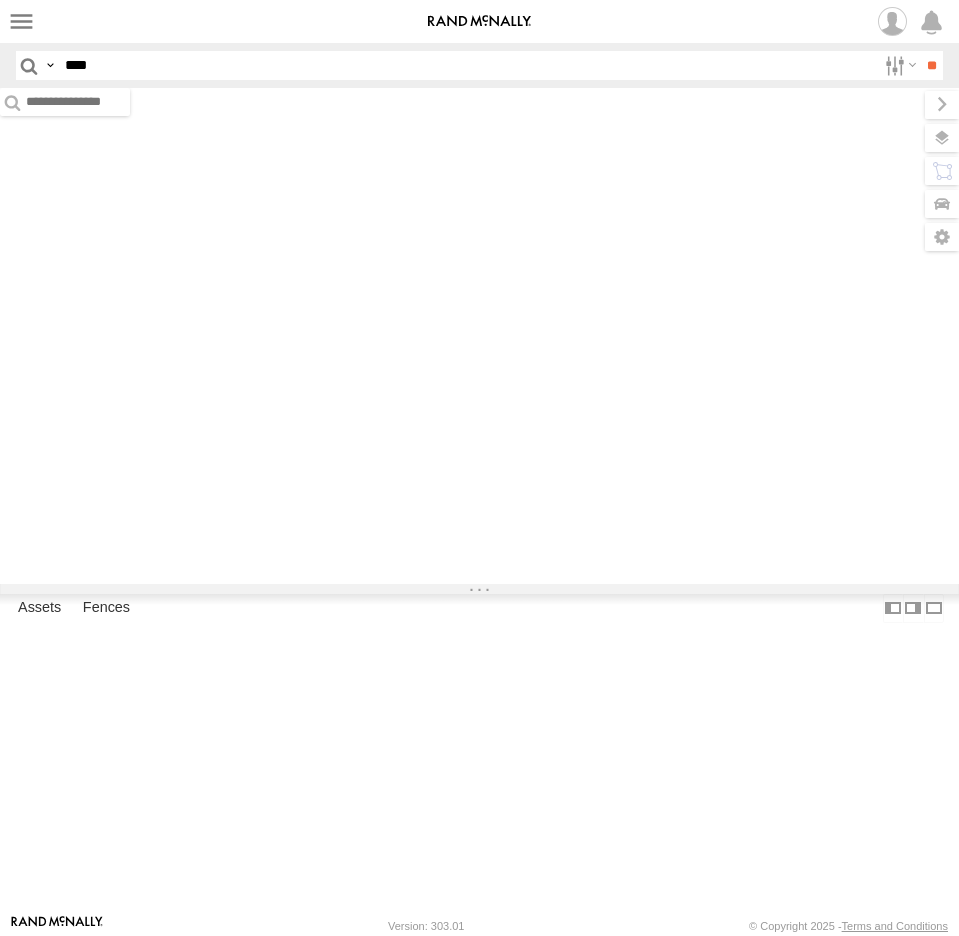 scroll, scrollTop: 0, scrollLeft: 0, axis: both 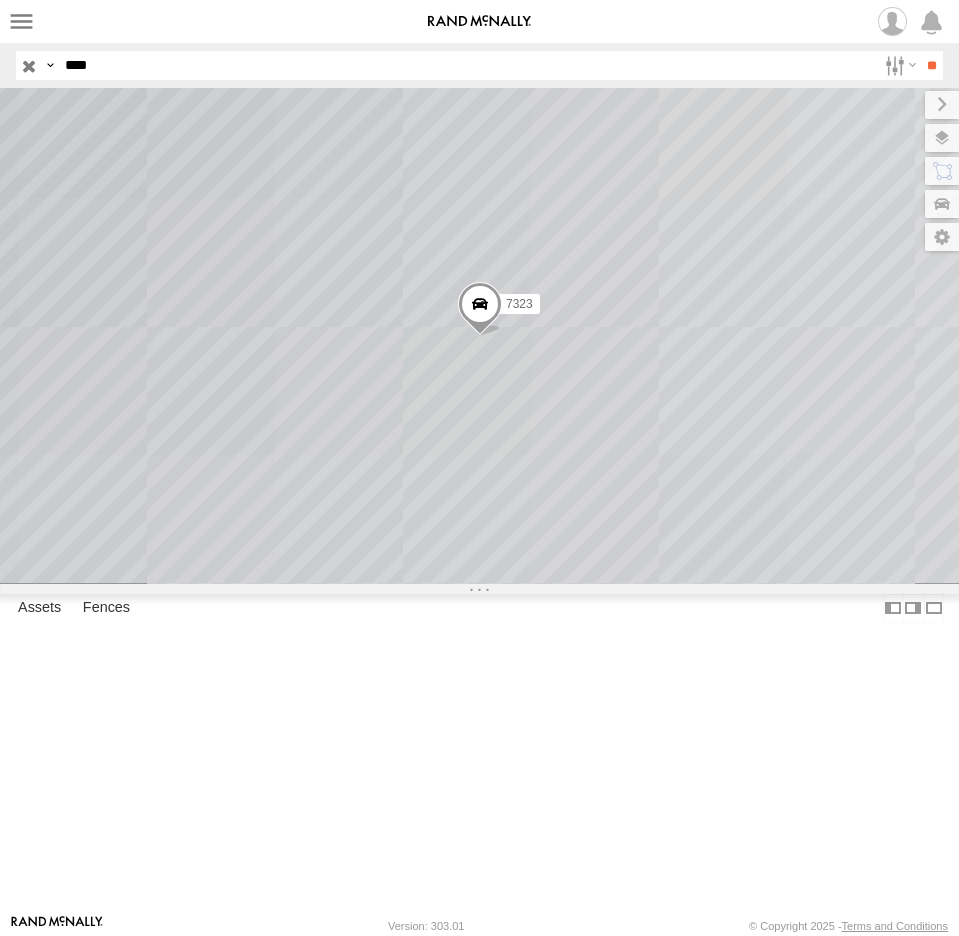 drag, startPoint x: 126, startPoint y: 63, endPoint x: -20, endPoint y: 72, distance: 146.27713 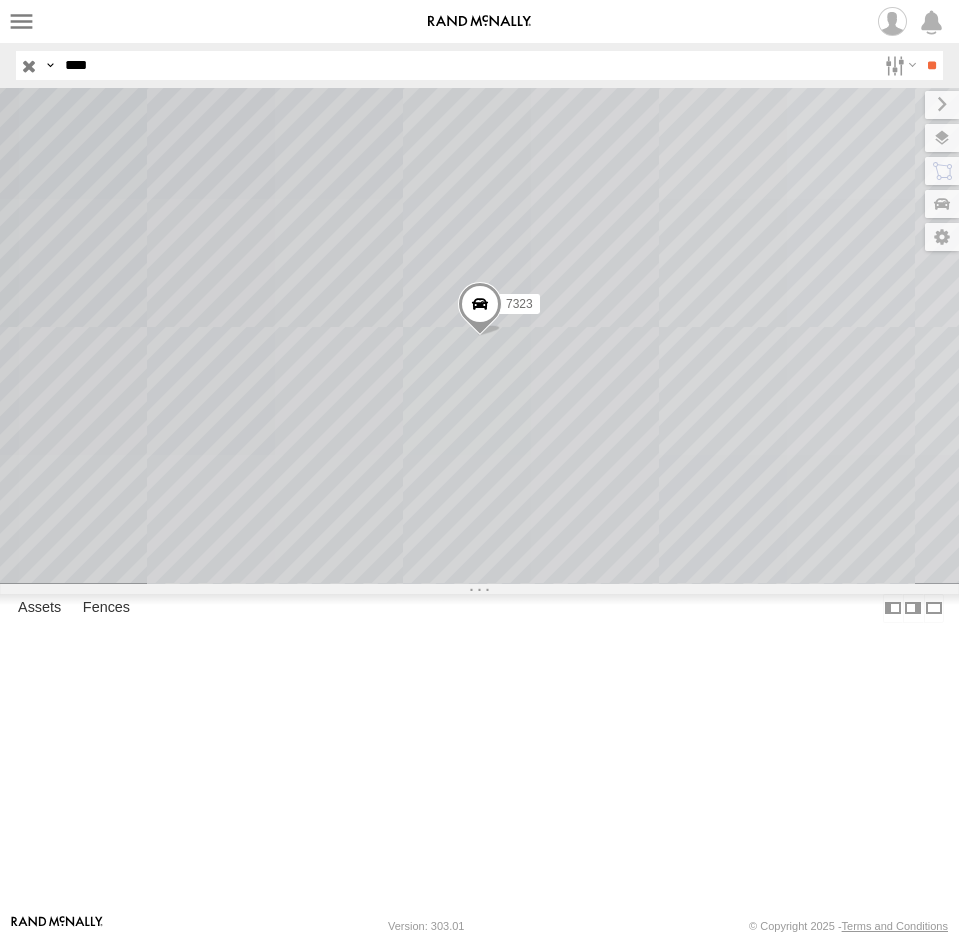 click 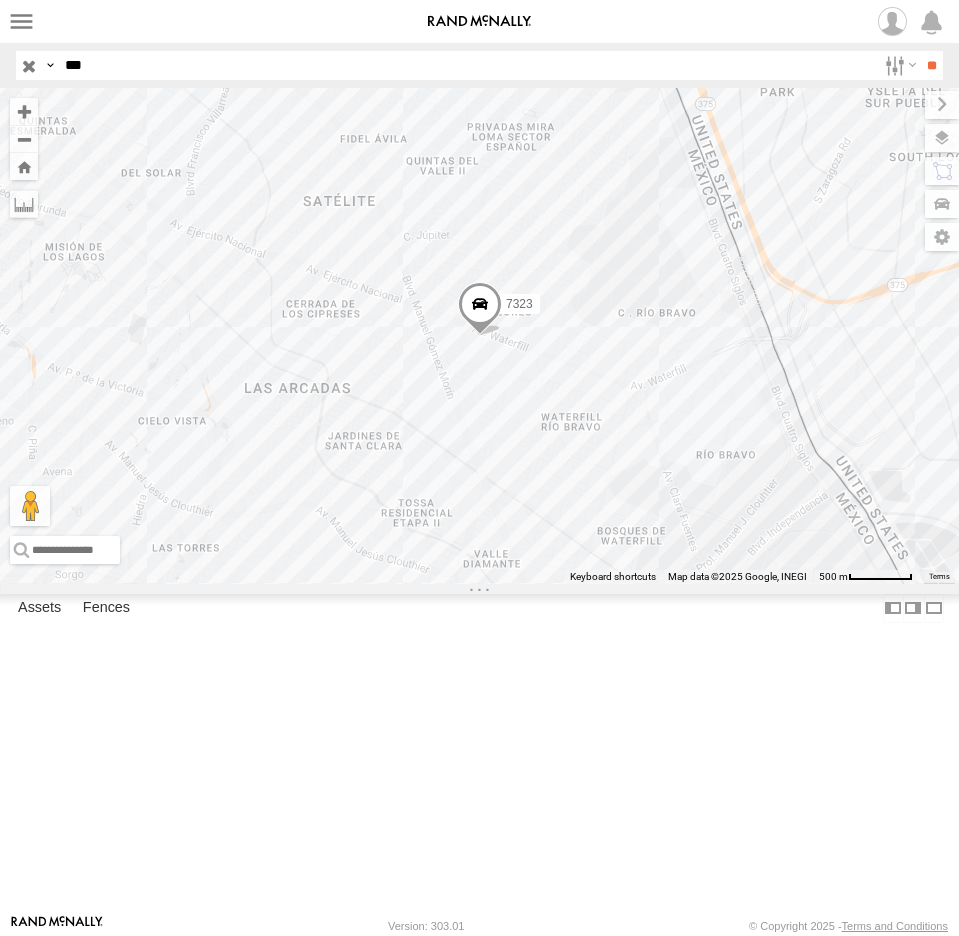 click on "**" at bounding box center [931, 65] 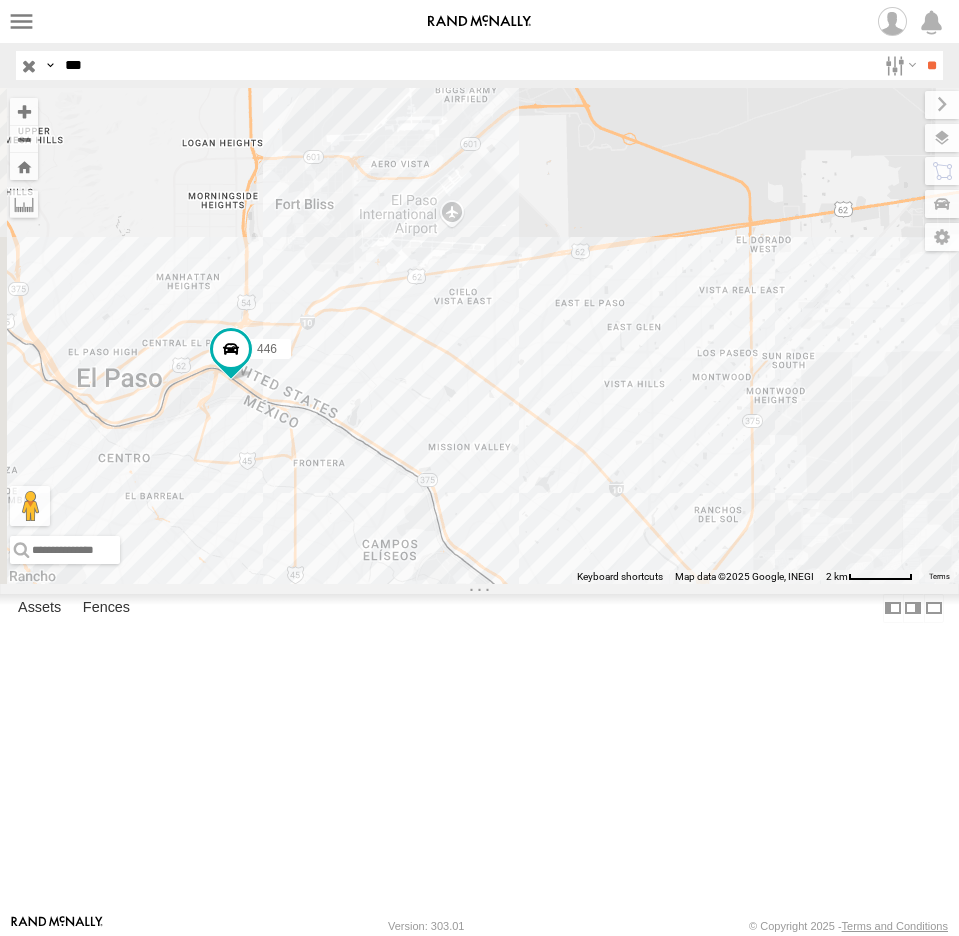 drag, startPoint x: 398, startPoint y: 544, endPoint x: 426, endPoint y: 532, distance: 30.463093 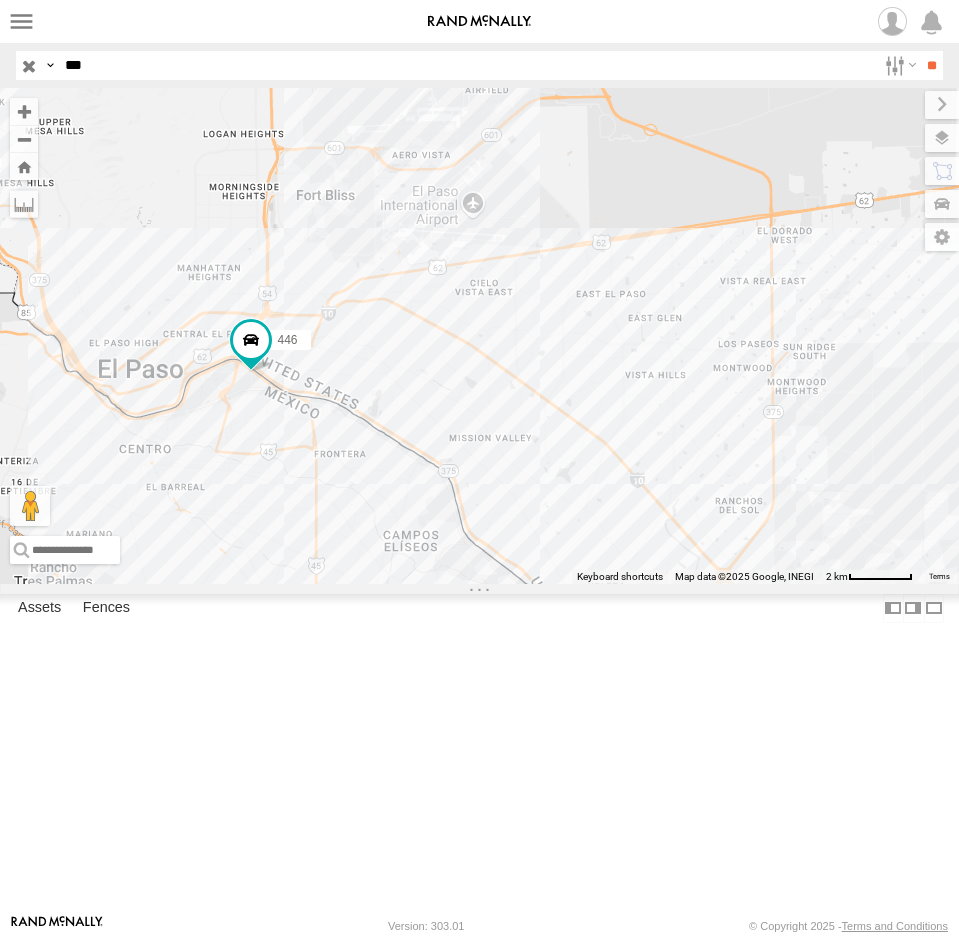 drag, startPoint x: 100, startPoint y: 60, endPoint x: 1, endPoint y: 132, distance: 122.41323 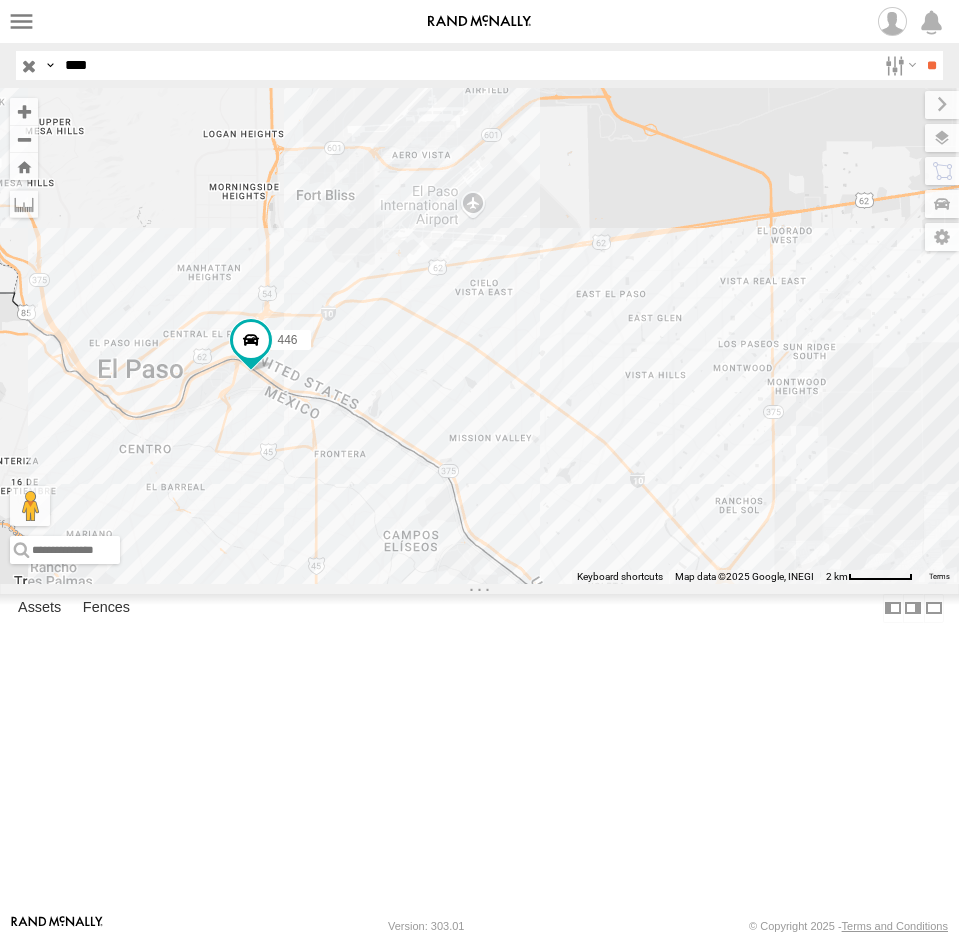 click on "**" at bounding box center [931, 65] 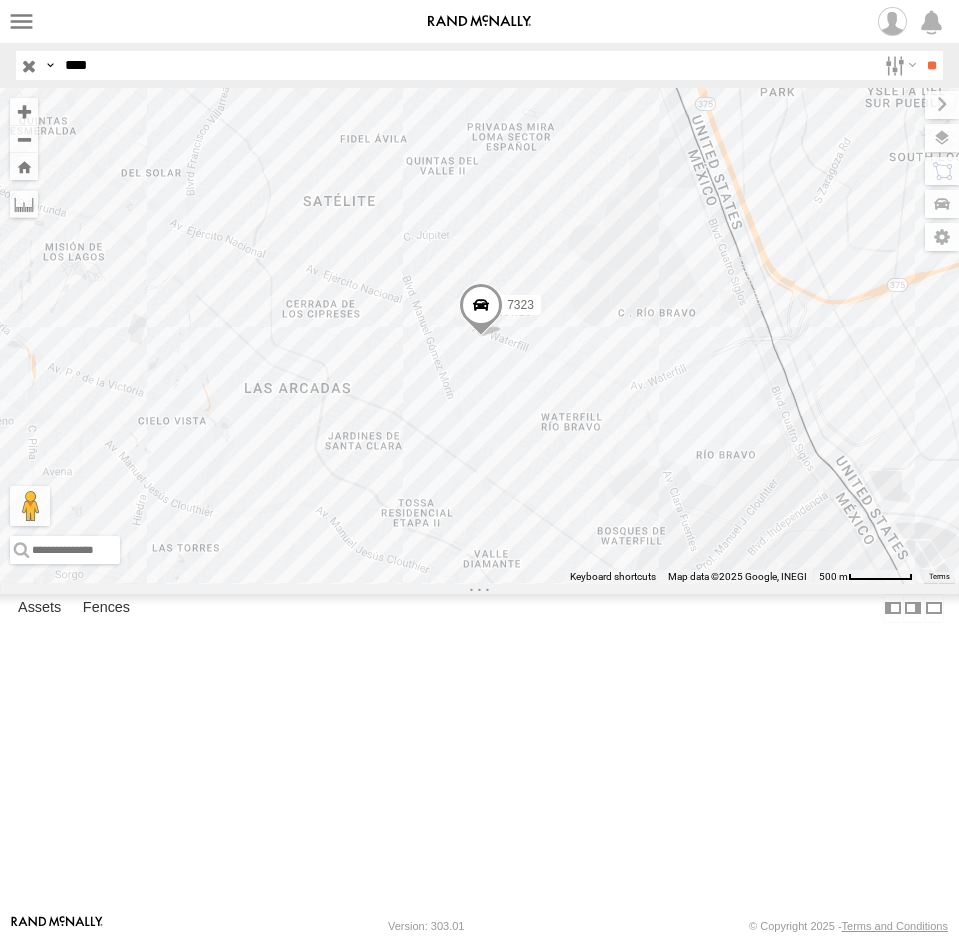 drag, startPoint x: 74, startPoint y: 59, endPoint x: -88, endPoint y: 58, distance: 162.00308 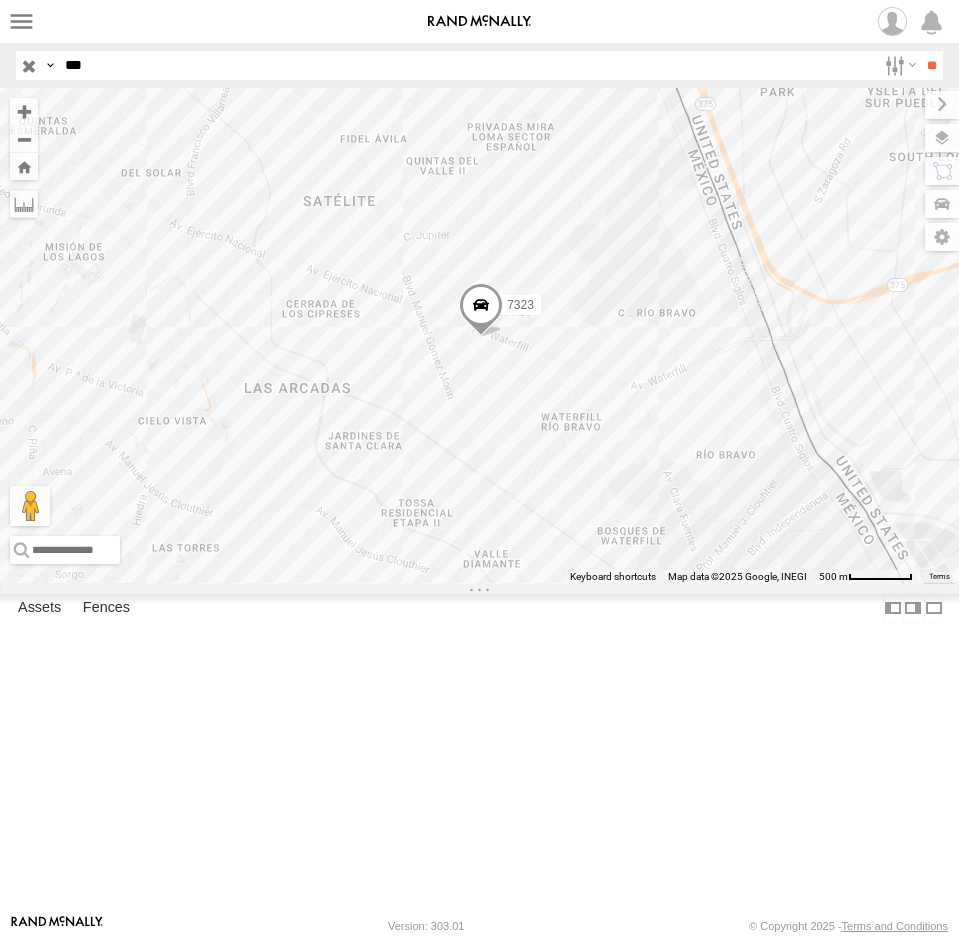 type on "***" 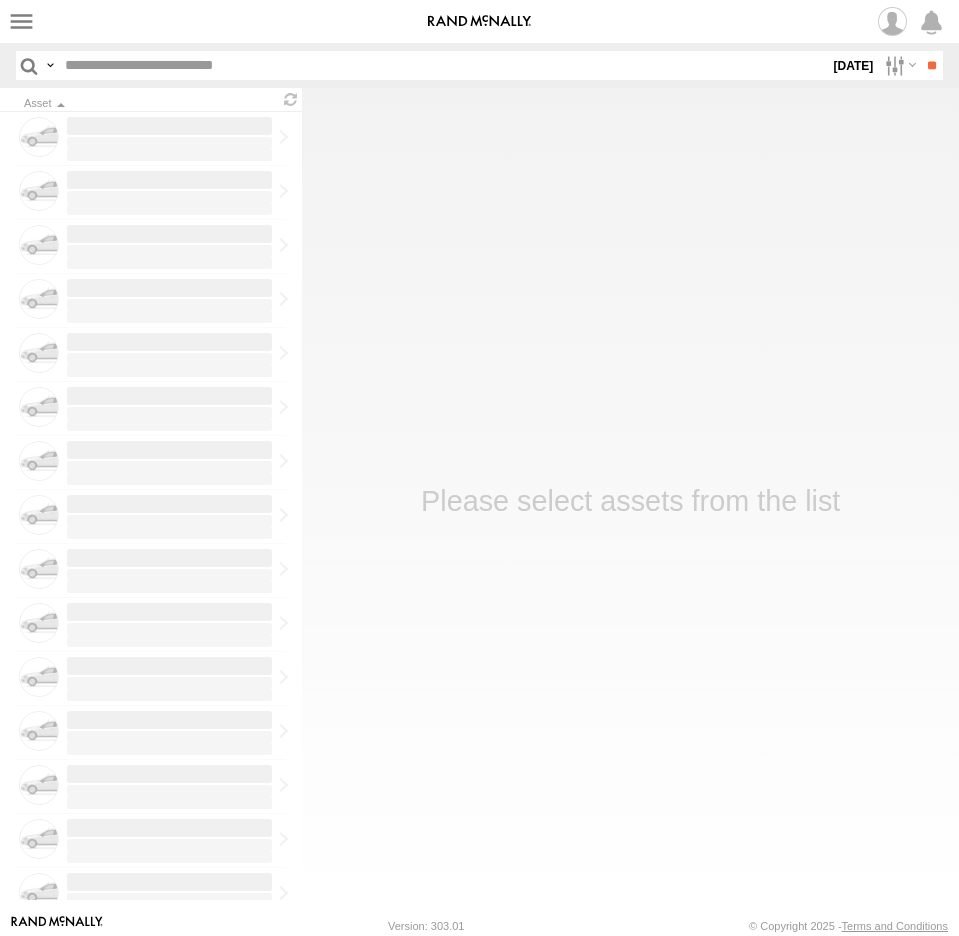 scroll, scrollTop: 0, scrollLeft: 0, axis: both 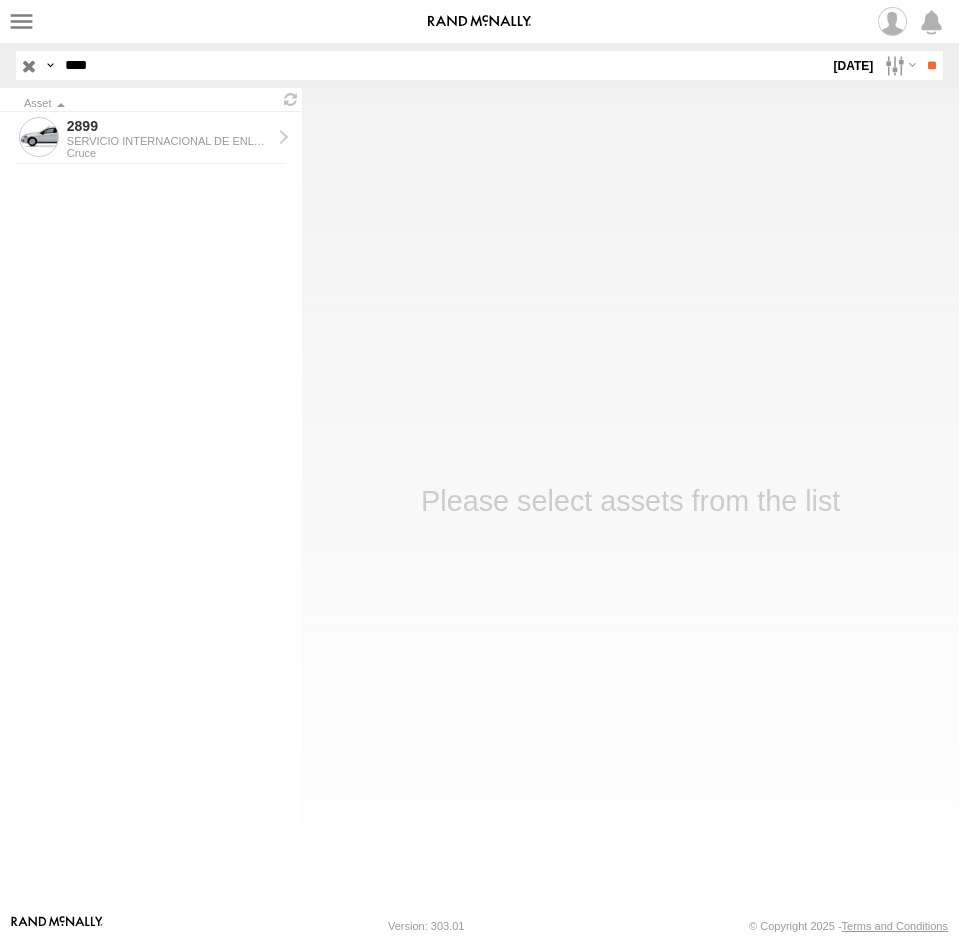 drag, startPoint x: 129, startPoint y: 69, endPoint x: -22, endPoint y: 101, distance: 154.35349 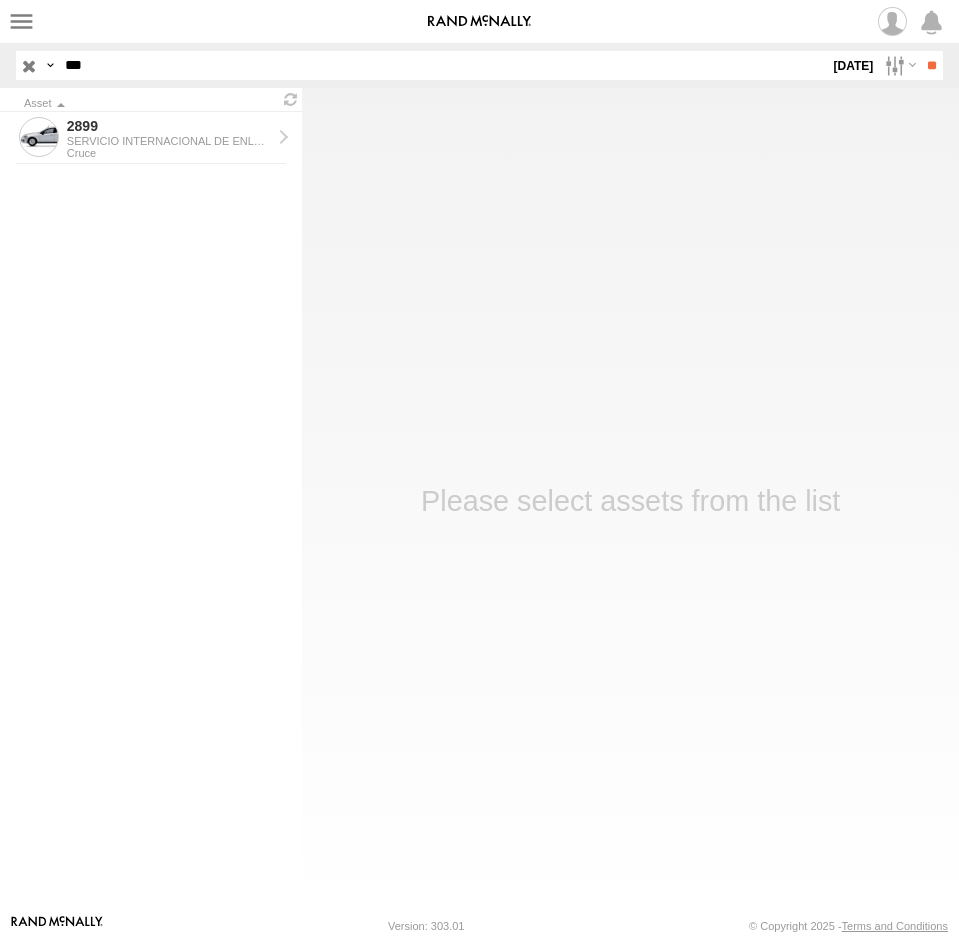 type on "***" 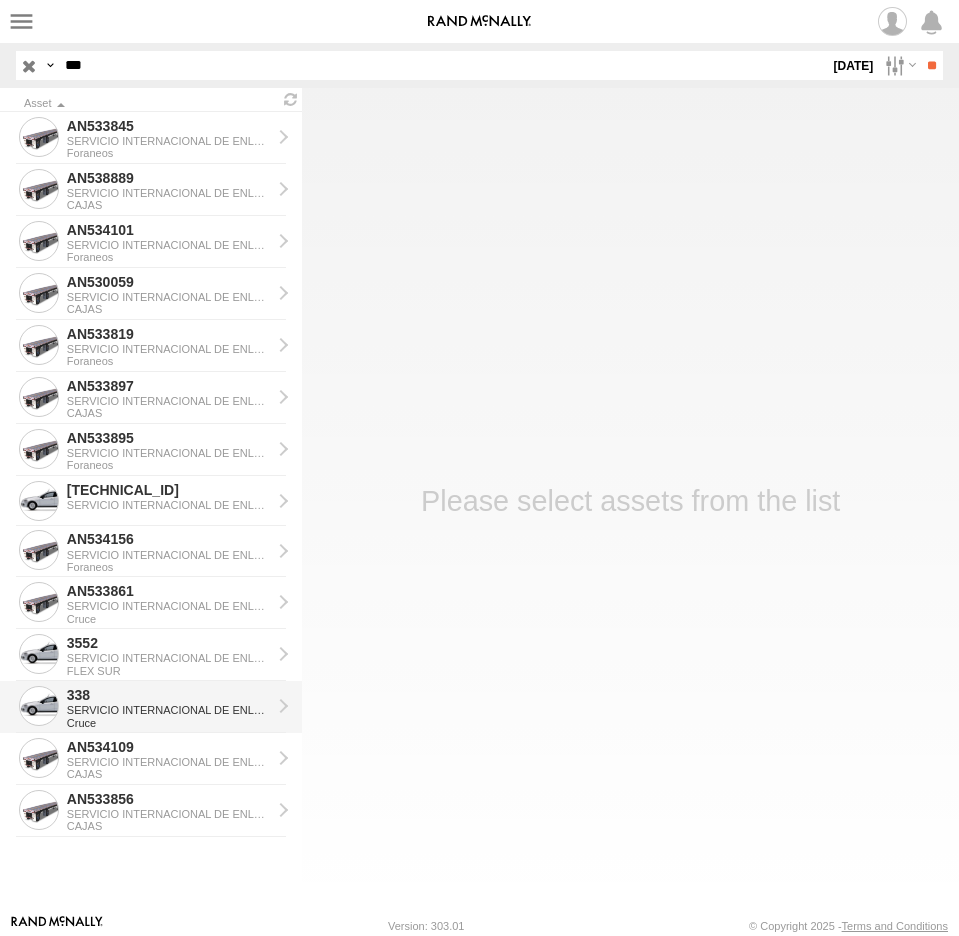 click on "Cruce" at bounding box center [169, 723] 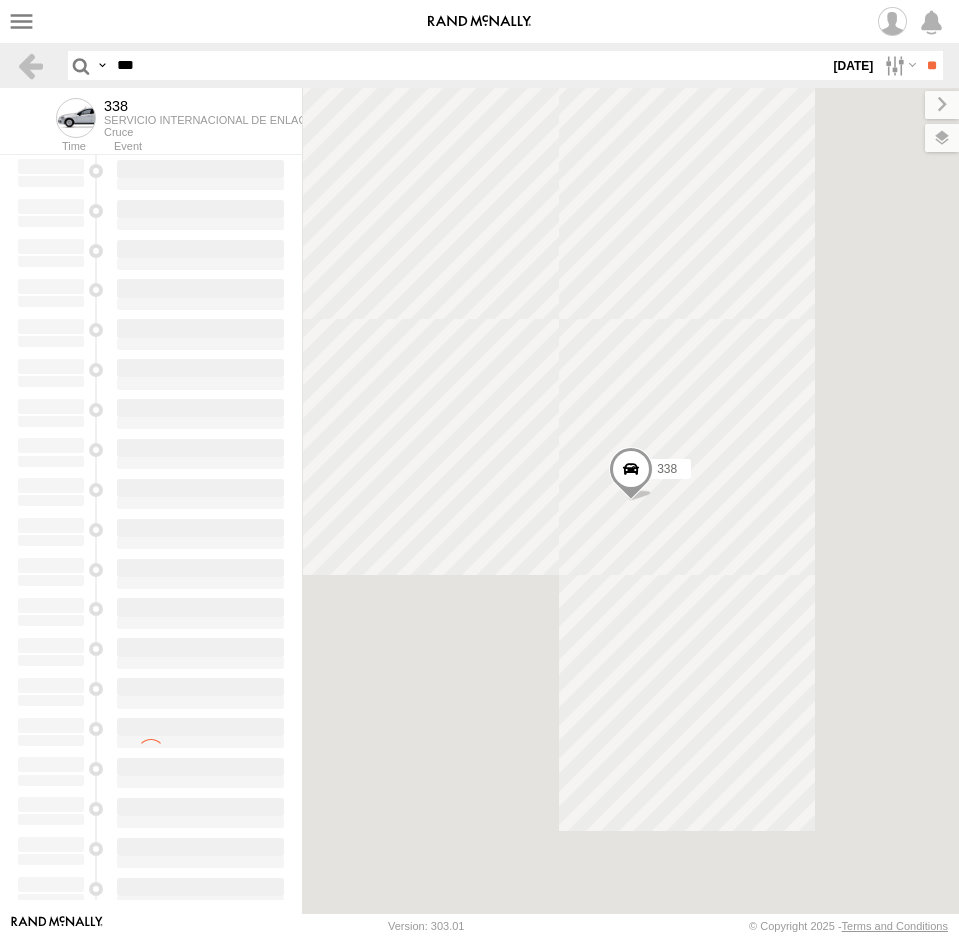 scroll, scrollTop: 0, scrollLeft: 0, axis: both 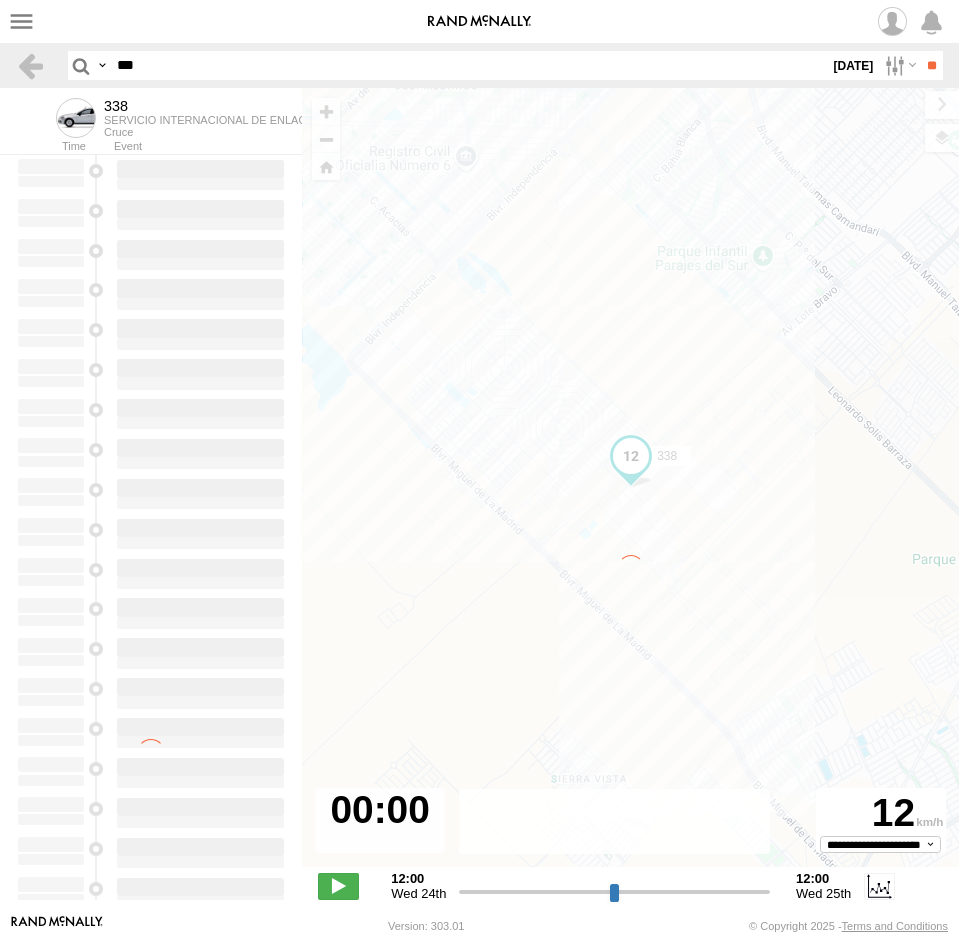 type on "**********" 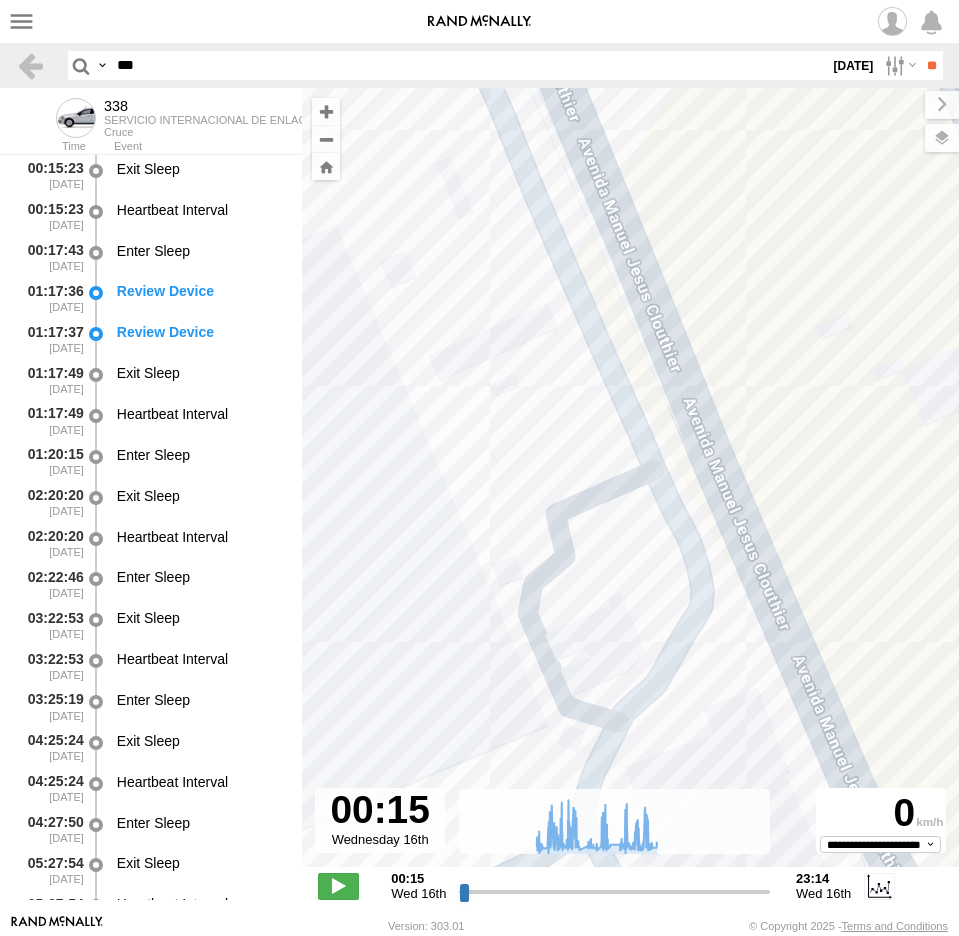 click on "16 Jul 25" at bounding box center (853, 65) 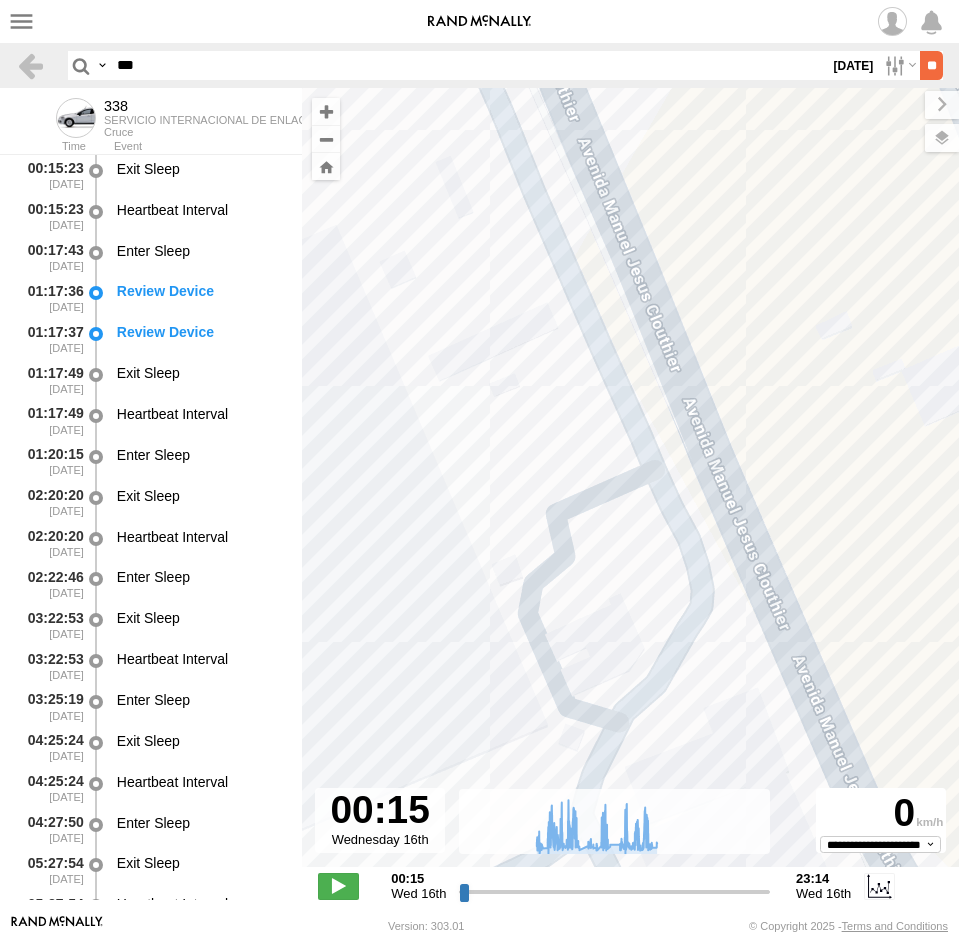 click on "**" at bounding box center (931, 65) 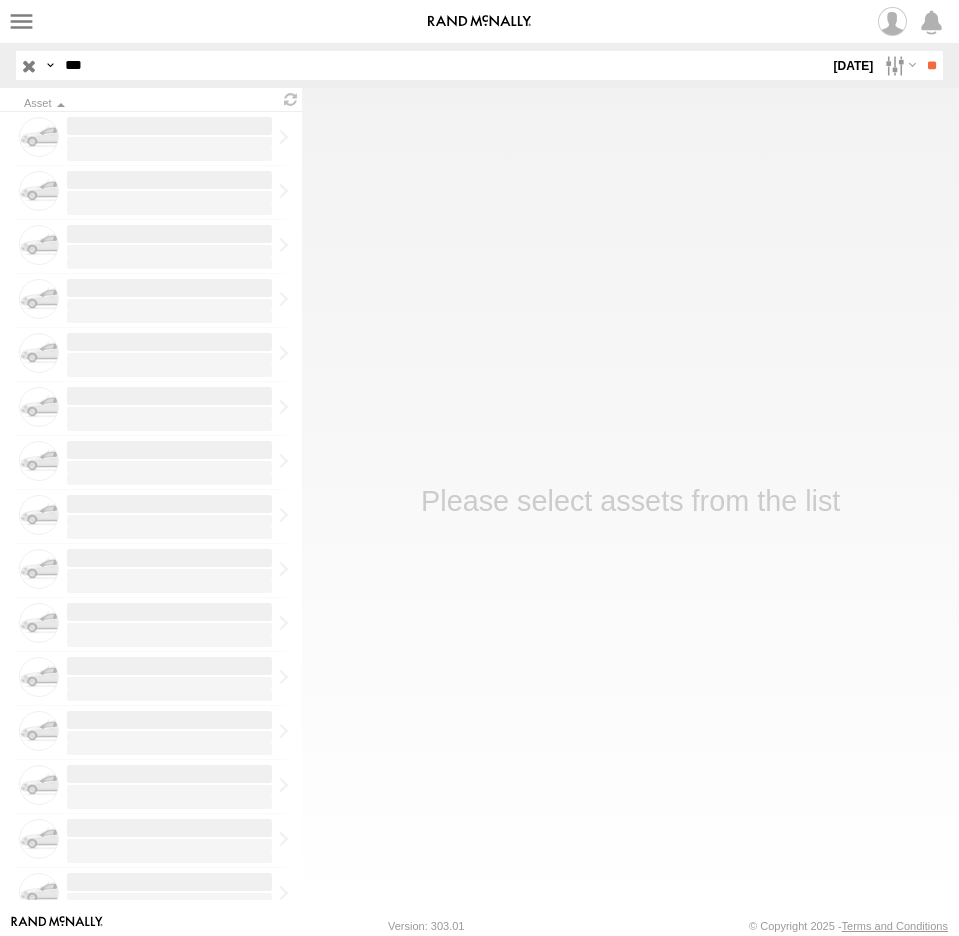 scroll, scrollTop: 0, scrollLeft: 0, axis: both 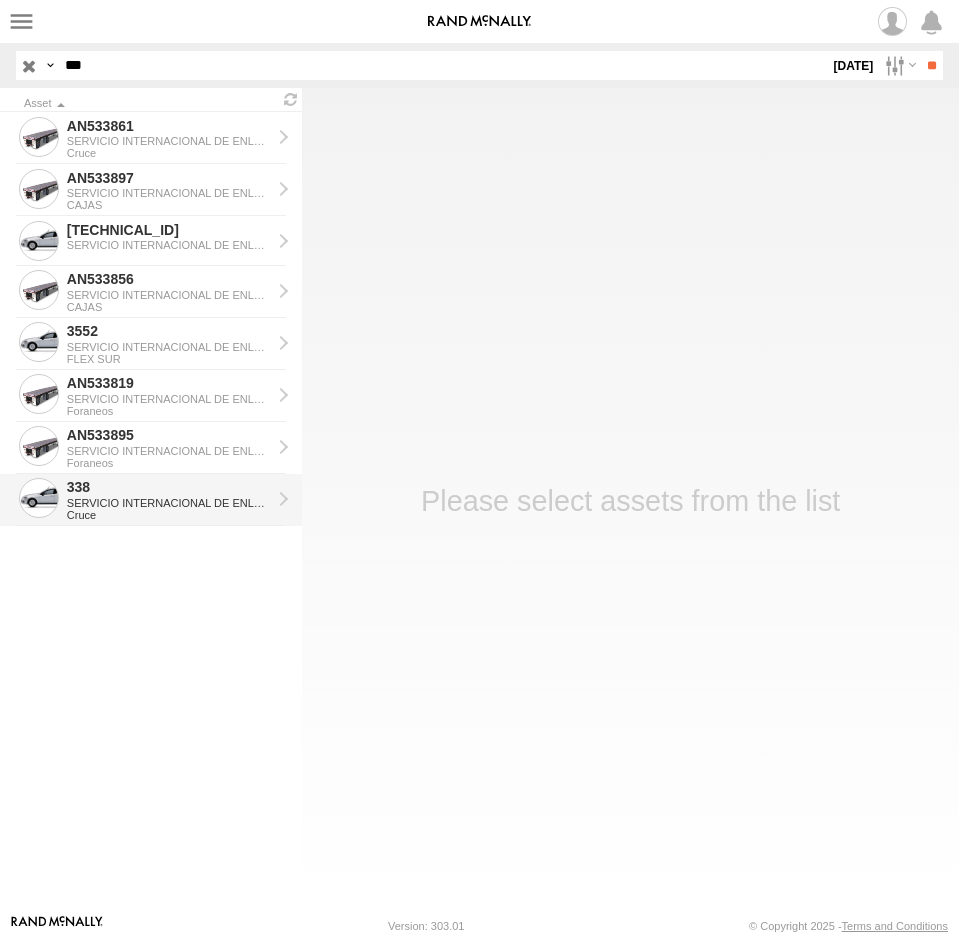 click on "338" at bounding box center [169, 487] 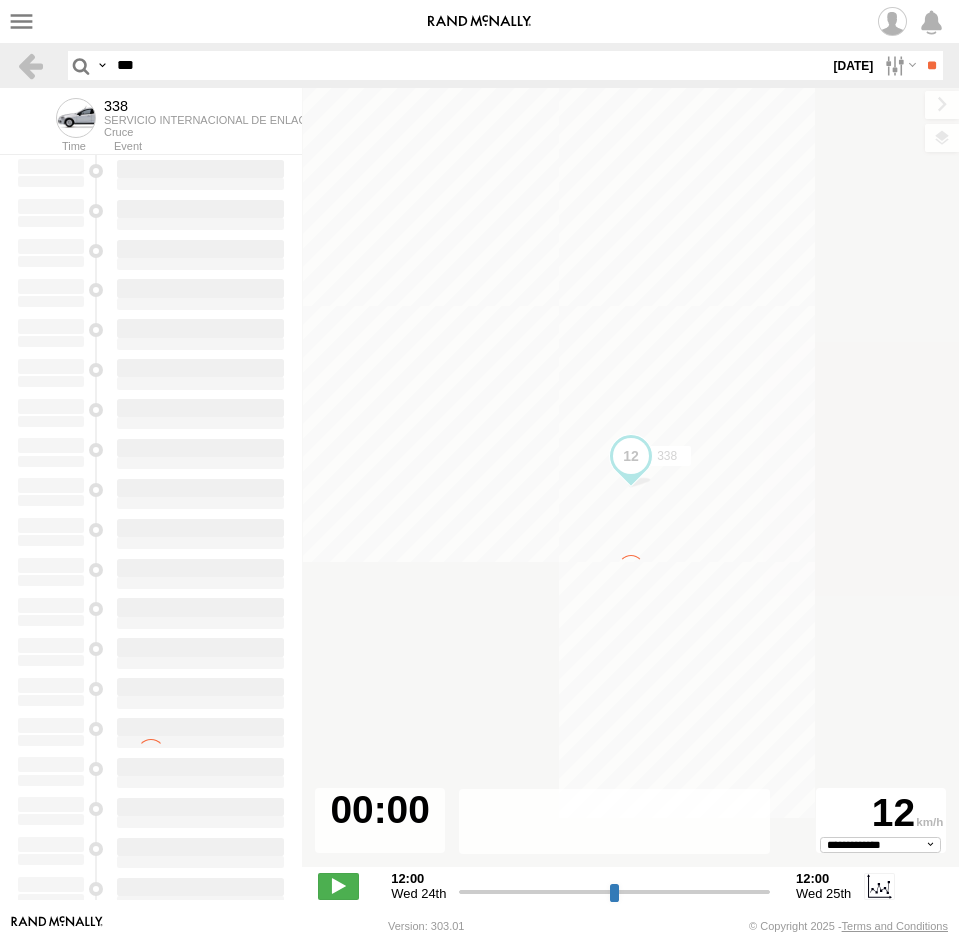select on "**********" 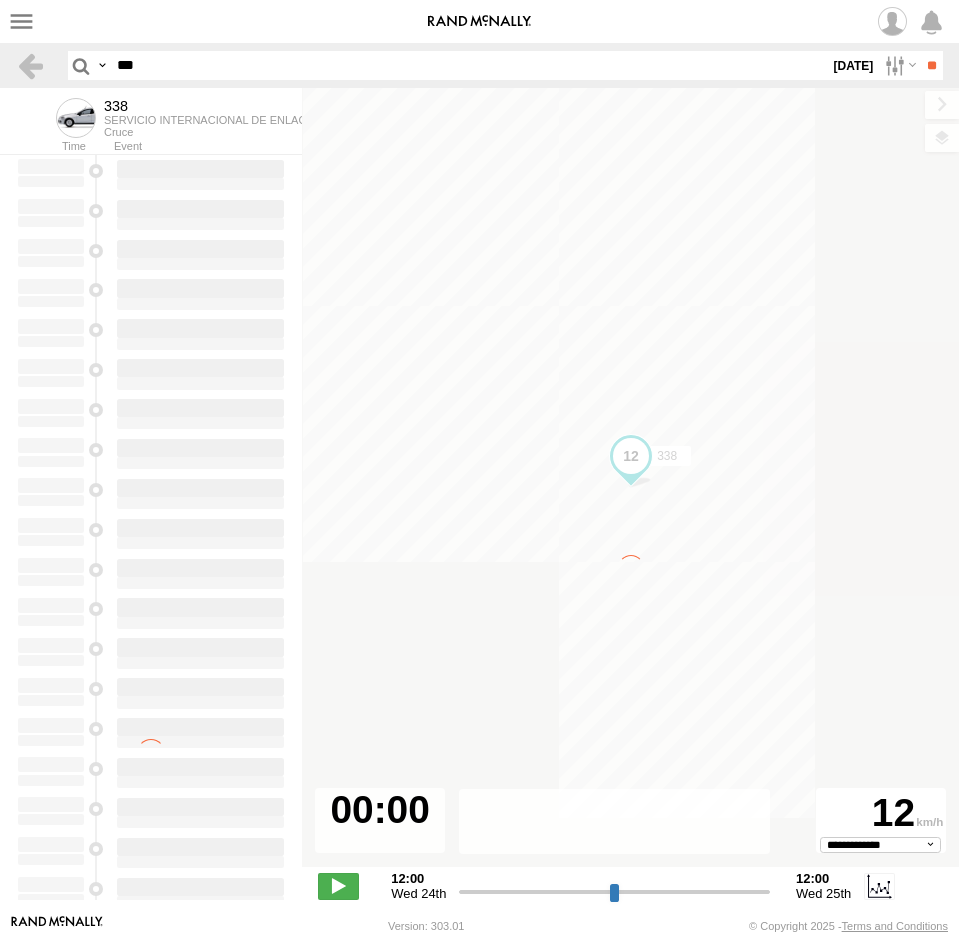 scroll, scrollTop: 0, scrollLeft: 0, axis: both 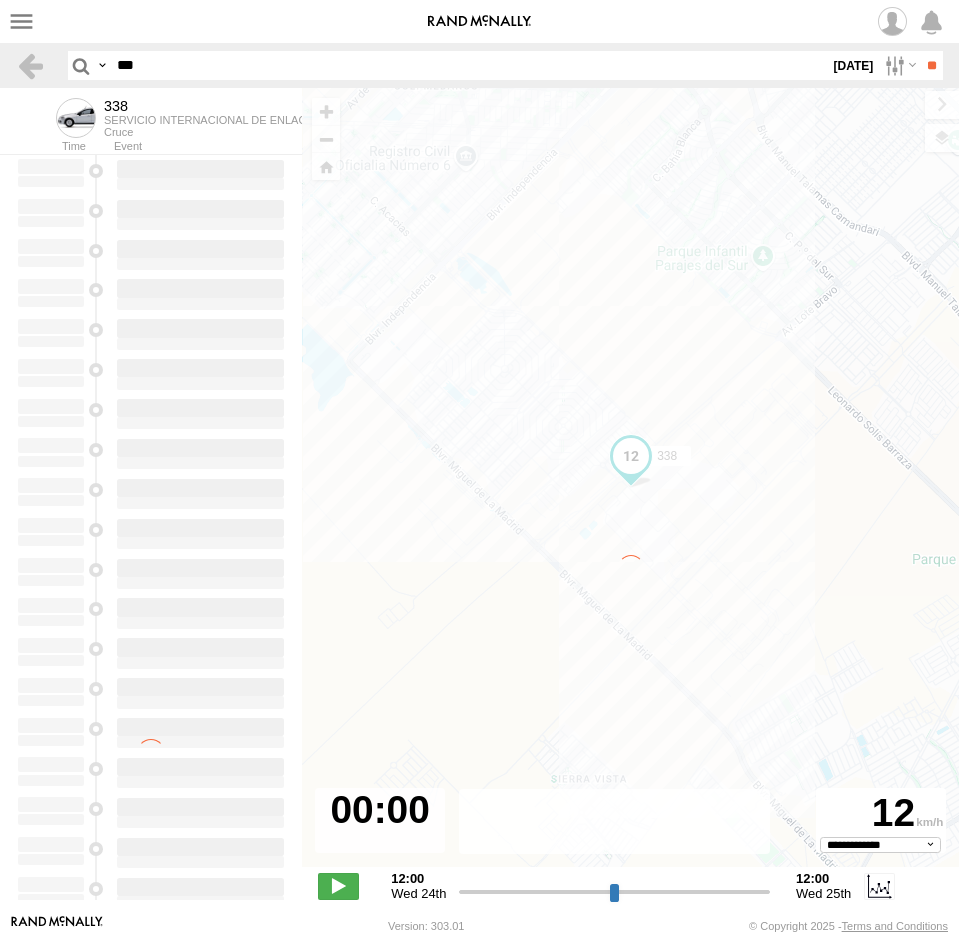 type on "**********" 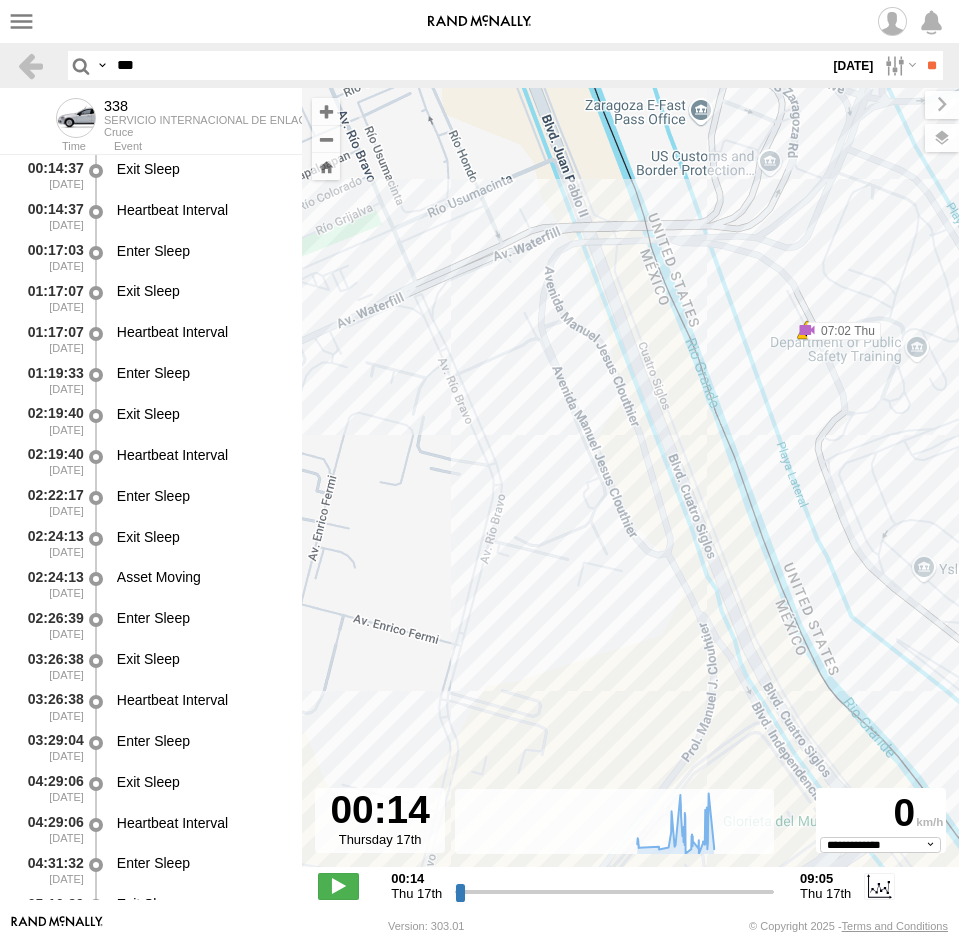 click at bounding box center (0, 0) 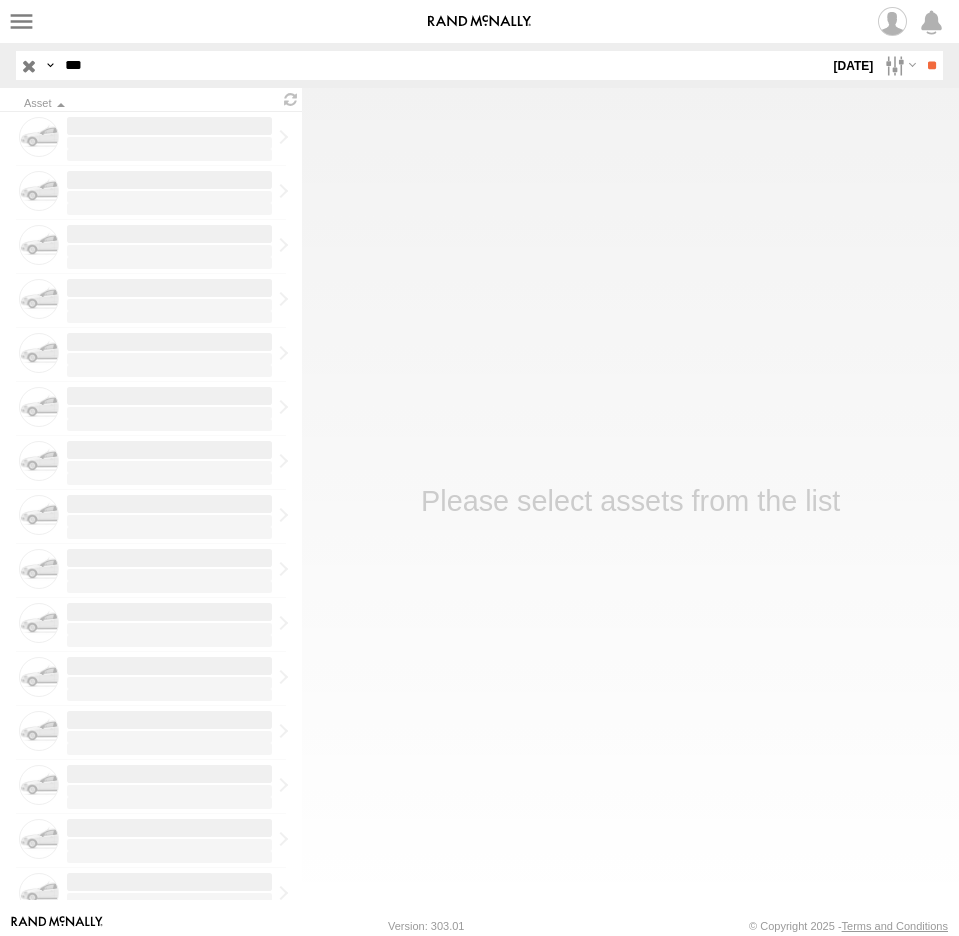 scroll, scrollTop: 0, scrollLeft: 0, axis: both 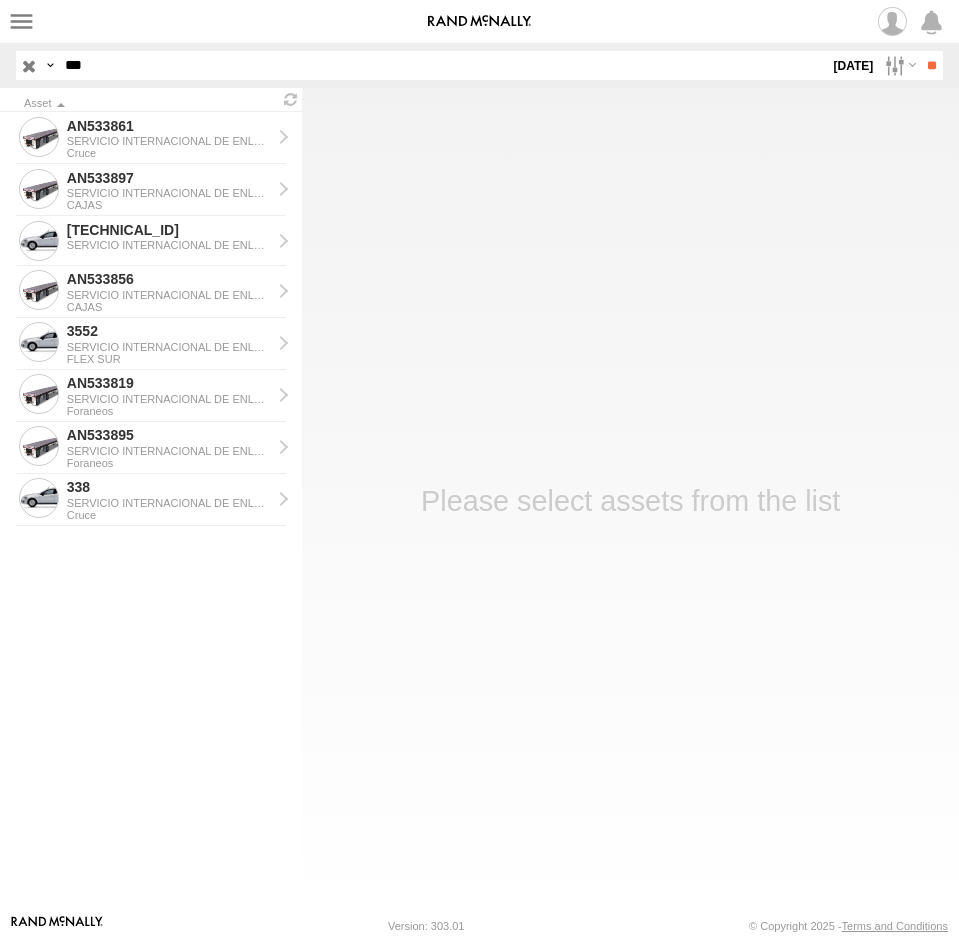 drag, startPoint x: 120, startPoint y: 63, endPoint x: 33, endPoint y: 71, distance: 87.36704 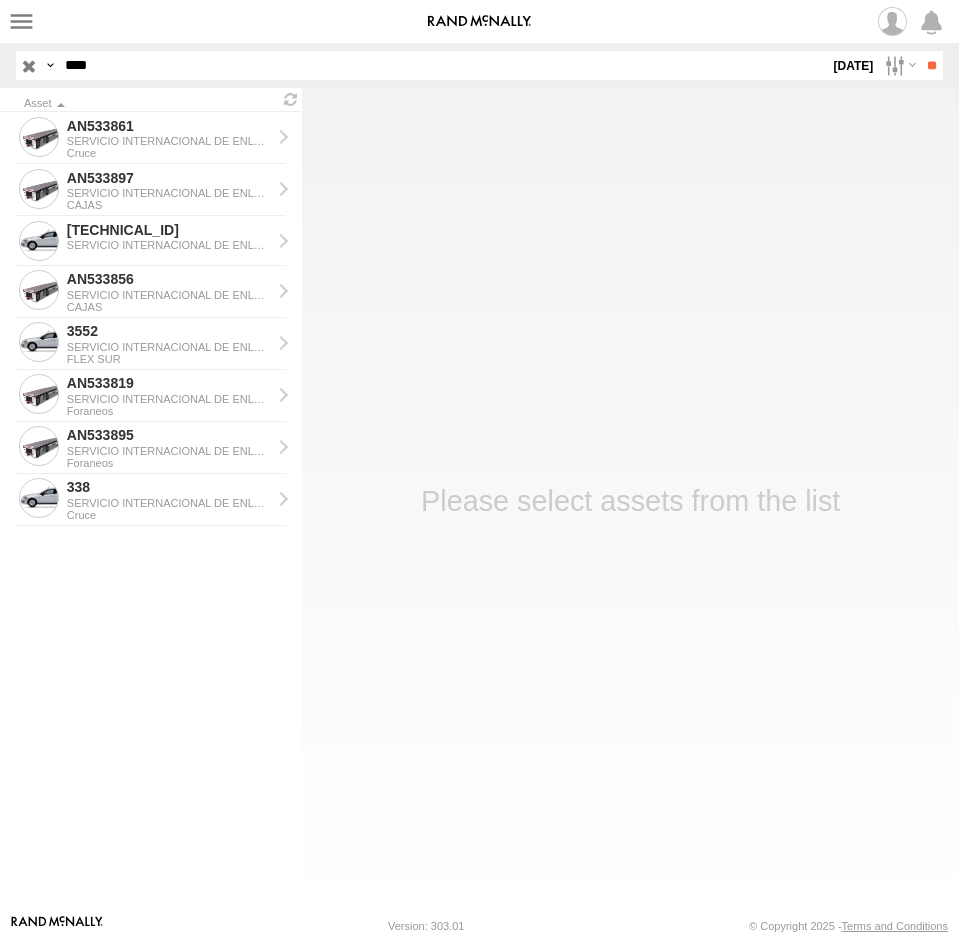 type on "****" 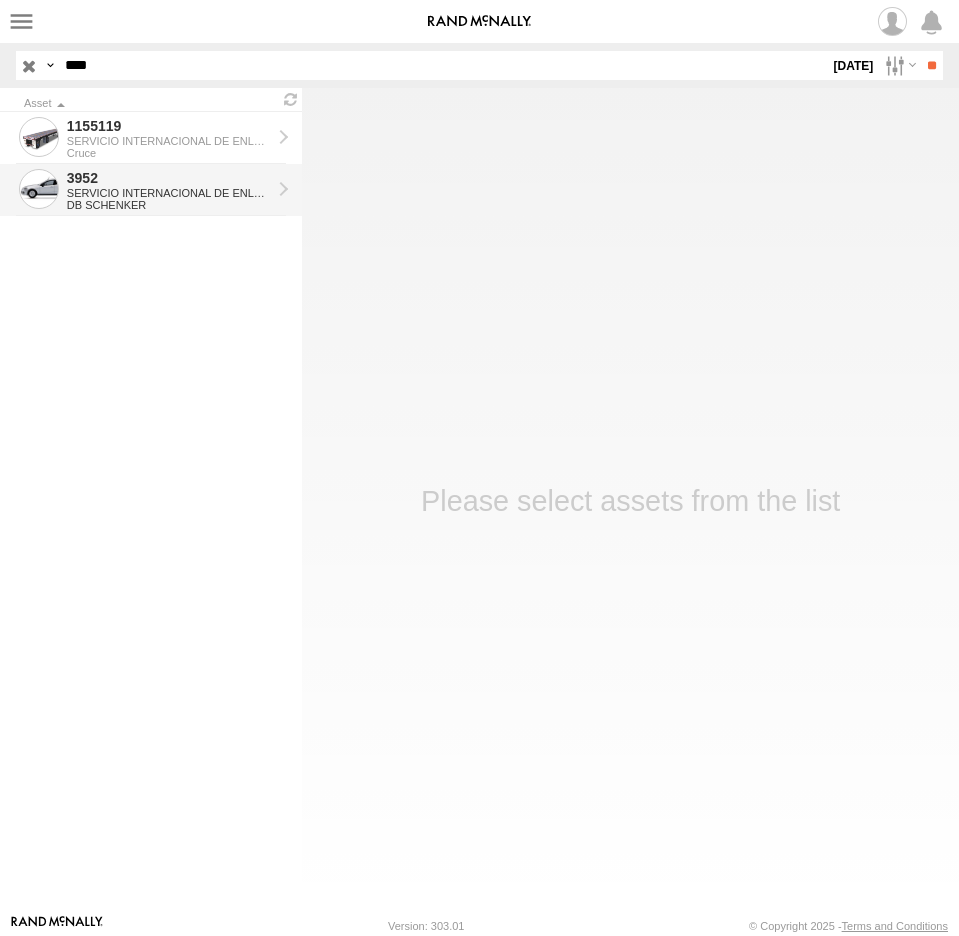 click on "DB SCHENKER" at bounding box center [169, 205] 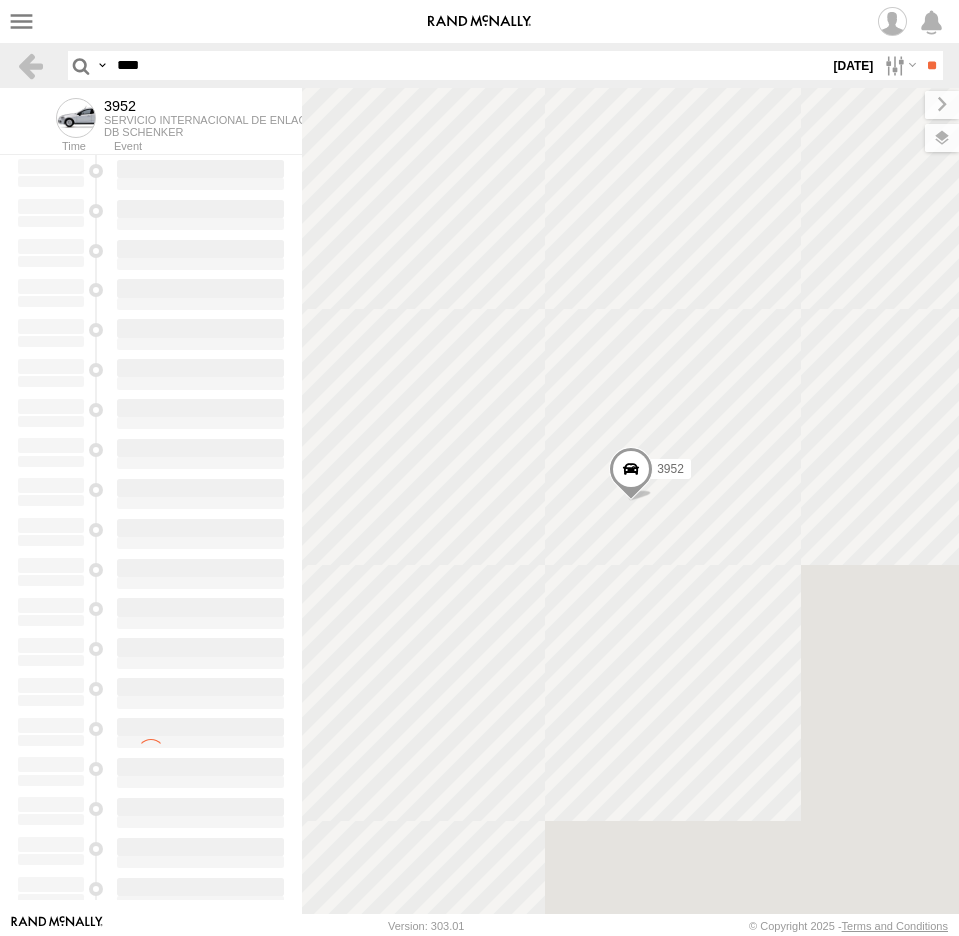 scroll, scrollTop: 0, scrollLeft: 0, axis: both 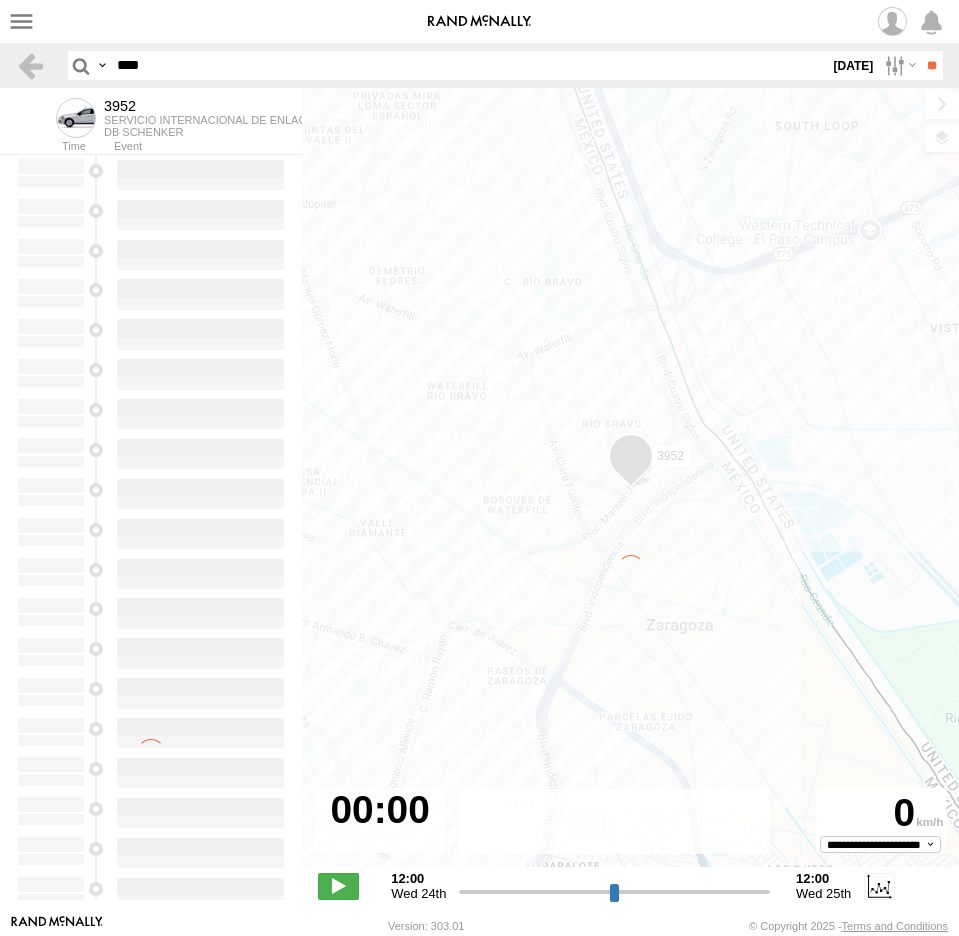 type on "**********" 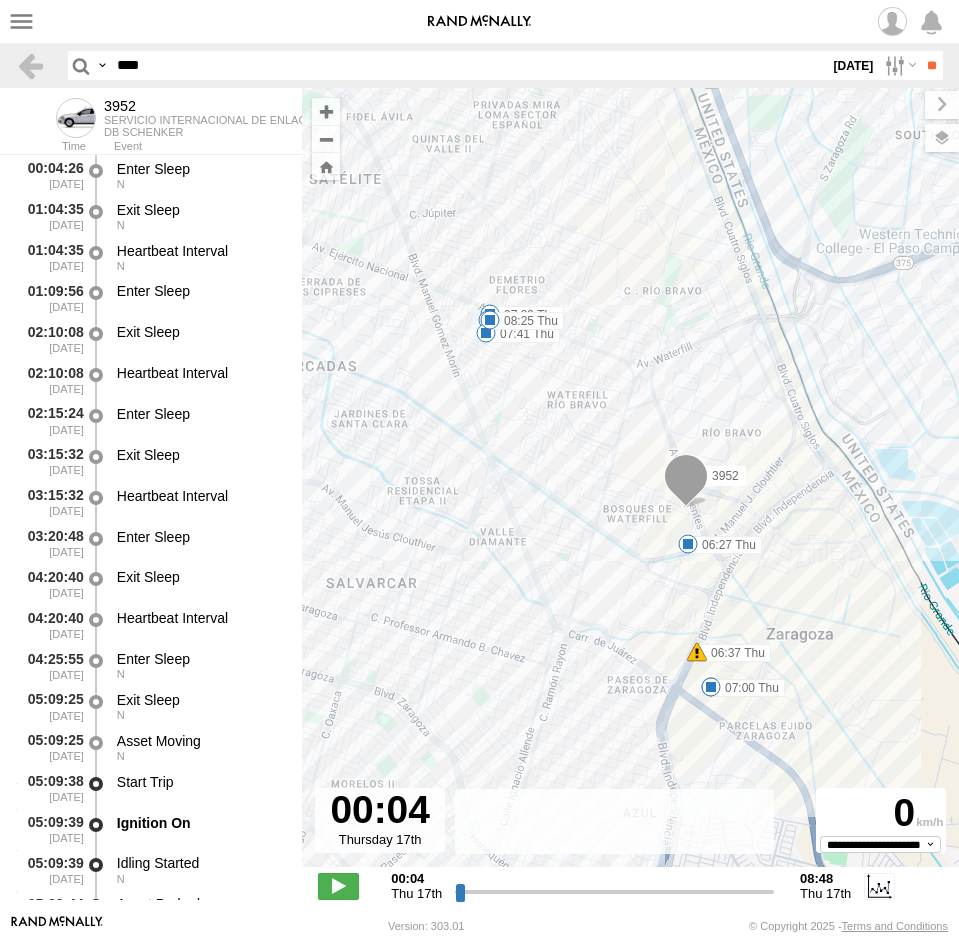 click on "17 Jul 25" at bounding box center [853, 65] 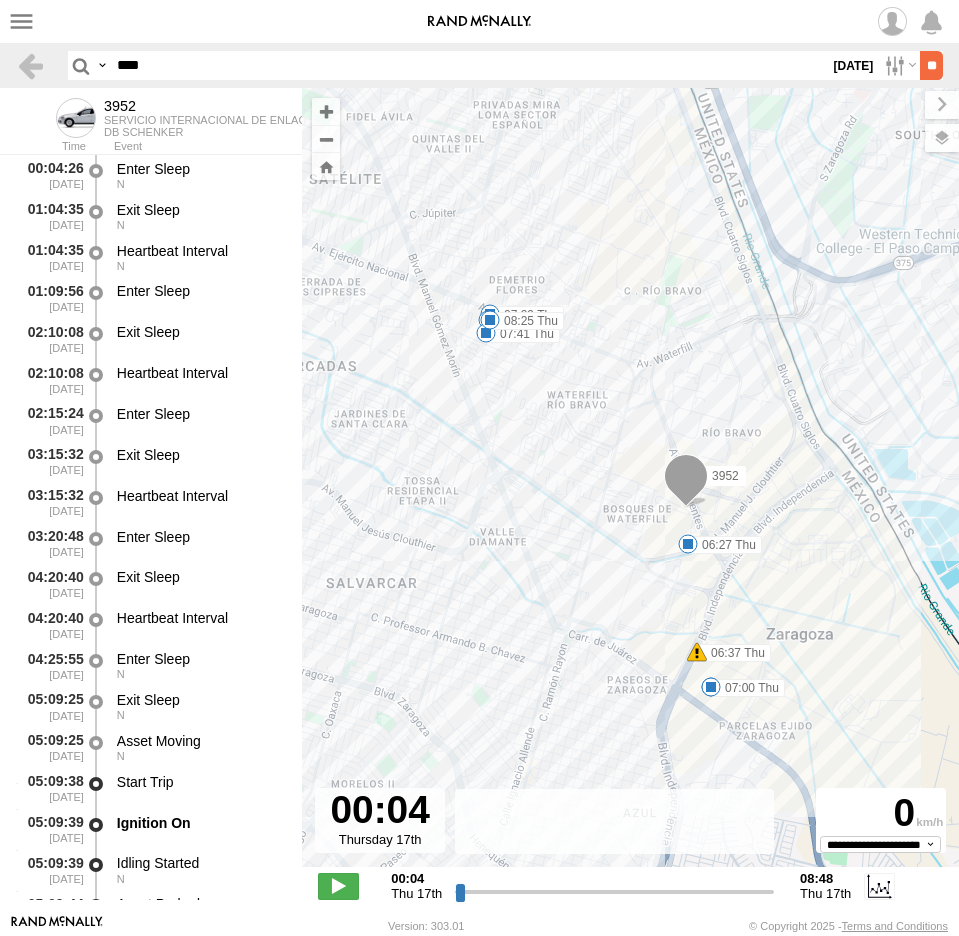 click on "**" at bounding box center (931, 65) 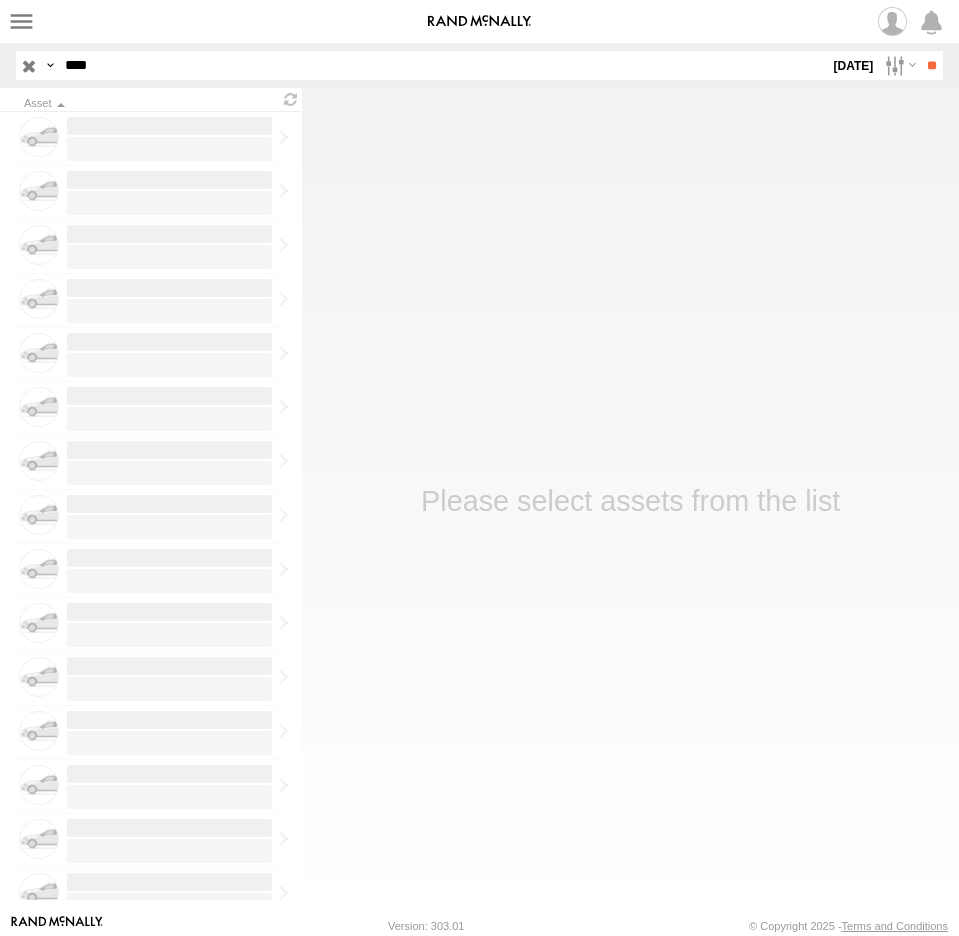 scroll, scrollTop: 0, scrollLeft: 0, axis: both 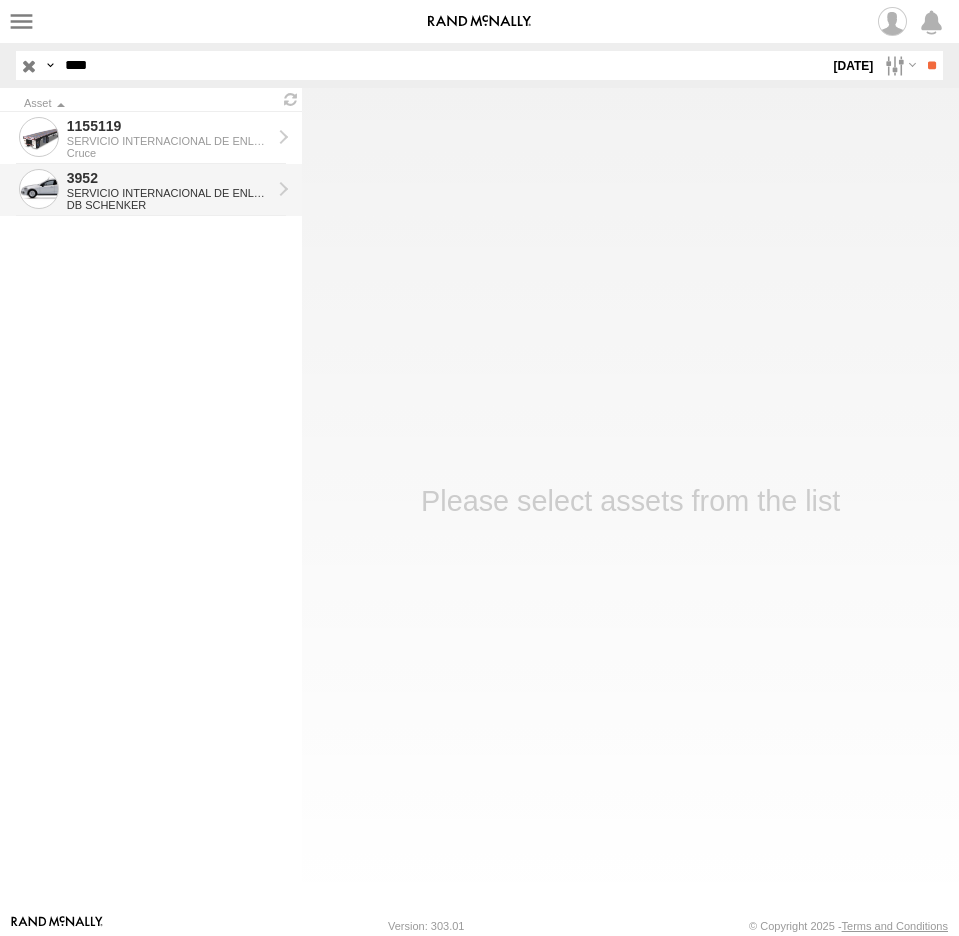 click on "DB SCHENKER" at bounding box center (169, 205) 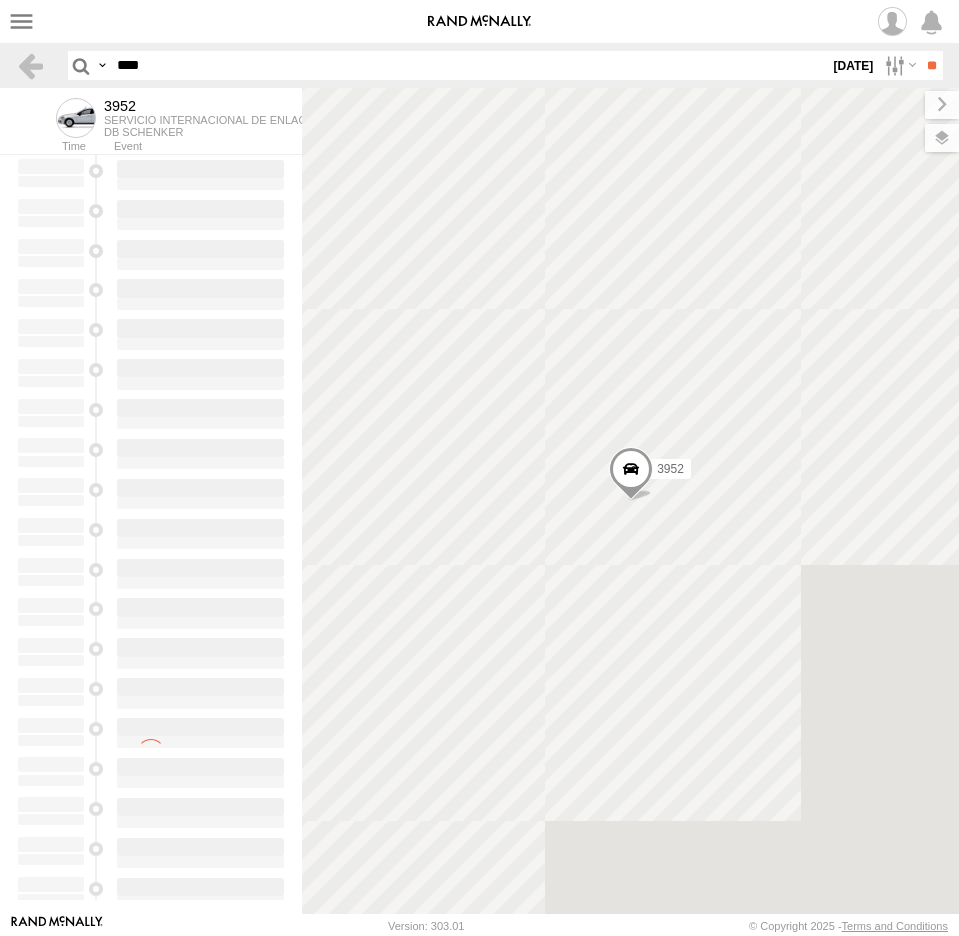 scroll, scrollTop: 0, scrollLeft: 0, axis: both 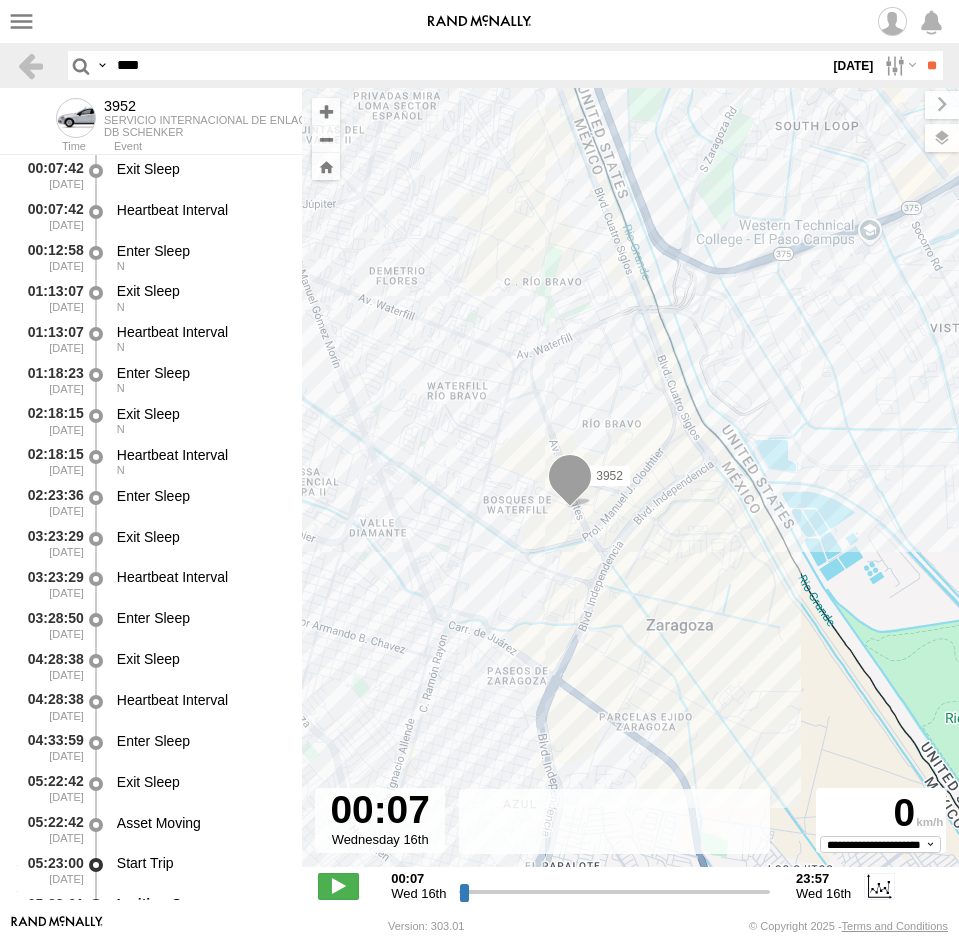 type on "**********" 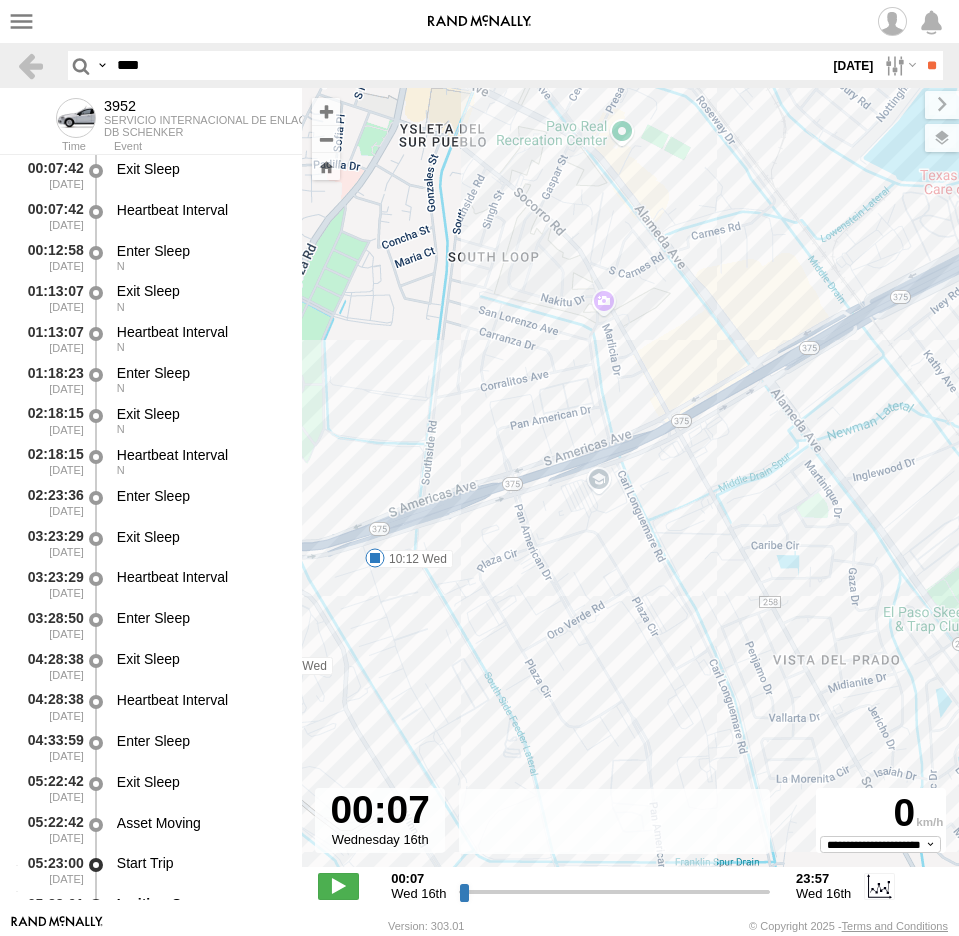 drag, startPoint x: 632, startPoint y: 583, endPoint x: 776, endPoint y: 449, distance: 196.70282 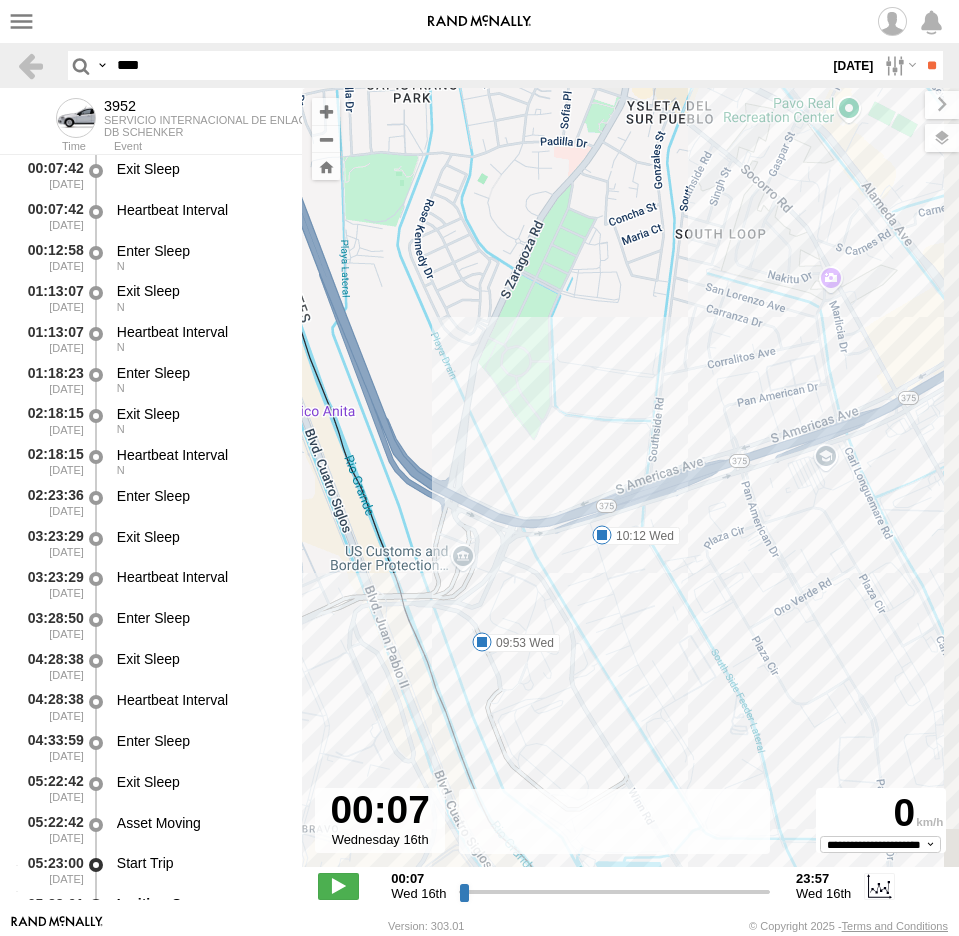 drag, startPoint x: 777, startPoint y: 503, endPoint x: 581, endPoint y: 576, distance: 209.15306 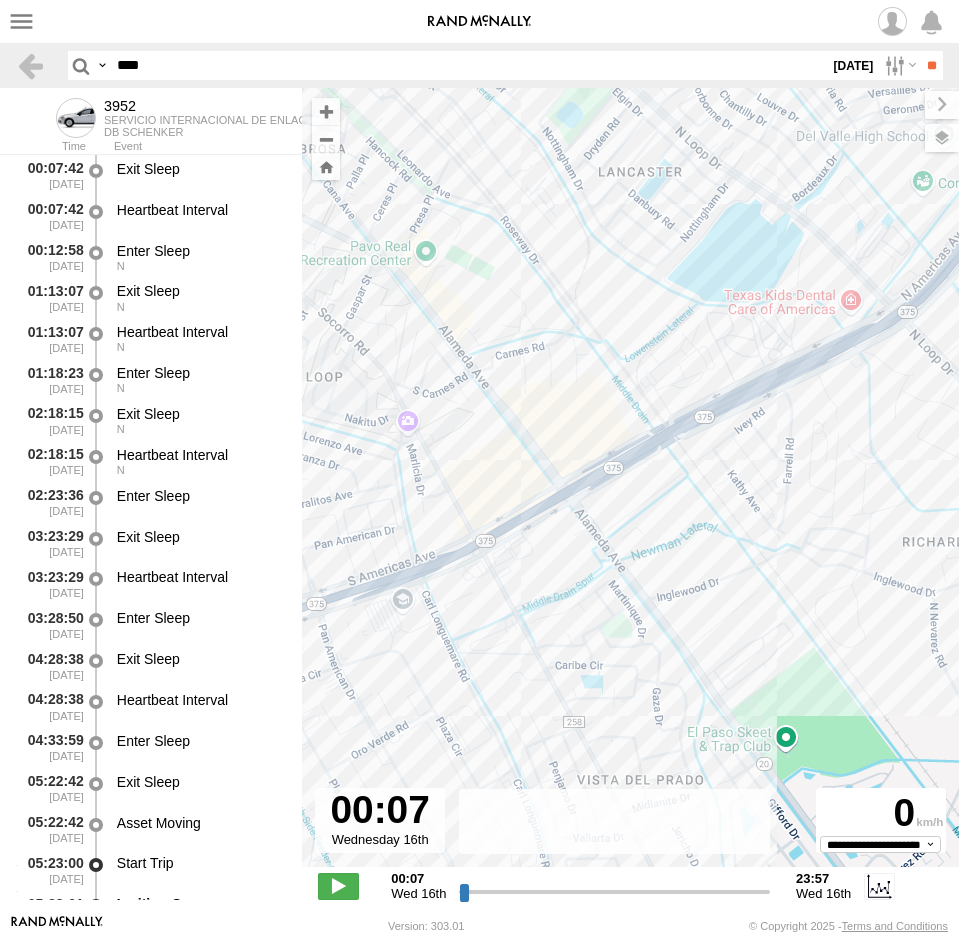 drag, startPoint x: 738, startPoint y: 555, endPoint x: 532, endPoint y: 664, distance: 233.06007 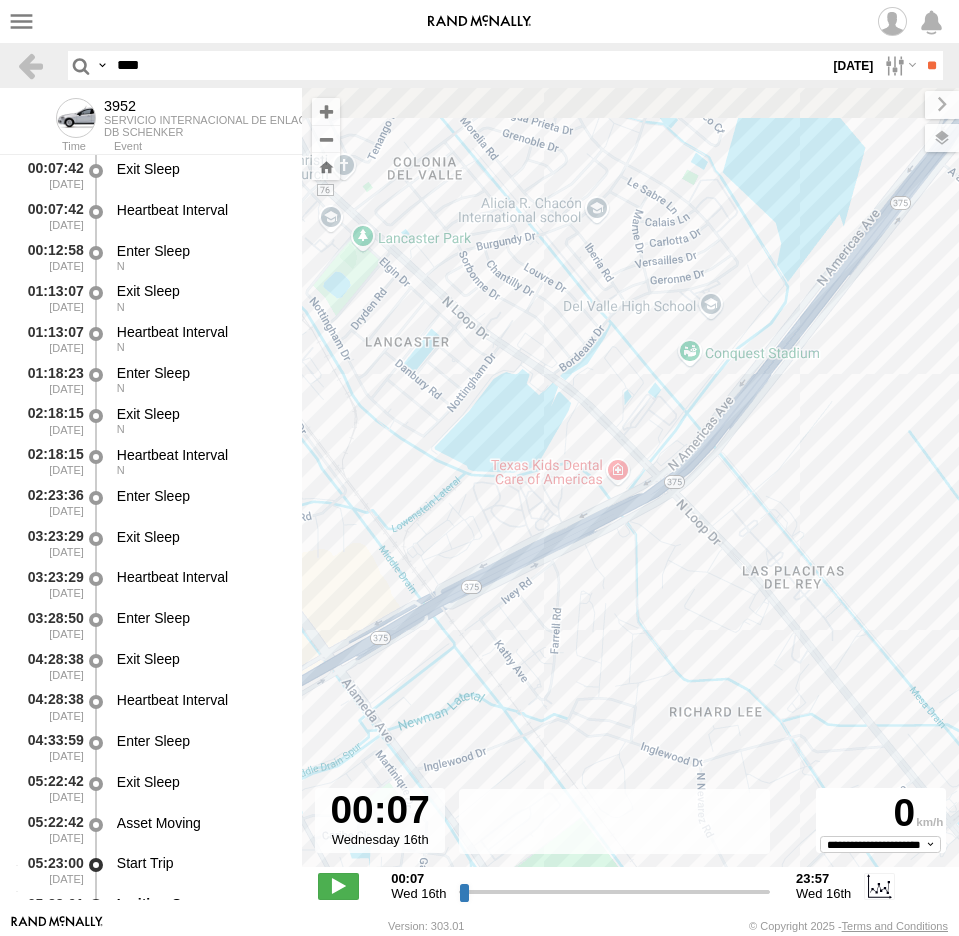 drag, startPoint x: 720, startPoint y: 584, endPoint x: 527, endPoint y: 717, distance: 234.38857 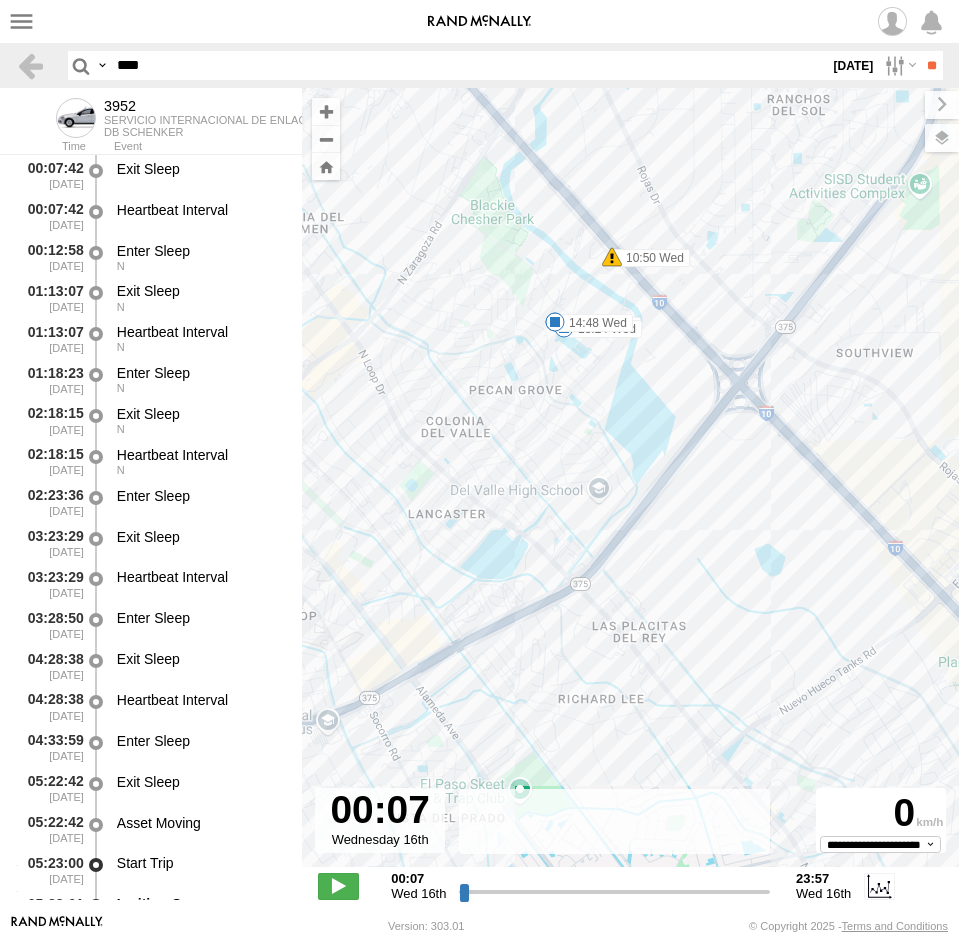 drag, startPoint x: 727, startPoint y: 510, endPoint x: 684, endPoint y: 584, distance: 85.58621 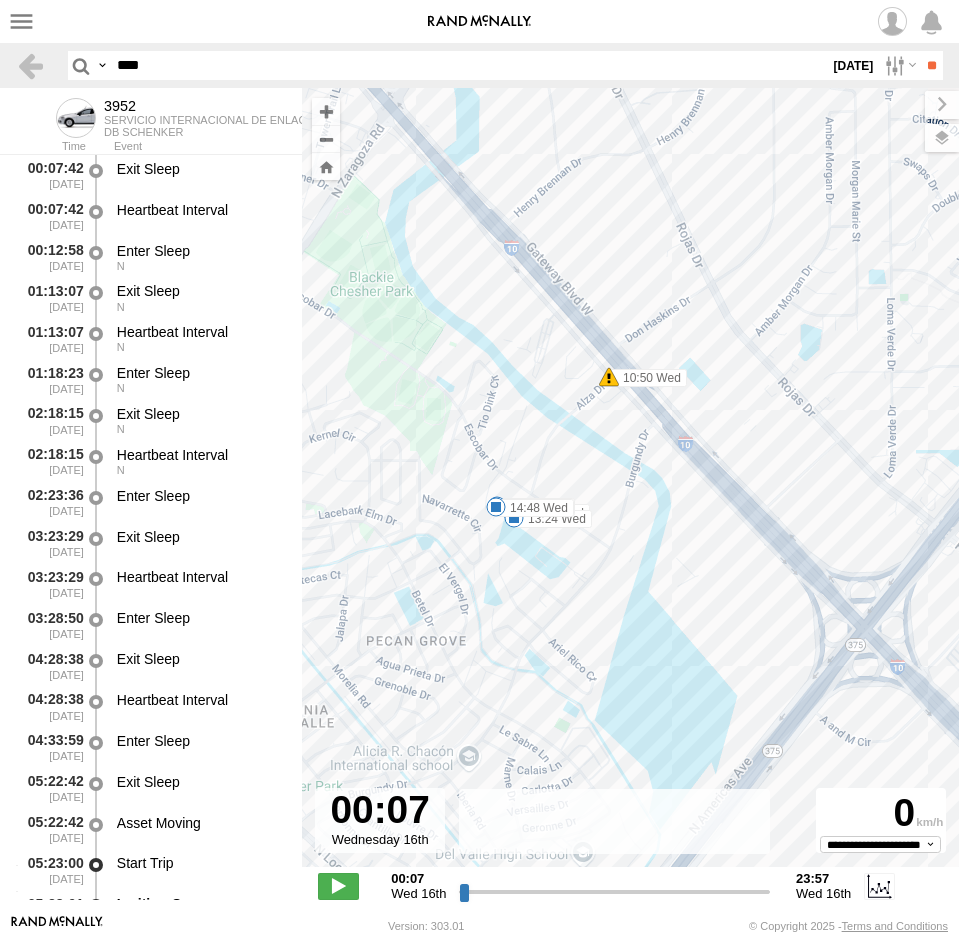 drag, startPoint x: 674, startPoint y: 518, endPoint x: 733, endPoint y: 514, distance: 59.135437 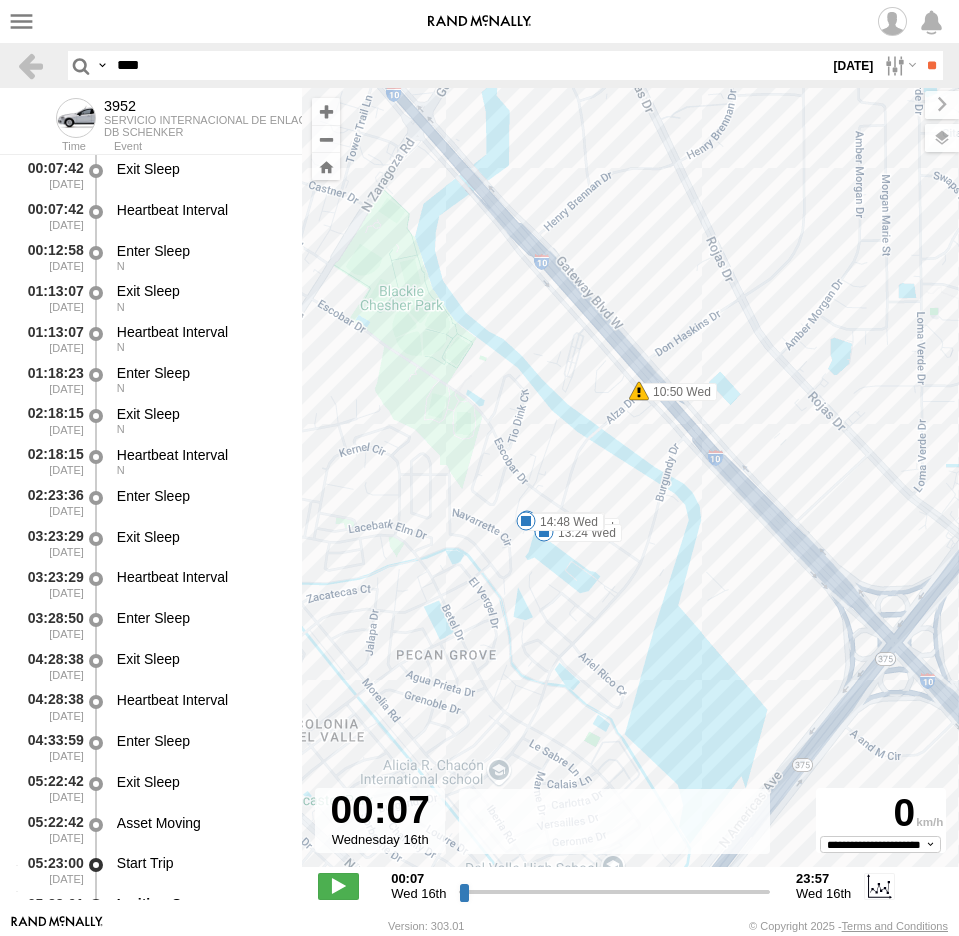 drag, startPoint x: 801, startPoint y: 387, endPoint x: 761, endPoint y: 406, distance: 44.28318 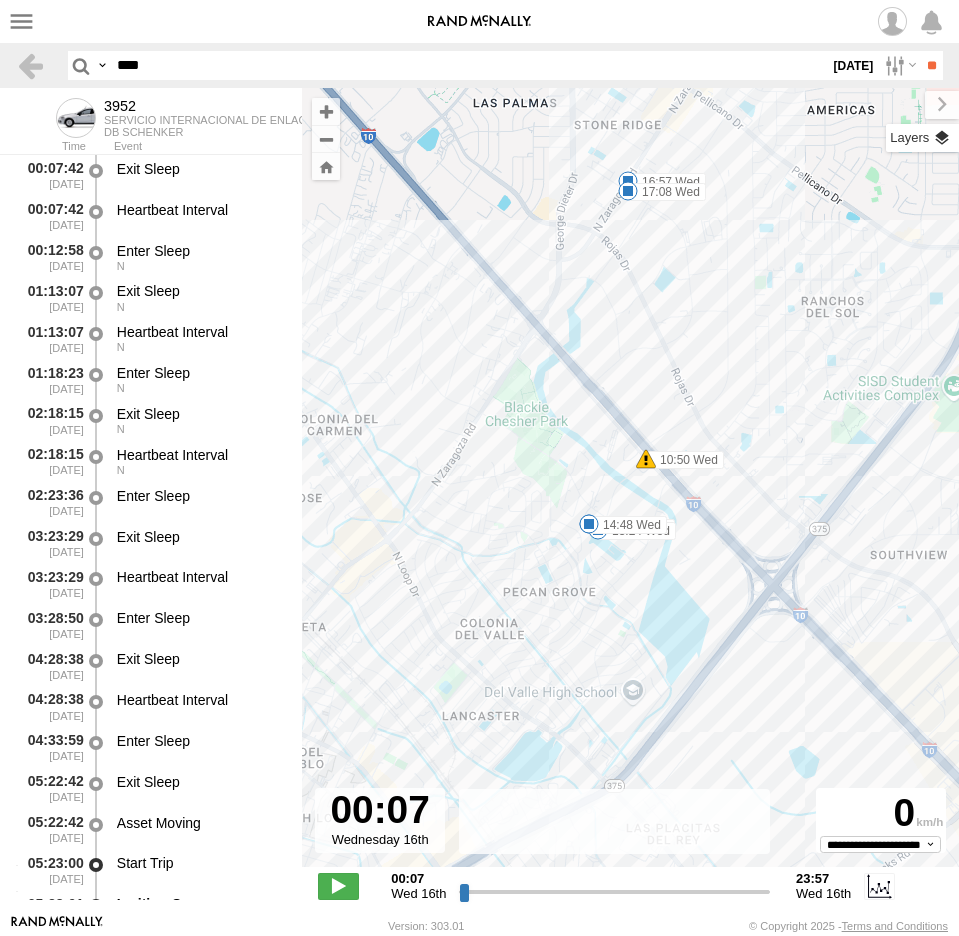 click at bounding box center (922, 138) 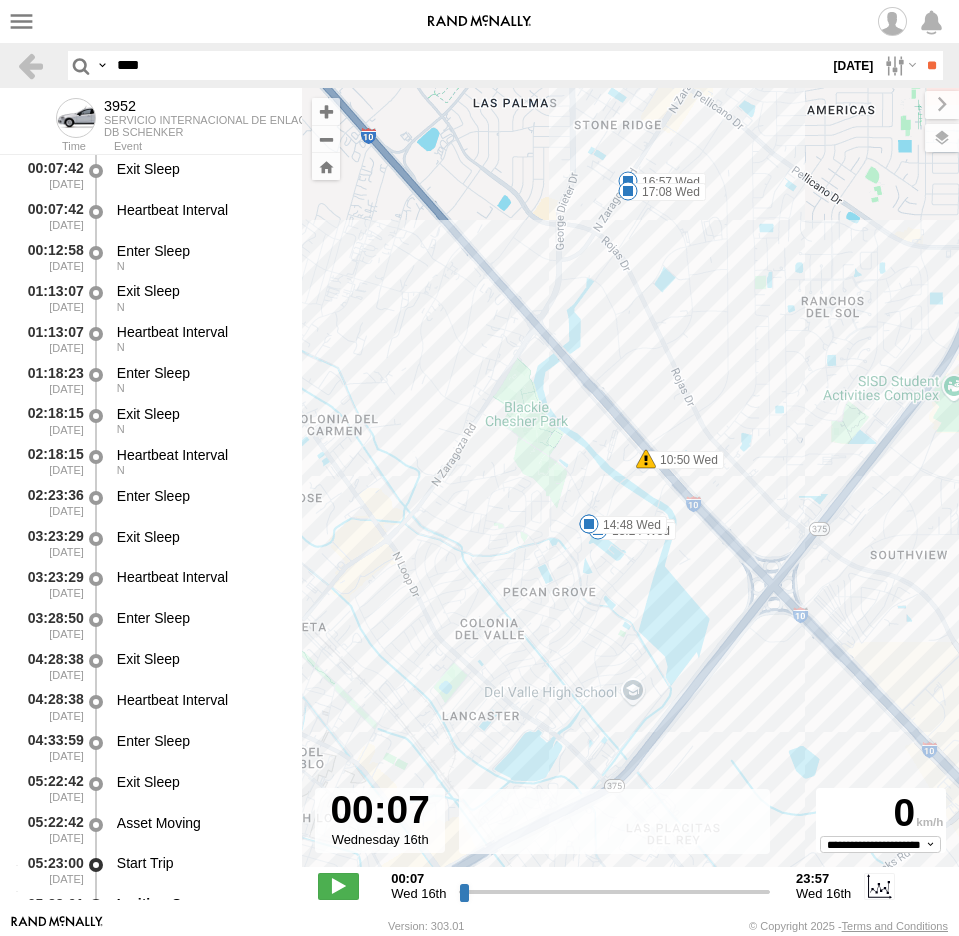click on "Basemaps" at bounding box center [0, 0] 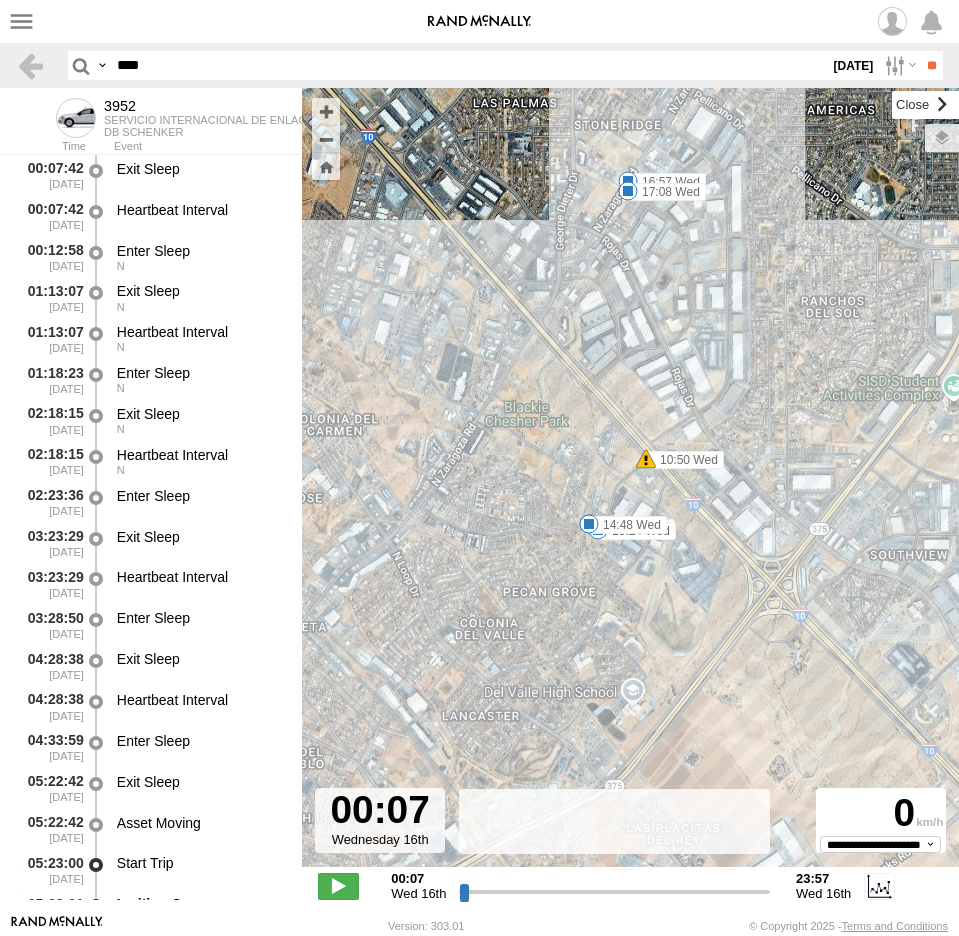 click at bounding box center (925, 105) 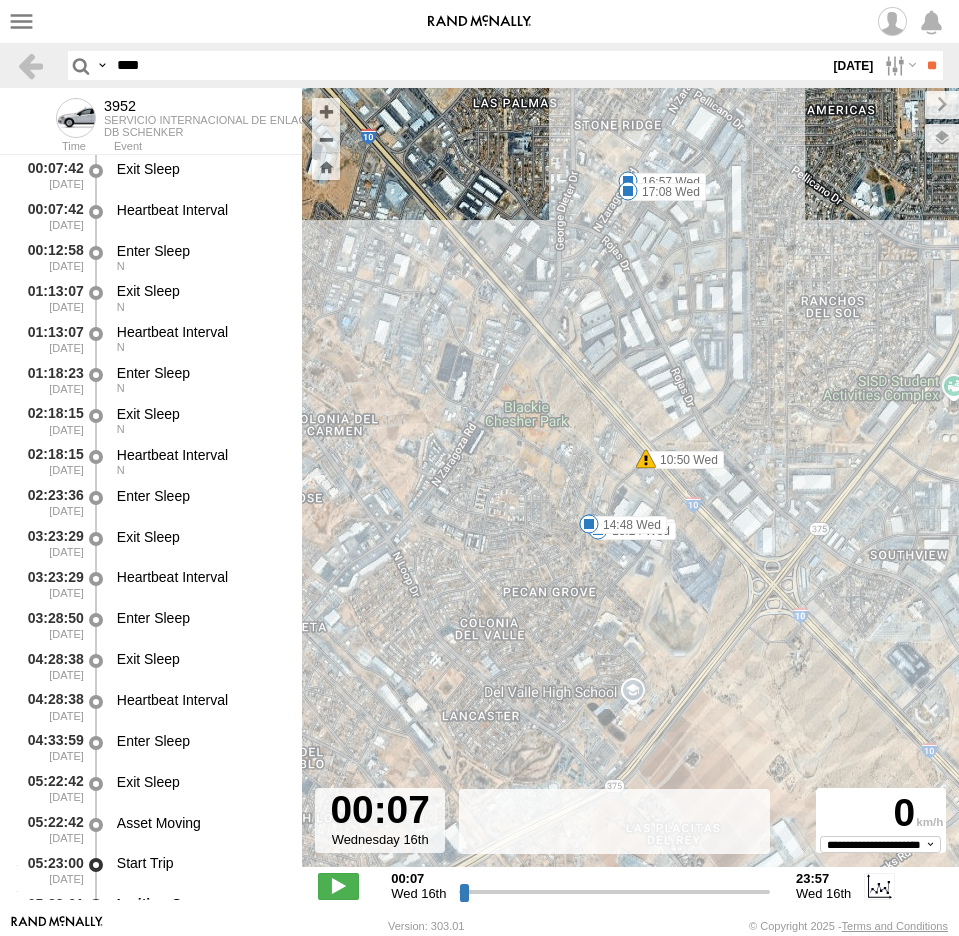 click on "3952 07:14 Wed 08:05 Wed 08:48 Wed 09:53 Wed 10:12 Wed 10:50 Wed 11:12 Wed 13:24 Wed 14:10 Wed 14:48 Wed 16:57 Wed 17:08 Wed 19:22 Wed 19:29 Wed" at bounding box center [630, 488] 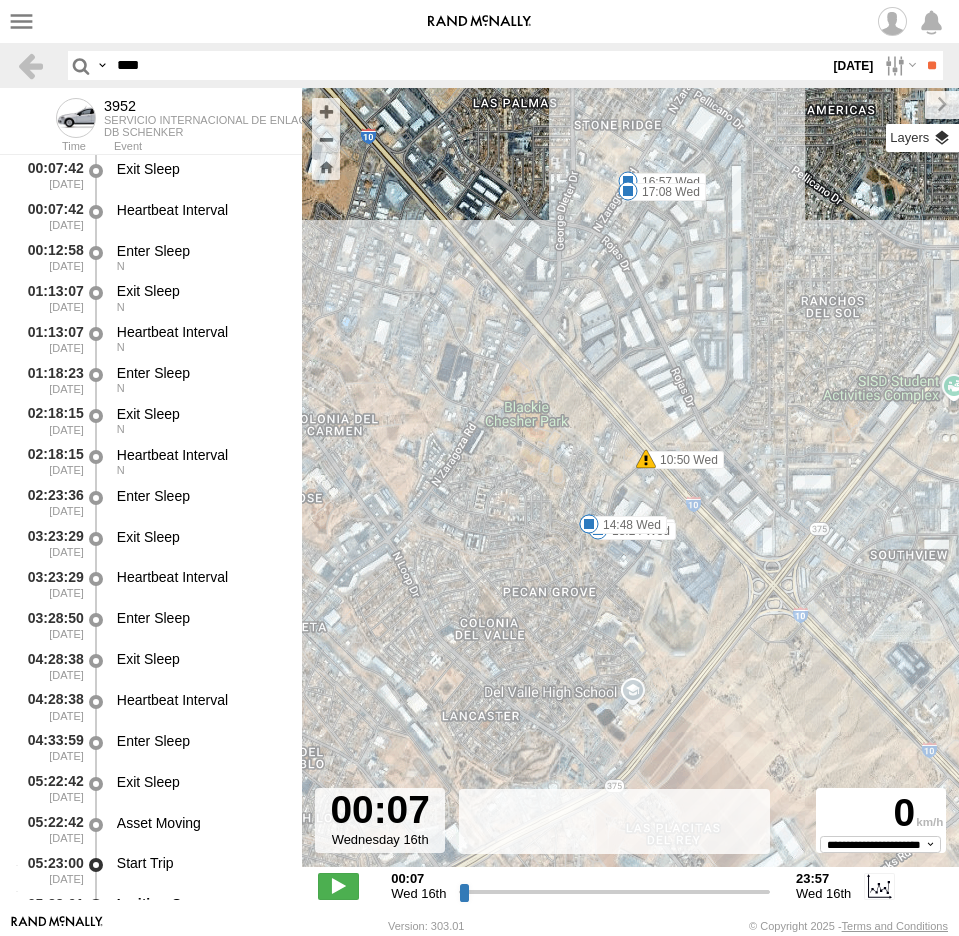 click at bounding box center (922, 138) 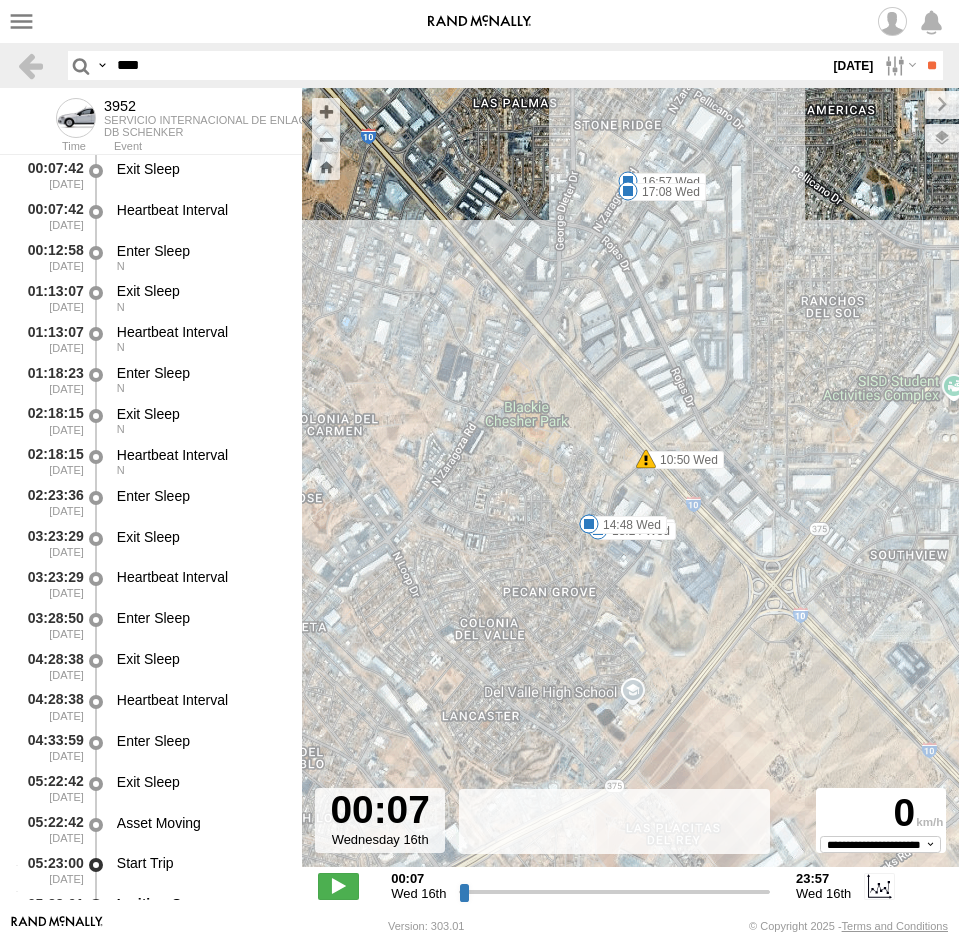 click on "Roadmap" at bounding box center [0, 0] 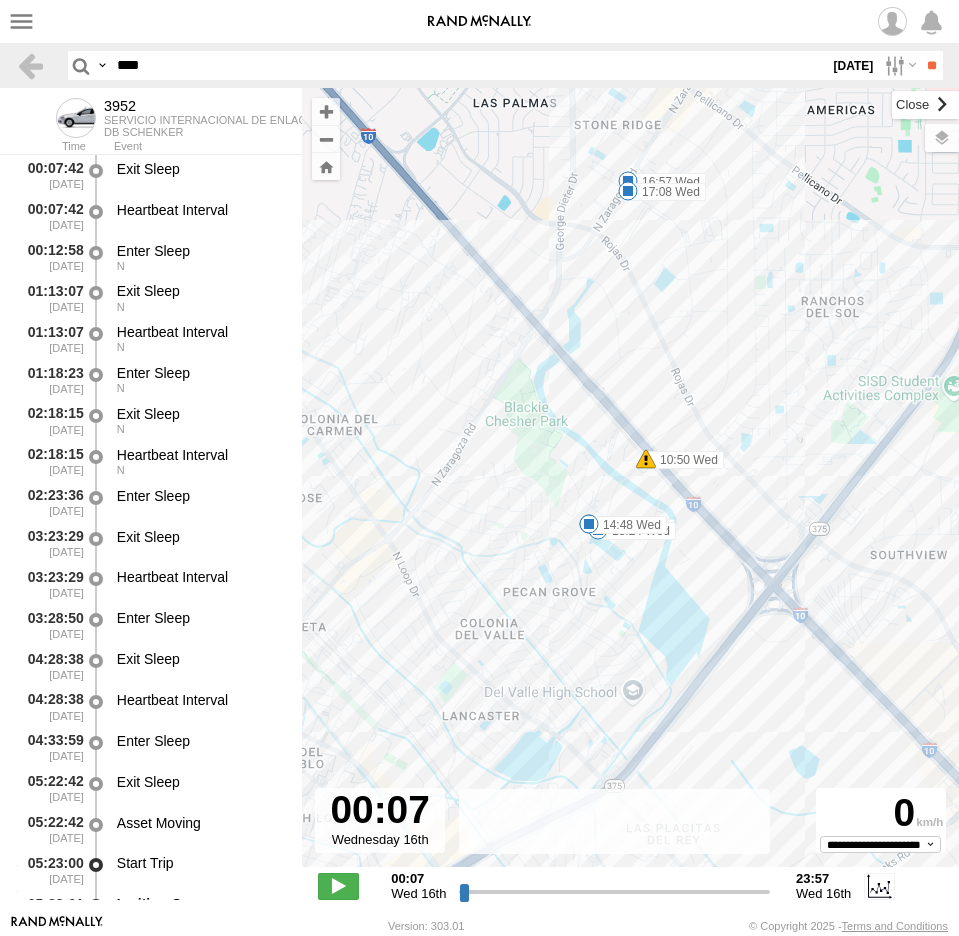 click at bounding box center (925, 105) 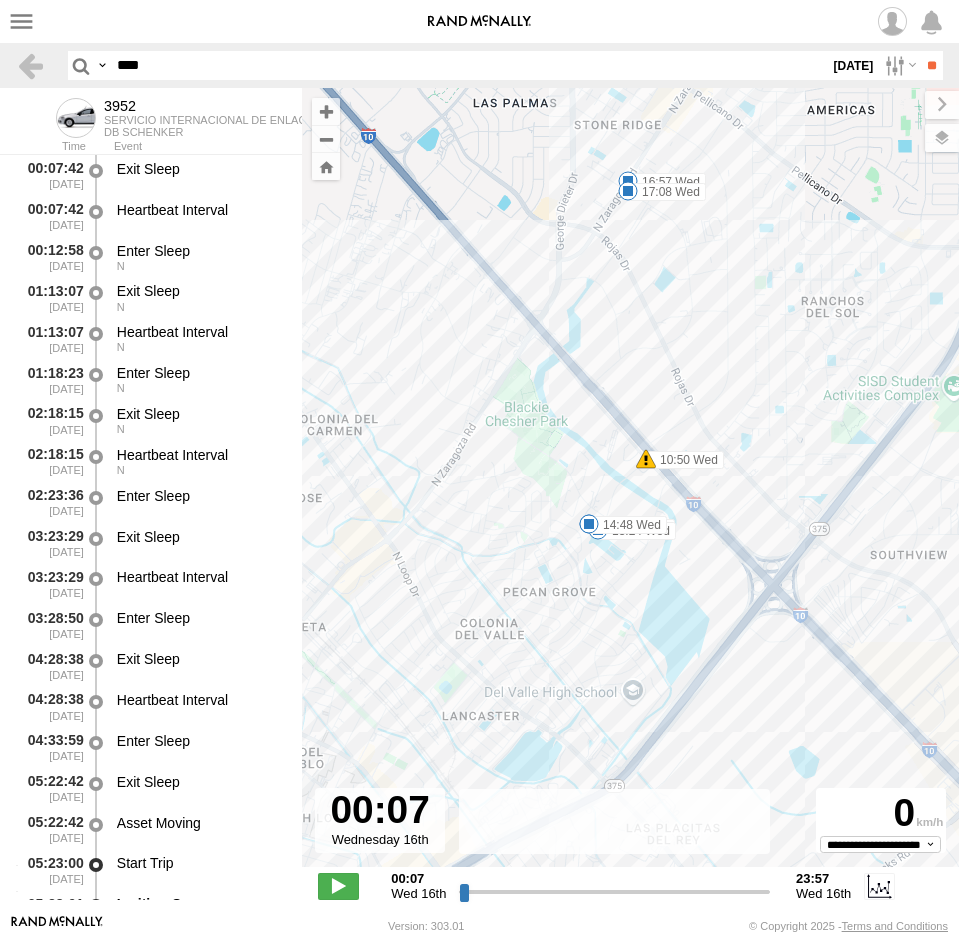 drag, startPoint x: 593, startPoint y: 308, endPoint x: 585, endPoint y: 472, distance: 164.195 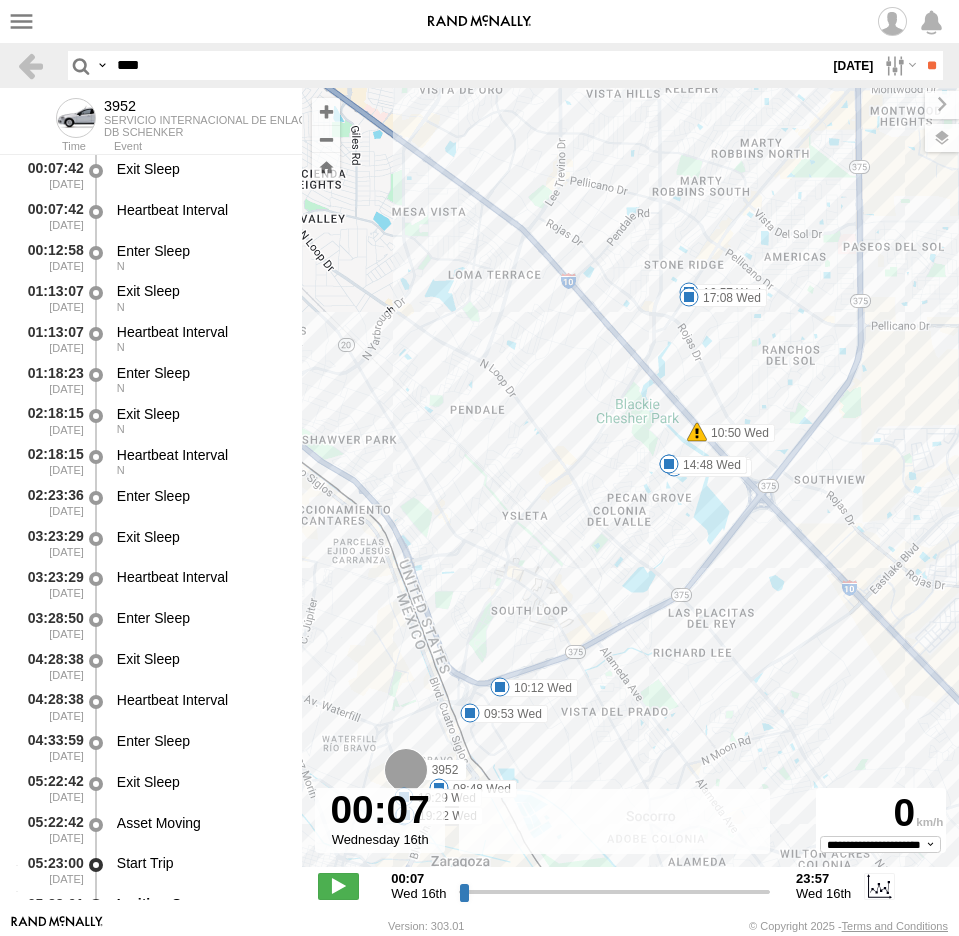 drag, startPoint x: 749, startPoint y: 395, endPoint x: 698, endPoint y: 499, distance: 115.83177 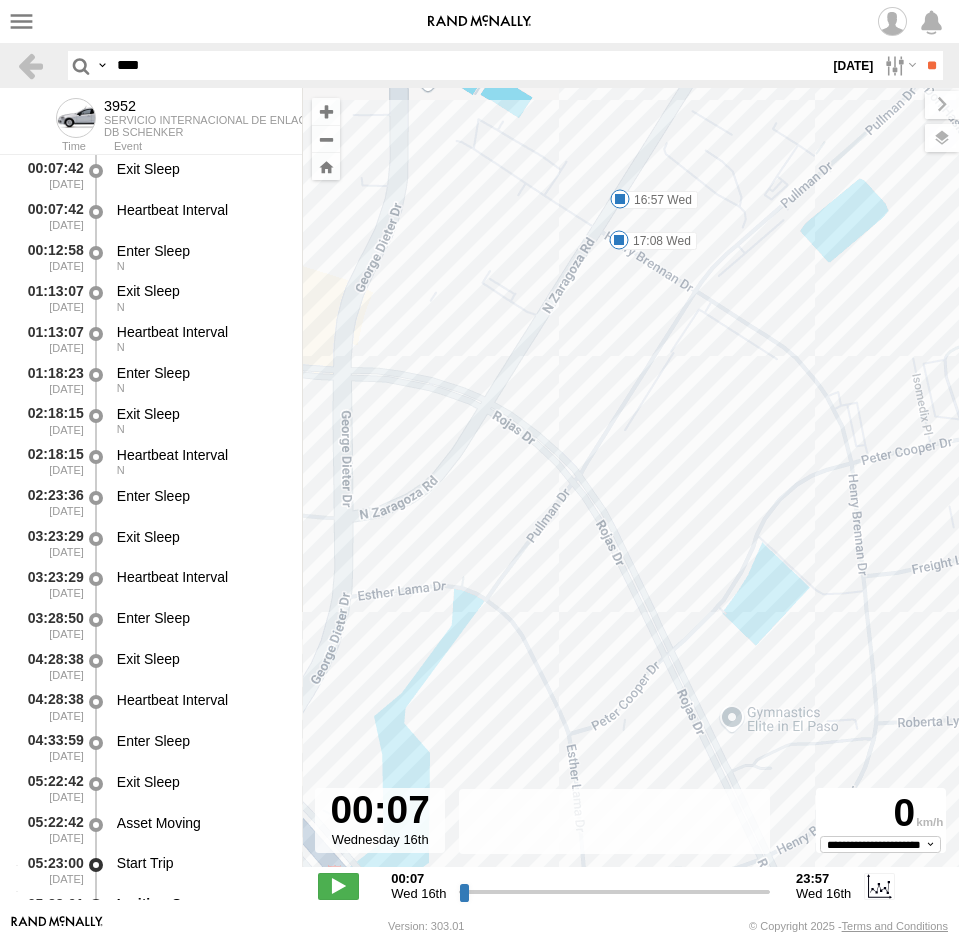 drag, startPoint x: 674, startPoint y: 449, endPoint x: 690, endPoint y: 298, distance: 151.84532 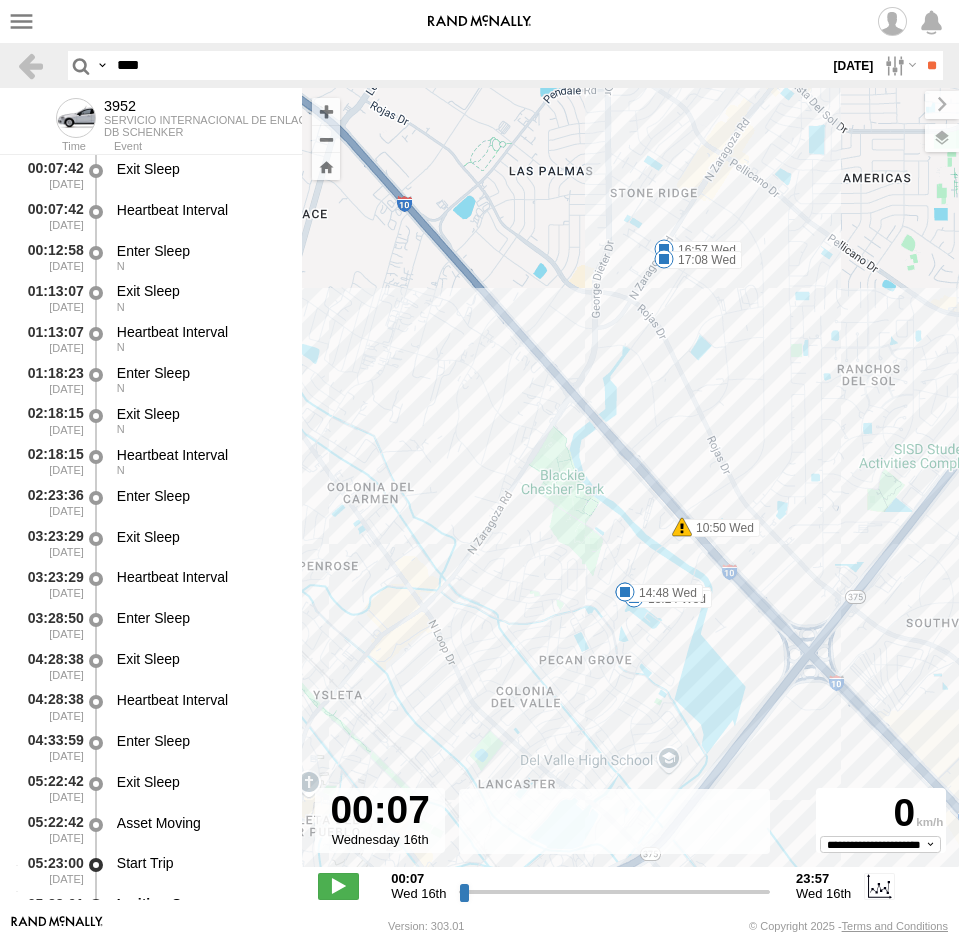 drag, startPoint x: 756, startPoint y: 655, endPoint x: 691, endPoint y: 485, distance: 182.00275 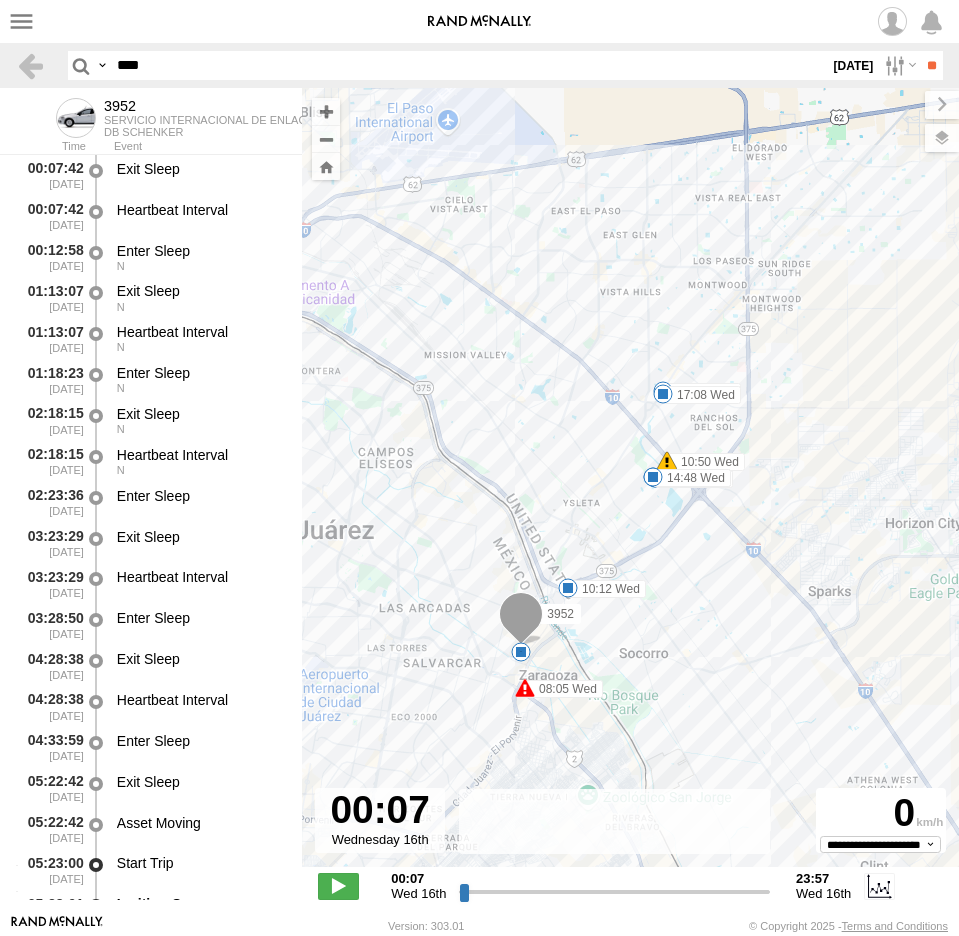 drag, startPoint x: 562, startPoint y: 447, endPoint x: 744, endPoint y: 516, distance: 194.6407 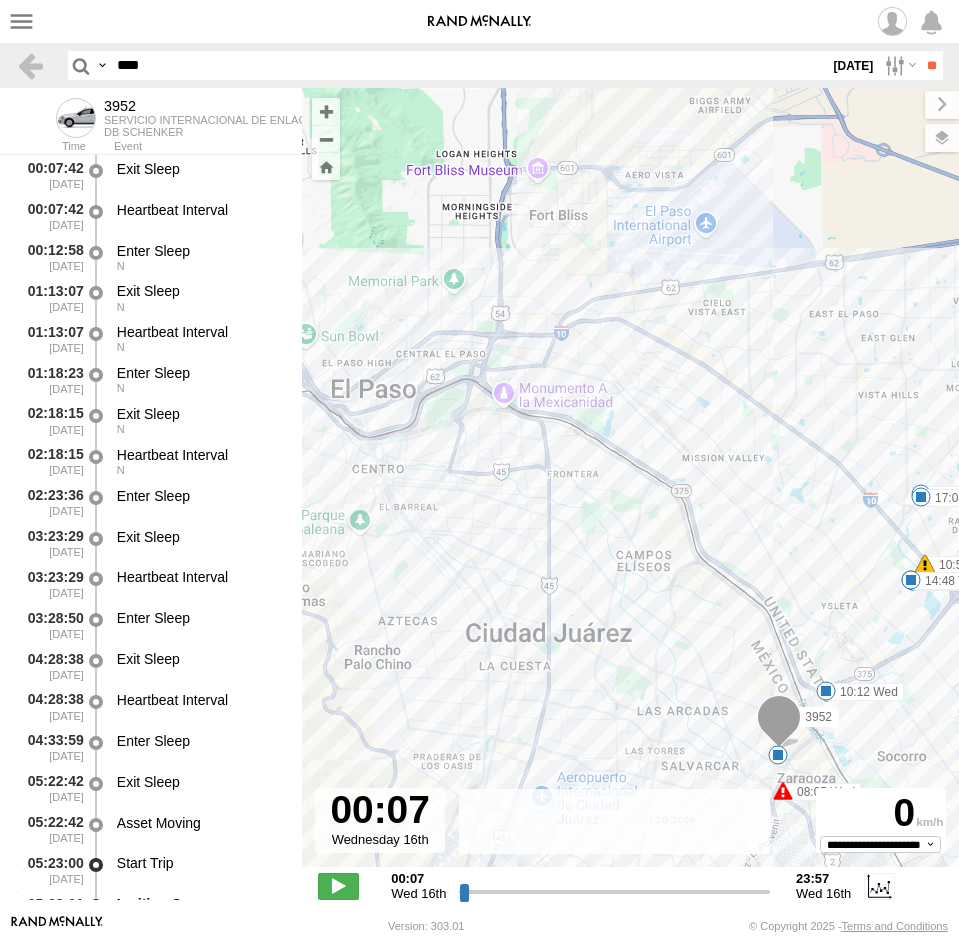 drag, startPoint x: 755, startPoint y: 568, endPoint x: 665, endPoint y: 550, distance: 91.78235 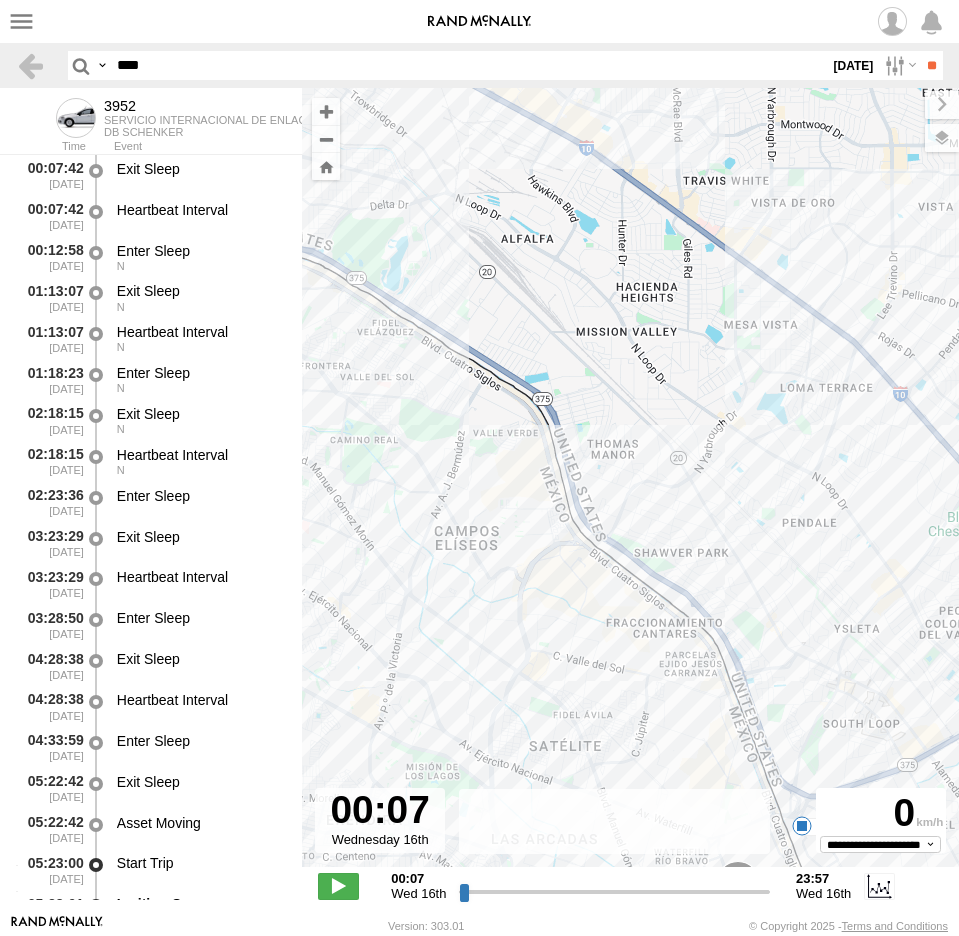 drag, startPoint x: 783, startPoint y: 565, endPoint x: 554, endPoint y: 480, distance: 244.26625 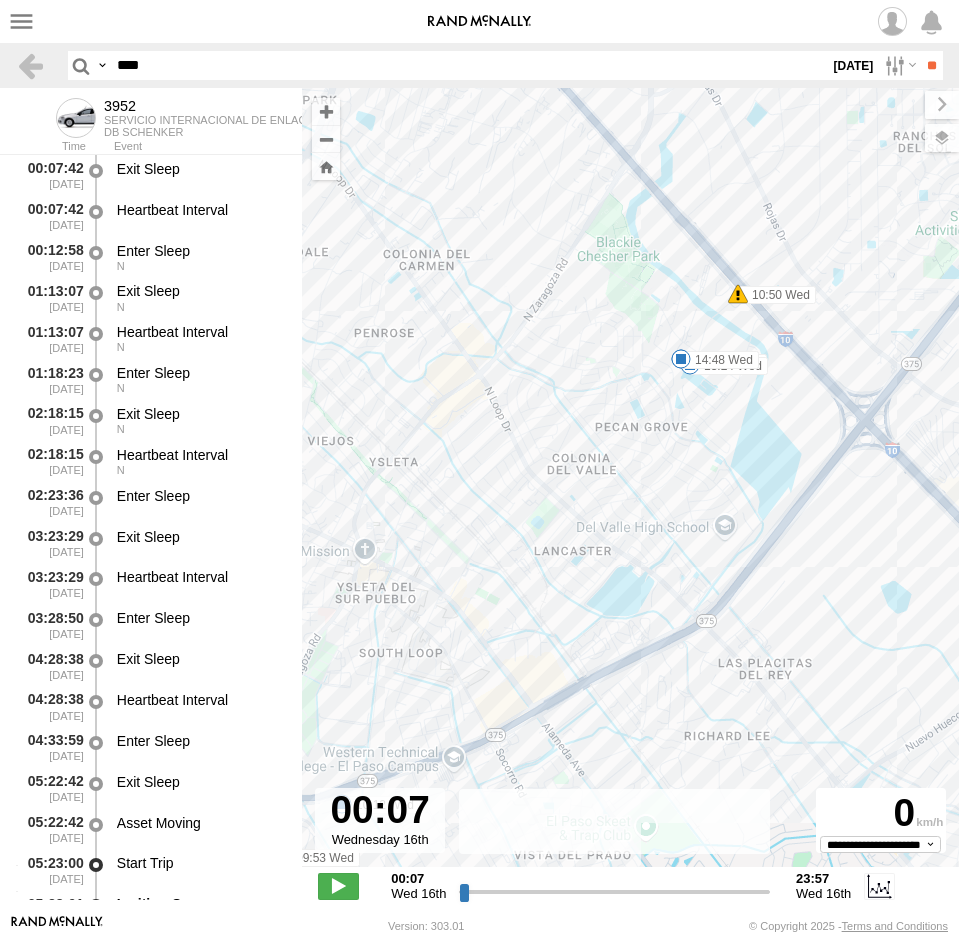drag, startPoint x: 749, startPoint y: 455, endPoint x: 724, endPoint y: 518, distance: 67.77905 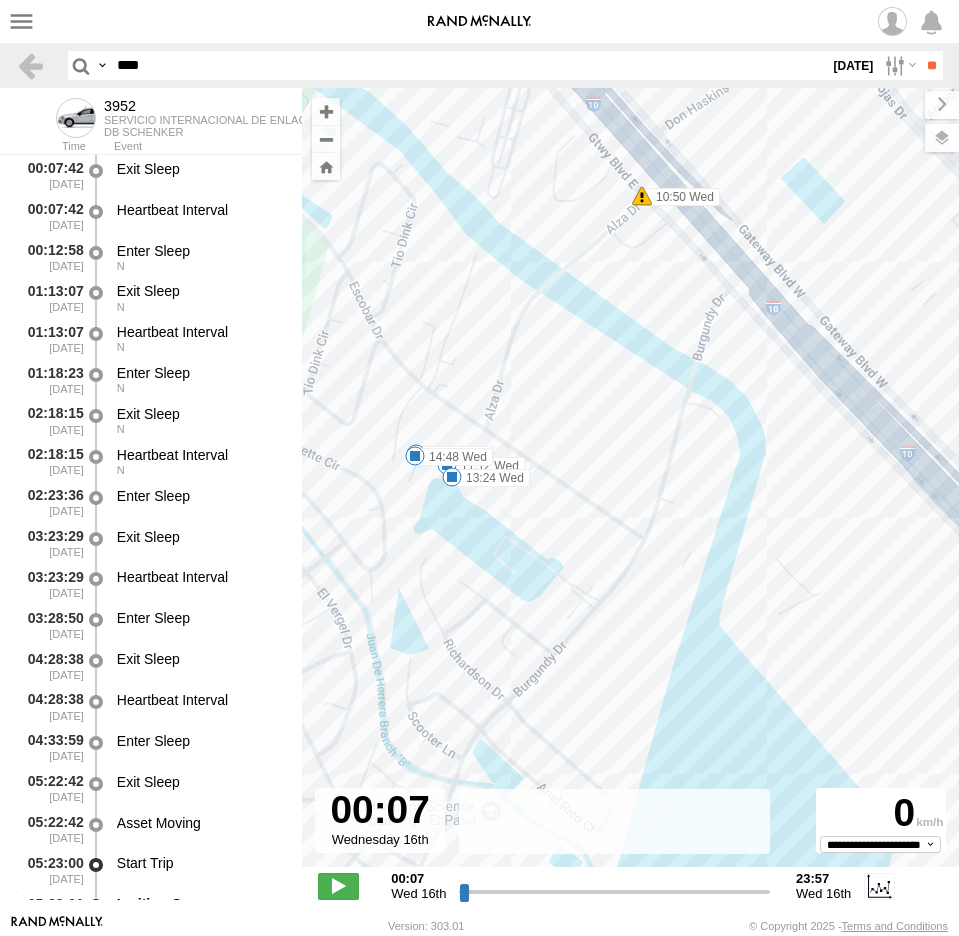 drag, startPoint x: 791, startPoint y: 597, endPoint x: 730, endPoint y: 523, distance: 95.90099 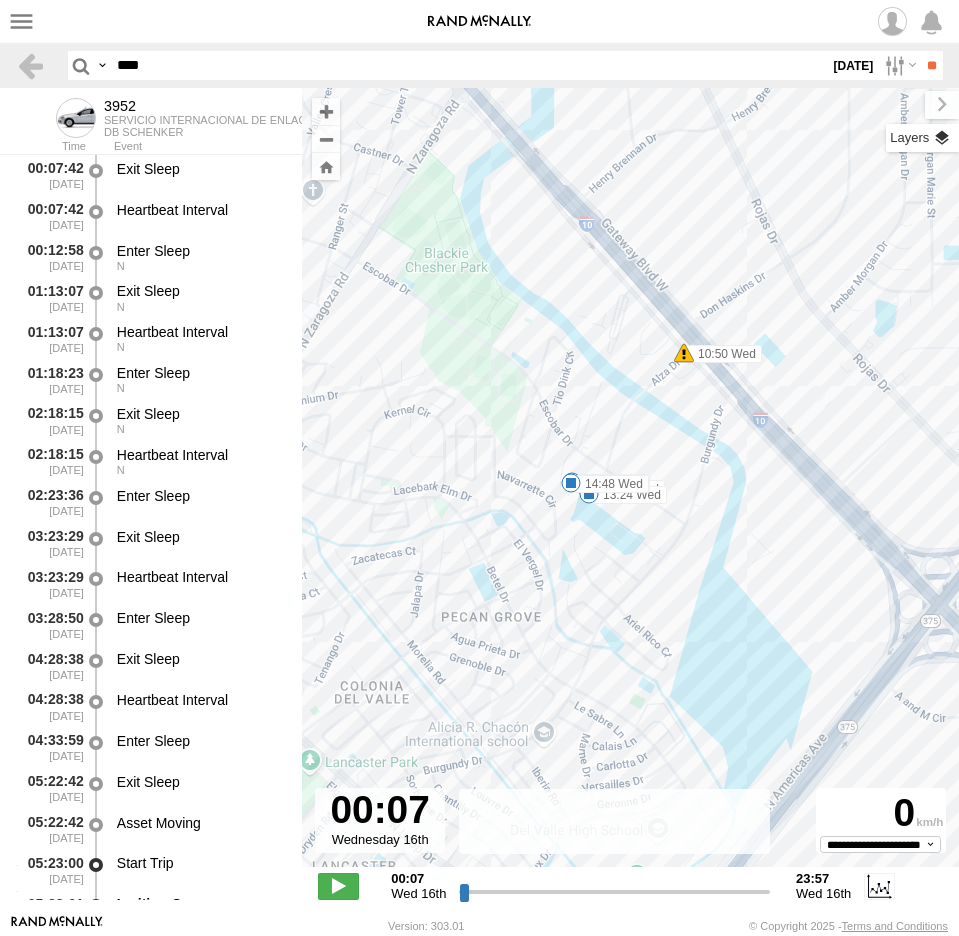 click at bounding box center [922, 138] 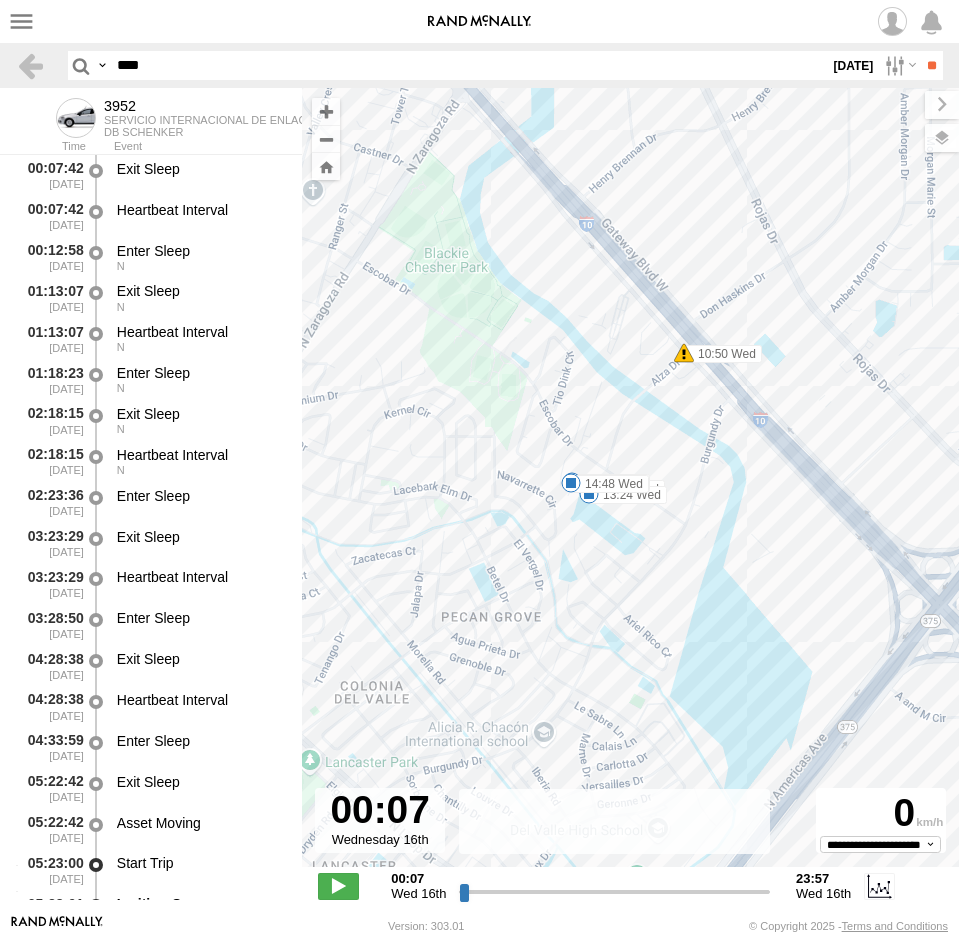 click on "Satellite + Roadmap" at bounding box center [0, 0] 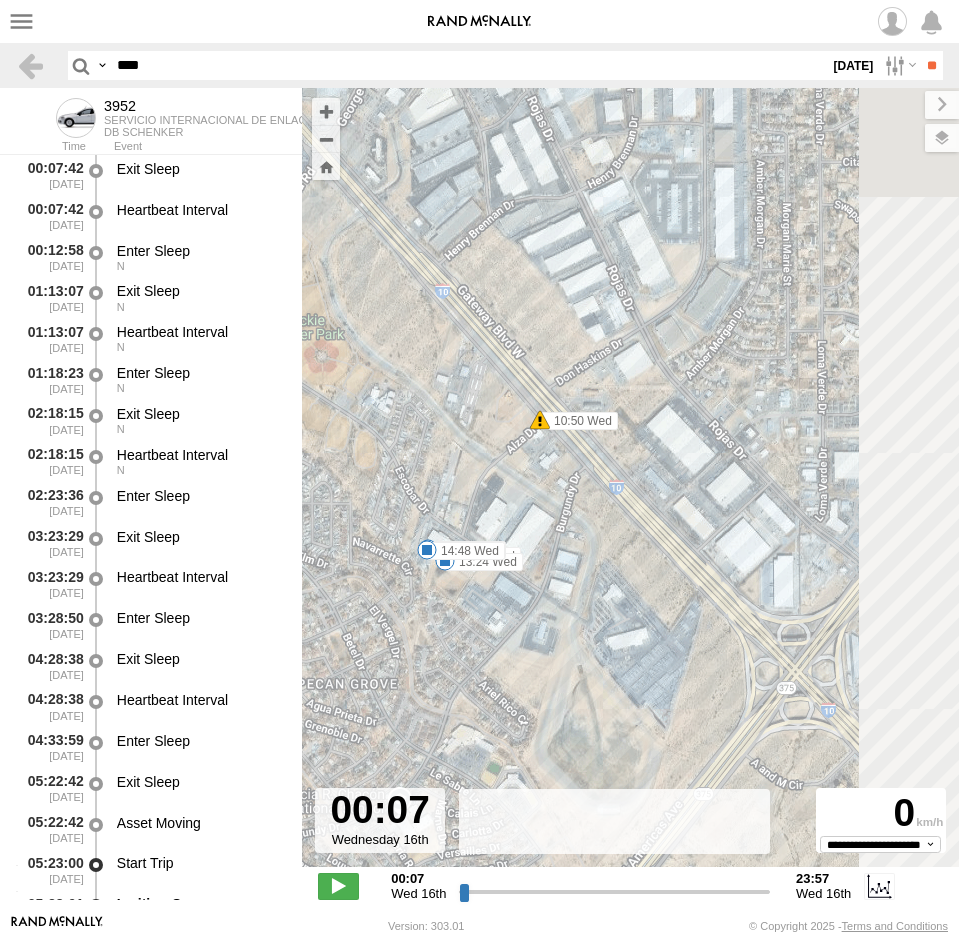 drag, startPoint x: 636, startPoint y: 506, endPoint x: 490, endPoint y: 572, distance: 160.22484 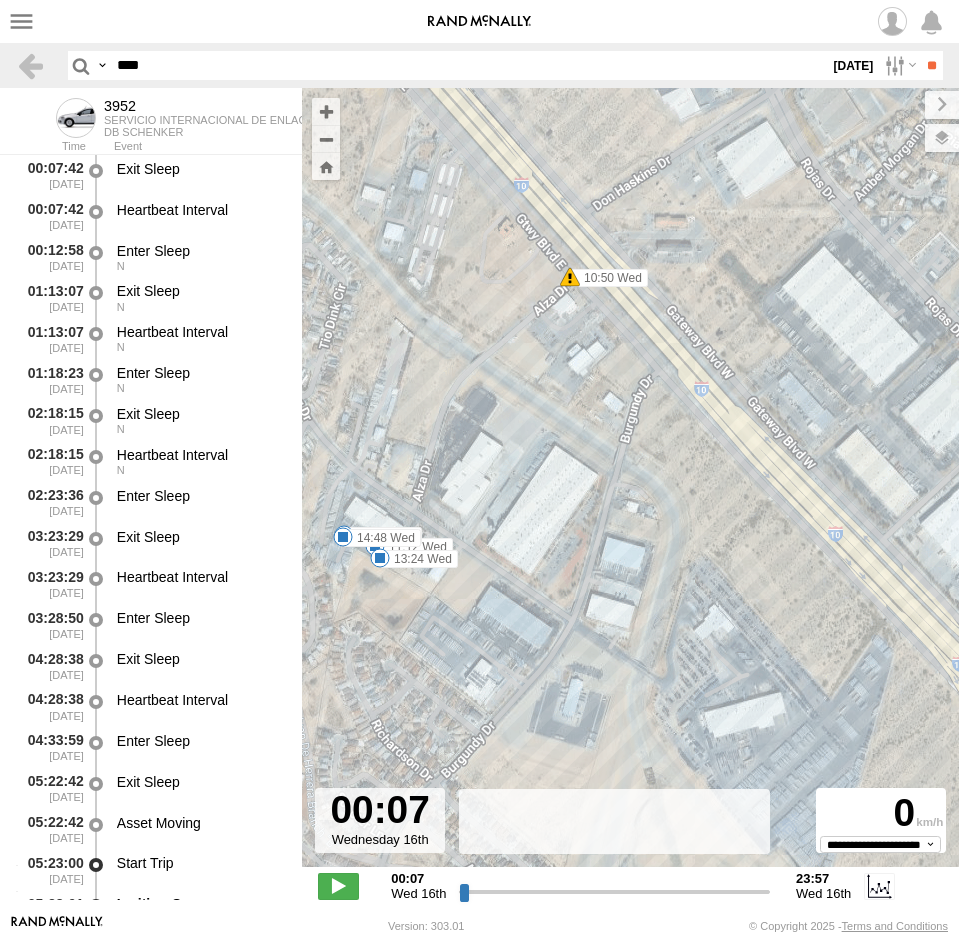 drag, startPoint x: 472, startPoint y: 487, endPoint x: 569, endPoint y: 492, distance: 97.128784 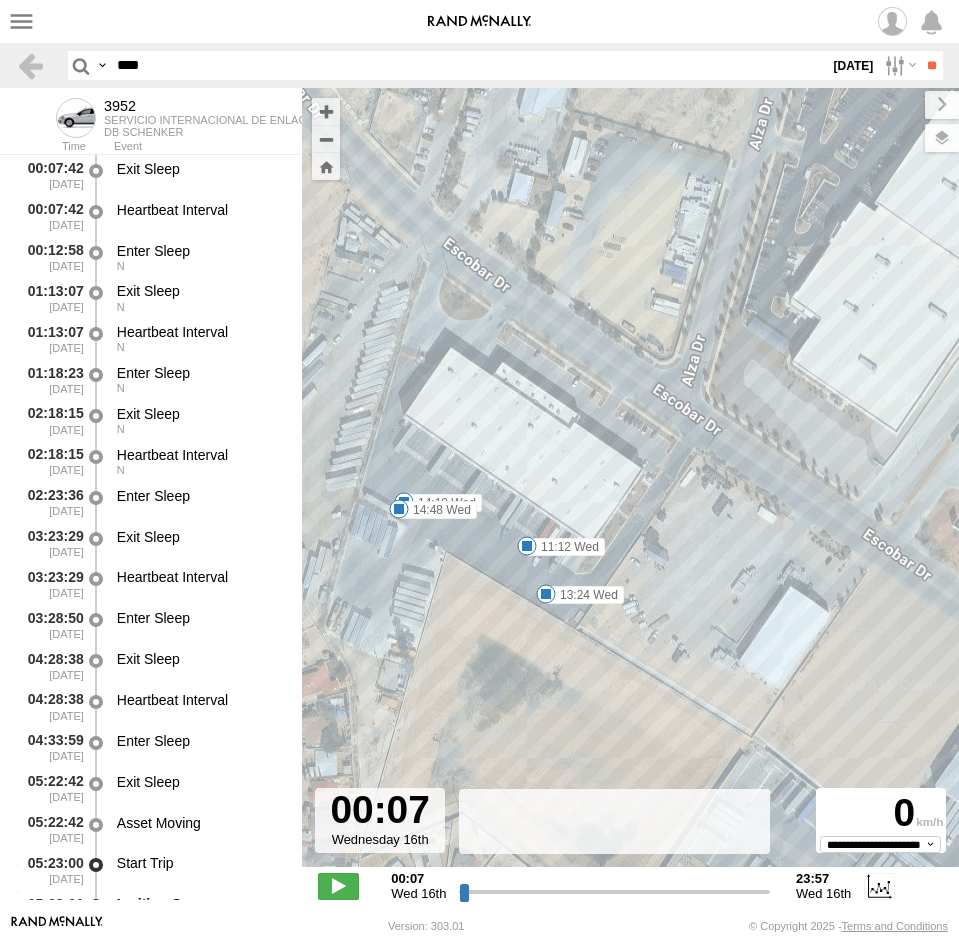 drag, startPoint x: 470, startPoint y: 498, endPoint x: 586, endPoint y: 550, distance: 127.12199 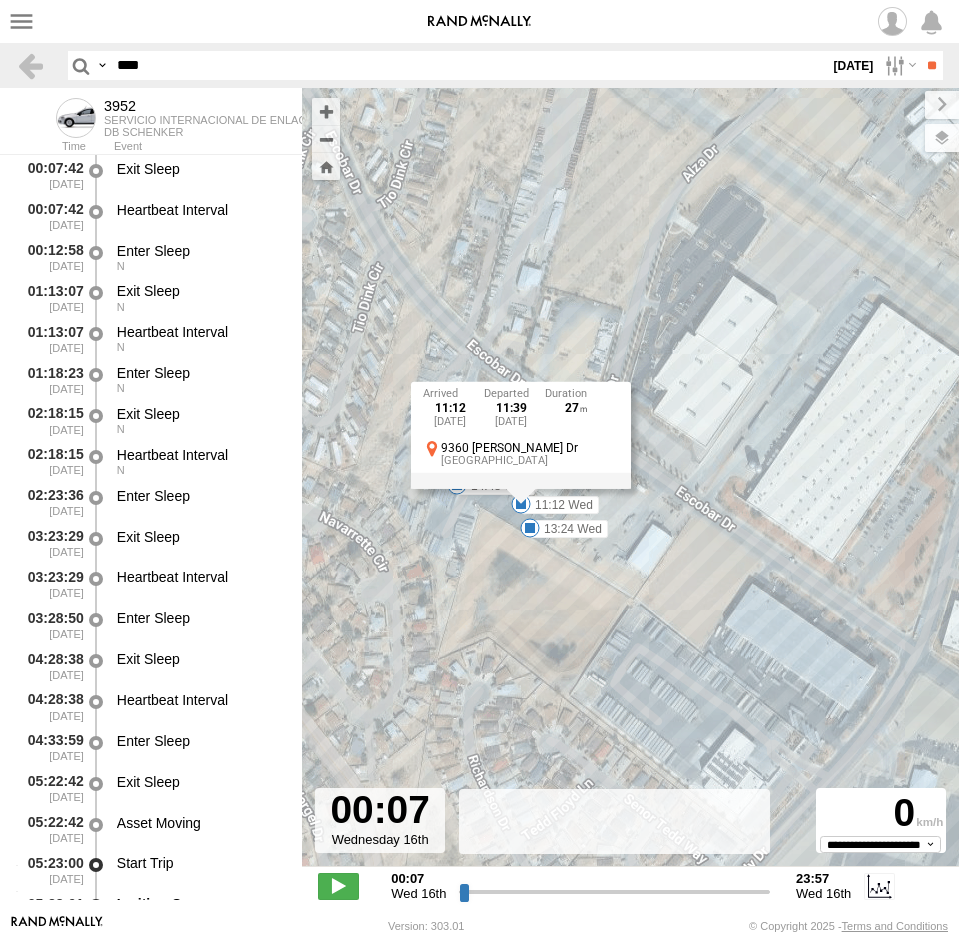 drag, startPoint x: 525, startPoint y: 589, endPoint x: 515, endPoint y: 562, distance: 28.79236 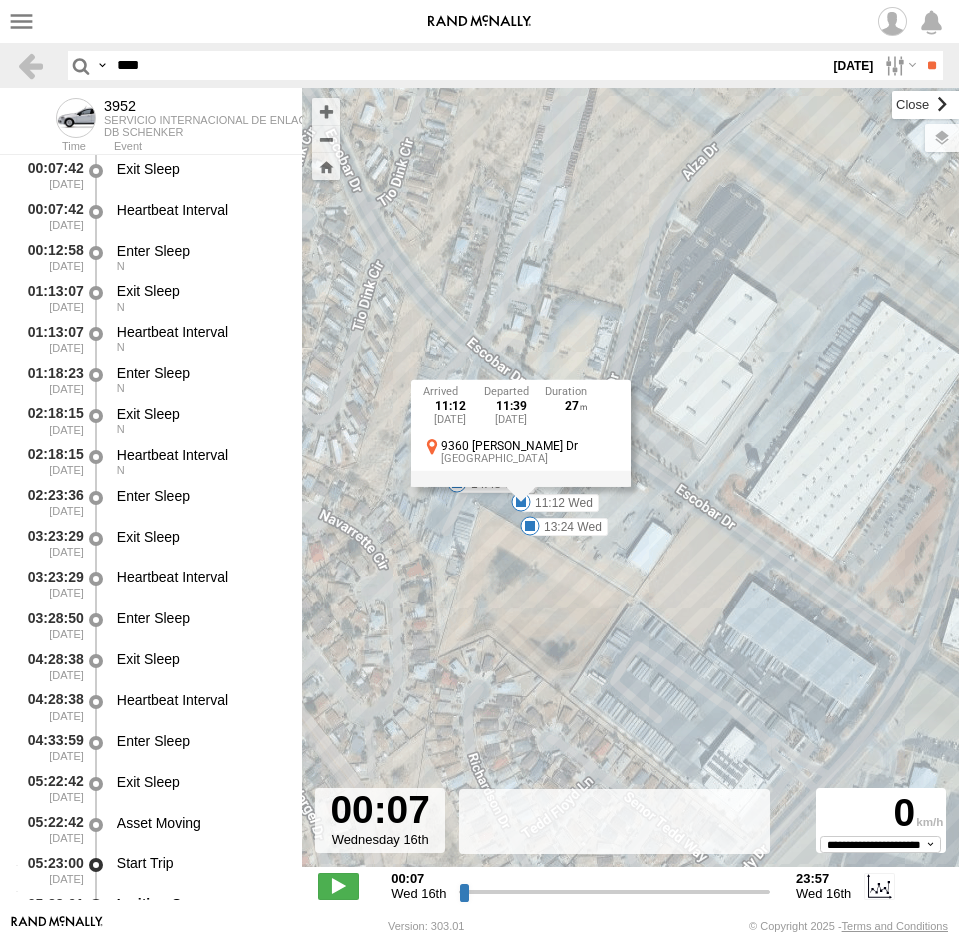 click at bounding box center (925, 105) 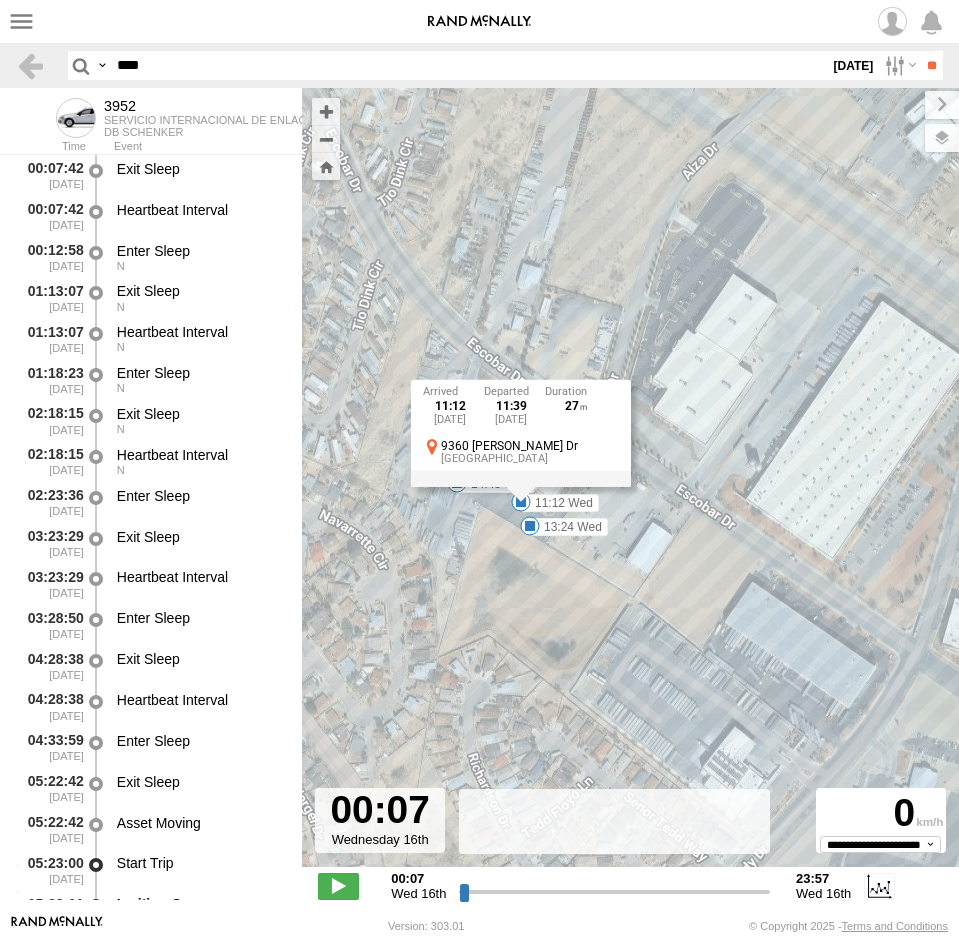 click at bounding box center (942, 138) 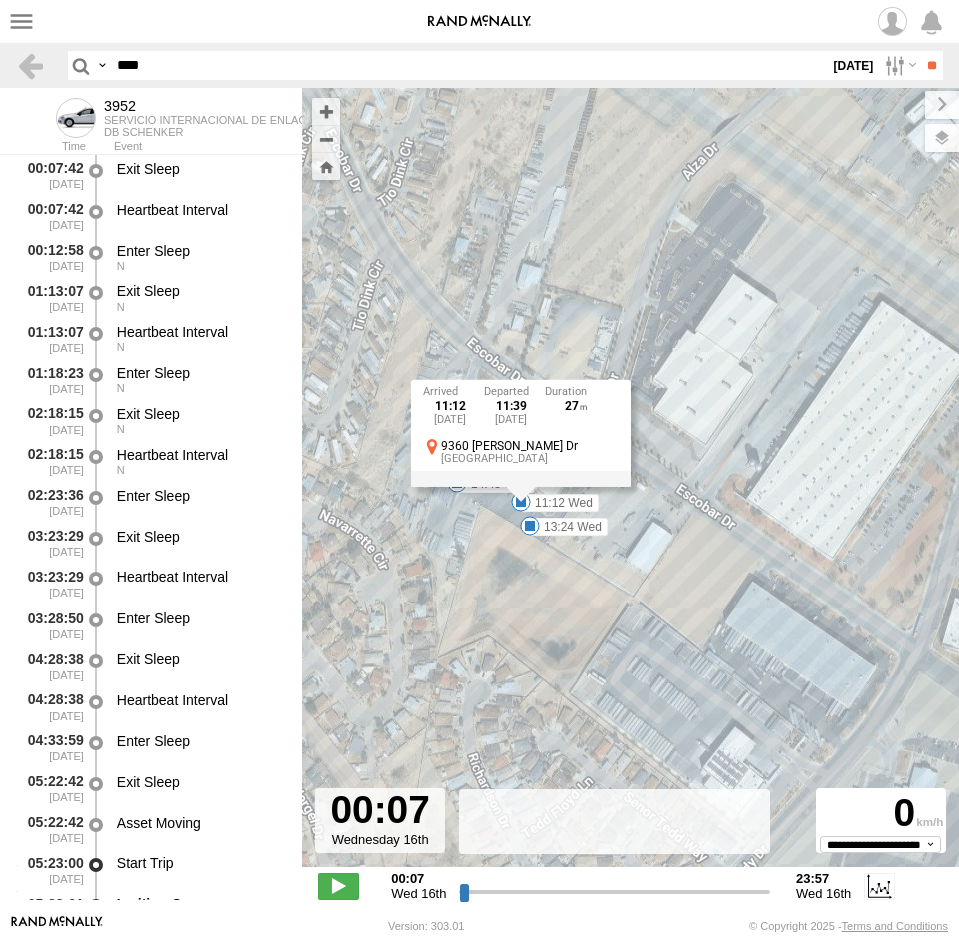 click on "Roadmap" at bounding box center [0, 0] 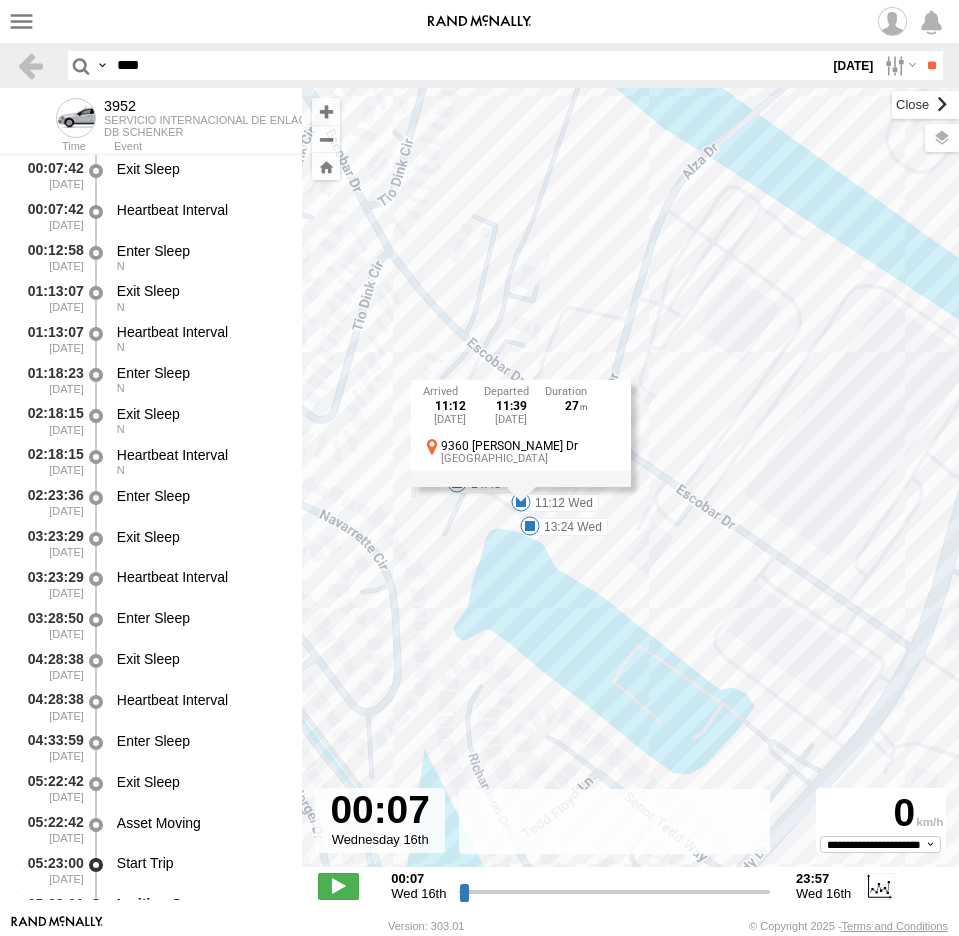 click at bounding box center [925, 105] 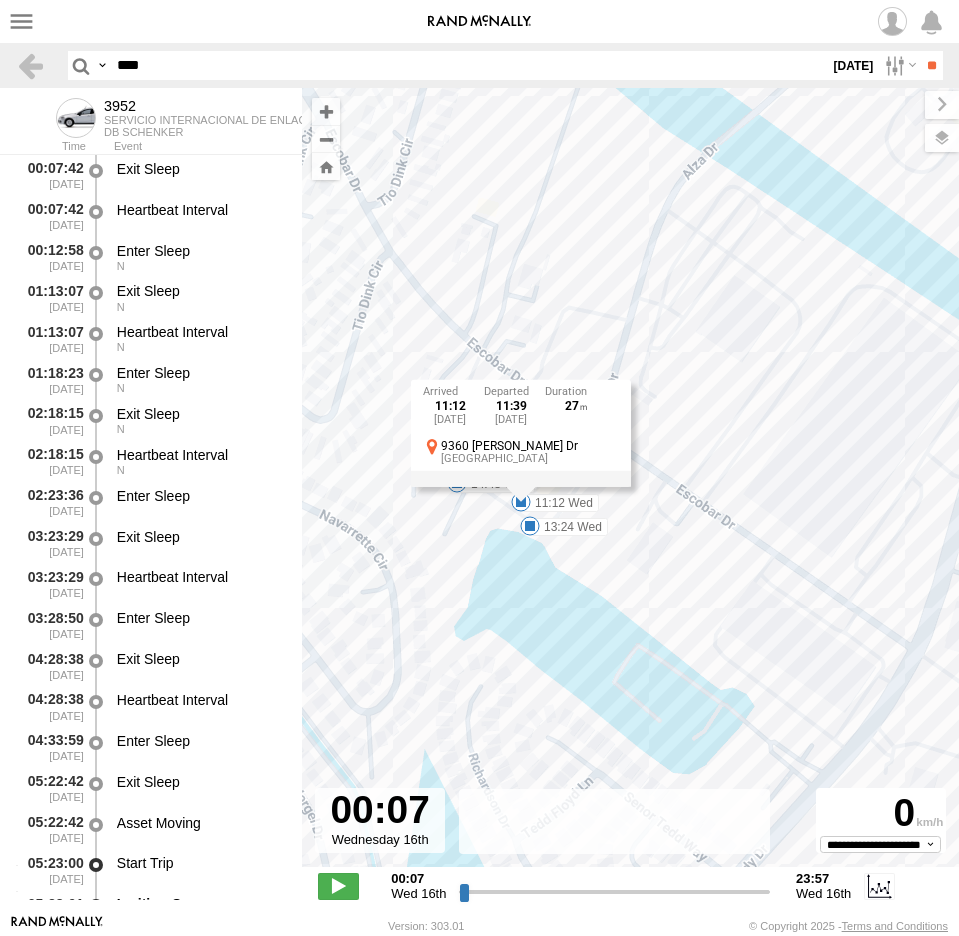 click on "3952 08:05 Wed 10:12 Wed 10:50 Wed 11:12 Wed 13:24 Wed 14:10 Wed 14:48 Wed 16:57 Wed 17:08 Wed 07:14 Wed 08:48 Wed 09:53 Wed 19:22 Wed 19:29 Wed 11:12 Wed 16th Jul 11:39 Wed 16th Jul 27 9360 Escobar Dr El Paso" at bounding box center (630, 488) 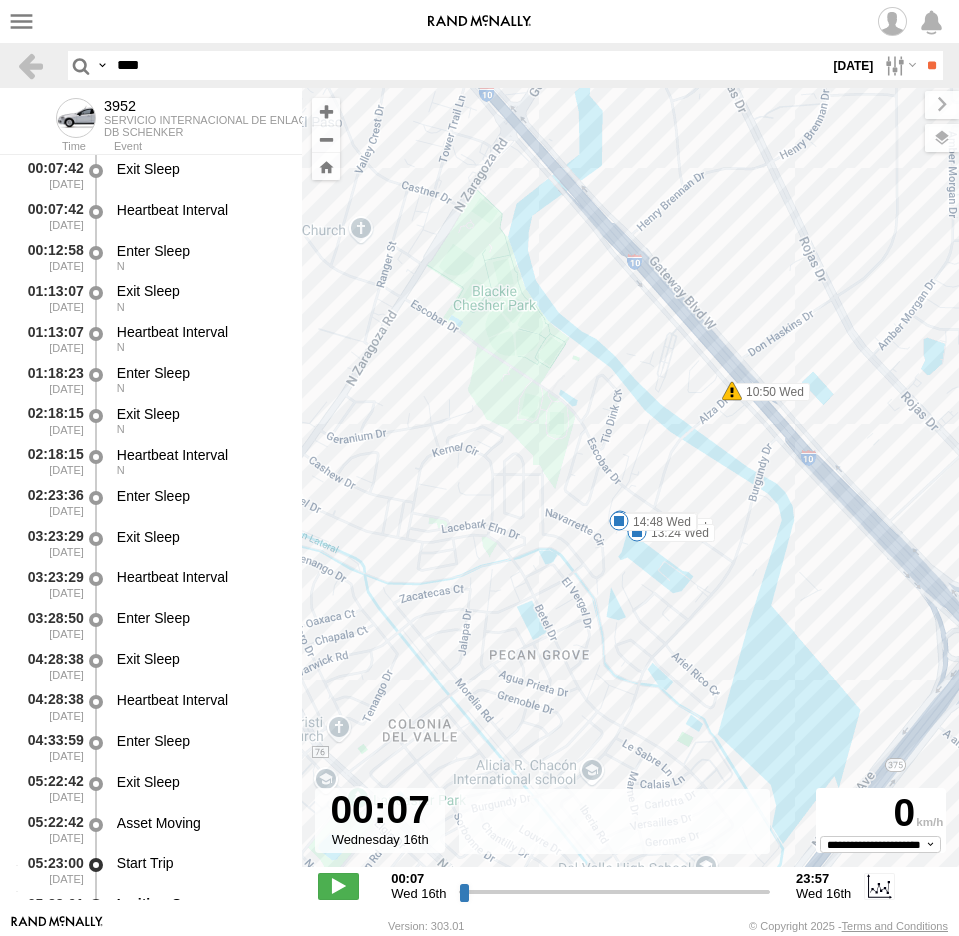 drag, startPoint x: 594, startPoint y: 415, endPoint x: 639, endPoint y: 327, distance: 98.83825 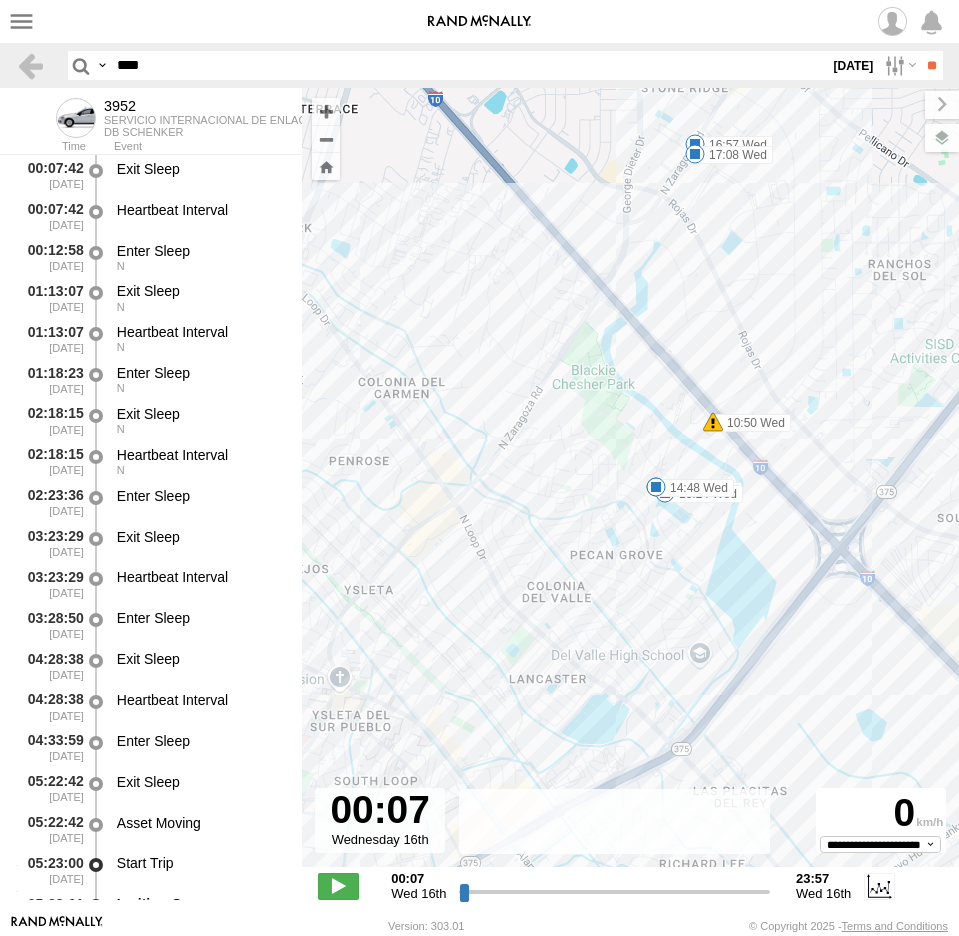 drag, startPoint x: 585, startPoint y: 599, endPoint x: 625, endPoint y: 568, distance: 50.606323 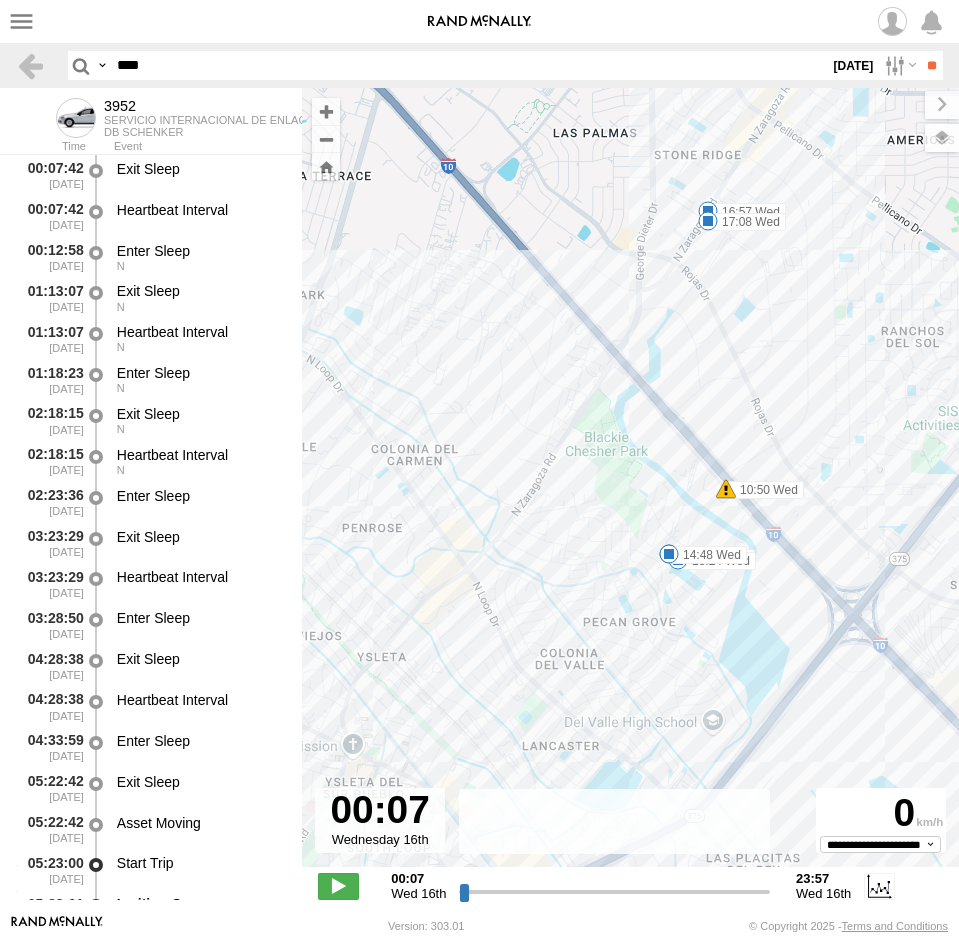 drag, startPoint x: 689, startPoint y: 455, endPoint x: 669, endPoint y: 576, distance: 122.641754 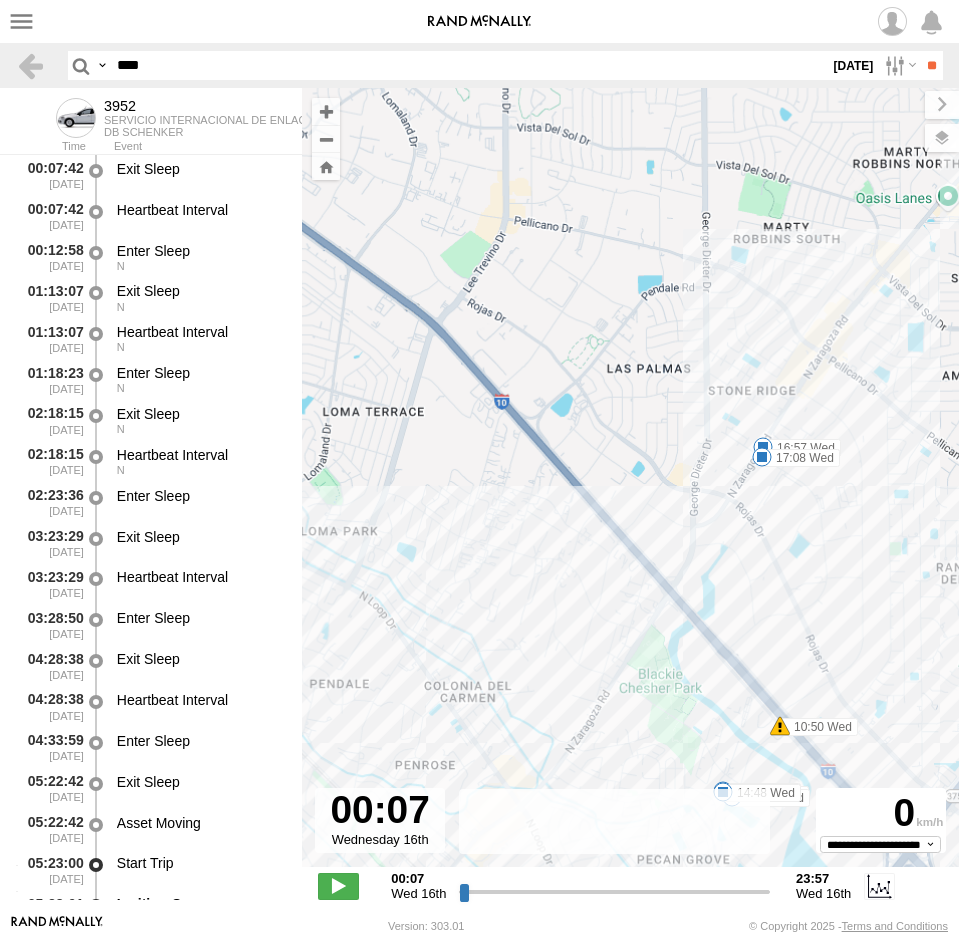 drag, startPoint x: 750, startPoint y: 528, endPoint x: 743, endPoint y: 263, distance: 265.09244 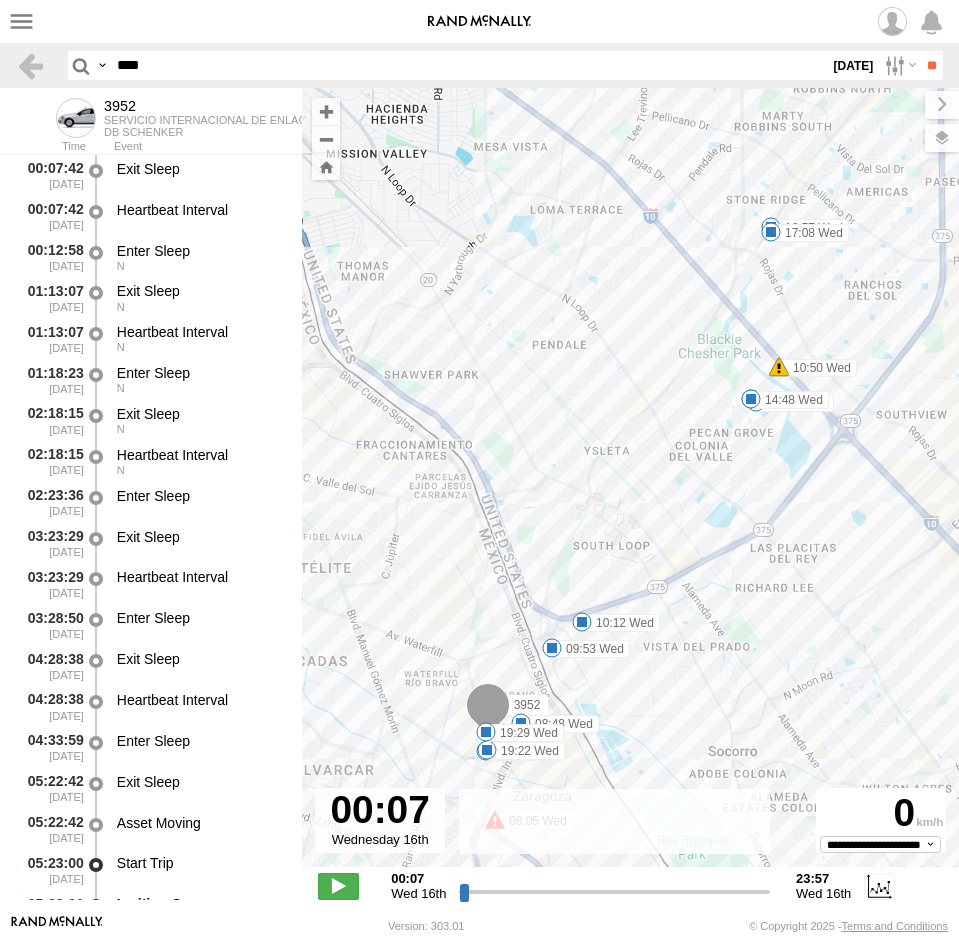 drag, startPoint x: 688, startPoint y: 351, endPoint x: 716, endPoint y: 523, distance: 174.26416 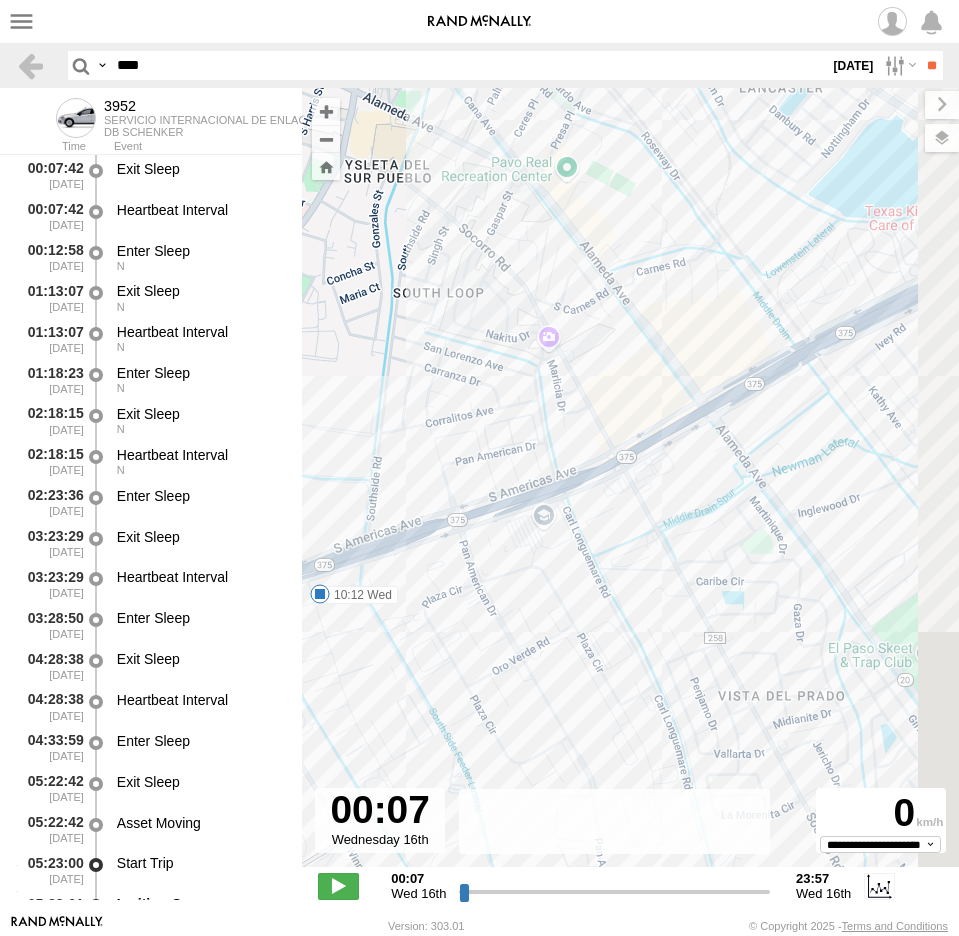 drag, startPoint x: 746, startPoint y: 524, endPoint x: 420, endPoint y: 620, distance: 339.84113 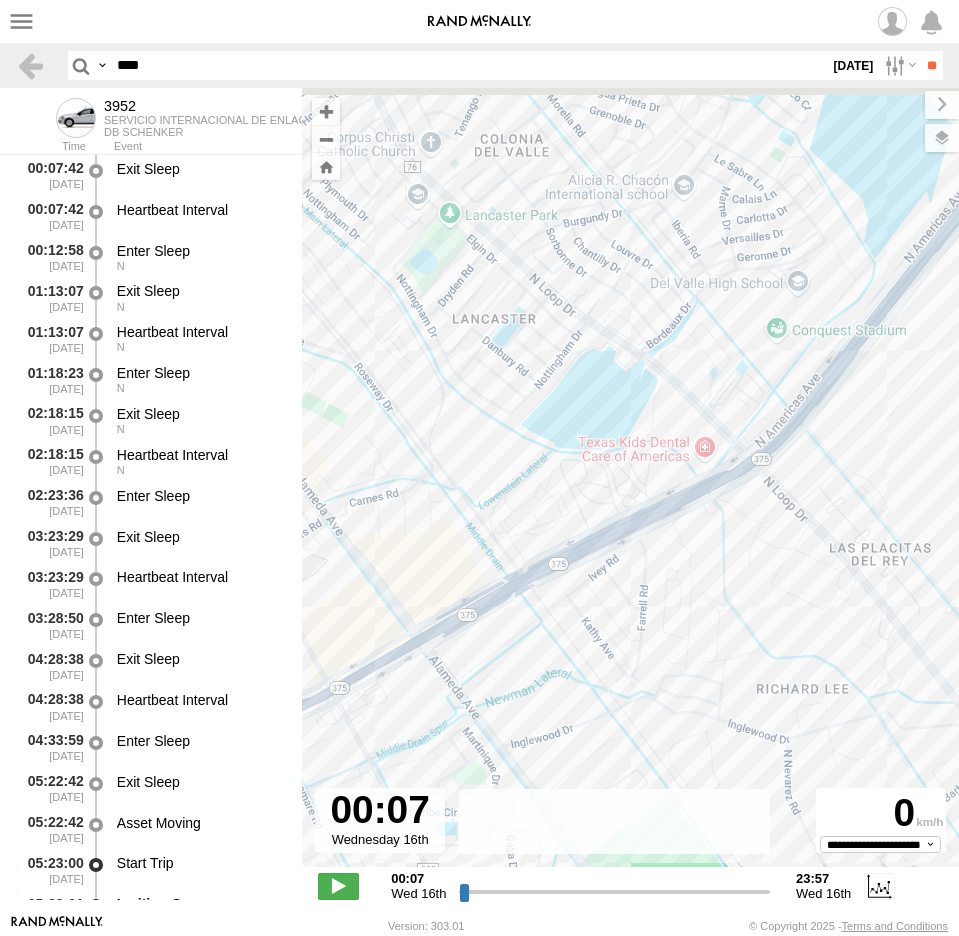 drag, startPoint x: 726, startPoint y: 511, endPoint x: 576, endPoint y: 700, distance: 241.29028 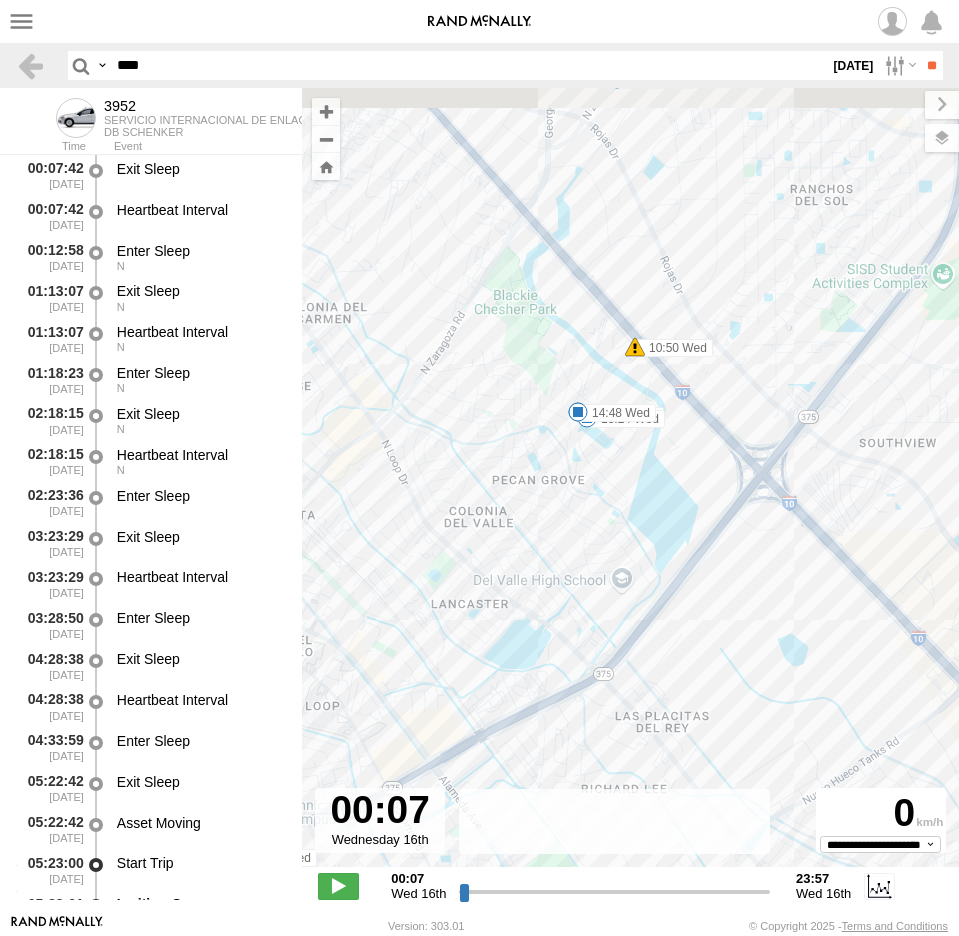 drag, startPoint x: 681, startPoint y: 644, endPoint x: 608, endPoint y: 780, distance: 154.35349 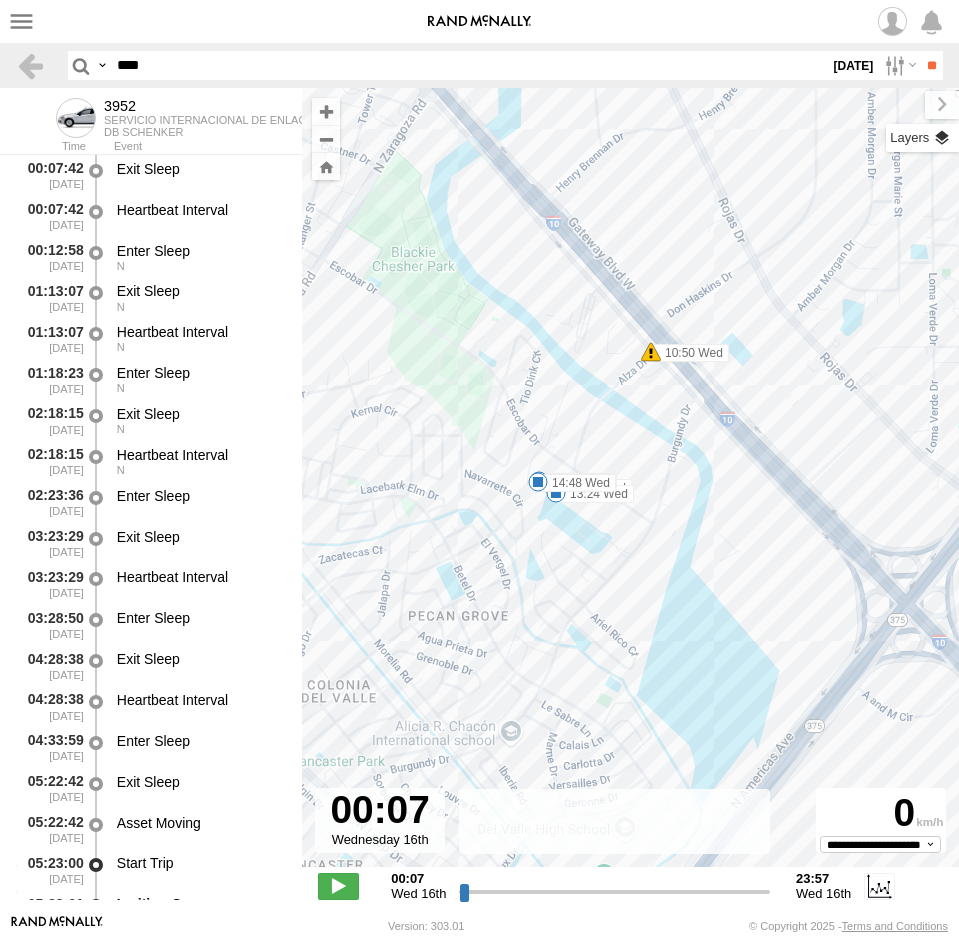 click at bounding box center (922, 138) 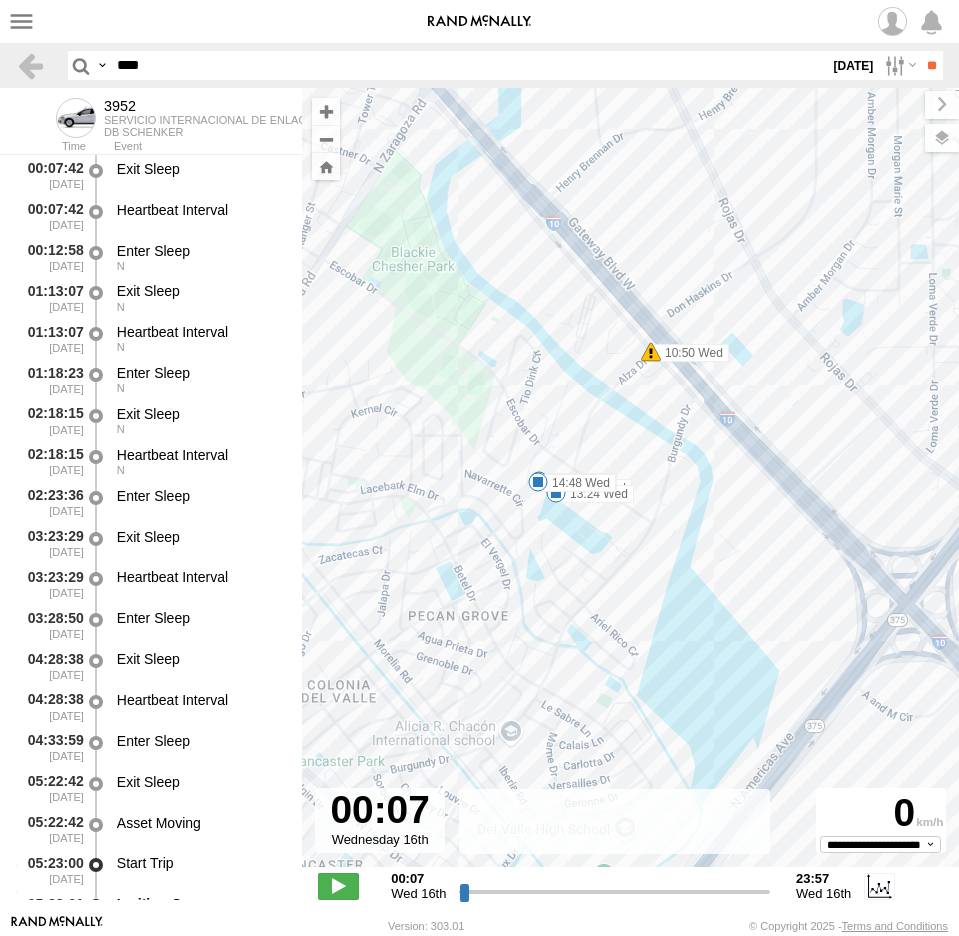 click on "Satellite + Roadmap" at bounding box center [0, 0] 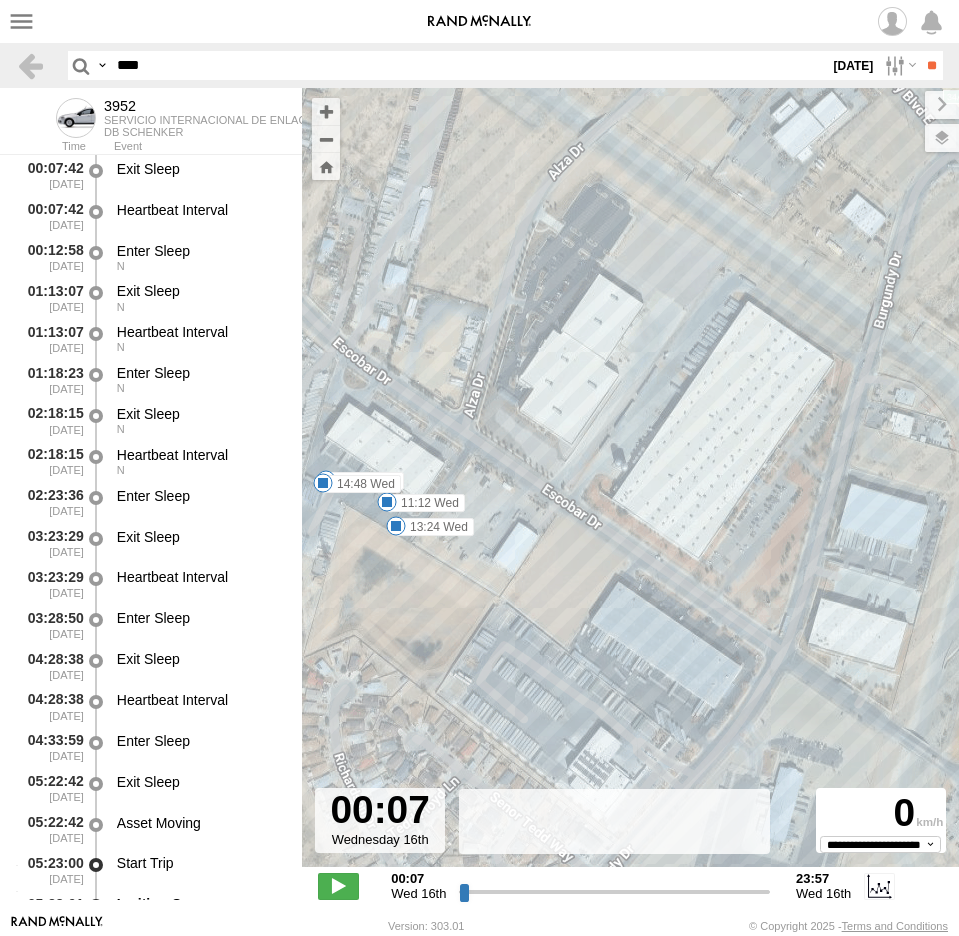 drag, startPoint x: 537, startPoint y: 572, endPoint x: 502, endPoint y: 572, distance: 35 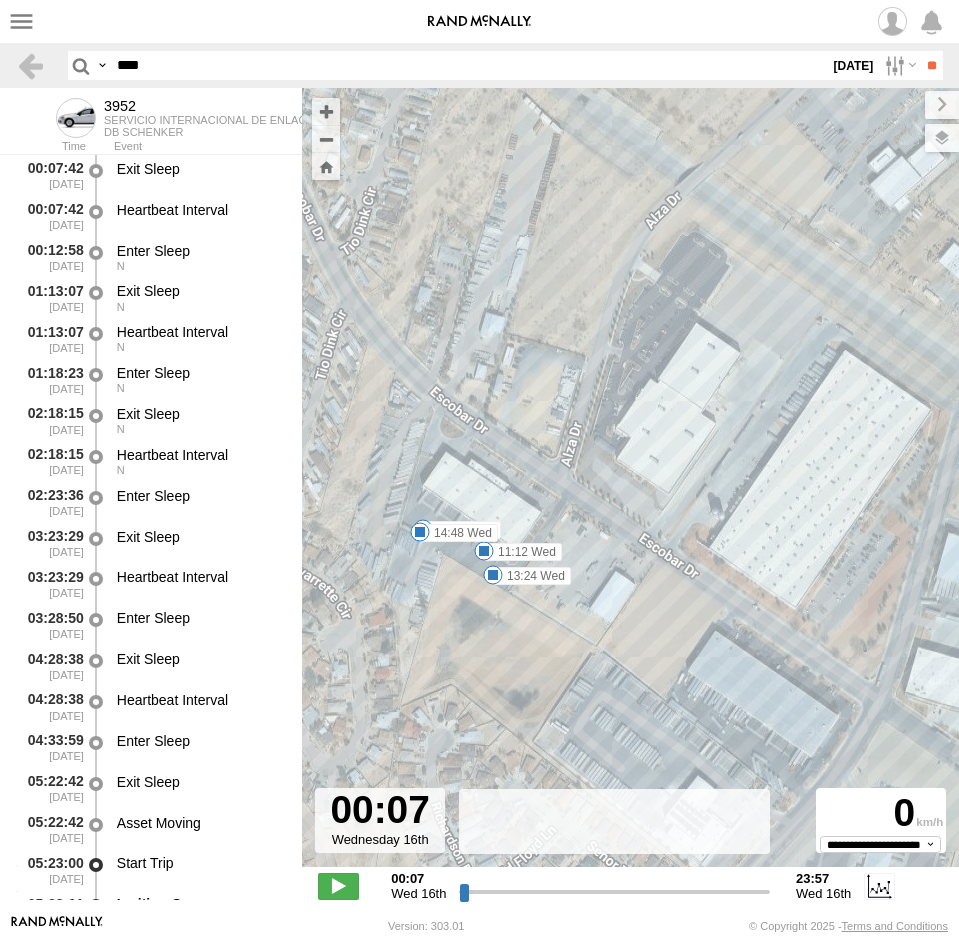 click on "3952 08:05 Wed 10:12 Wed 10:50 Wed 11:12 Wed 13:24 Wed 14:10 Wed 14:48 Wed 16:57 Wed 17:08 Wed 07:14 Wed 08:48 Wed 09:53 Wed 19:22 Wed 19:29 Wed" at bounding box center (630, 488) 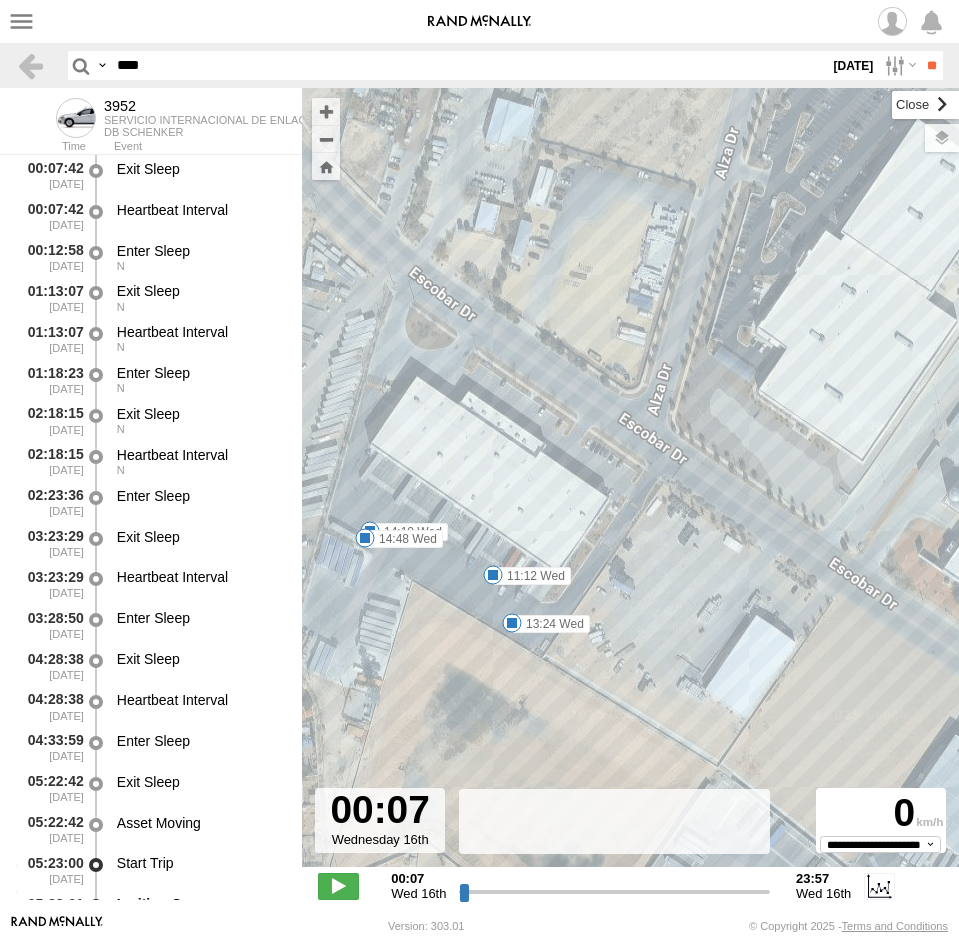 click at bounding box center [925, 105] 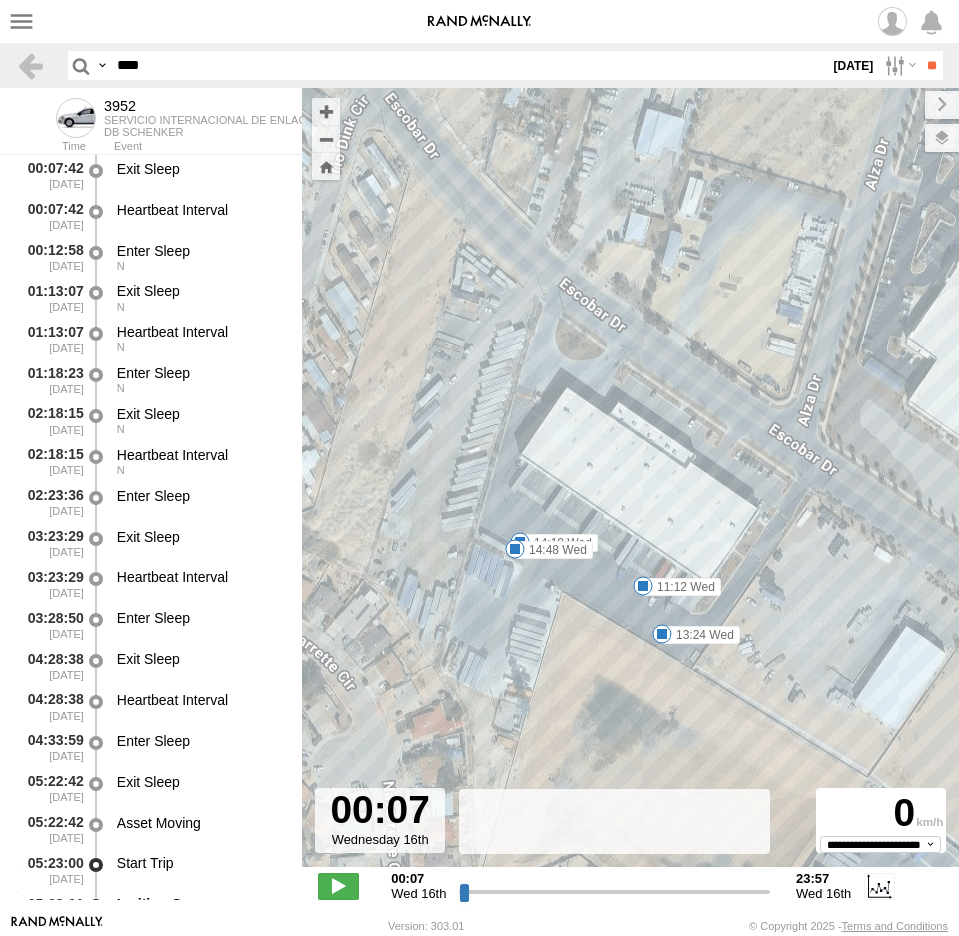 drag, startPoint x: 552, startPoint y: 577, endPoint x: 700, endPoint y: 597, distance: 149.34523 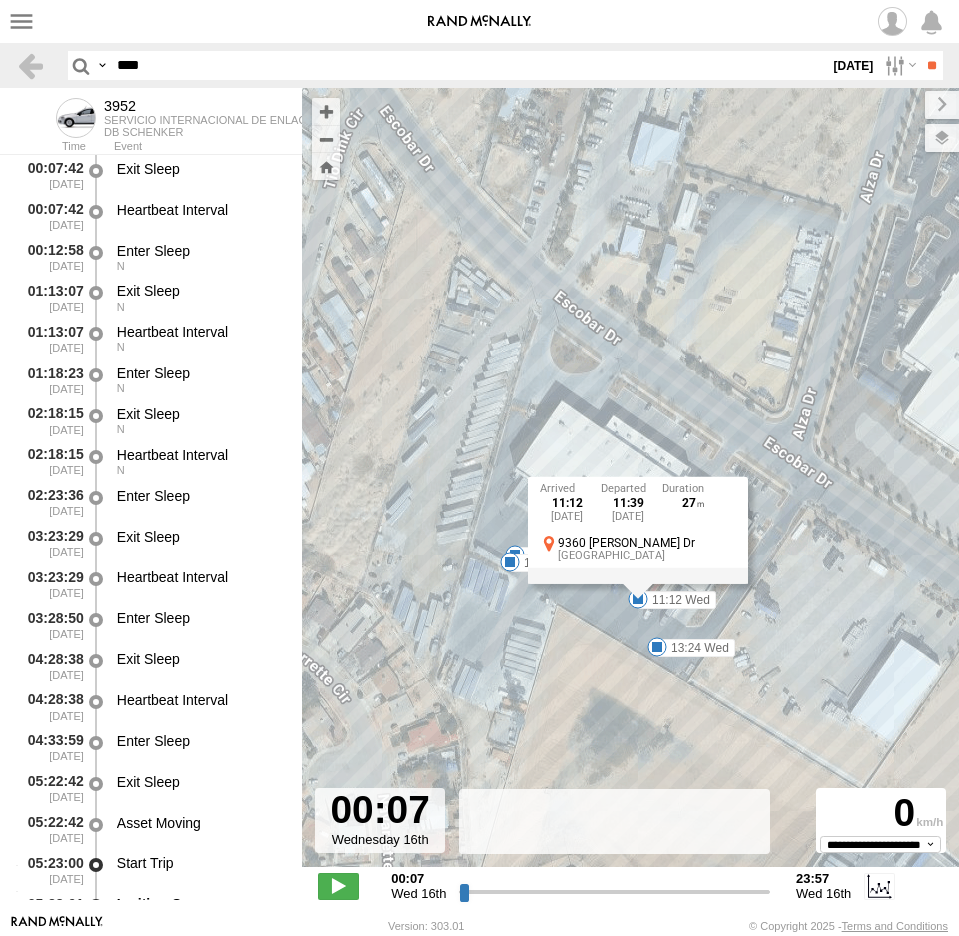 click on "3952 08:05 Wed 10:12 Wed 10:50 Wed 11:12 Wed 13:24 Wed 14:10 Wed 14:48 Wed 16:57 Wed 17:08 Wed 07:14 Wed 08:48 Wed 09:53 Wed 19:22 Wed 19:29 Wed 11:12 Wed 16th Jul 11:39 Wed 16th Jul 27 9360 Escobar Dr El Paso" at bounding box center [630, 488] 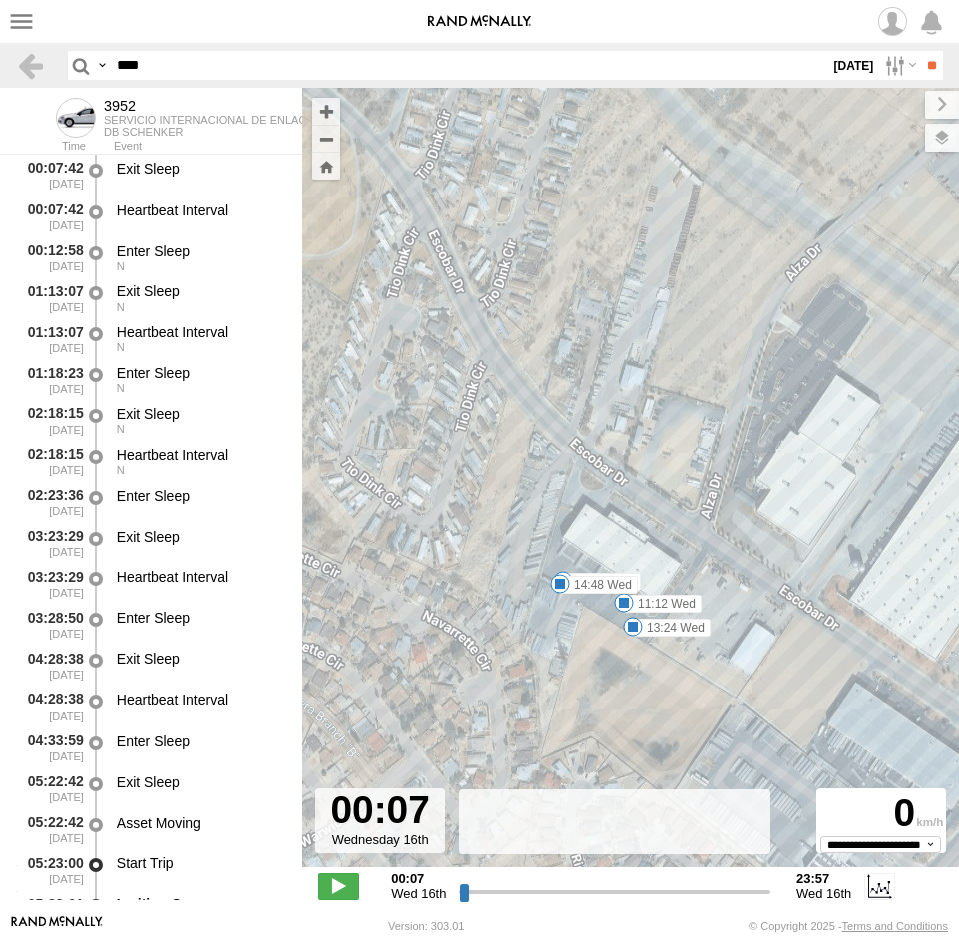 drag, startPoint x: 608, startPoint y: 619, endPoint x: 636, endPoint y: 522, distance: 100.96039 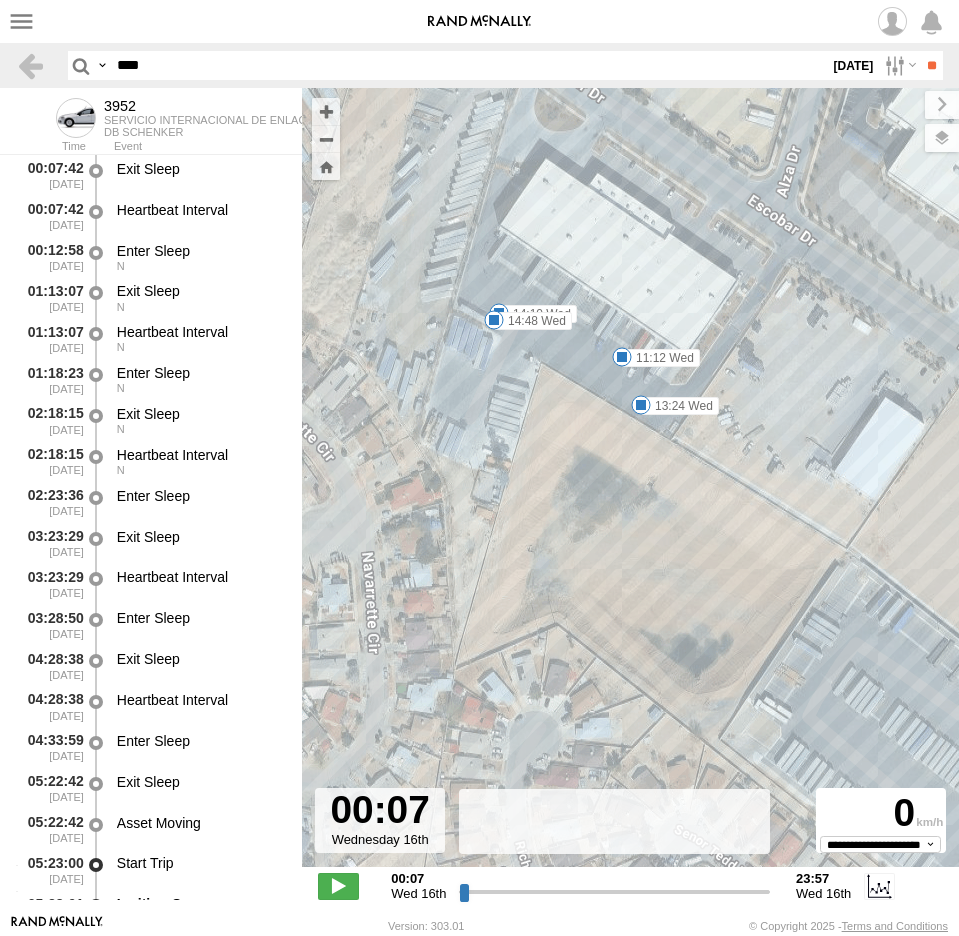 drag, startPoint x: 682, startPoint y: 441, endPoint x: 717, endPoint y: 671, distance: 232.6478 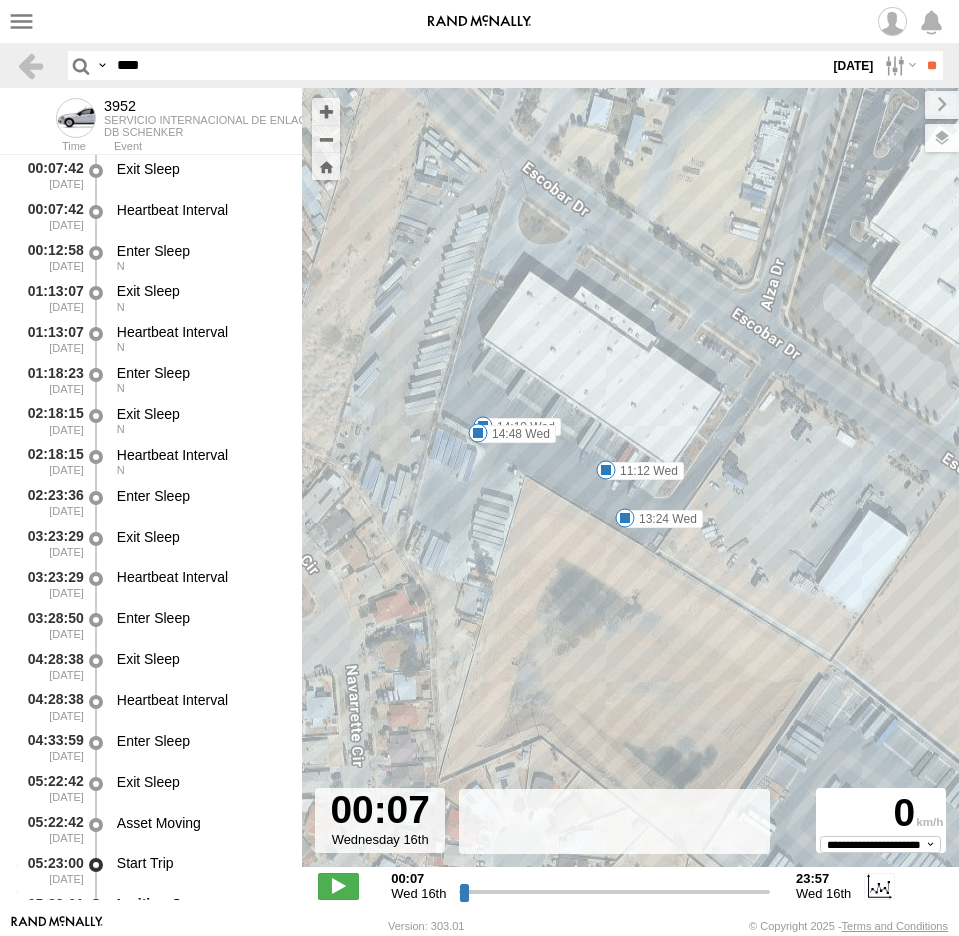 drag, startPoint x: 753, startPoint y: 551, endPoint x: 735, endPoint y: 663, distance: 113.43721 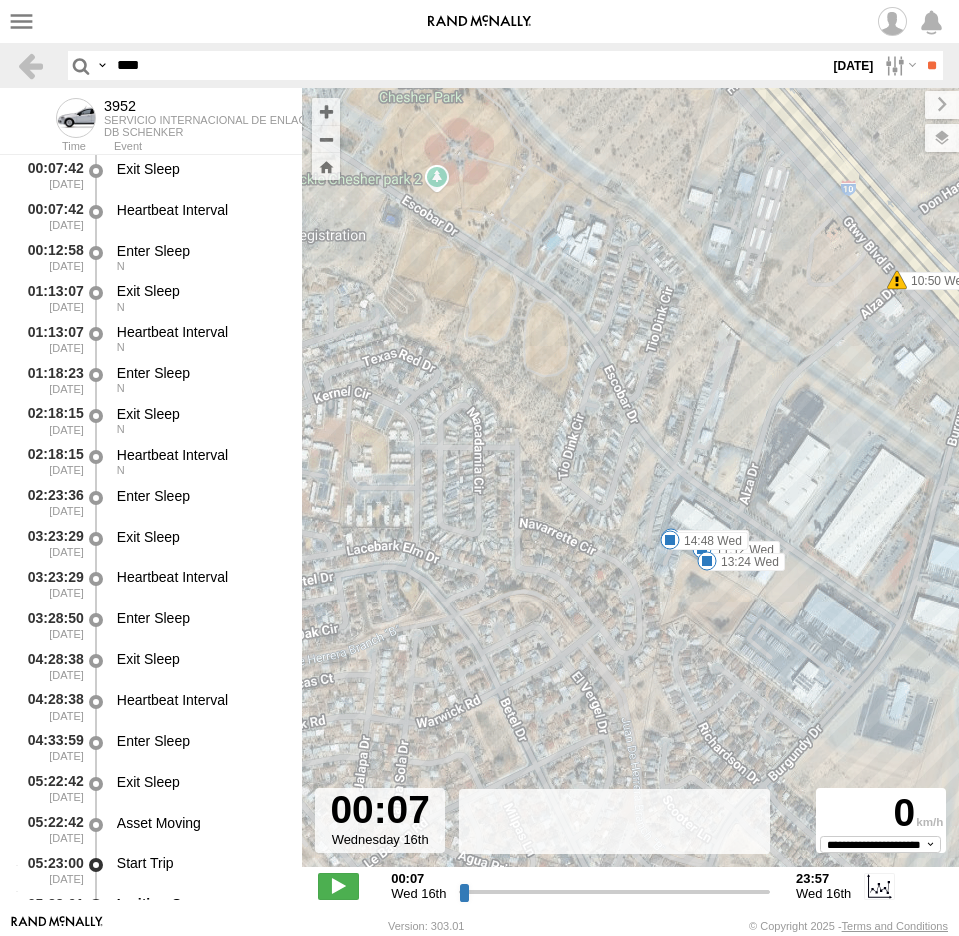 click at bounding box center (0, 0) 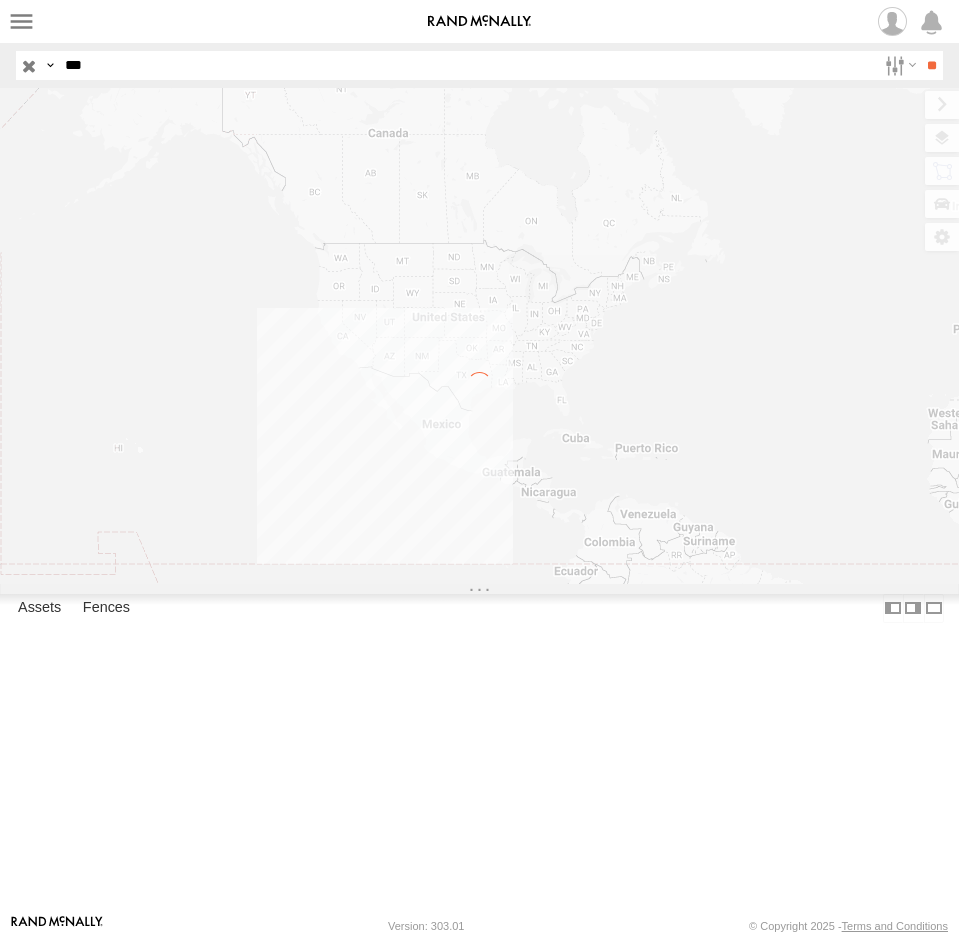 scroll, scrollTop: 0, scrollLeft: 0, axis: both 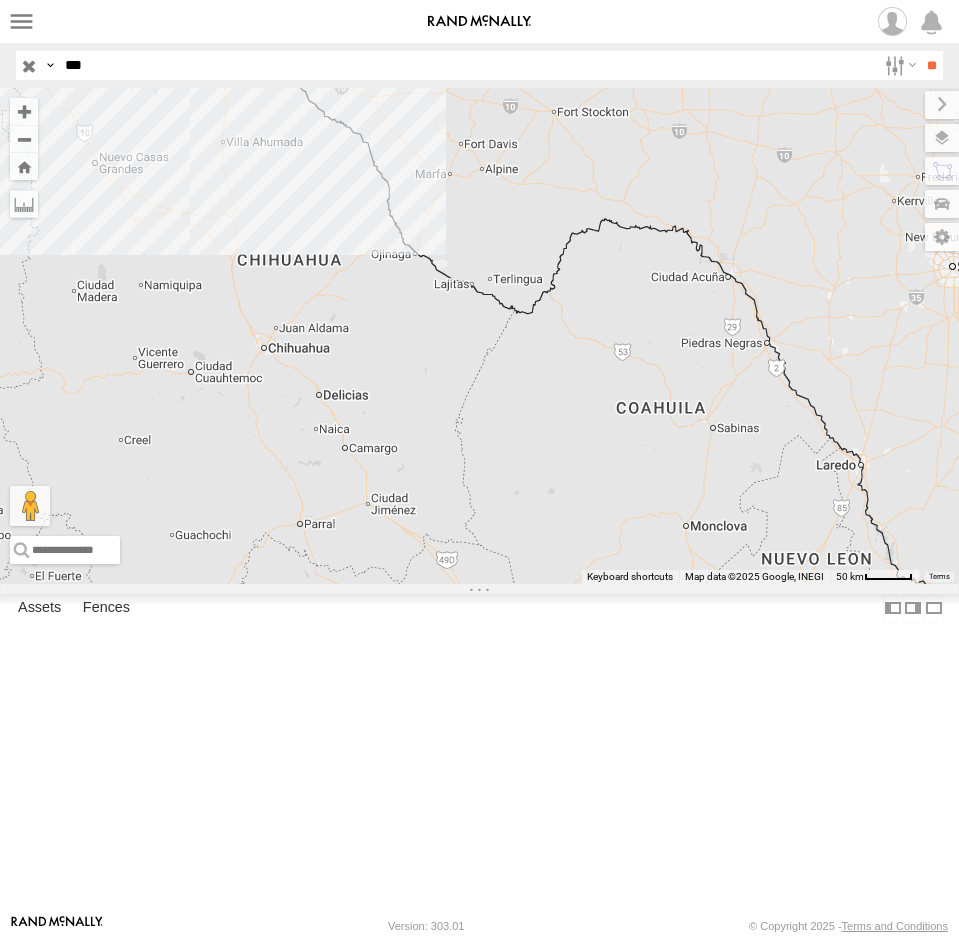 drag, startPoint x: 117, startPoint y: 57, endPoint x: 18, endPoint y: 65, distance: 99.32271 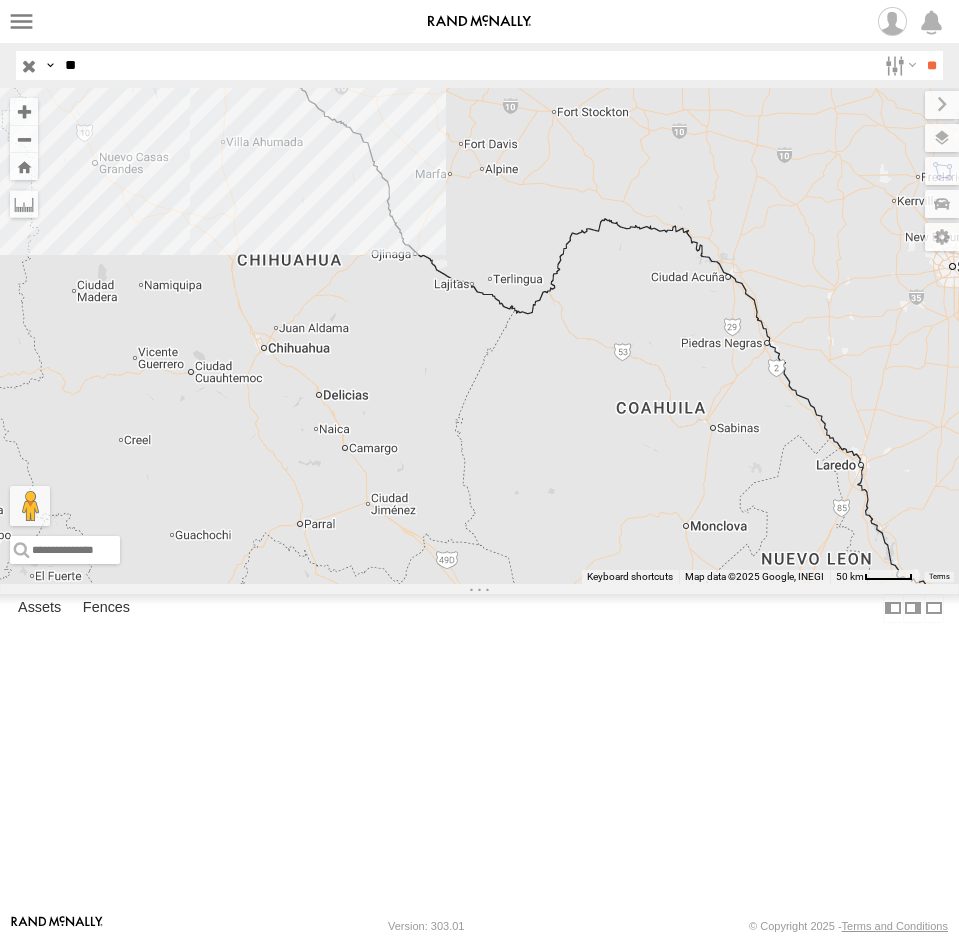 type on "*" 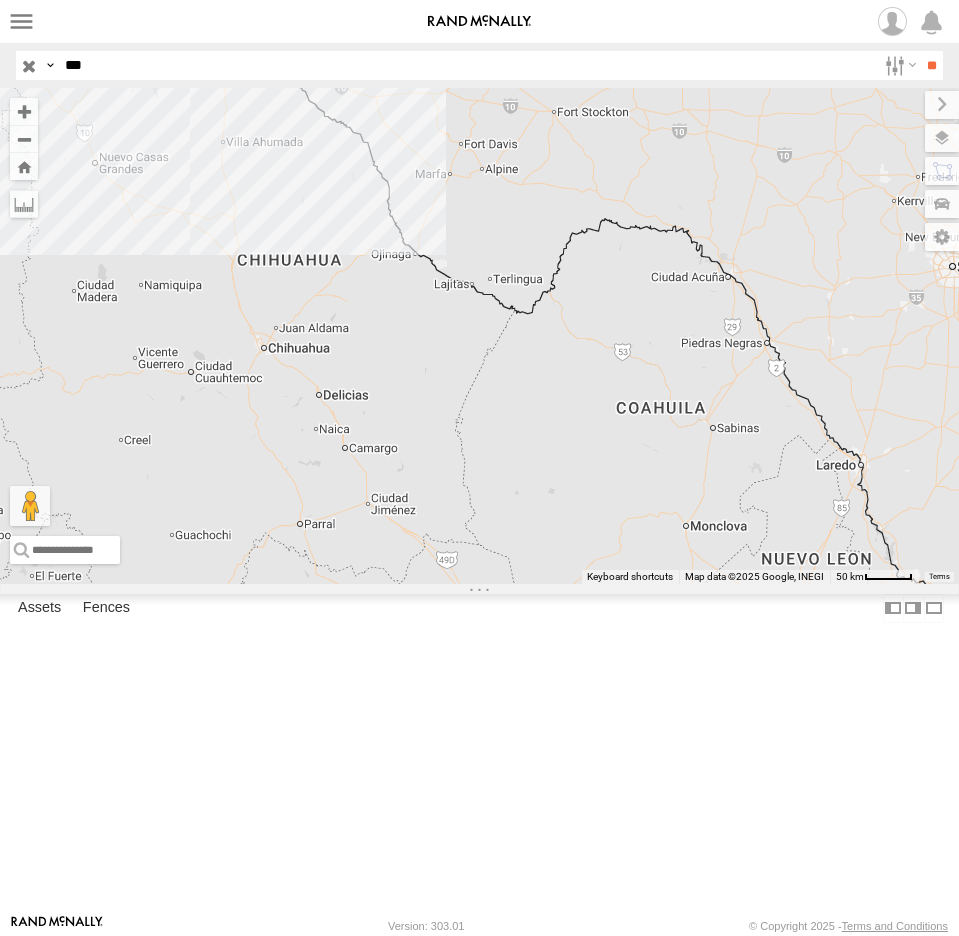 click on "**" at bounding box center [931, 65] 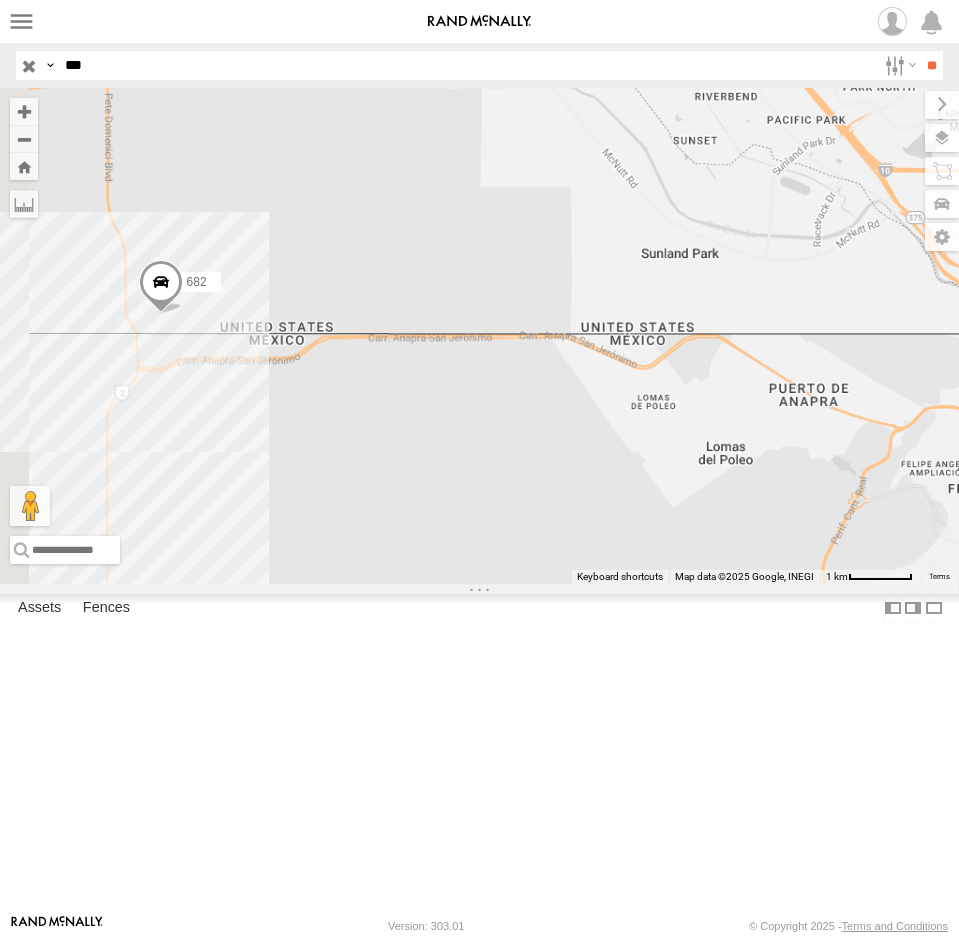 drag, startPoint x: 163, startPoint y: 560, endPoint x: 199, endPoint y: 586, distance: 44.407207 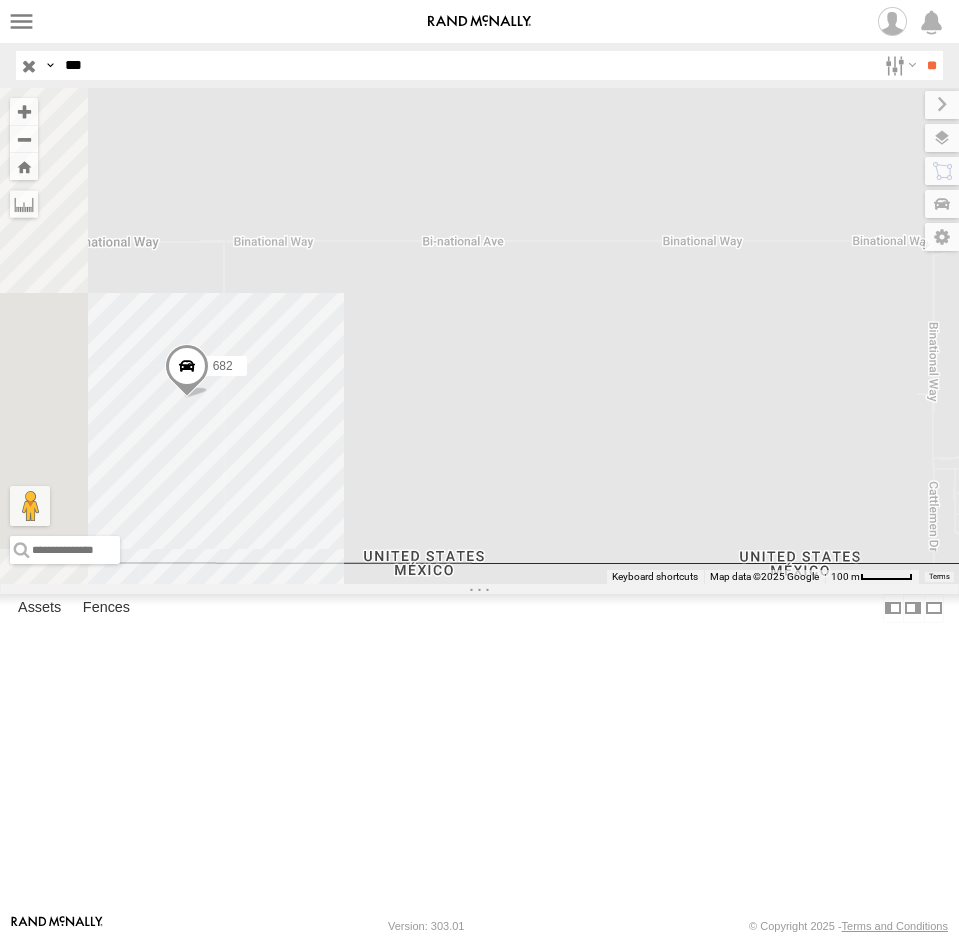 drag, startPoint x: 214, startPoint y: 581, endPoint x: 329, endPoint y: 610, distance: 118.60017 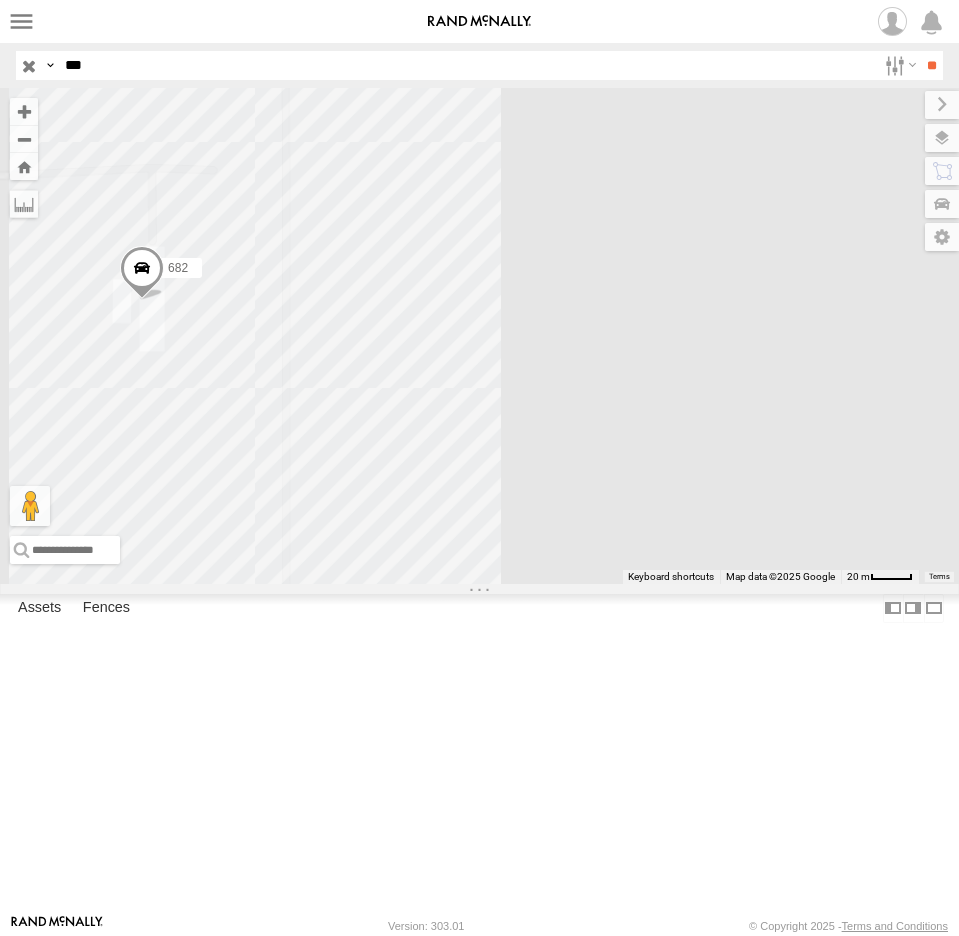 drag, startPoint x: 321, startPoint y: 606, endPoint x: 592, endPoint y: 697, distance: 285.8706 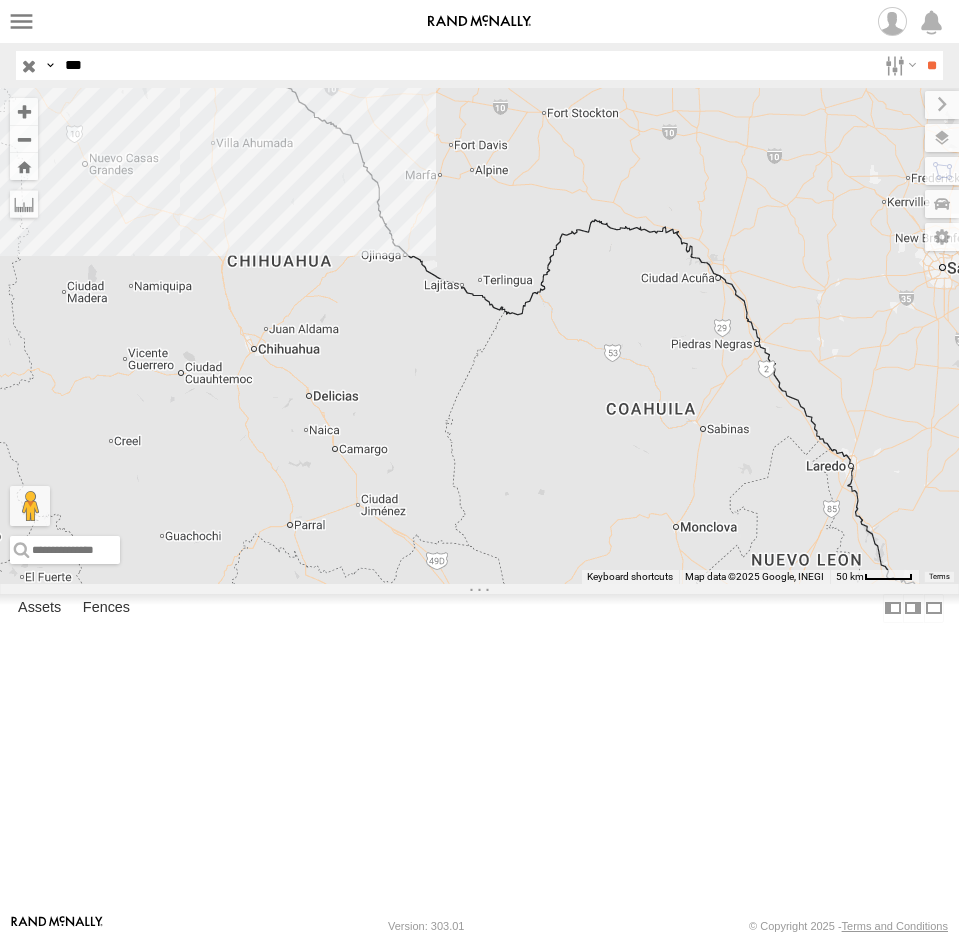 drag, startPoint x: 6, startPoint y: 41, endPoint x: -24, endPoint y: 41, distance: 30 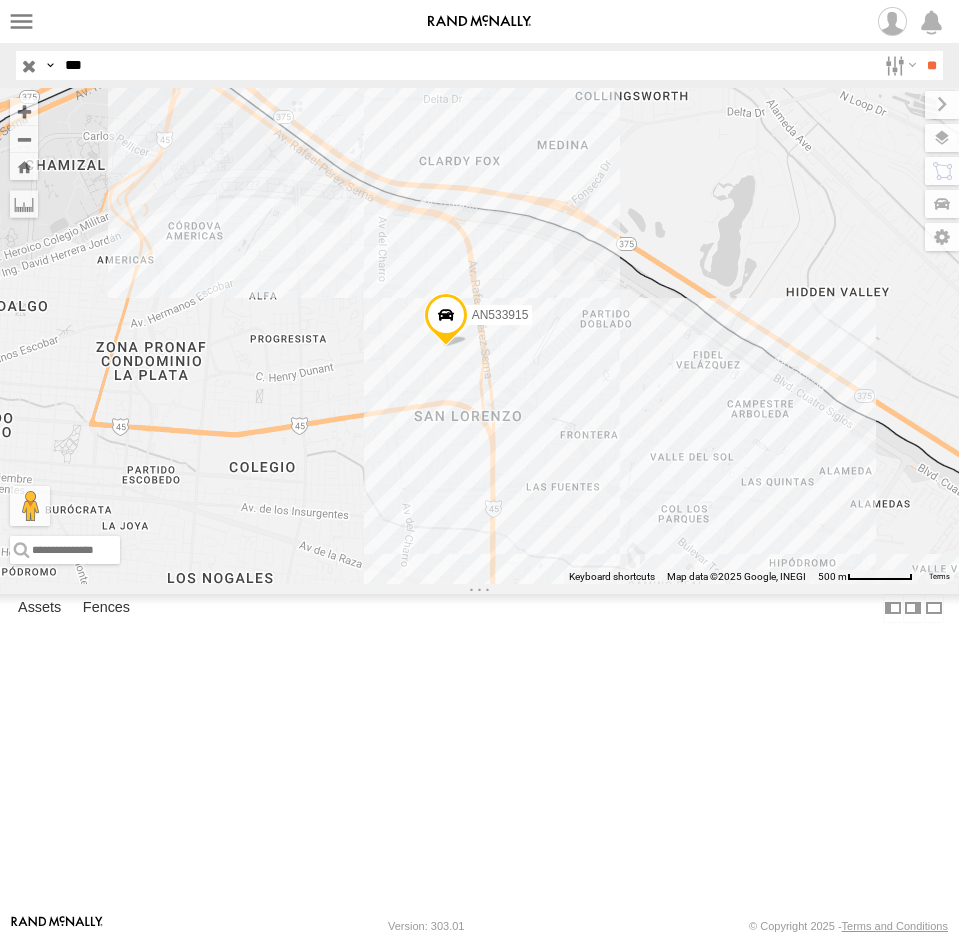 drag, startPoint x: 301, startPoint y: 268, endPoint x: 313, endPoint y: 293, distance: 27.730848 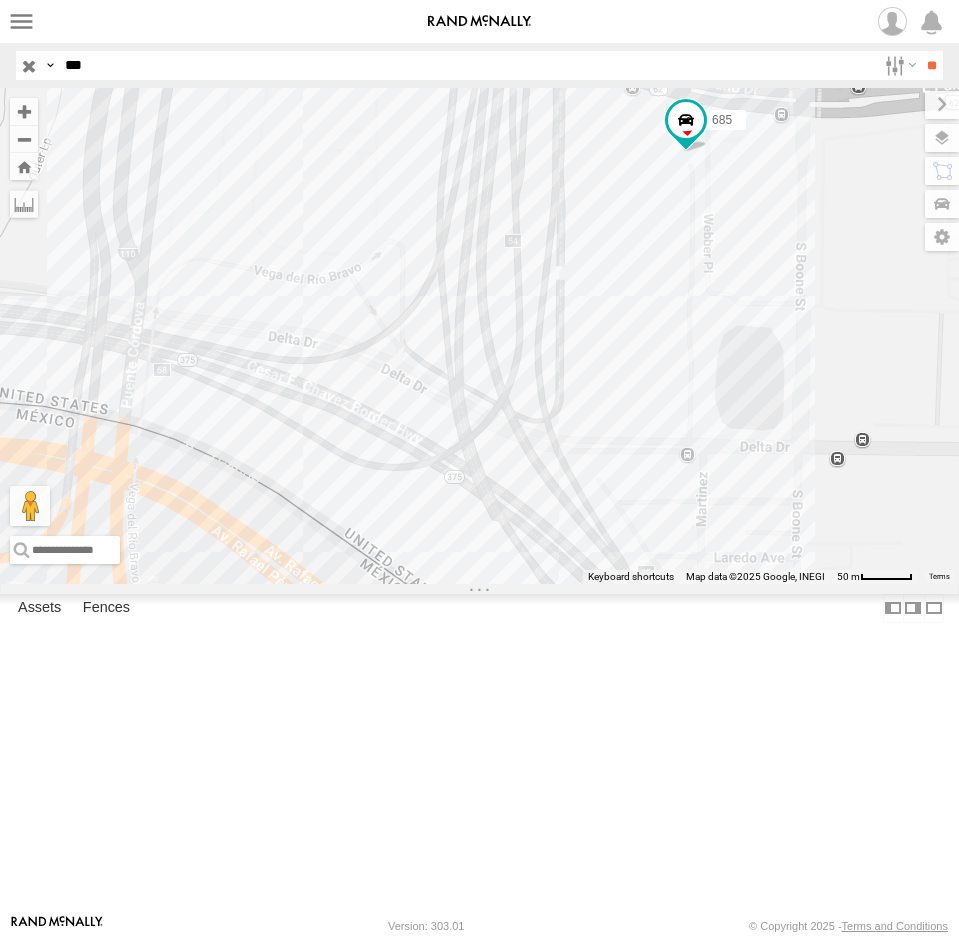 drag, startPoint x: 775, startPoint y: 388, endPoint x: 727, endPoint y: 461, distance: 87.36704 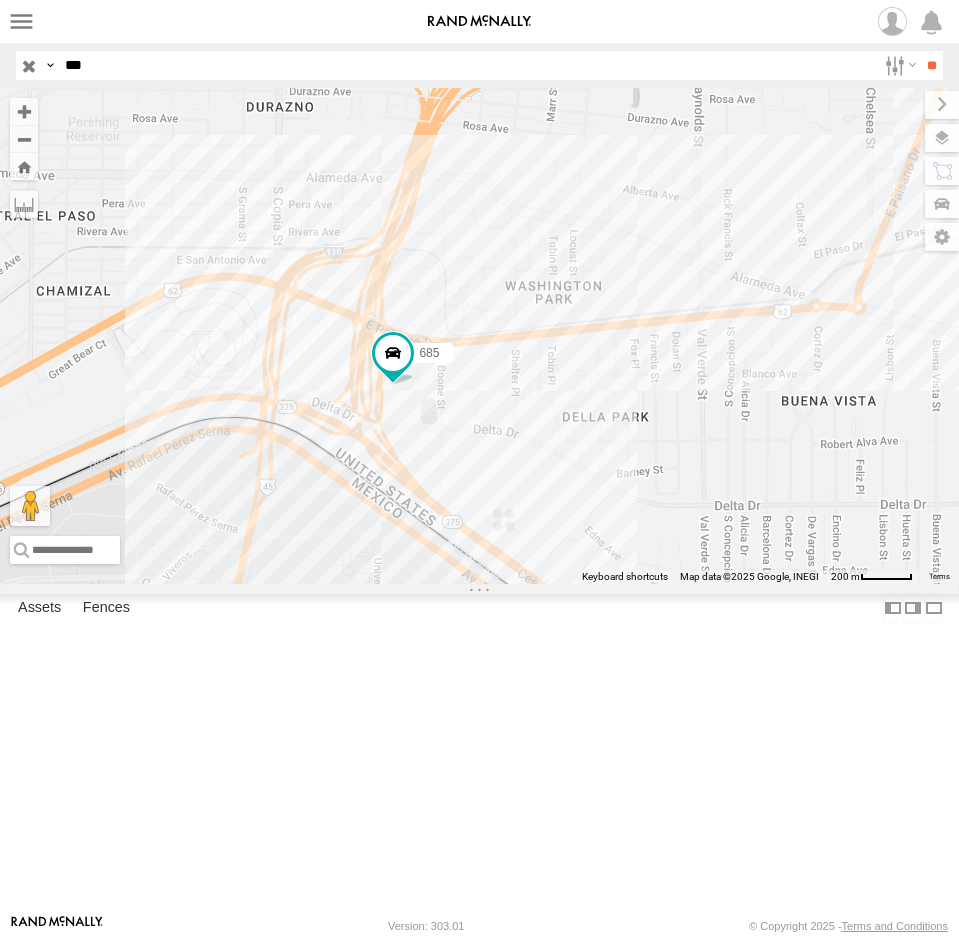 drag, startPoint x: 511, startPoint y: 588, endPoint x: 533, endPoint y: 442, distance: 147.64822 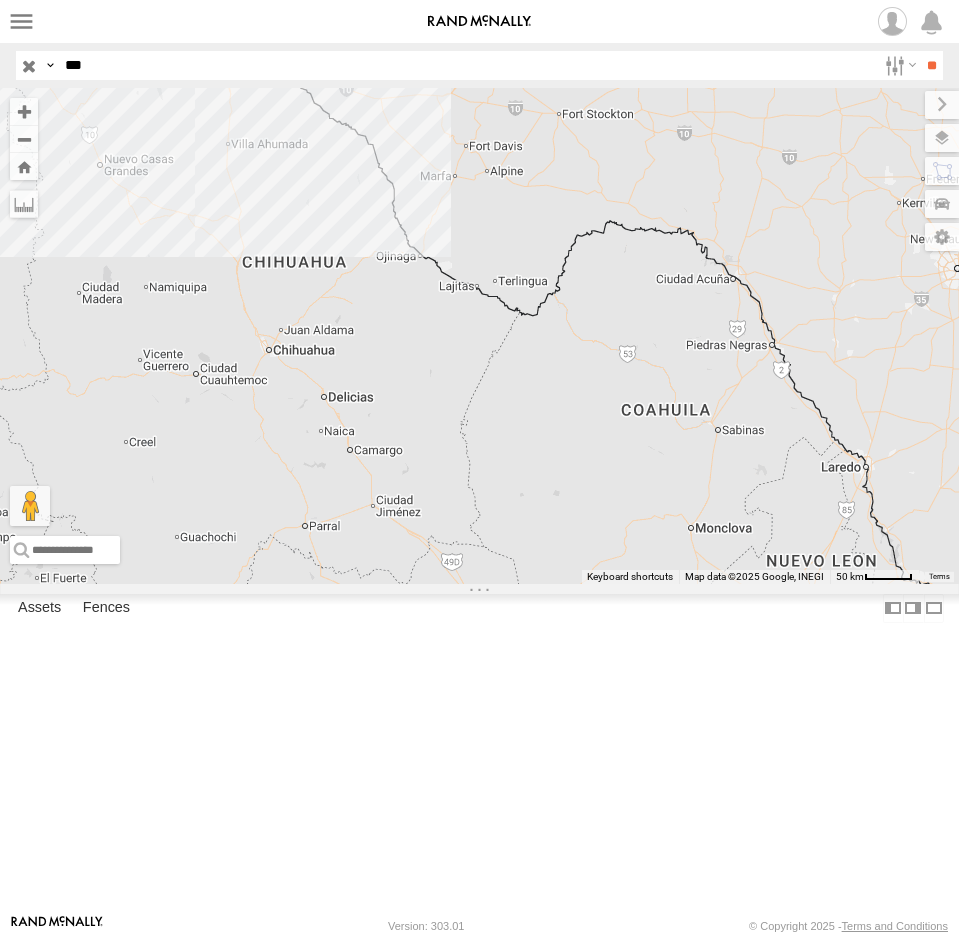 drag, startPoint x: 101, startPoint y: 72, endPoint x: 36, endPoint y: 73, distance: 65.00769 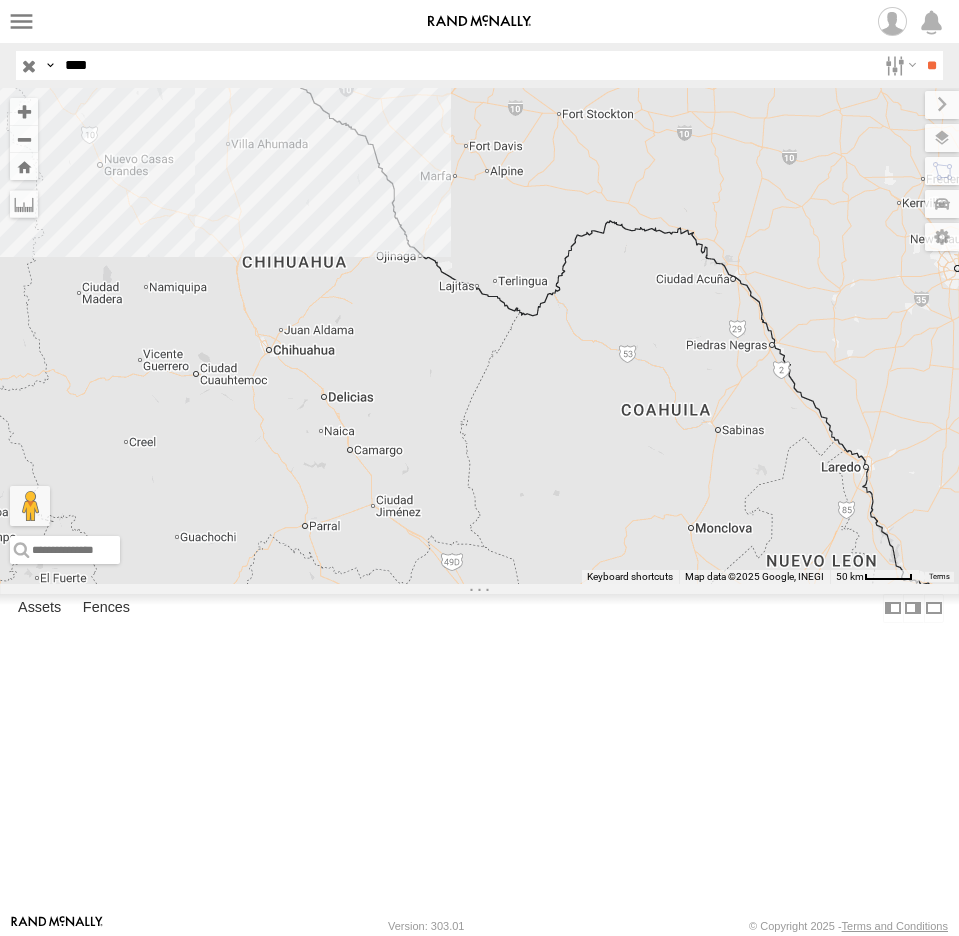 click on "**" at bounding box center [931, 65] 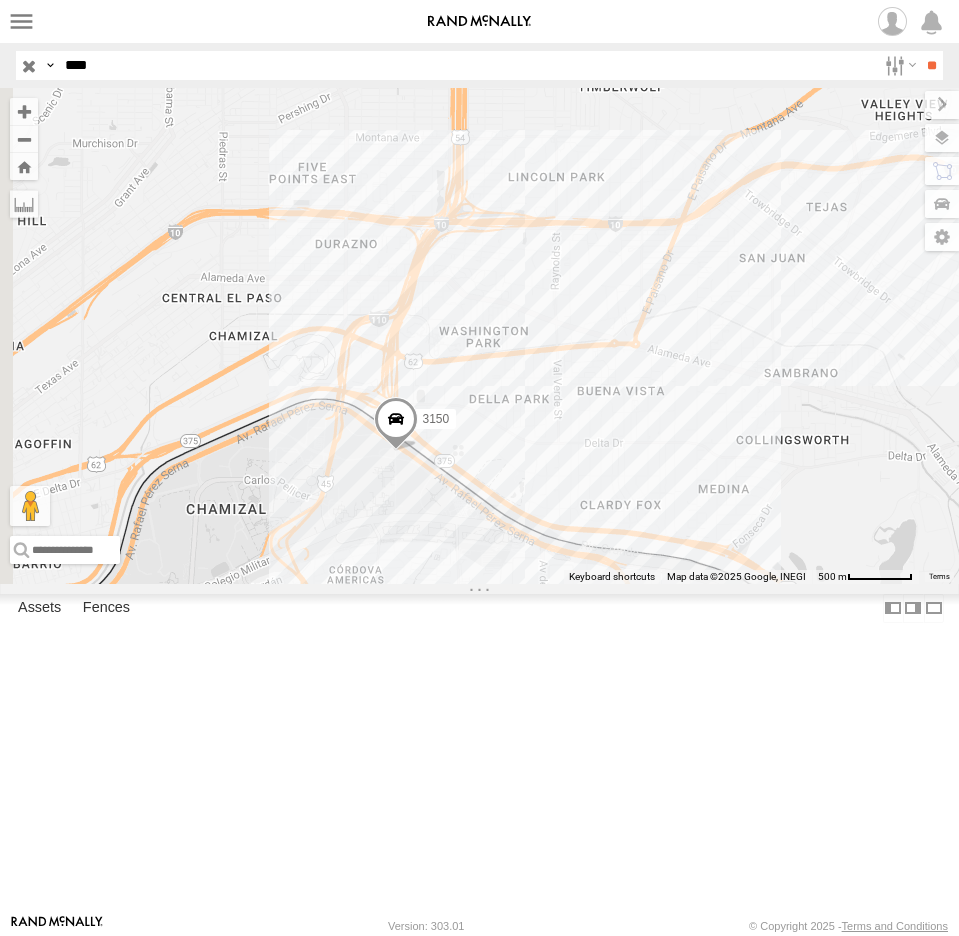 drag, startPoint x: 424, startPoint y: 656, endPoint x: 461, endPoint y: 451, distance: 208.31227 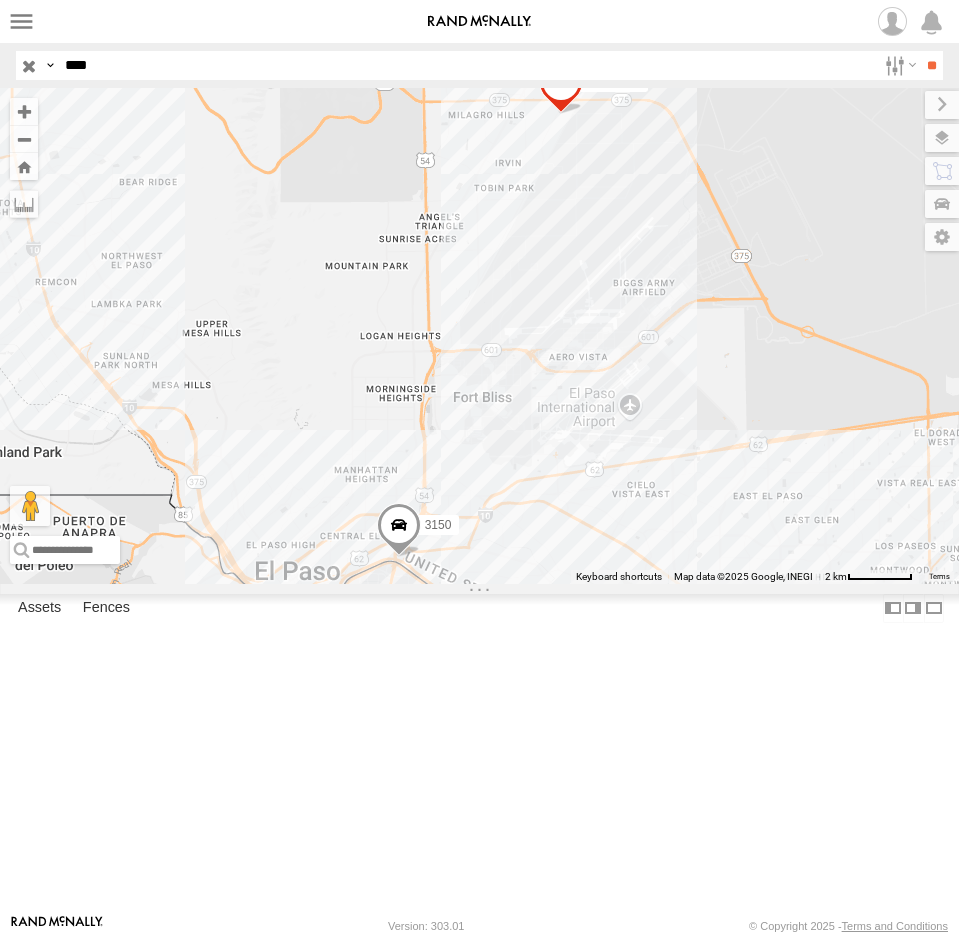 drag, startPoint x: 157, startPoint y: 75, endPoint x: 85, endPoint y: 75, distance: 72 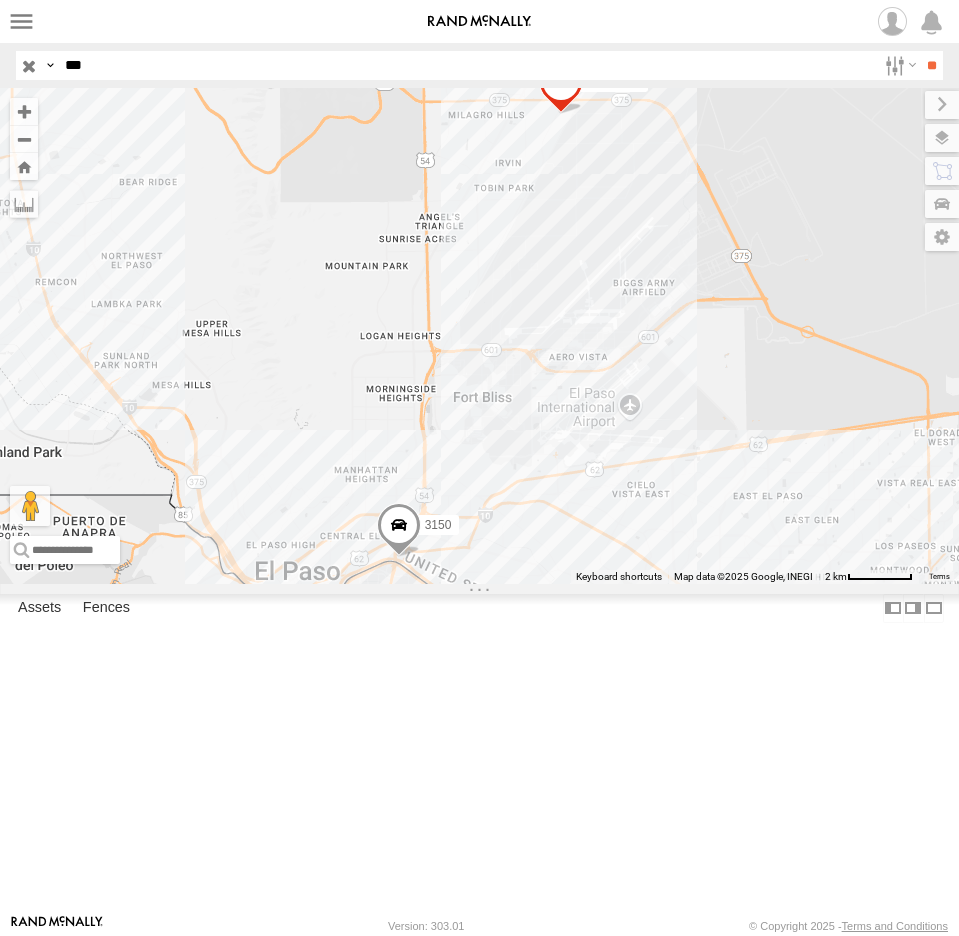 type on "***" 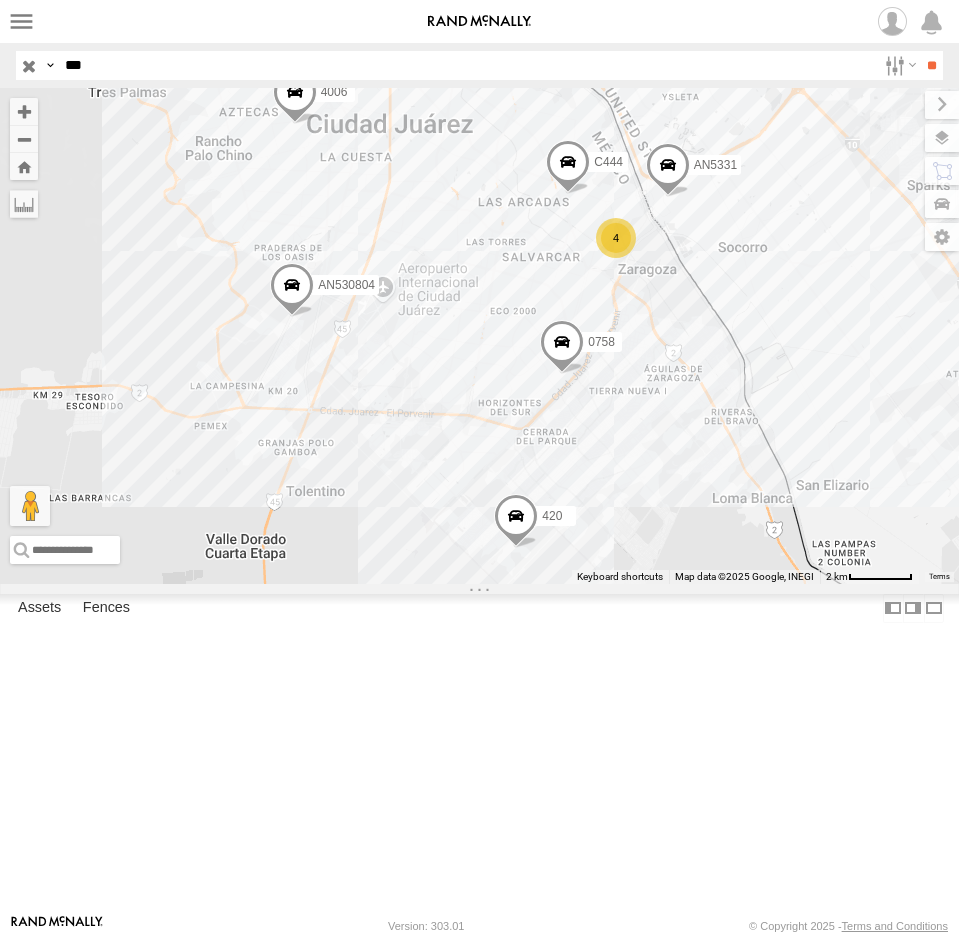 click on "Search Query
Asset ID
Asset Label
Registration
Manufacturer
Model
VIN
Job ID IP" at bounding box center [479, 65] 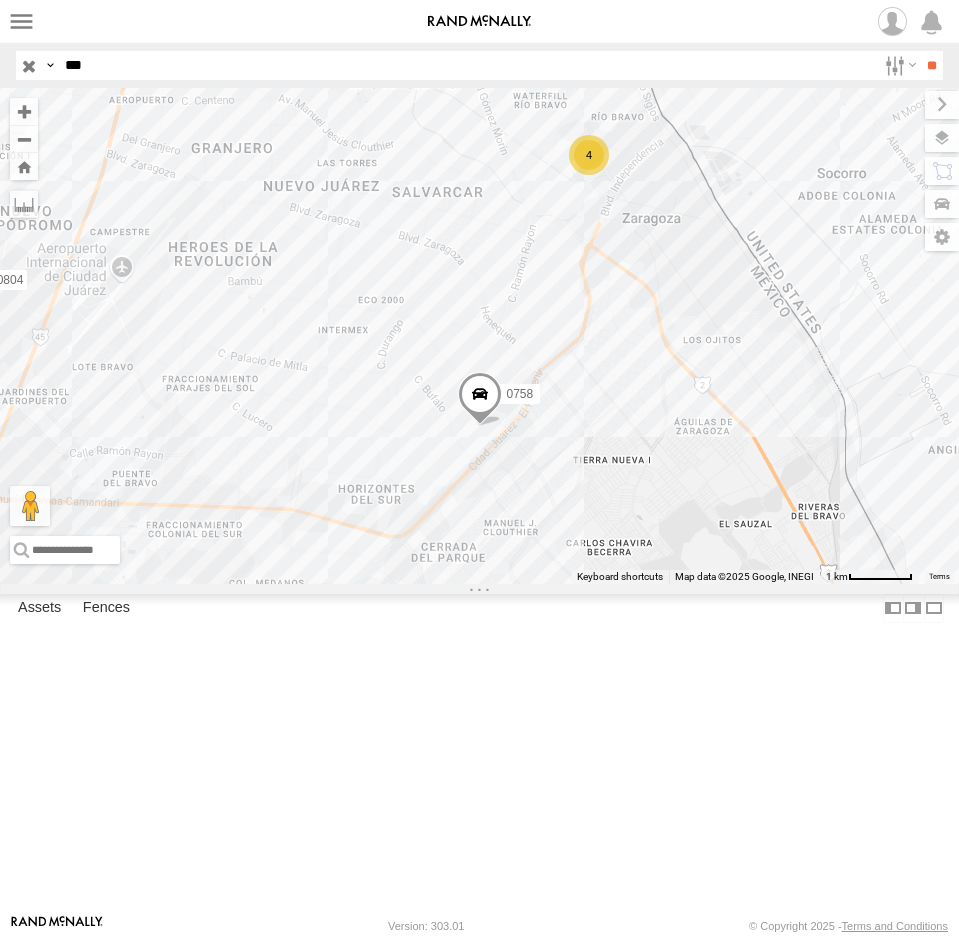 click at bounding box center [480, 399] 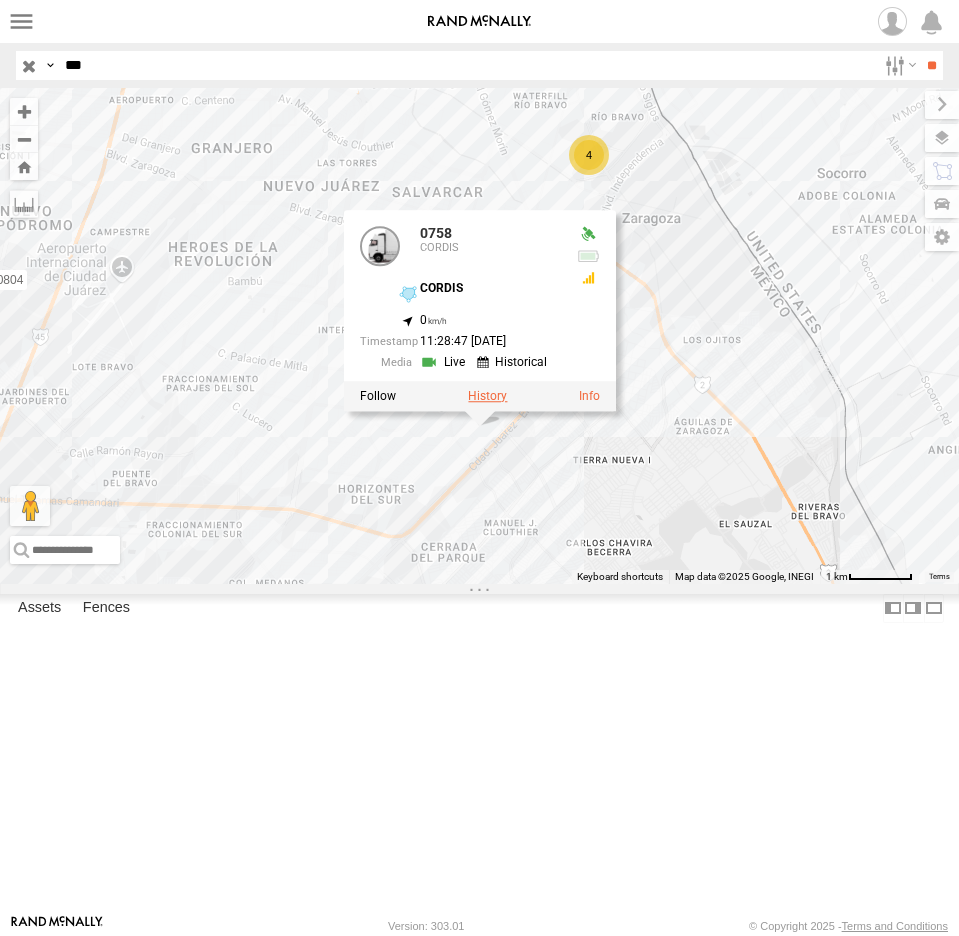 click at bounding box center (487, 396) 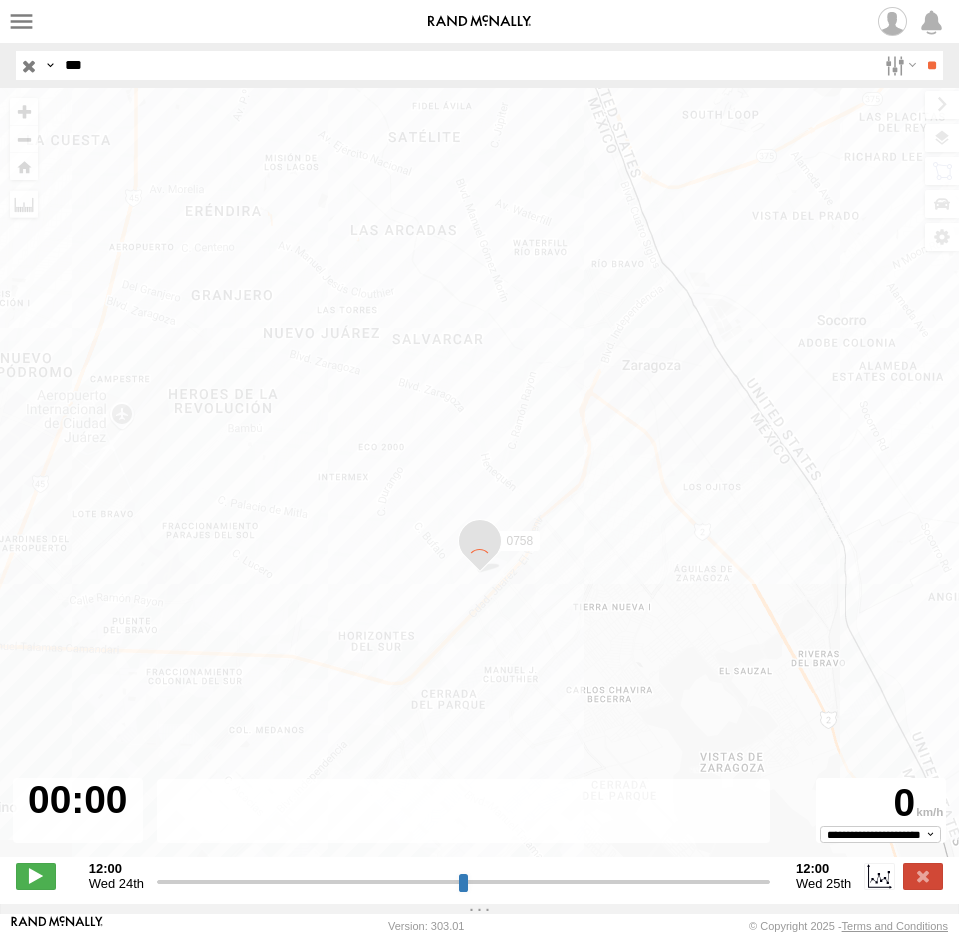 type on "**********" 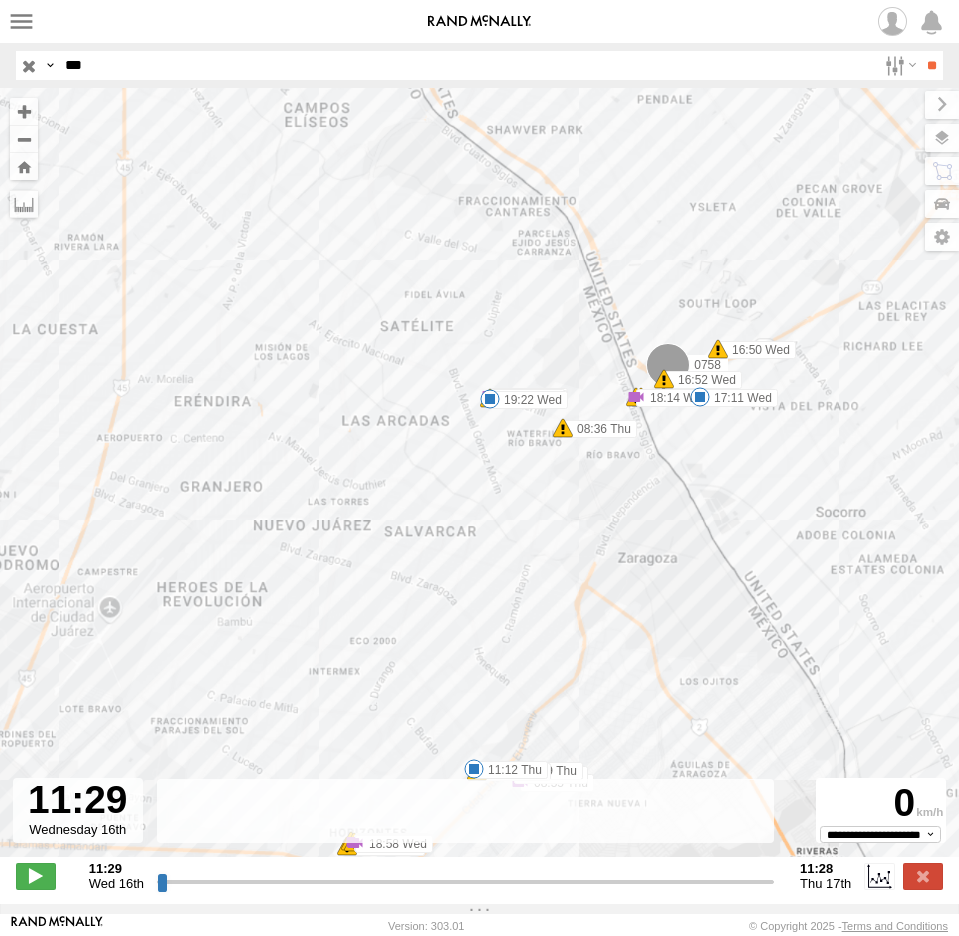 drag, startPoint x: 637, startPoint y: 576, endPoint x: 639, endPoint y: 494, distance: 82.02438 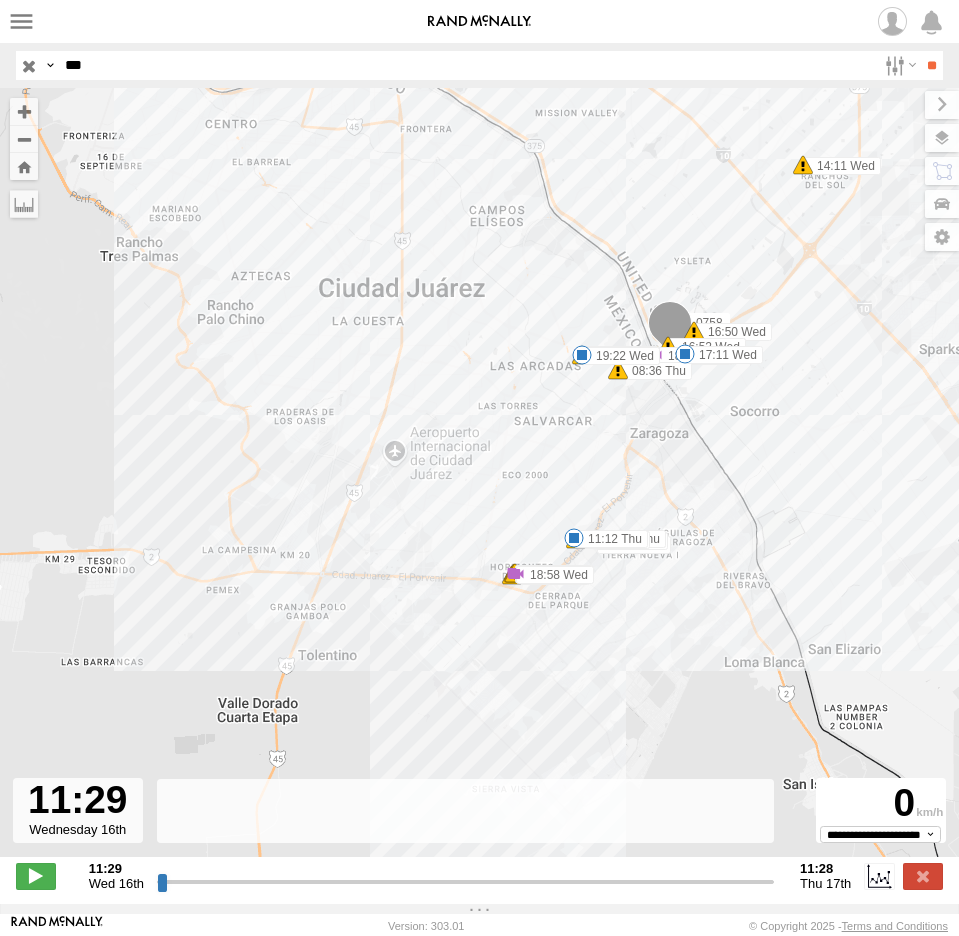 click at bounding box center (29, 65) 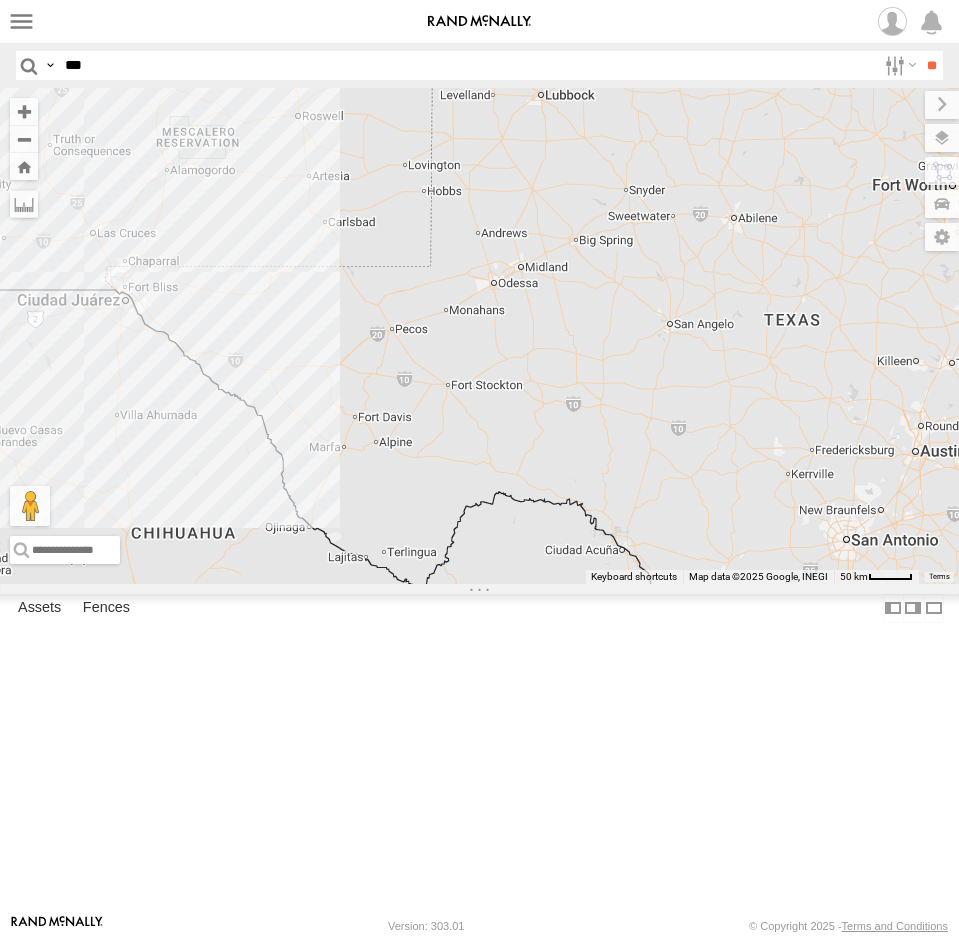 drag, startPoint x: 605, startPoint y: 339, endPoint x: 686, endPoint y: 375, distance: 88.63972 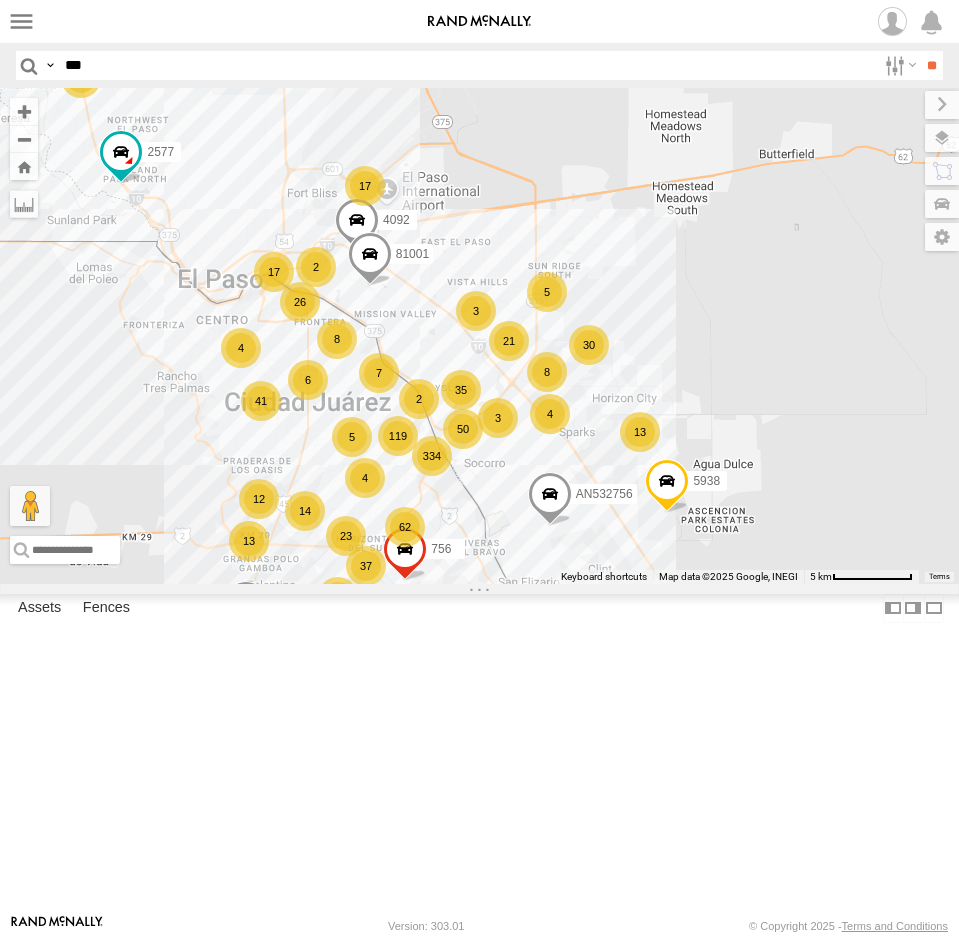 drag, startPoint x: 307, startPoint y: 540, endPoint x: 398, endPoint y: 452, distance: 126.58989 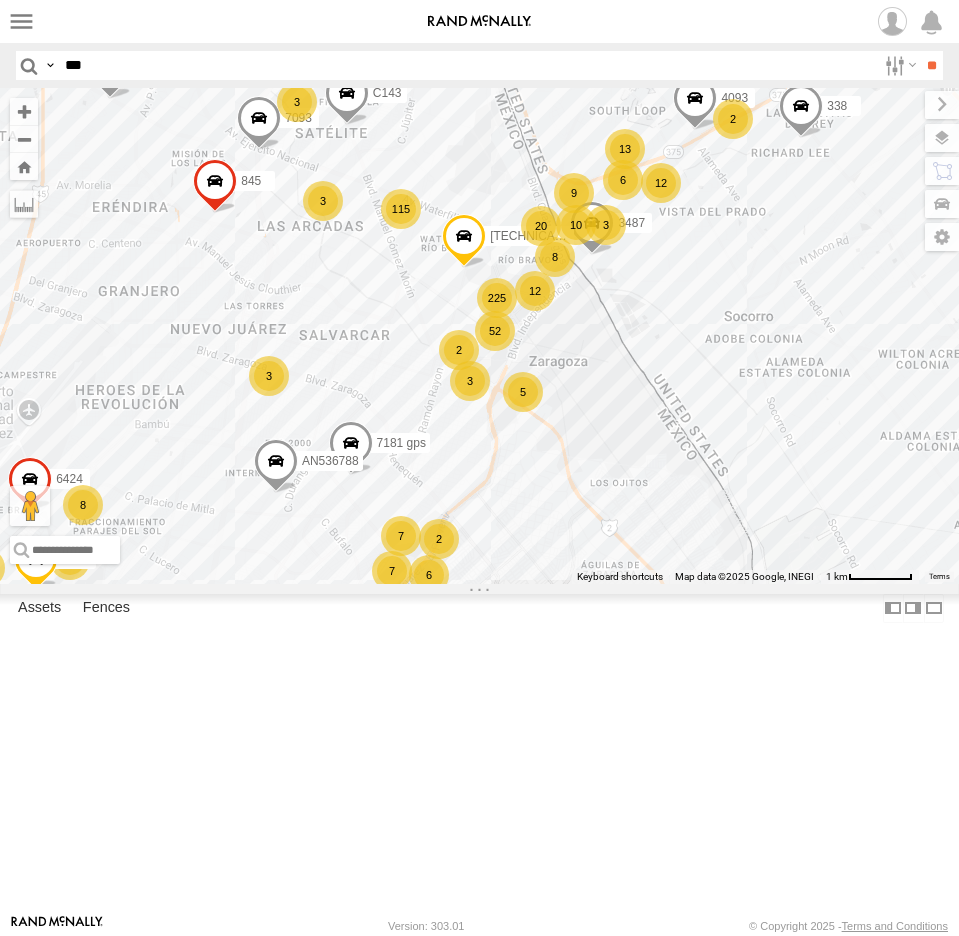 drag, startPoint x: 519, startPoint y: 500, endPoint x: 548, endPoint y: 514, distance: 32.202484 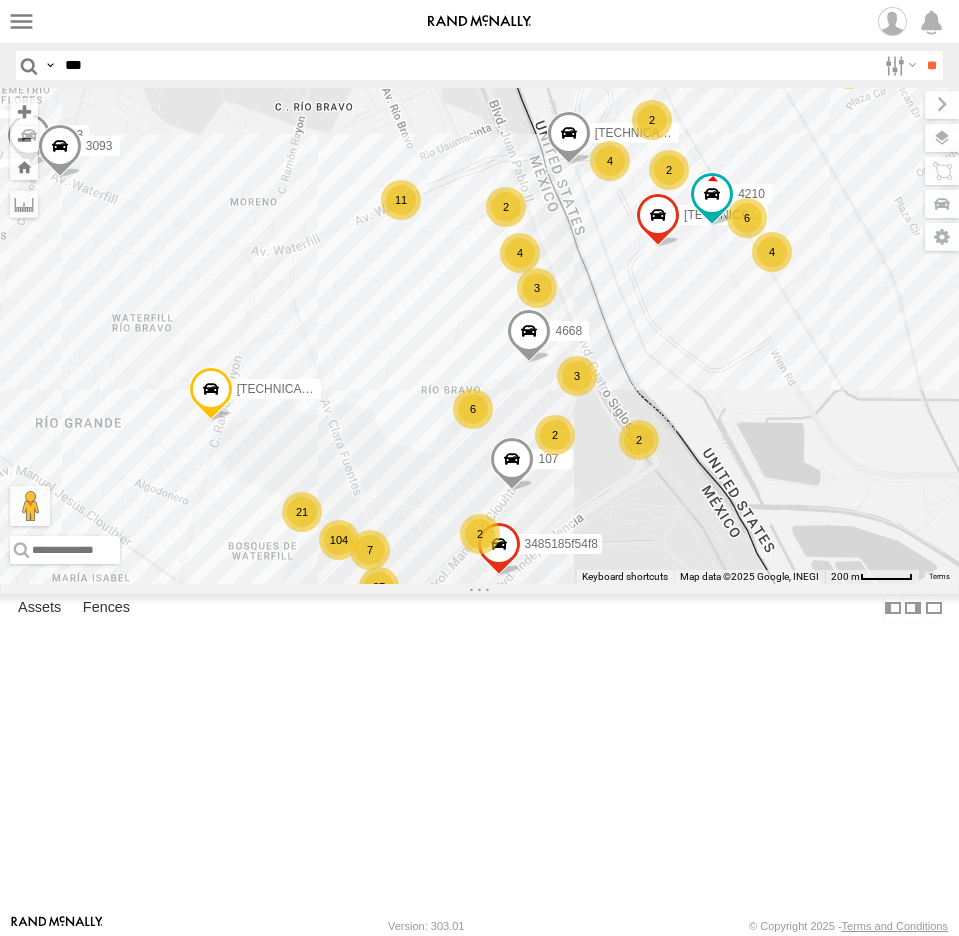 drag, startPoint x: 108, startPoint y: 73, endPoint x: 104, endPoint y: 83, distance: 10.770329 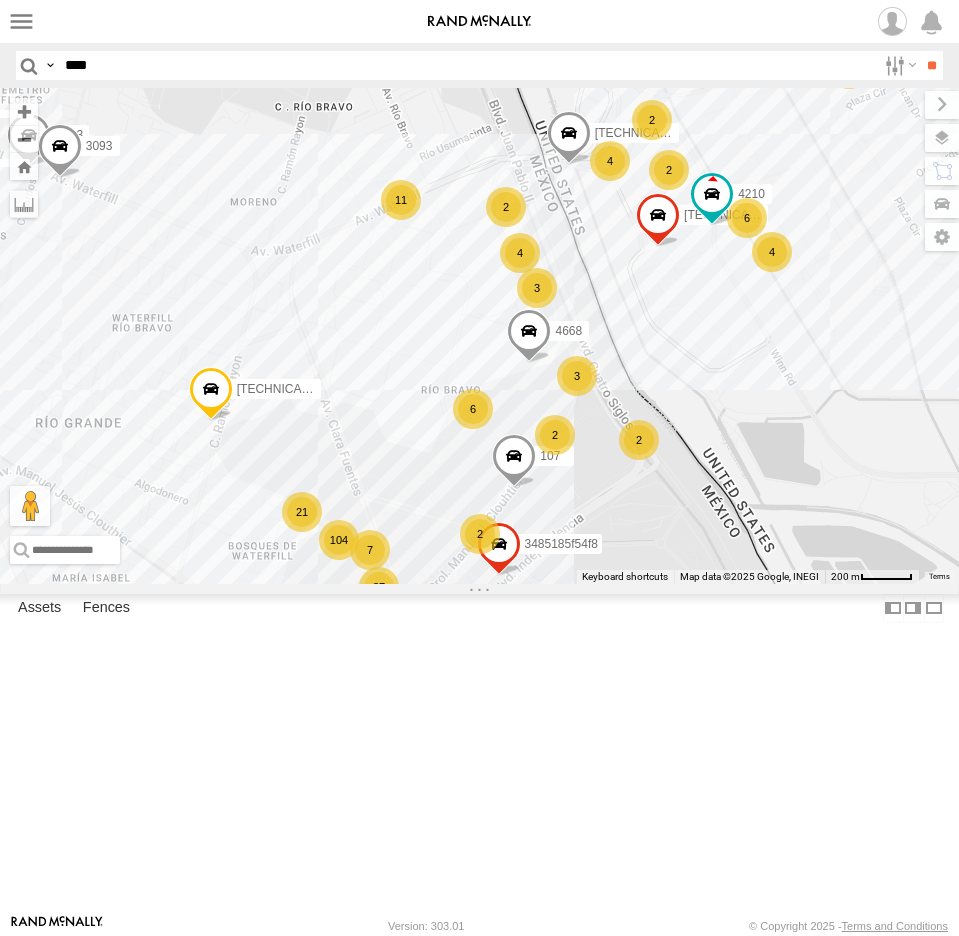 click on "**" at bounding box center [931, 65] 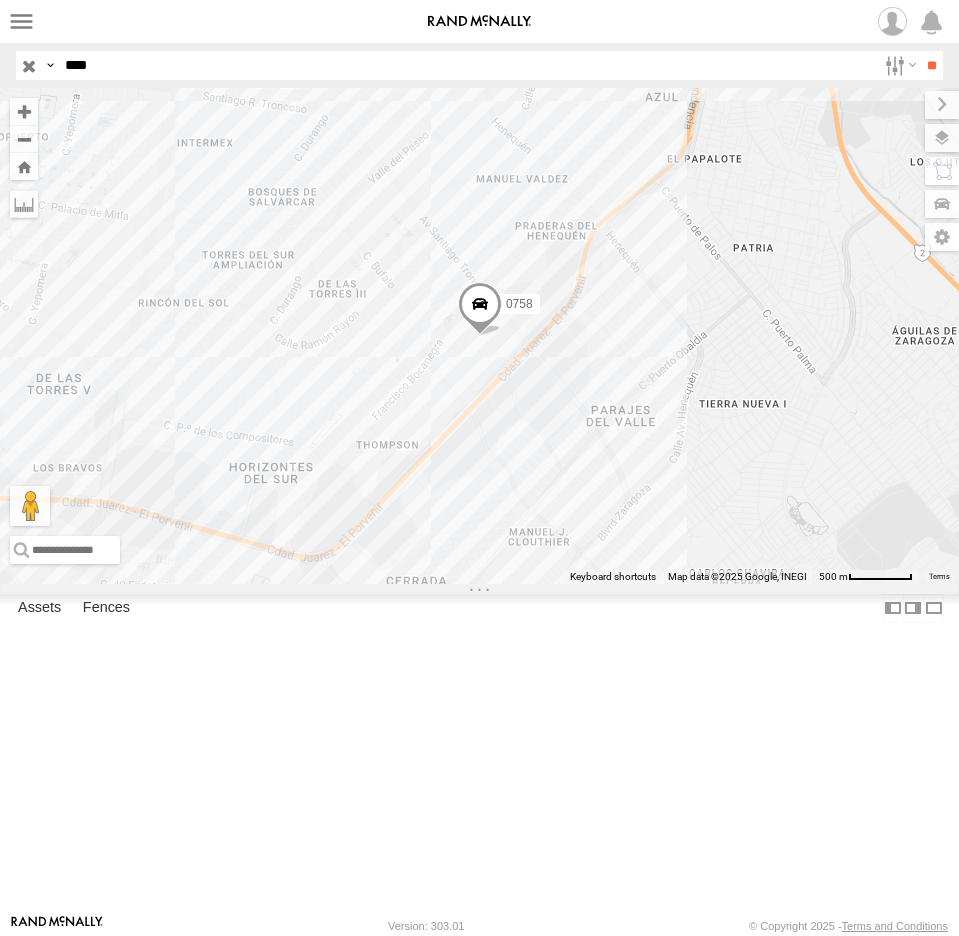 click at bounding box center [479, 309] 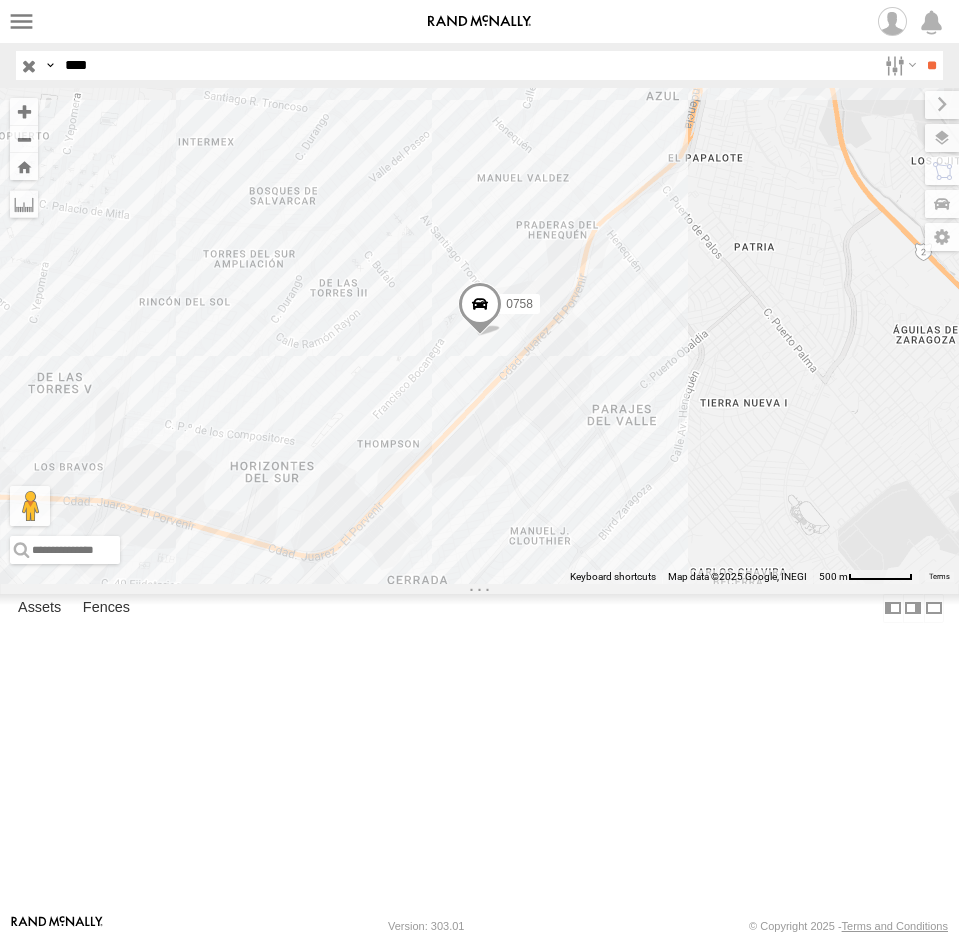 drag, startPoint x: 123, startPoint y: 60, endPoint x: 5, endPoint y: 61, distance: 118.004234 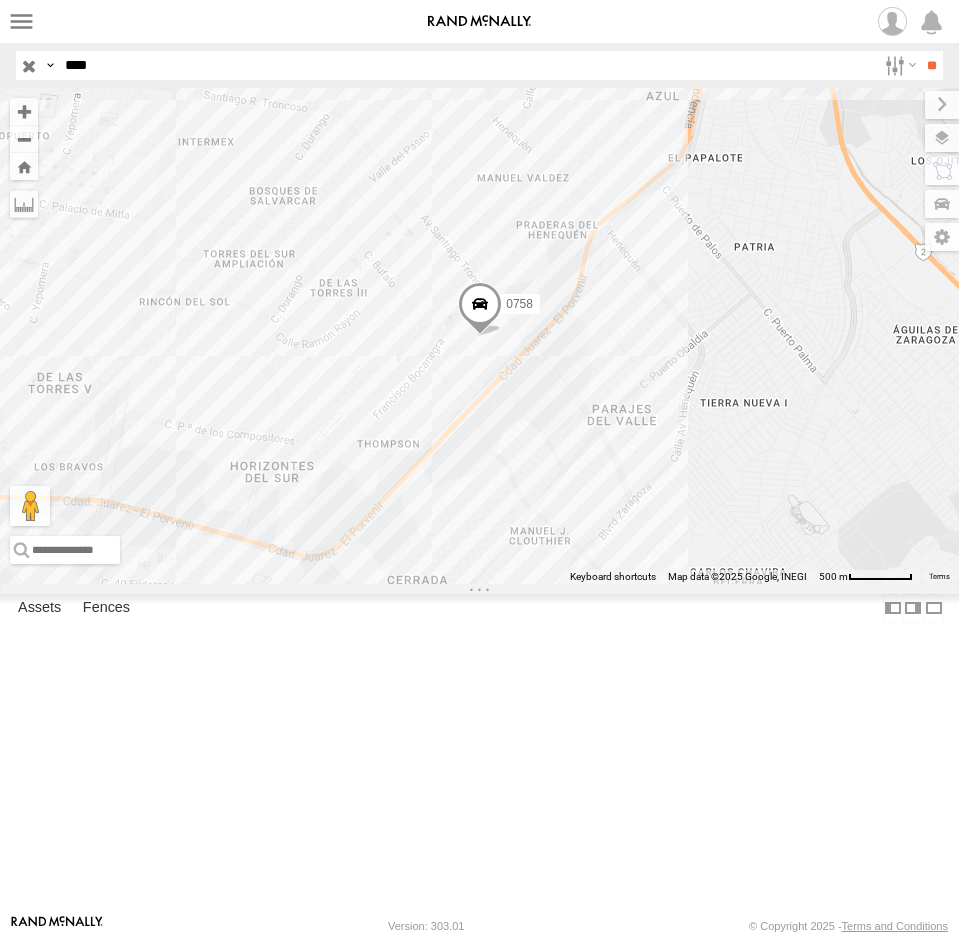 click on "**" at bounding box center [931, 65] 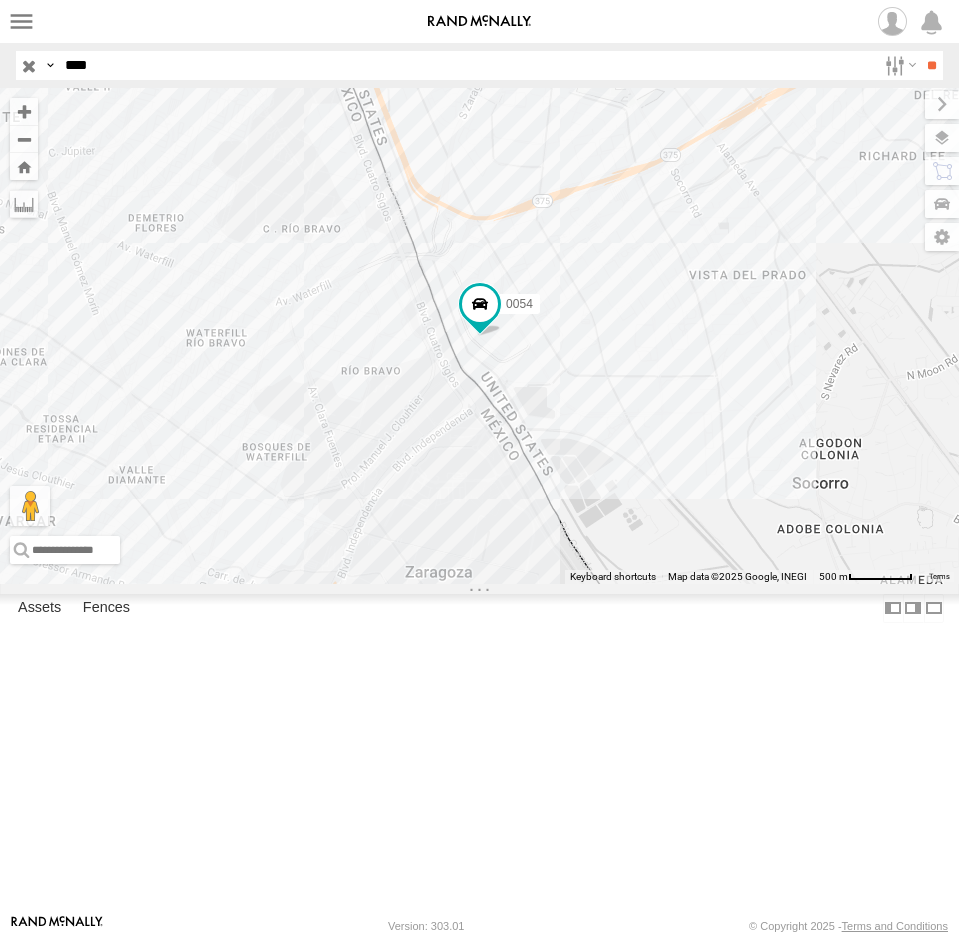 drag, startPoint x: 148, startPoint y: 54, endPoint x: -86, endPoint y: 56, distance: 234.00854 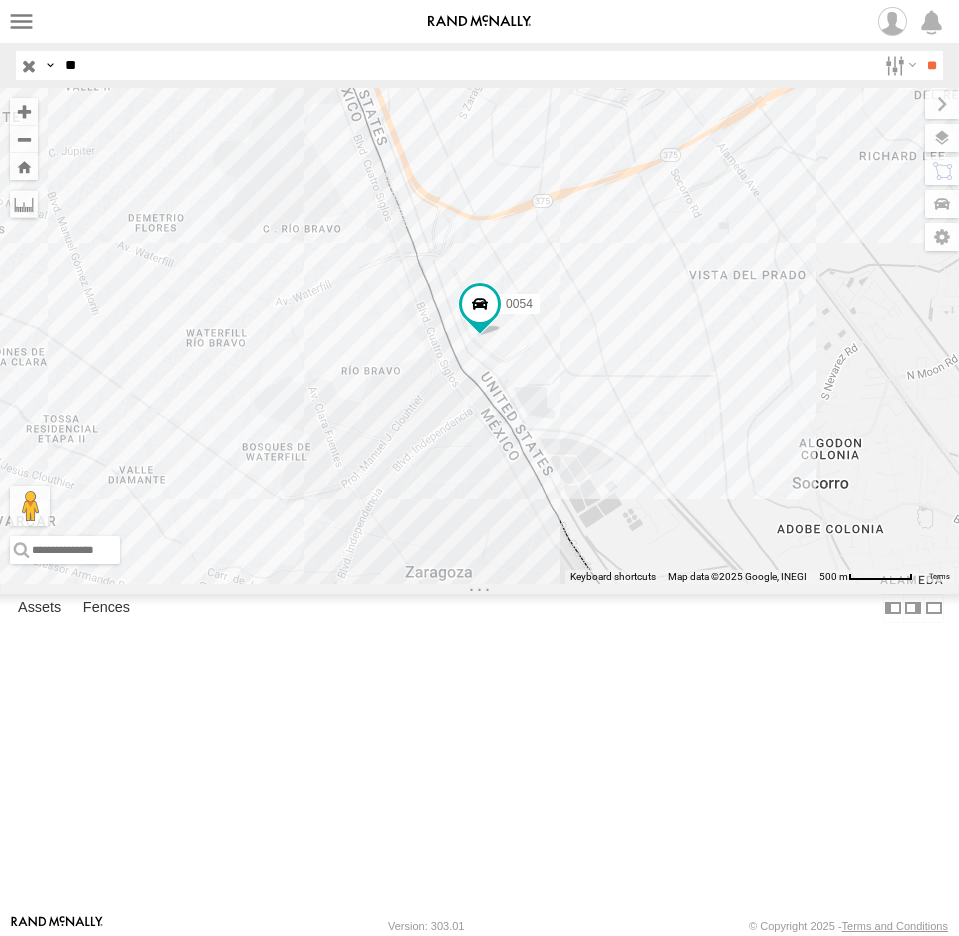 type on "*" 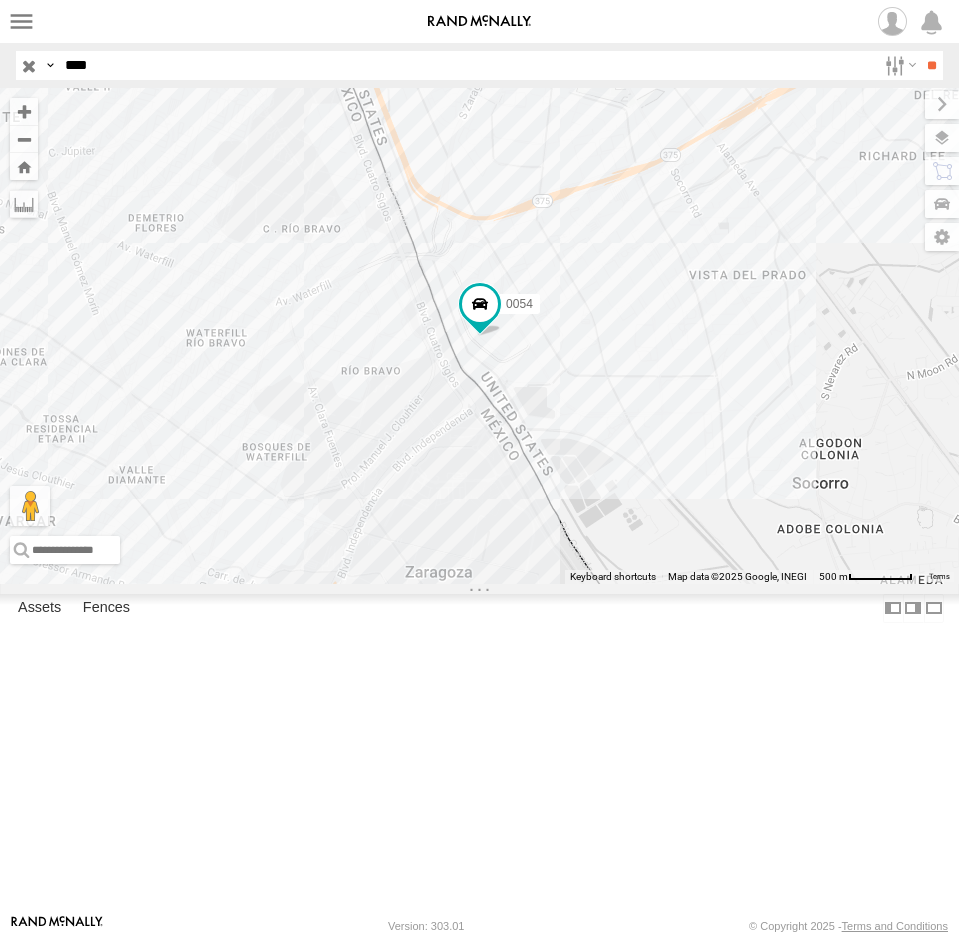 type on "****" 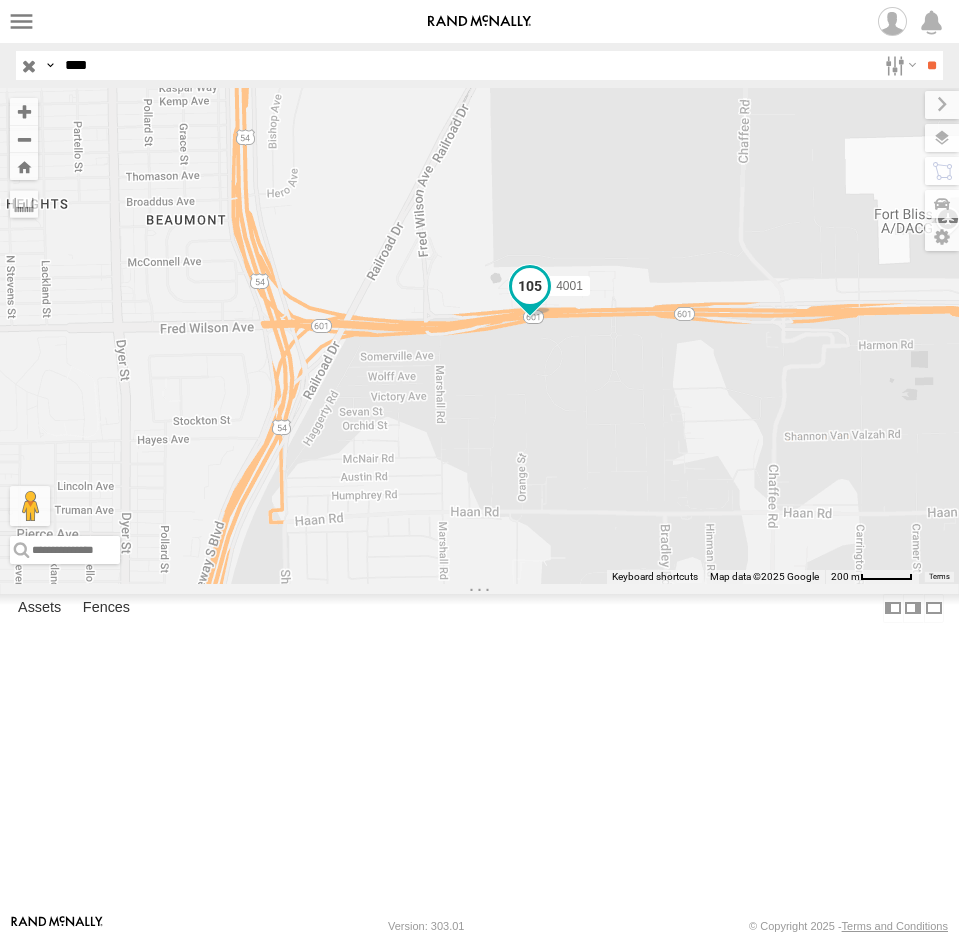 click at bounding box center (530, 286) 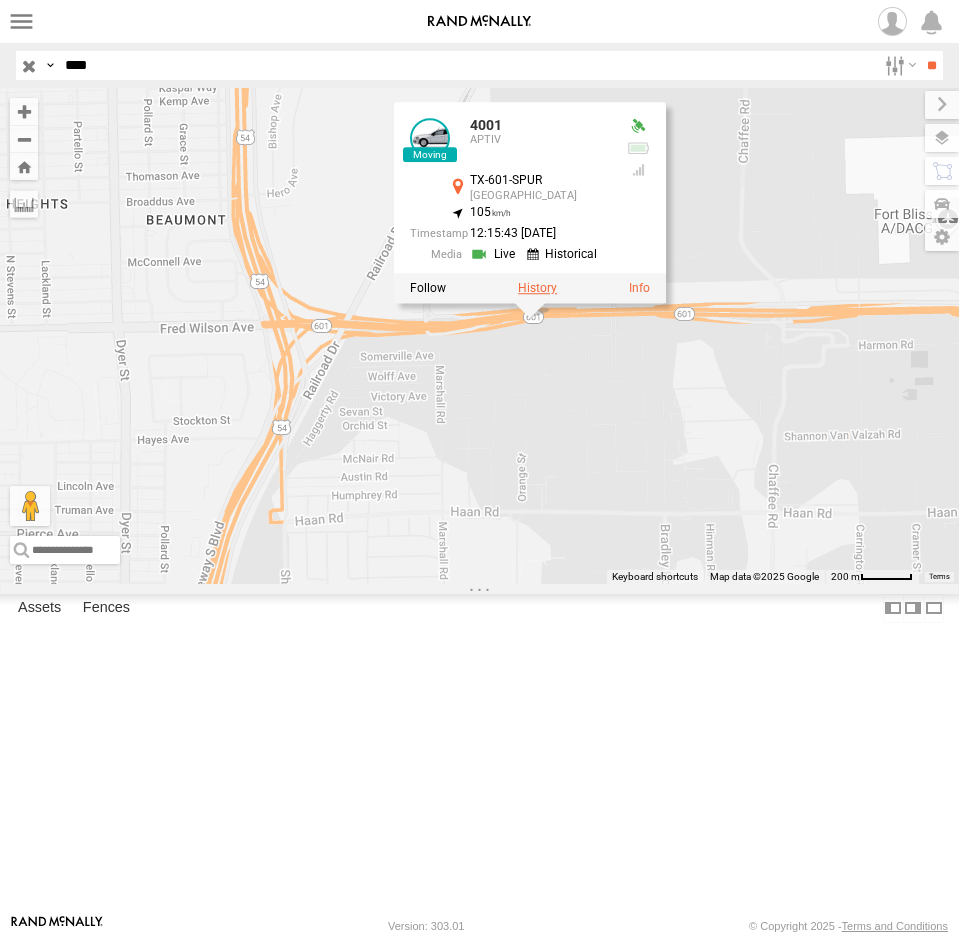 click at bounding box center (537, 288) 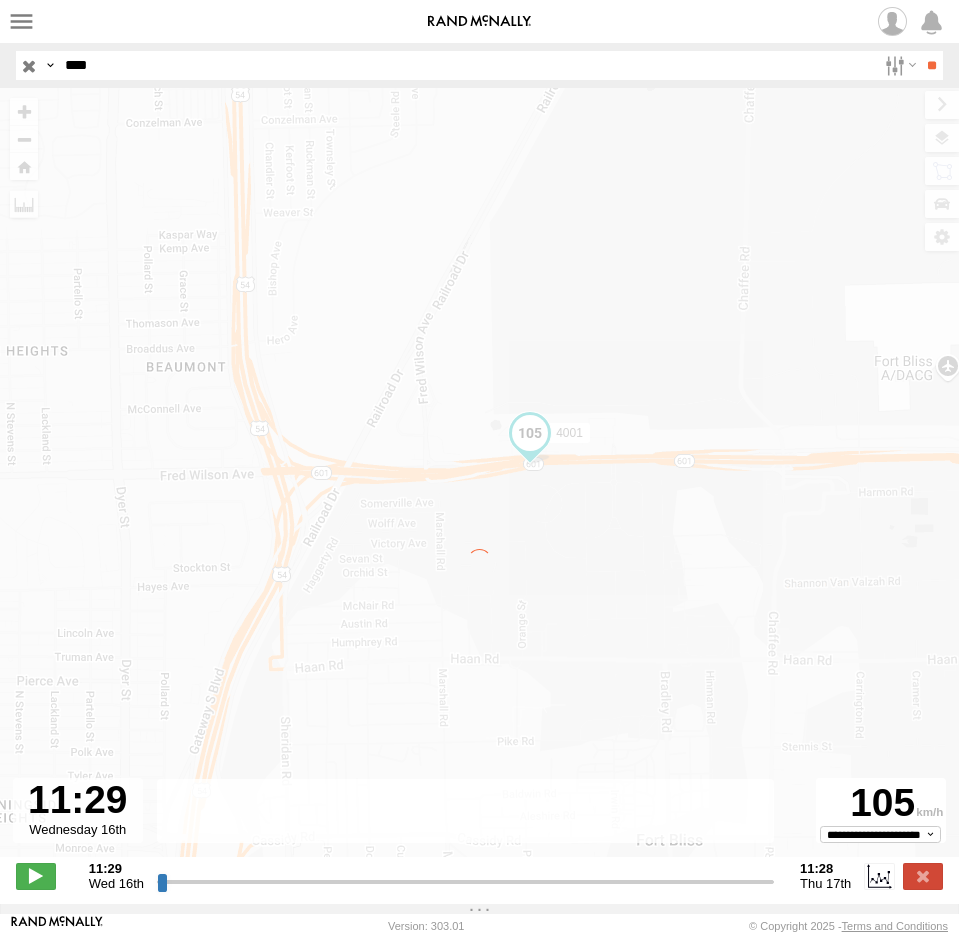 type on "**********" 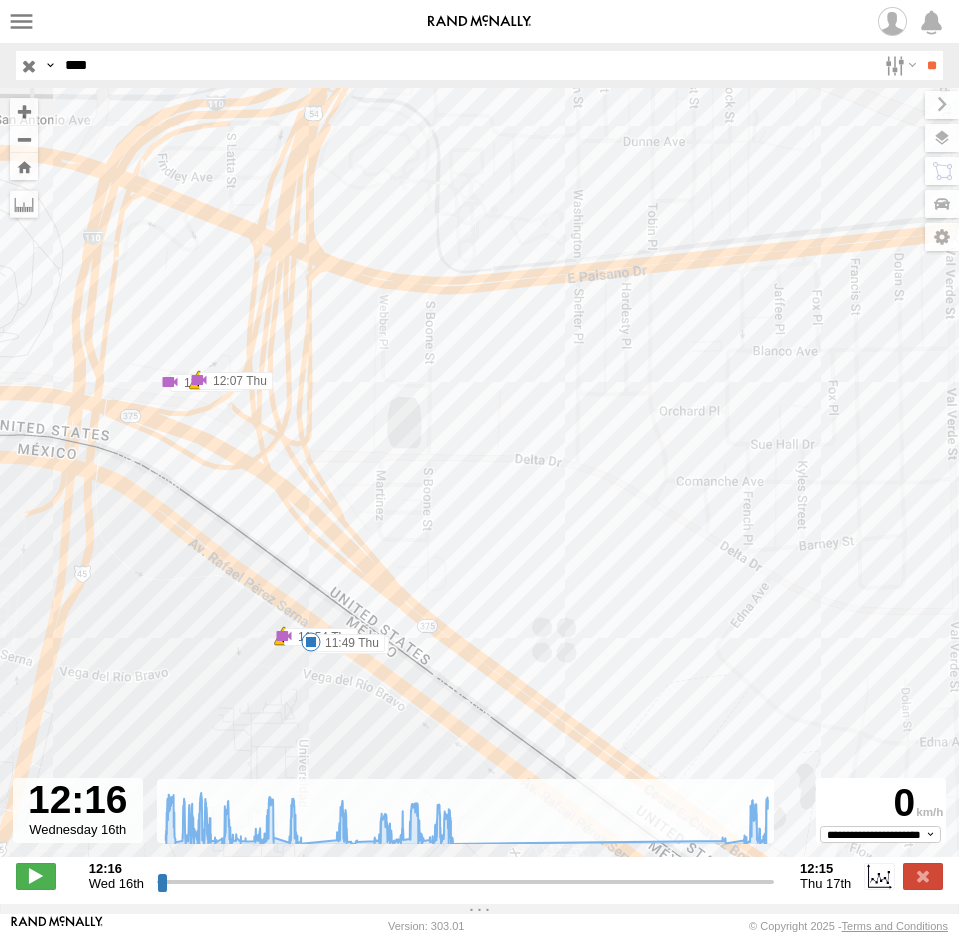drag, startPoint x: 227, startPoint y: 357, endPoint x: 308, endPoint y: 453, distance: 125.60653 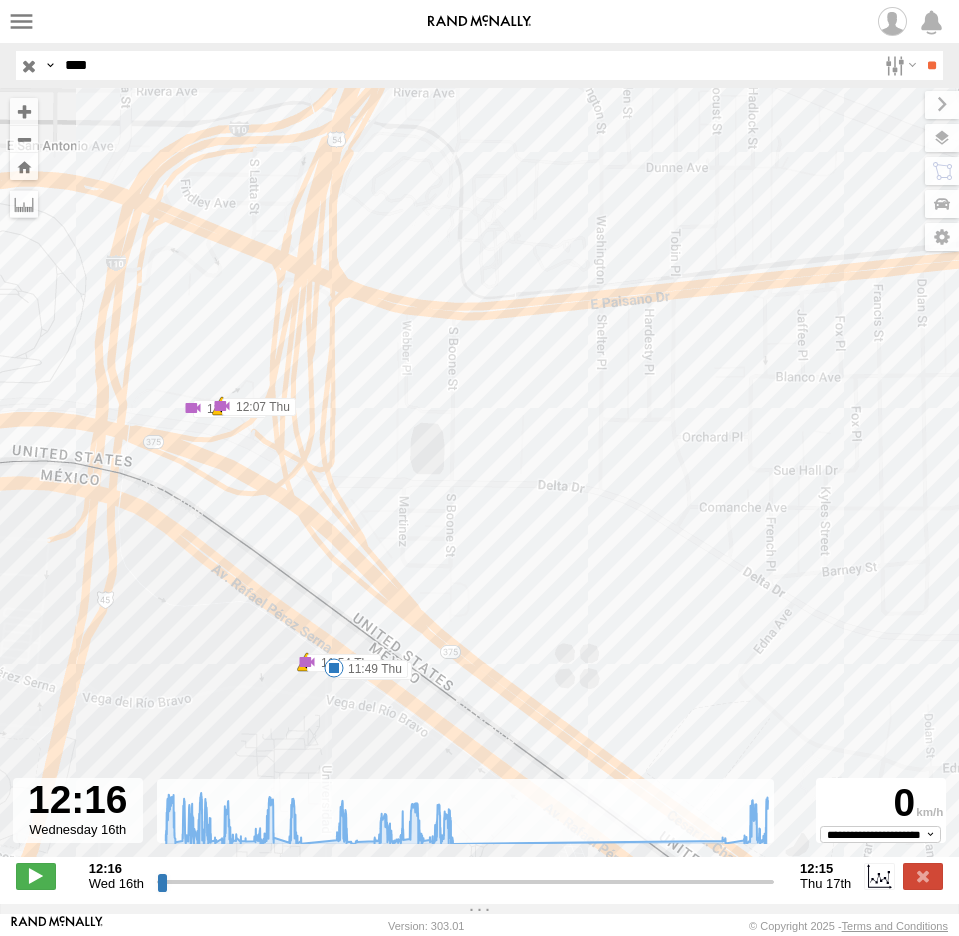 drag, startPoint x: 19, startPoint y: 53, endPoint x: 1, endPoint y: 53, distance: 18 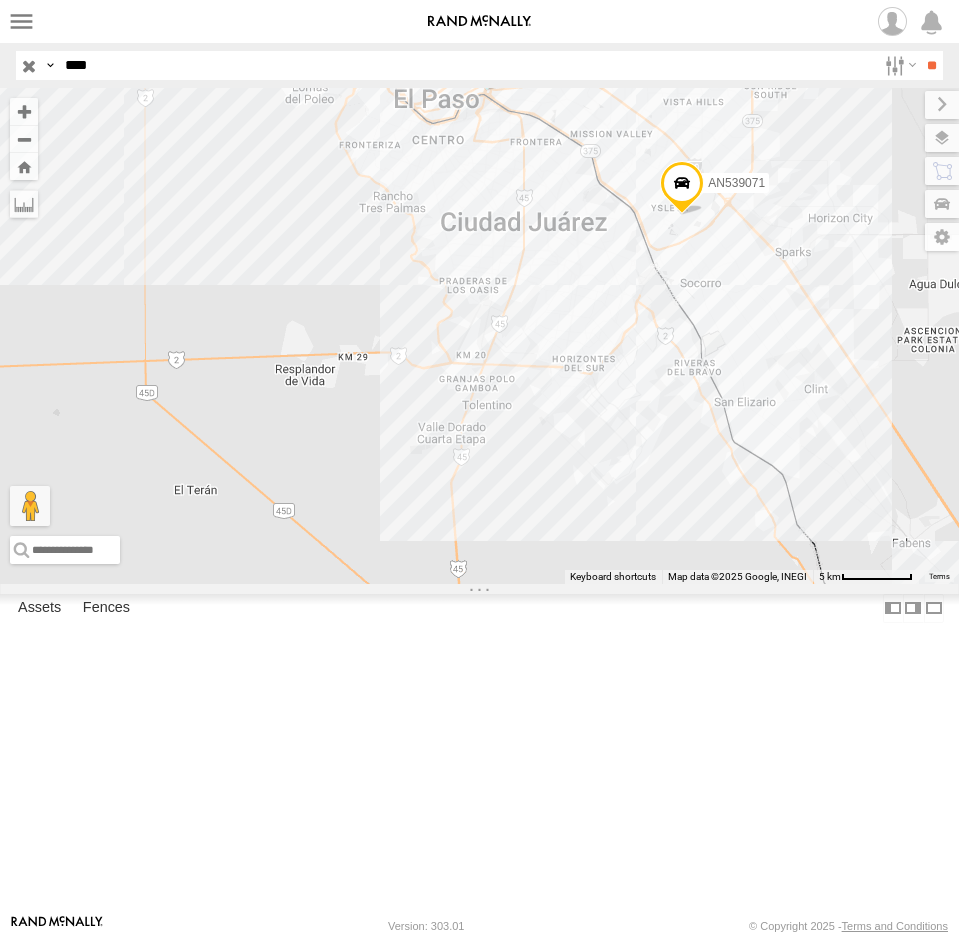 drag, startPoint x: 448, startPoint y: 225, endPoint x: 404, endPoint y: 423, distance: 202.82997 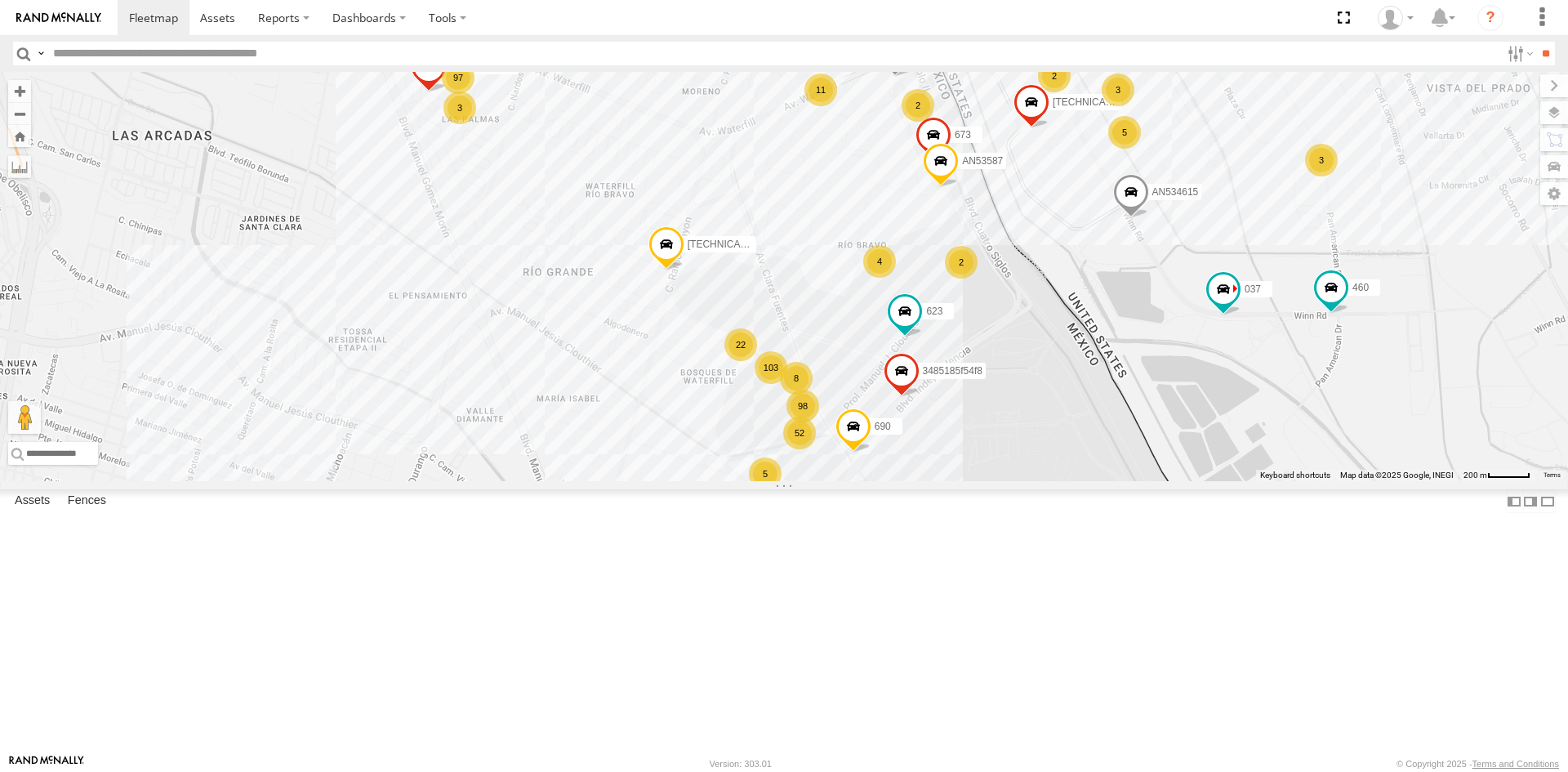 scroll, scrollTop: 0, scrollLeft: 0, axis: both 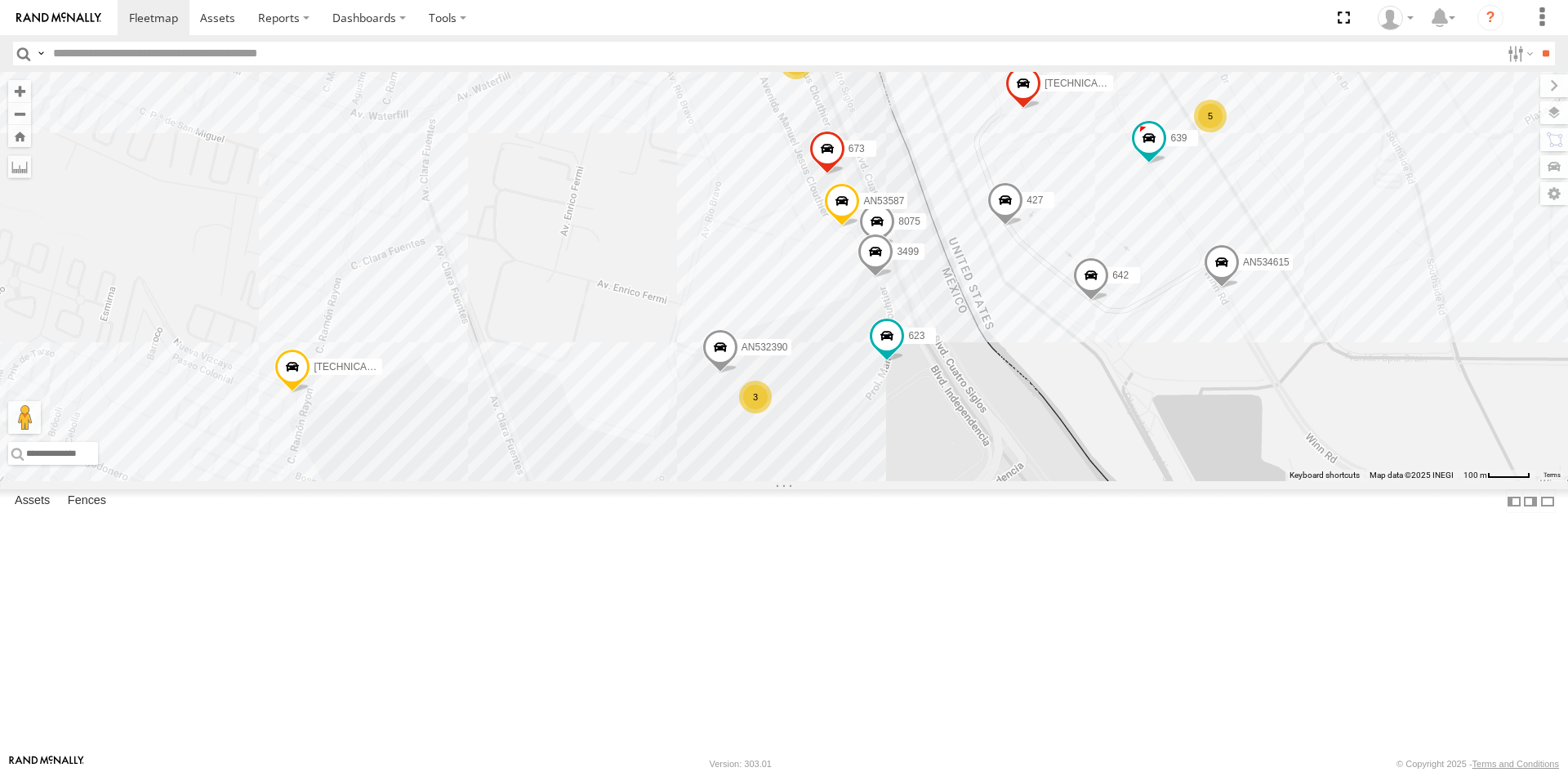 drag, startPoint x: 1073, startPoint y: 482, endPoint x: 1030, endPoint y: 531, distance: 65.19202 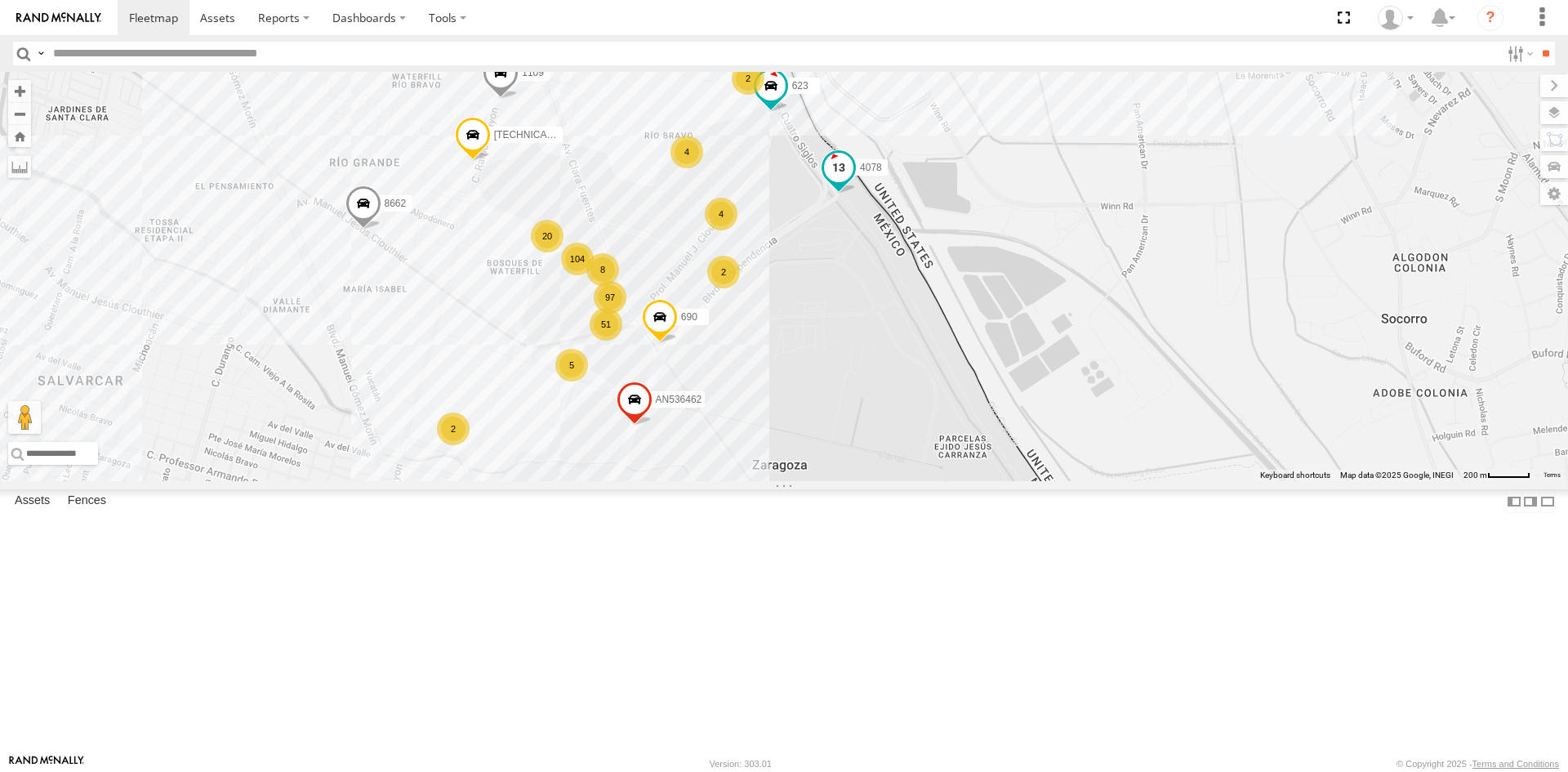 drag, startPoint x: 864, startPoint y: 176, endPoint x: 833, endPoint y: 321, distance: 148.27677 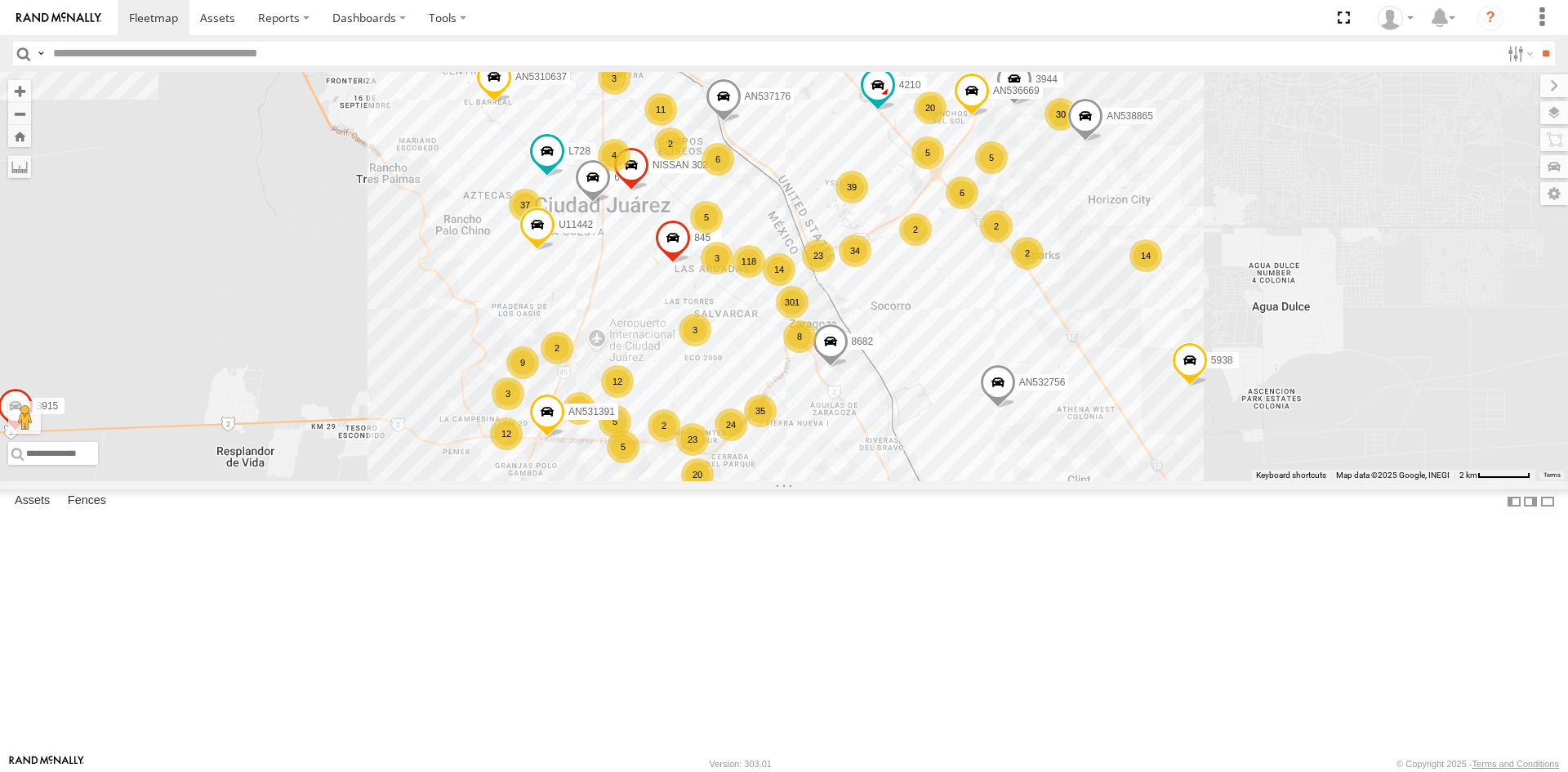 drag, startPoint x: 761, startPoint y: 534, endPoint x: 797, endPoint y: 348, distance: 189.4518 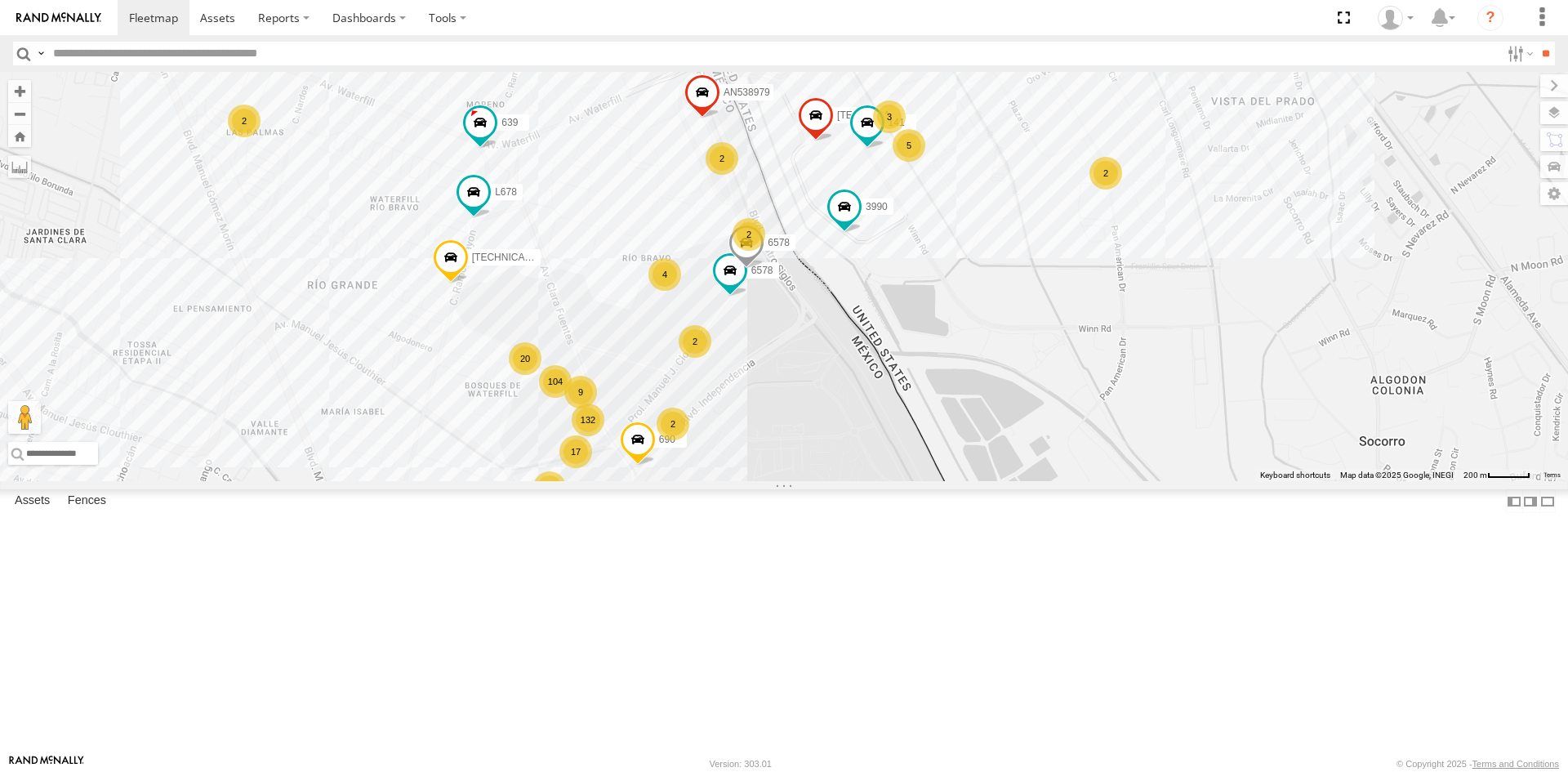 drag, startPoint x: 750, startPoint y: 305, endPoint x: 765, endPoint y: 485, distance: 180.62392 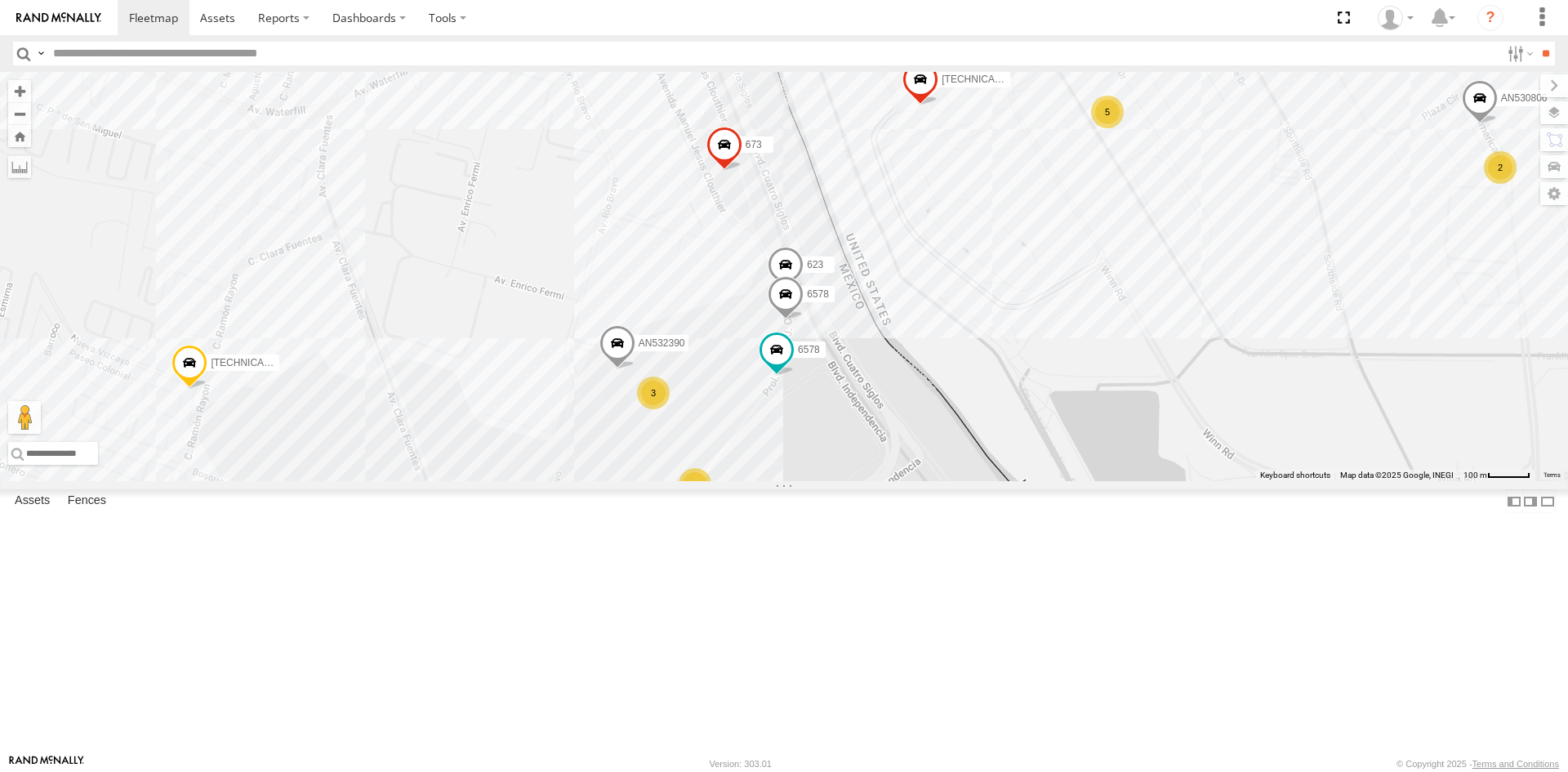 drag, startPoint x: 720, startPoint y: 578, endPoint x: 715, endPoint y: 452, distance: 126.09917 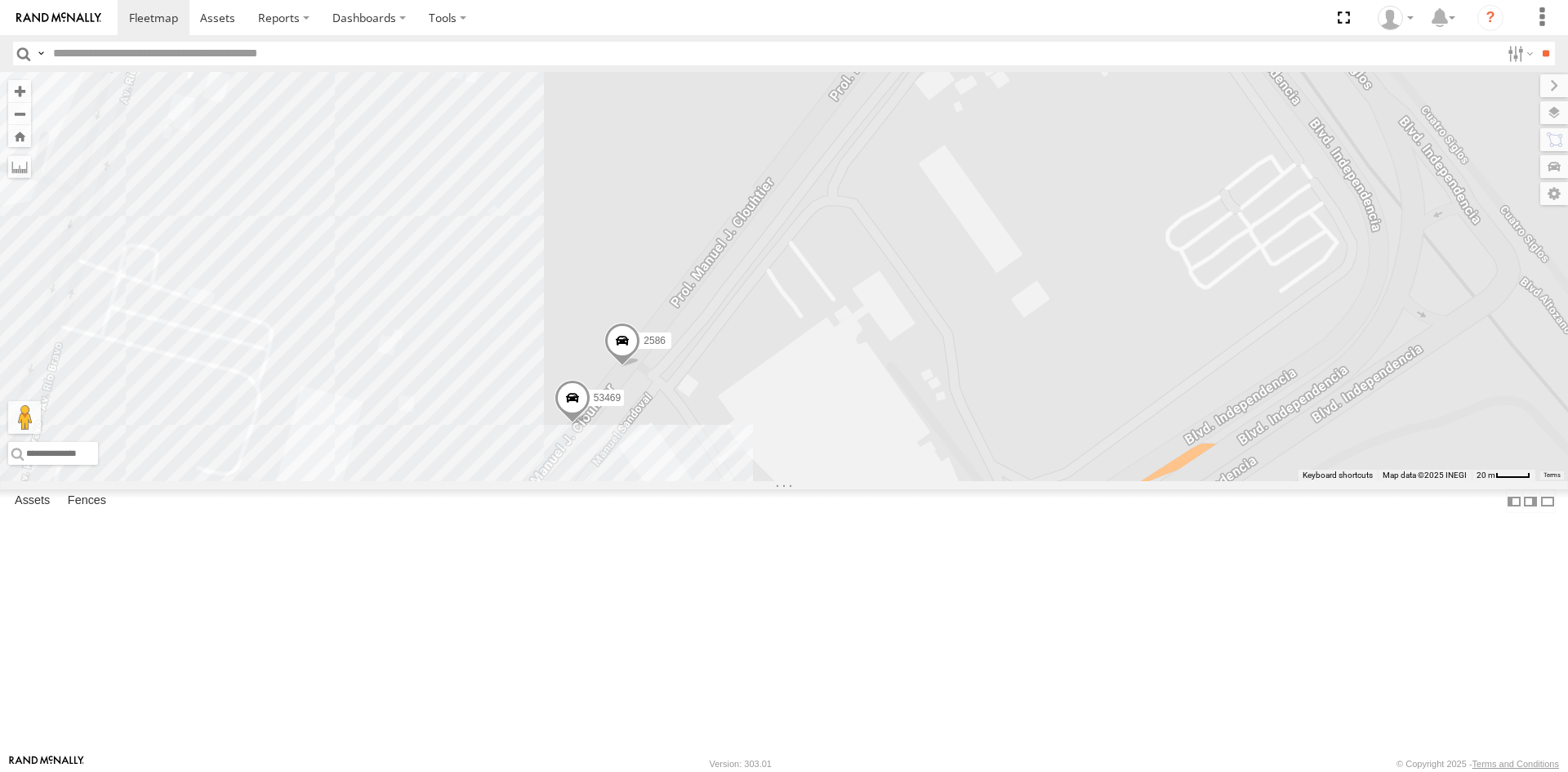 drag, startPoint x: 648, startPoint y: 681, endPoint x: 693, endPoint y: 570, distance: 119.7748 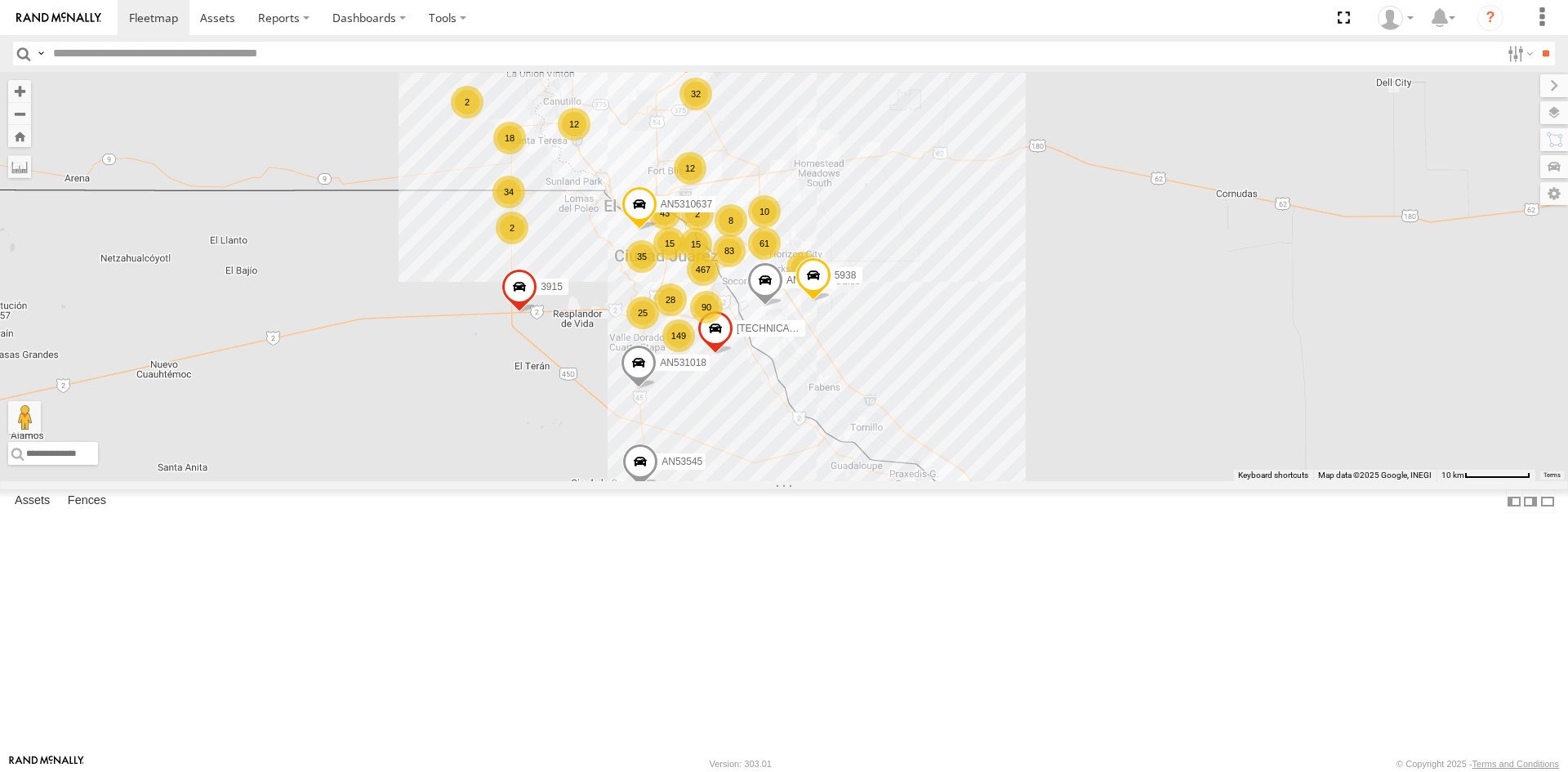 drag, startPoint x: 724, startPoint y: 373, endPoint x: 755, endPoint y: 275, distance: 102.786186 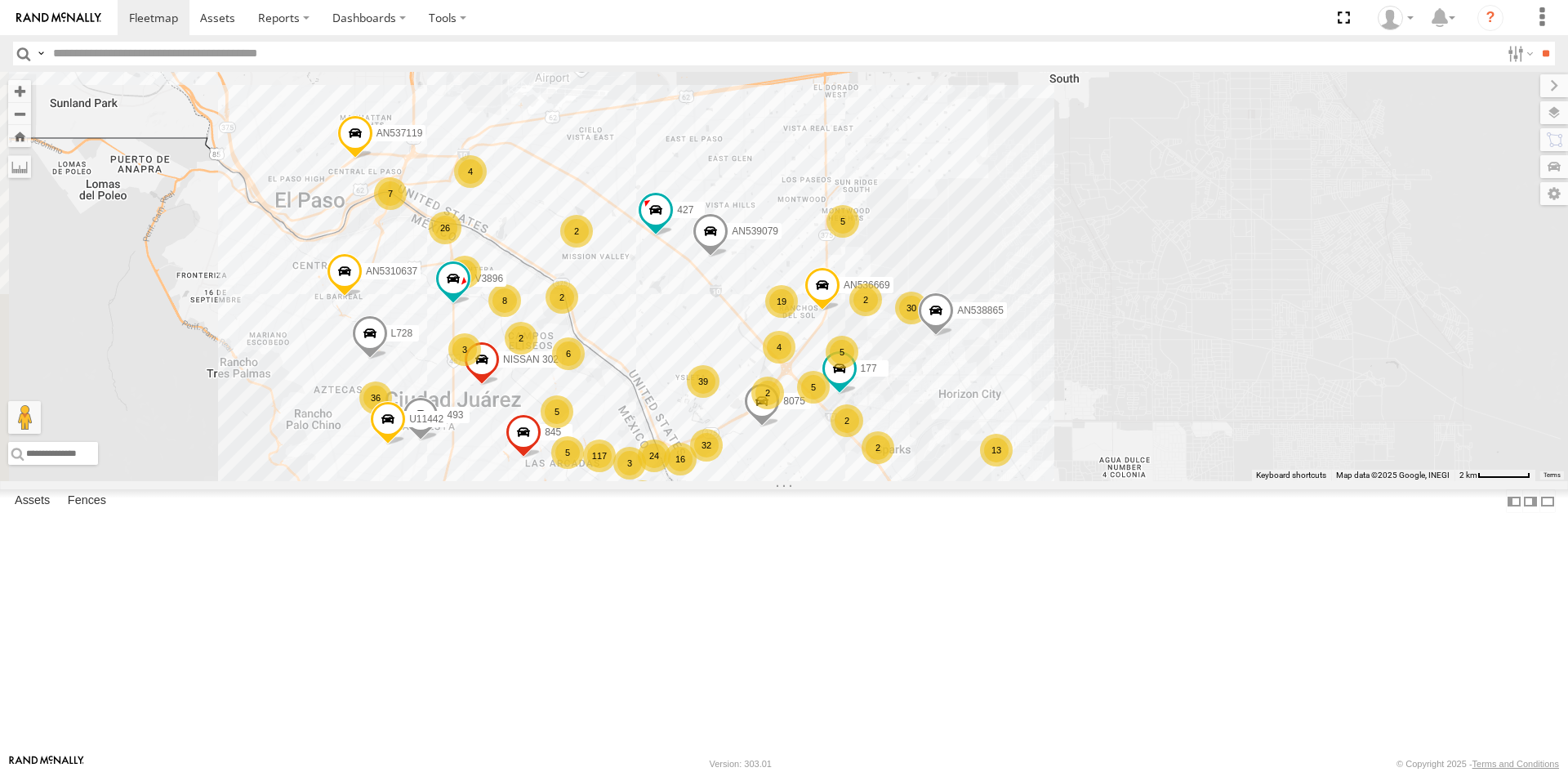 drag, startPoint x: 777, startPoint y: 254, endPoint x: 819, endPoint y: 182, distance: 83.35466 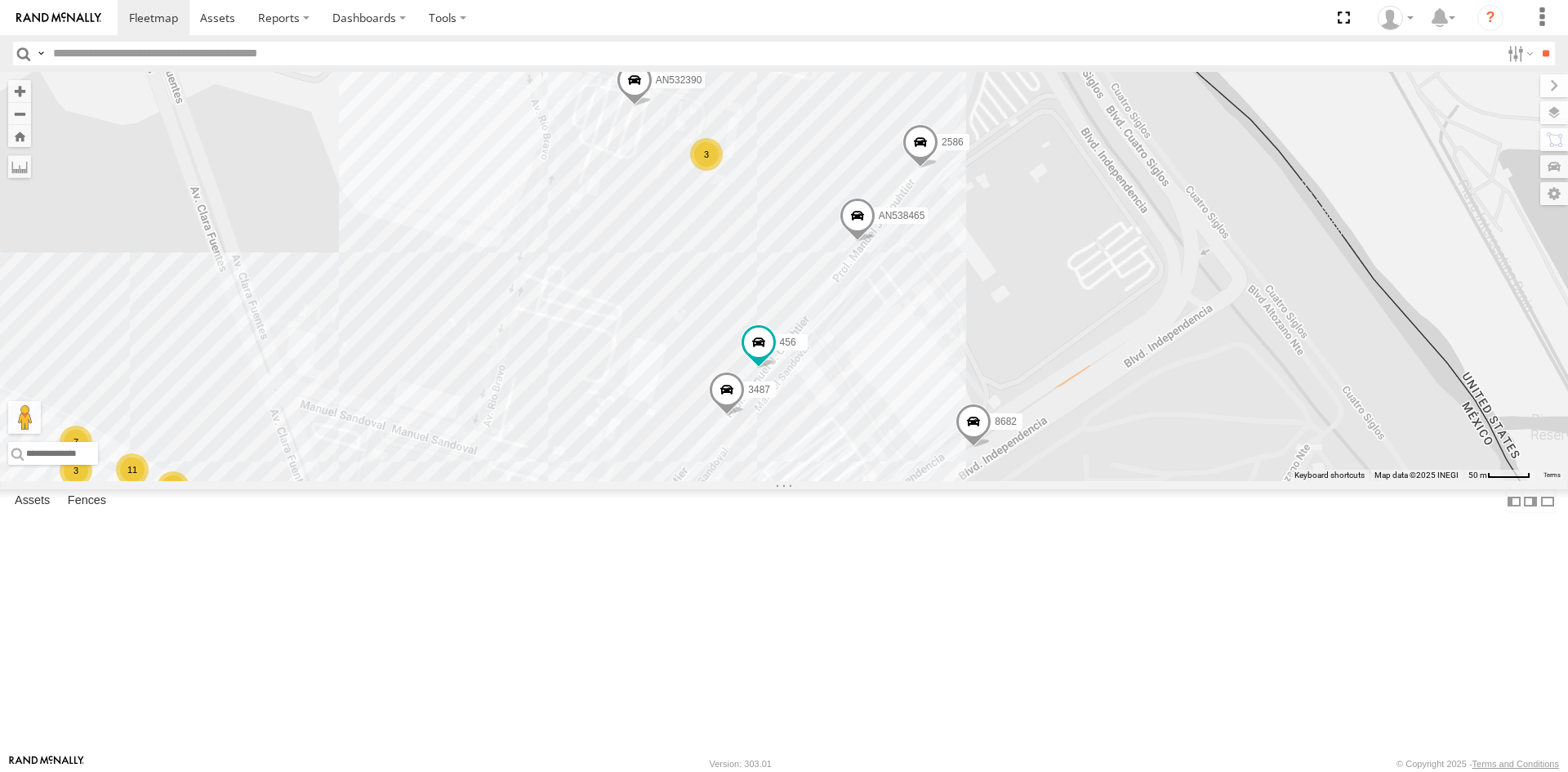 drag, startPoint x: 958, startPoint y: 265, endPoint x: 773, endPoint y: 435, distance: 251.2469 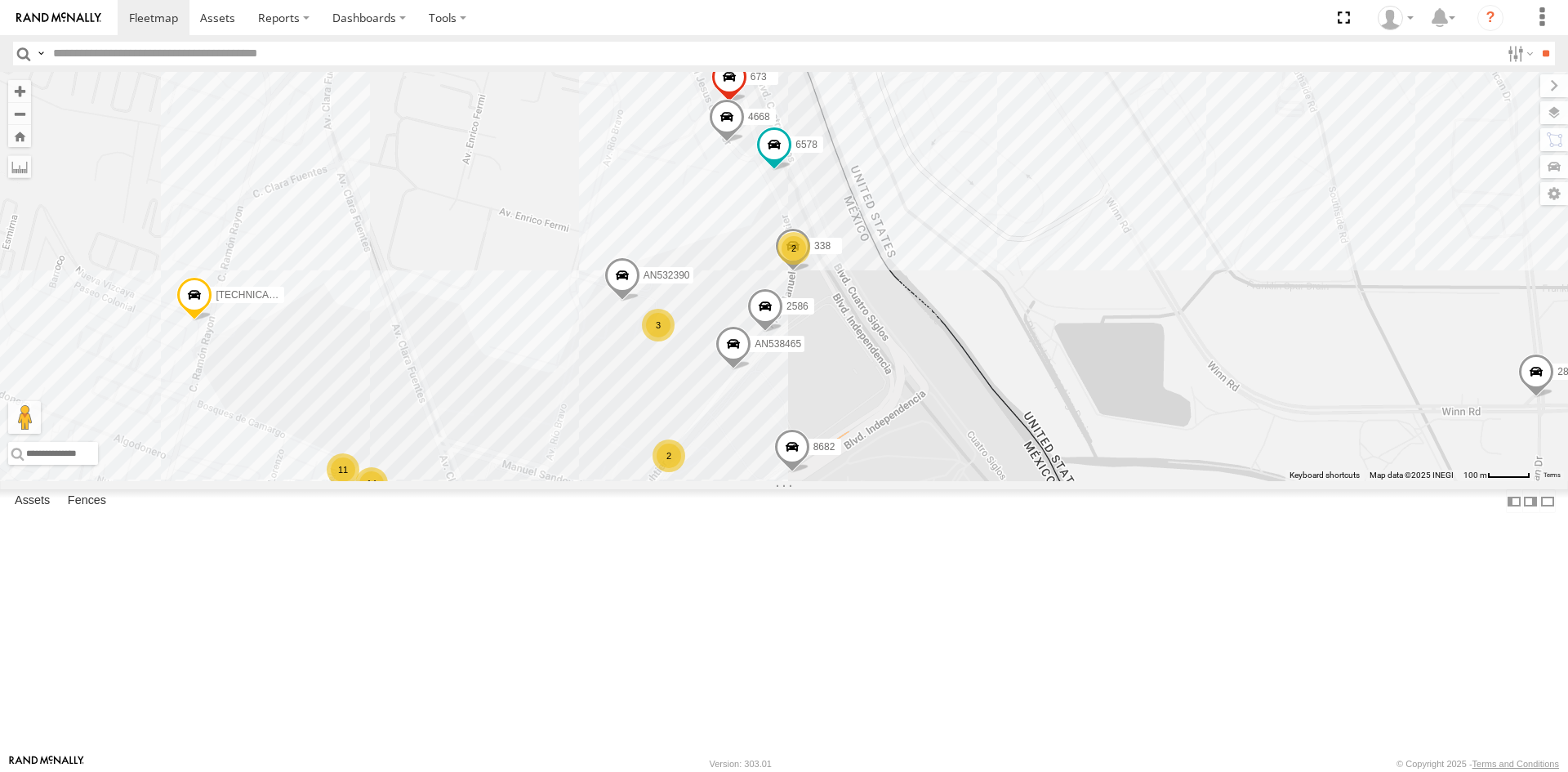 drag, startPoint x: 861, startPoint y: 359, endPoint x: 857, endPoint y: 453, distance: 94.08507 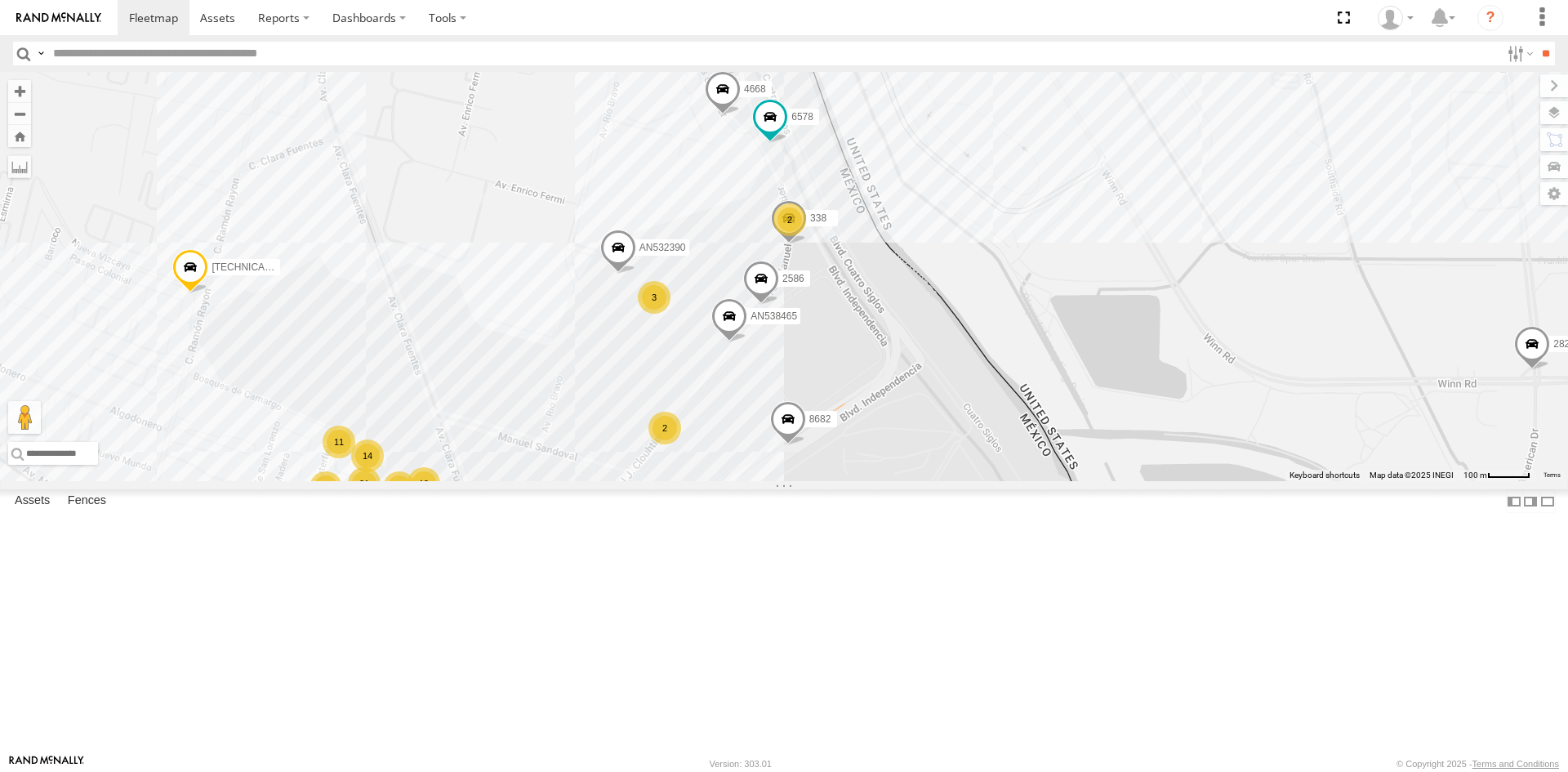 drag, startPoint x: 665, startPoint y: 516, endPoint x: 664, endPoint y: 354, distance: 162.00309 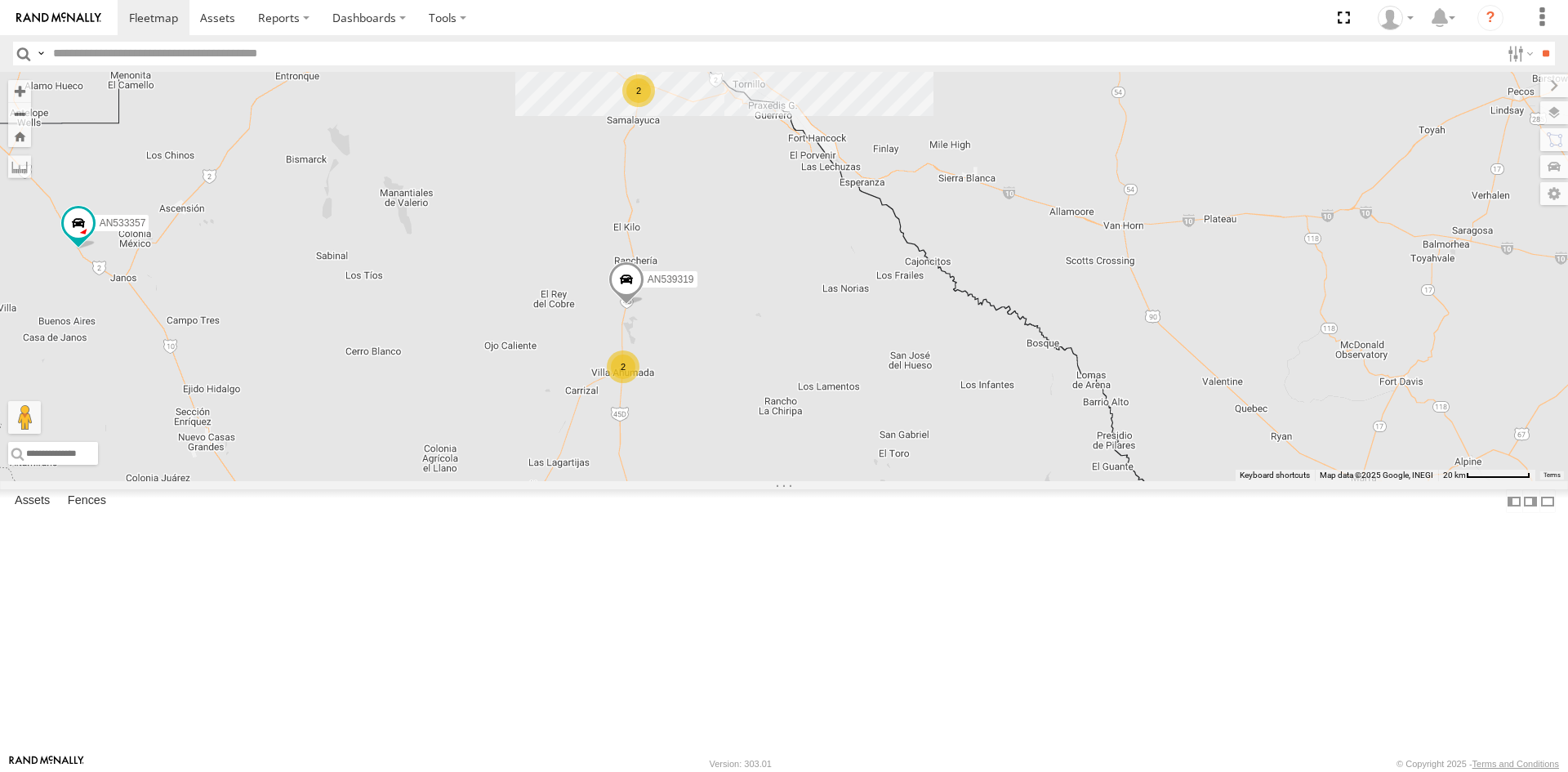 drag, startPoint x: 830, startPoint y: 178, endPoint x: 814, endPoint y: 256, distance: 79.62412 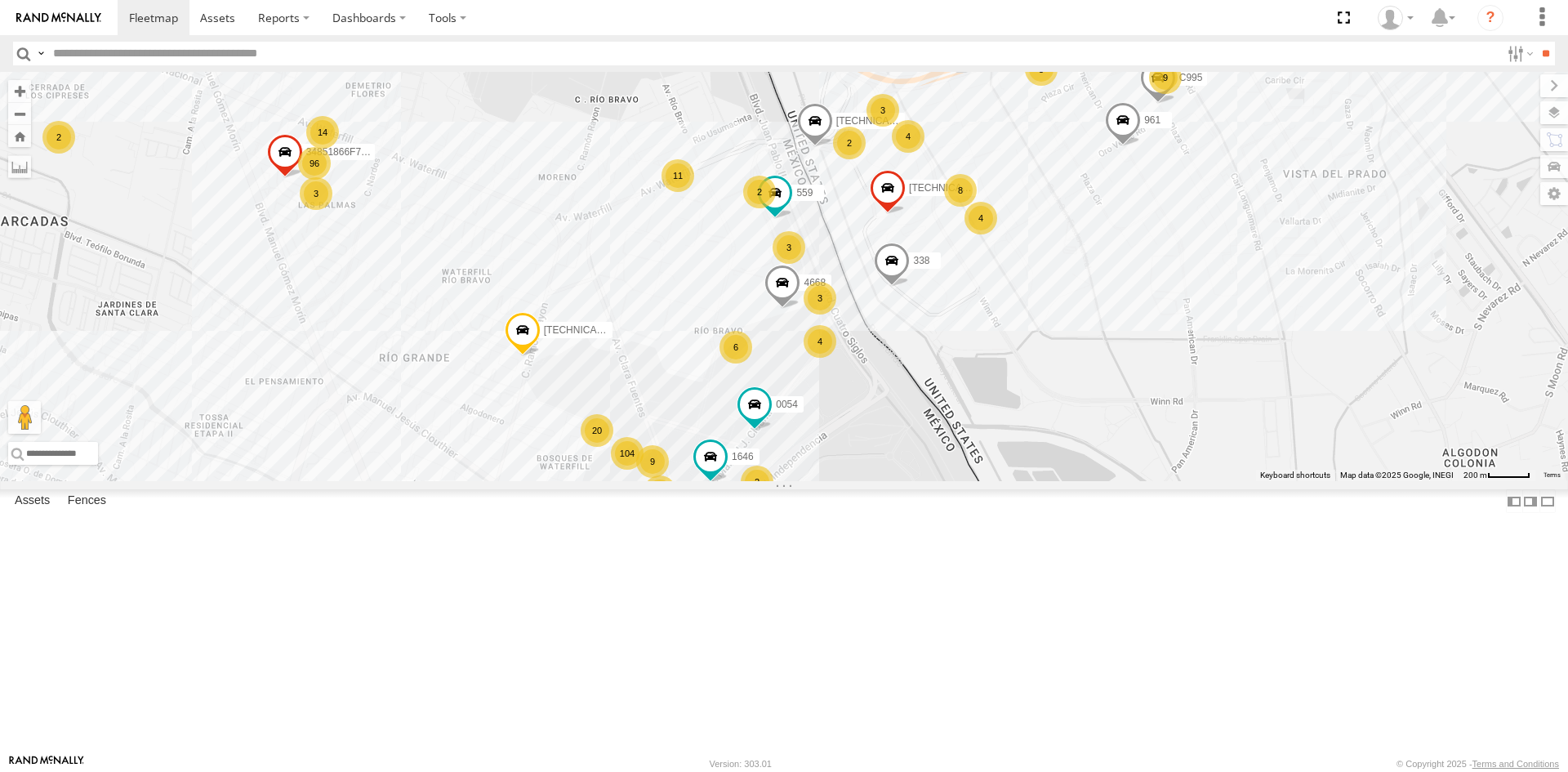 drag, startPoint x: 956, startPoint y: 442, endPoint x: 887, endPoint y: 538, distance: 118.22436 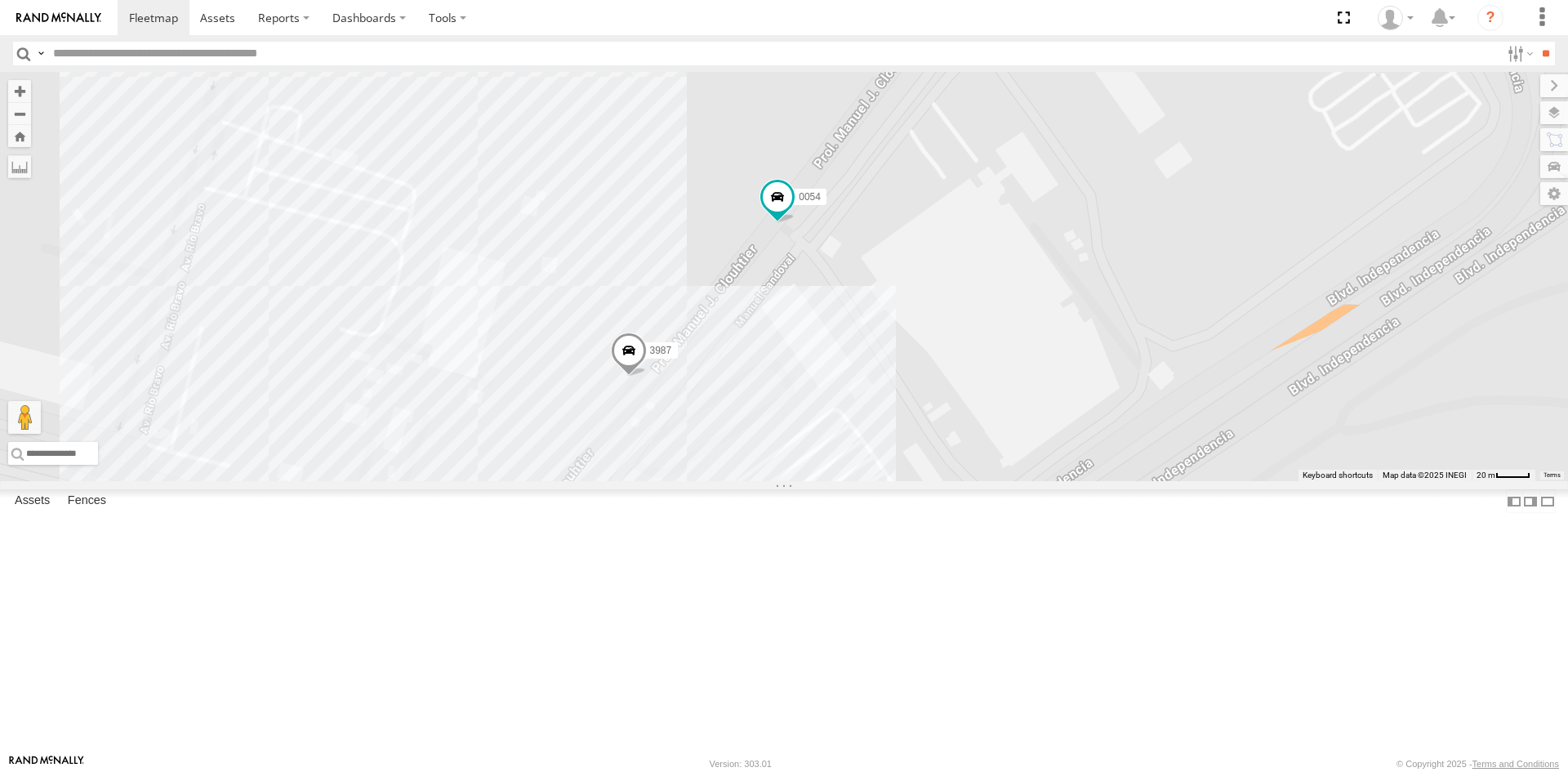 scroll, scrollTop: 0, scrollLeft: 0, axis: both 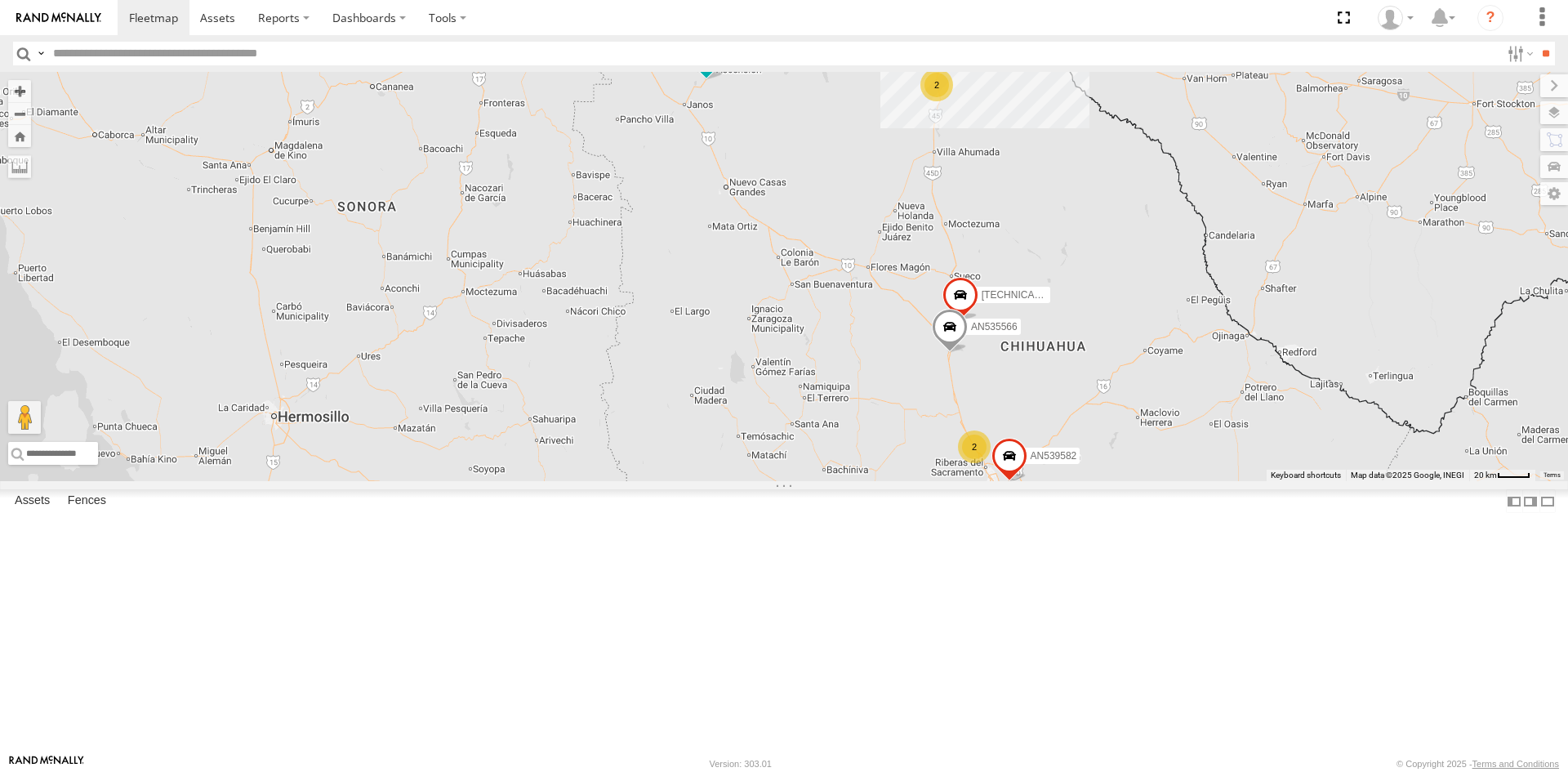 drag, startPoint x: 840, startPoint y: 185, endPoint x: 837, endPoint y: 232, distance: 47.09565 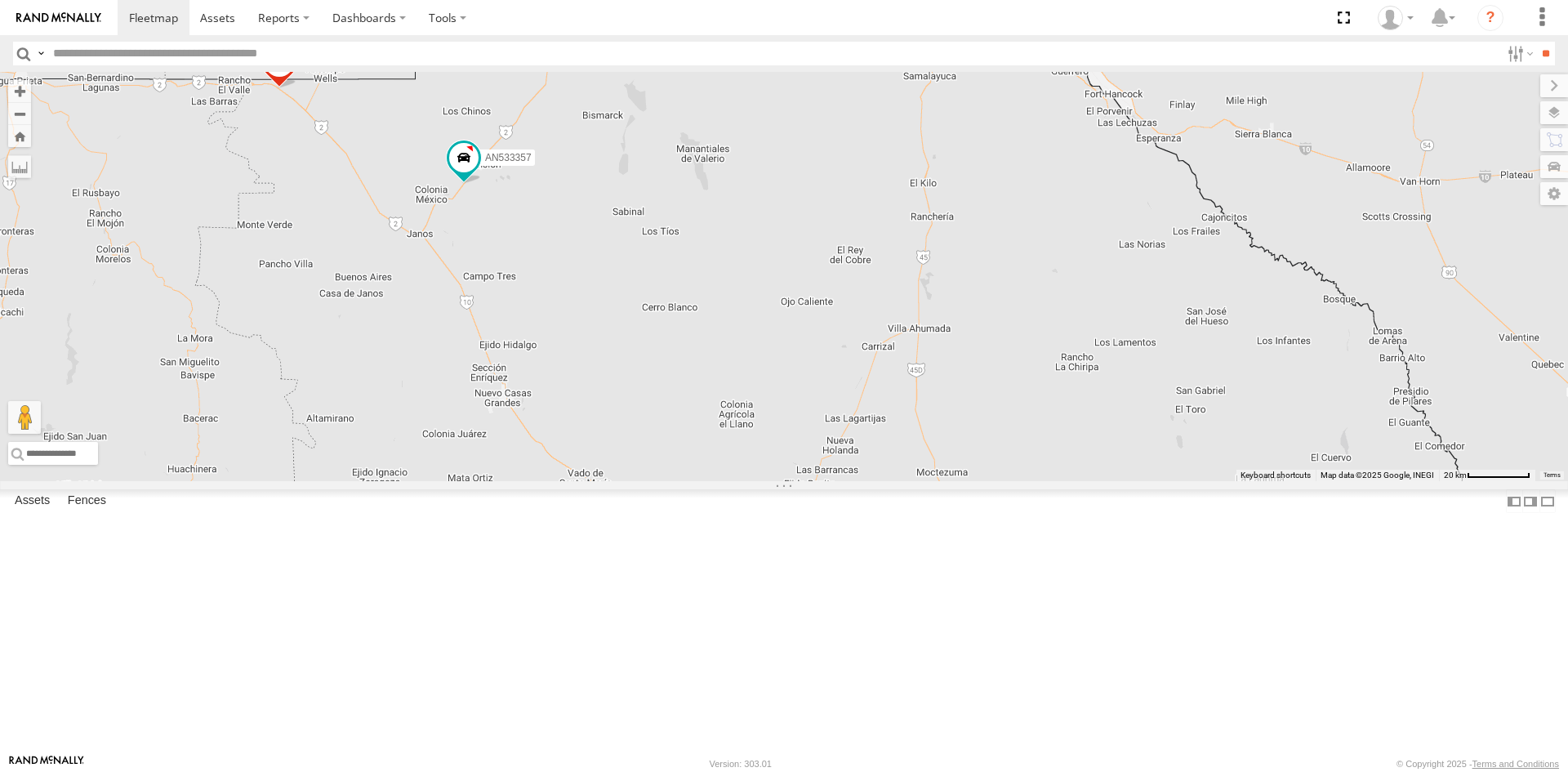 drag, startPoint x: 891, startPoint y: 246, endPoint x: 797, endPoint y: 427, distance: 203.953 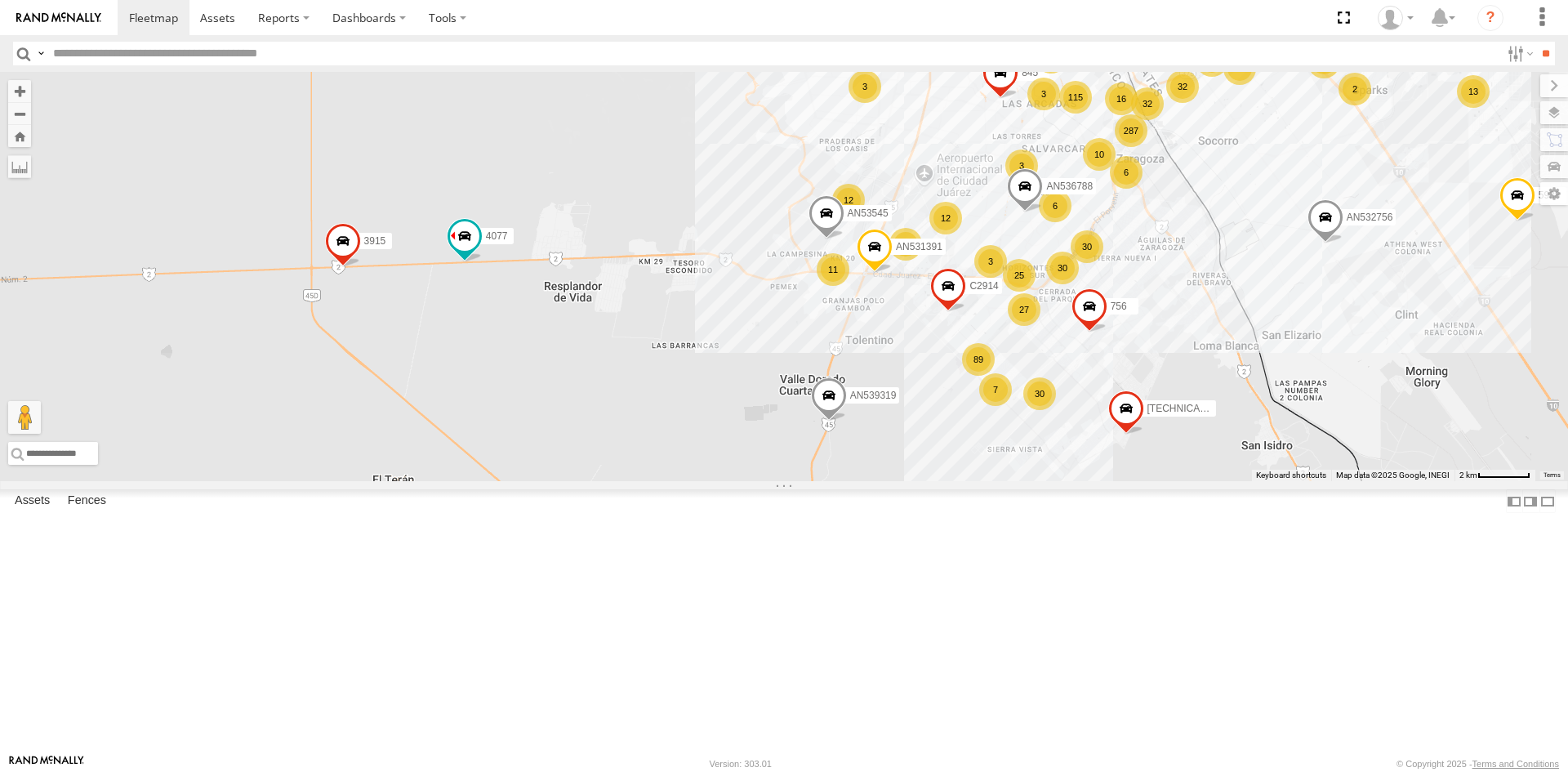 drag, startPoint x: 961, startPoint y: 279, endPoint x: 688, endPoint y: 385, distance: 292.8566 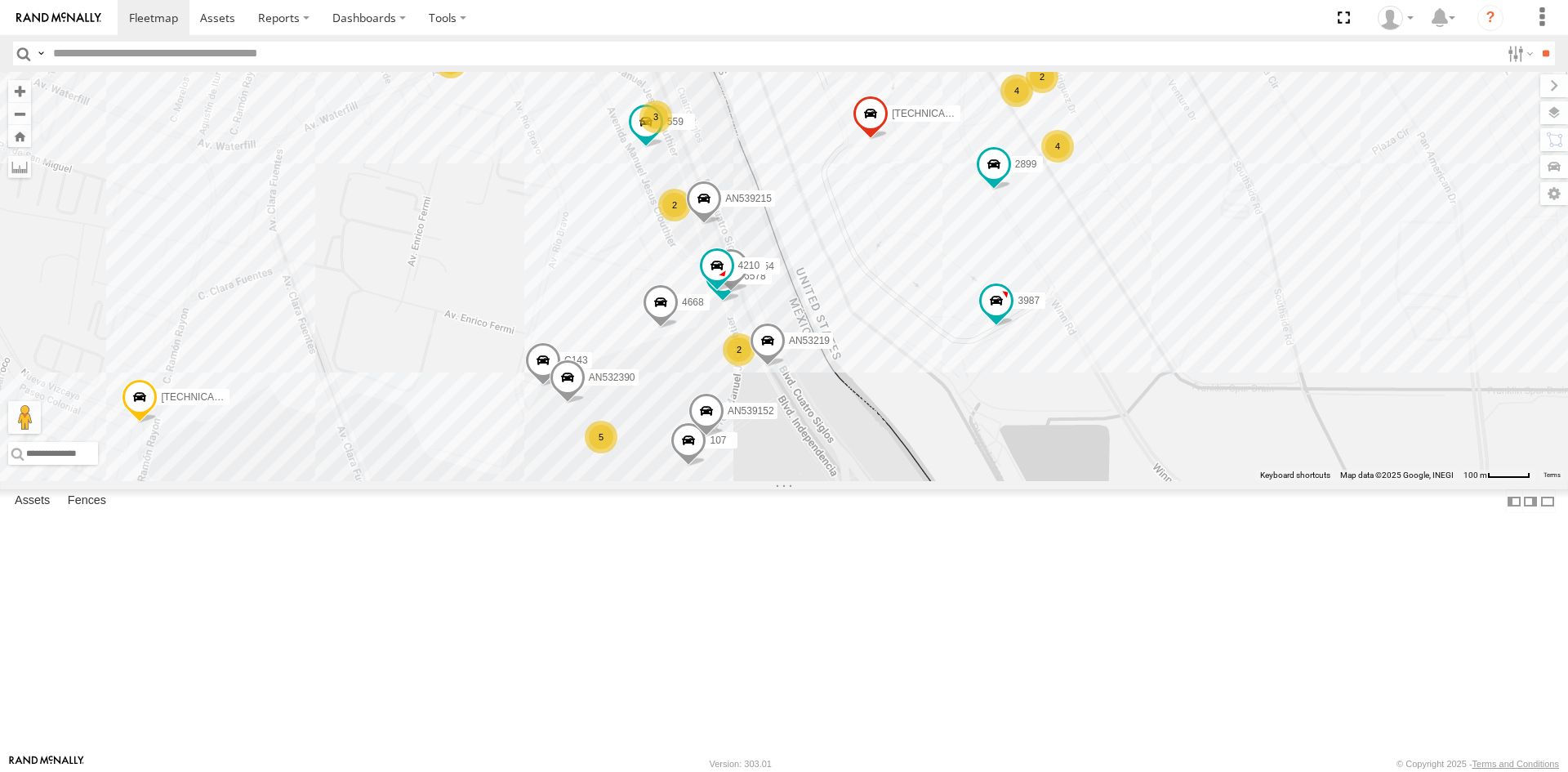 drag, startPoint x: 772, startPoint y: 393, endPoint x: 777, endPoint y: 401, distance: 9.433981 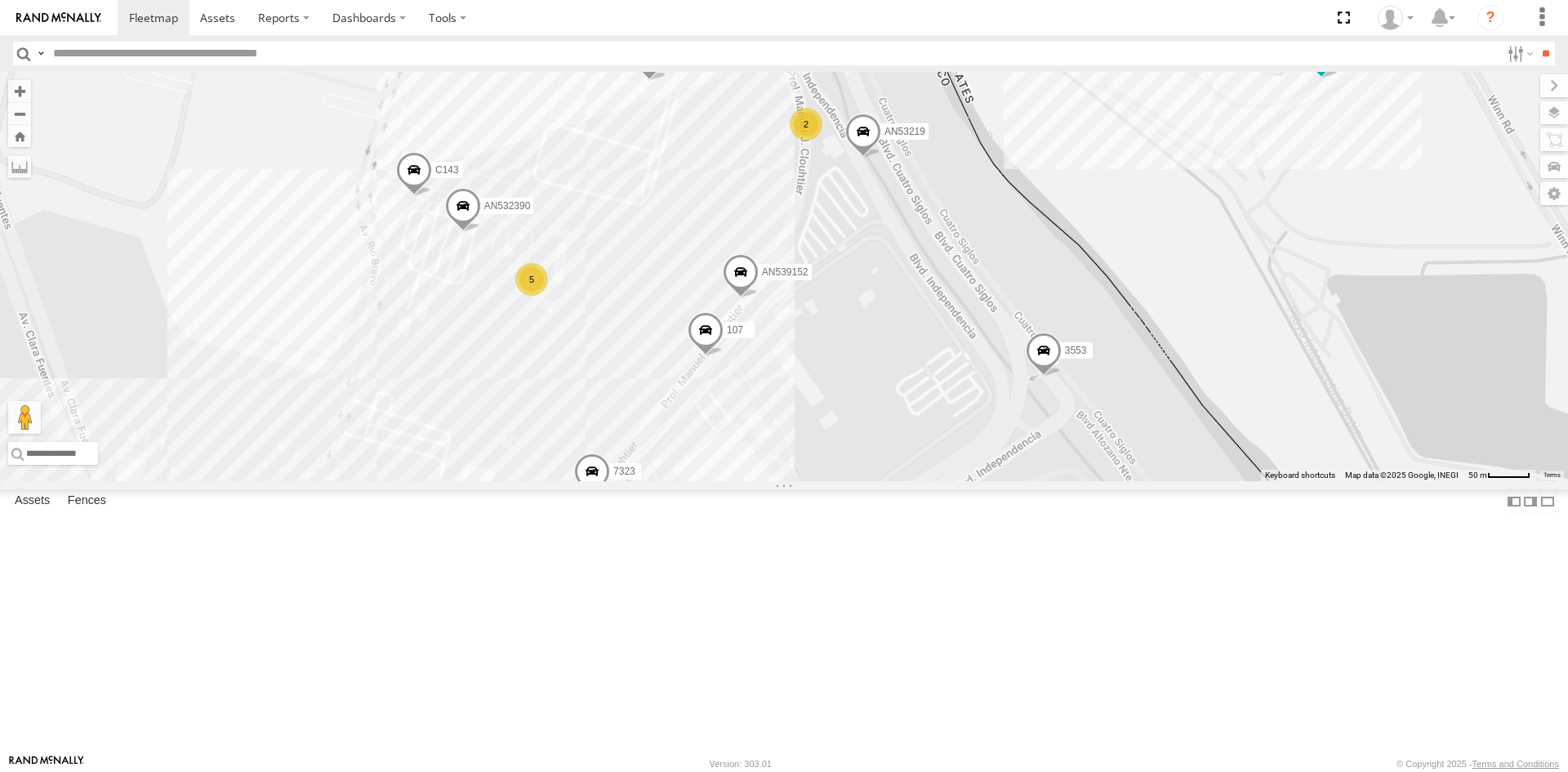 drag, startPoint x: 809, startPoint y: 364, endPoint x: 838, endPoint y: 309, distance: 62.177 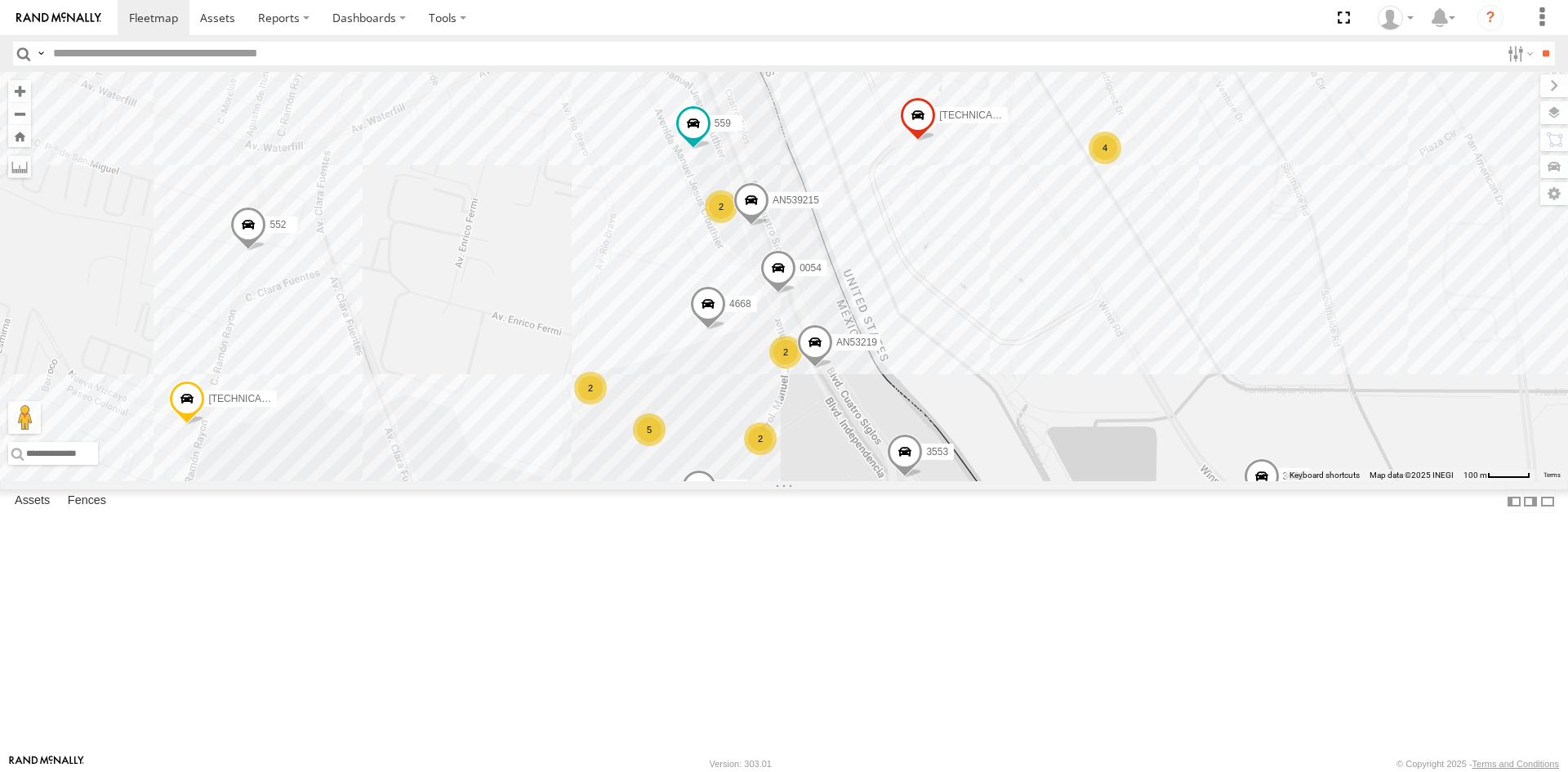 drag, startPoint x: 949, startPoint y: 330, endPoint x: 836, endPoint y: 569, distance: 264.3672 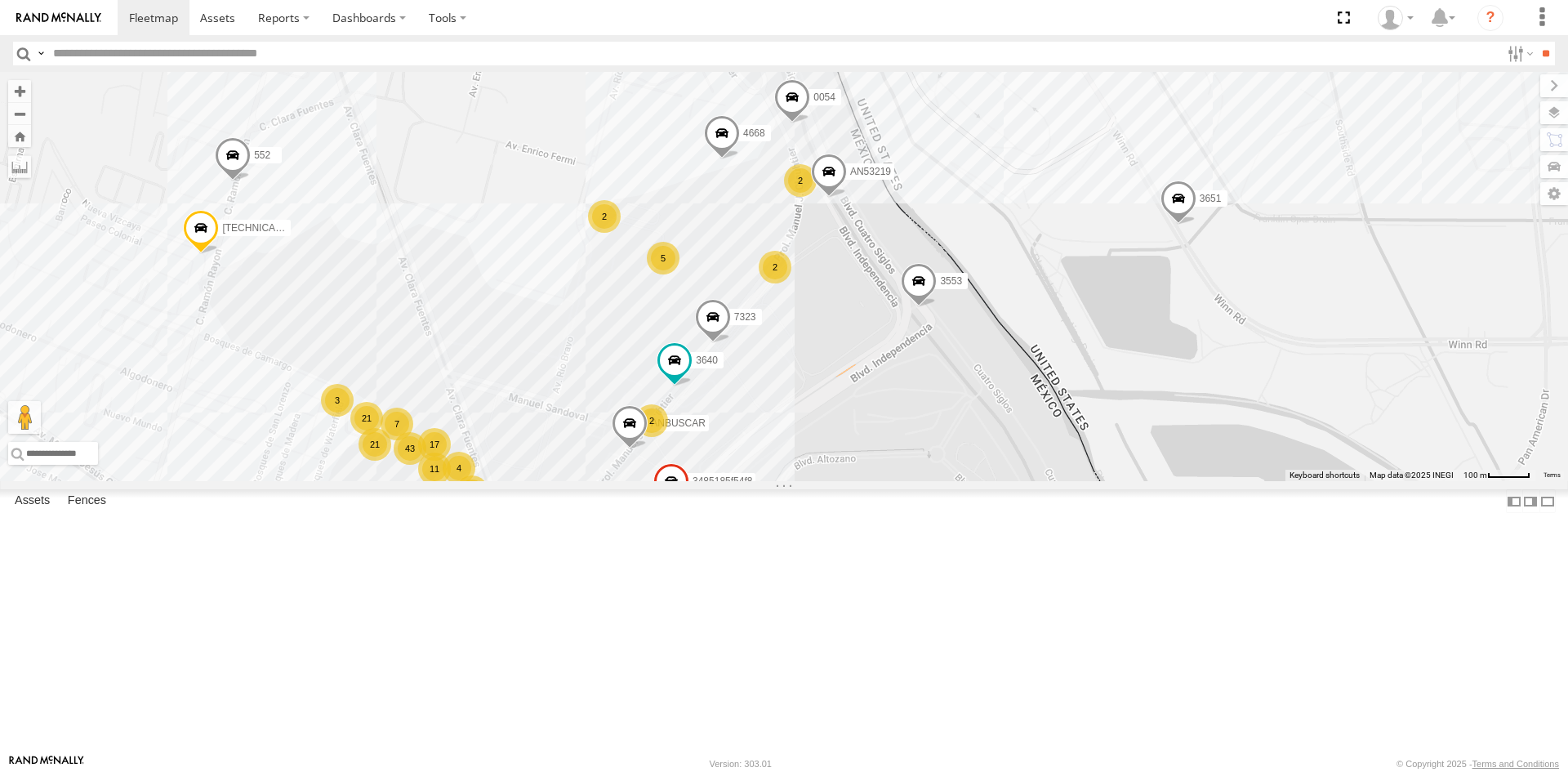 drag, startPoint x: 753, startPoint y: 656, endPoint x: 808, endPoint y: 435, distance: 227.74108 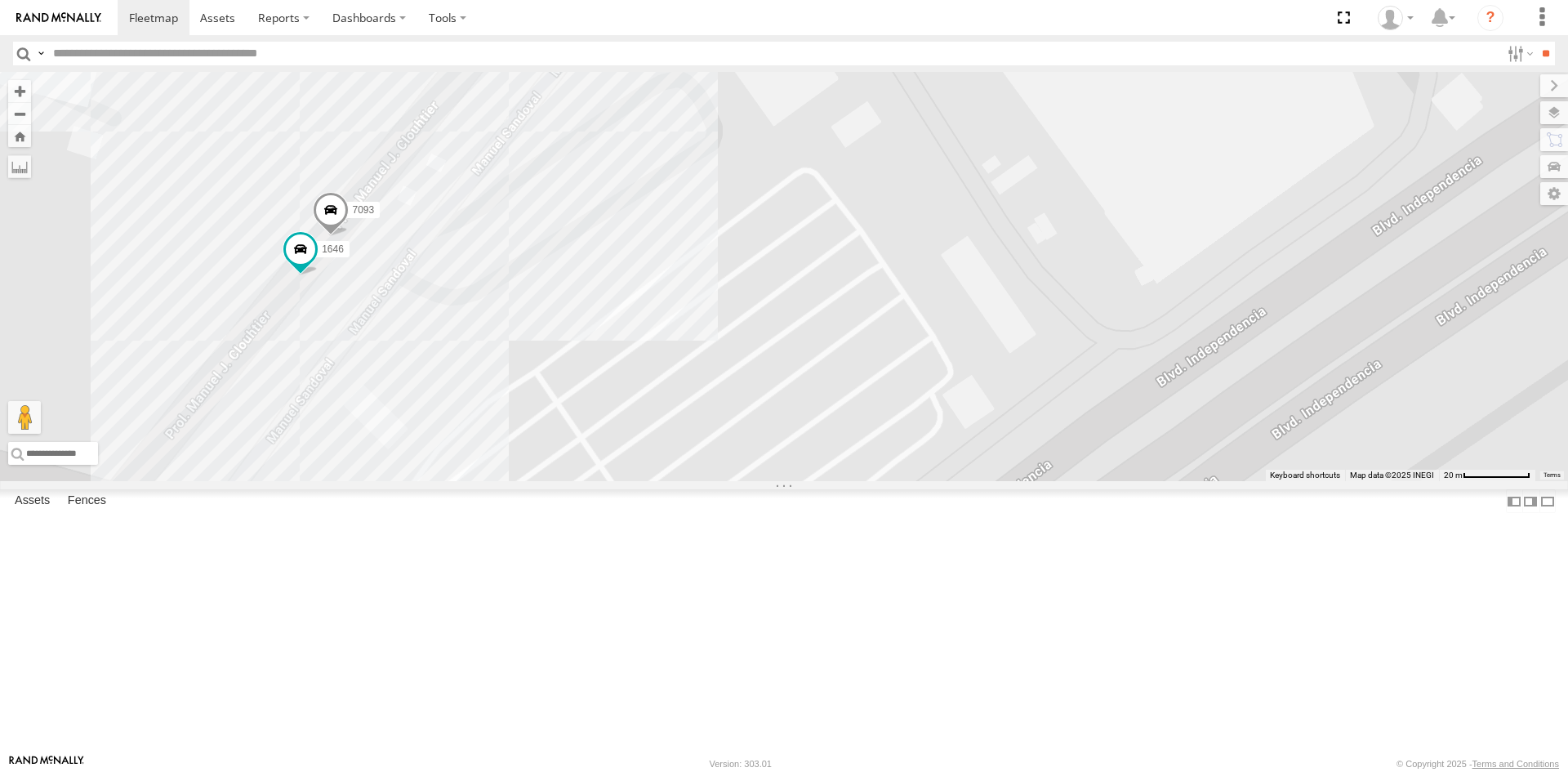 drag, startPoint x: 506, startPoint y: 344, endPoint x: 540, endPoint y: 446, distance: 107.51744 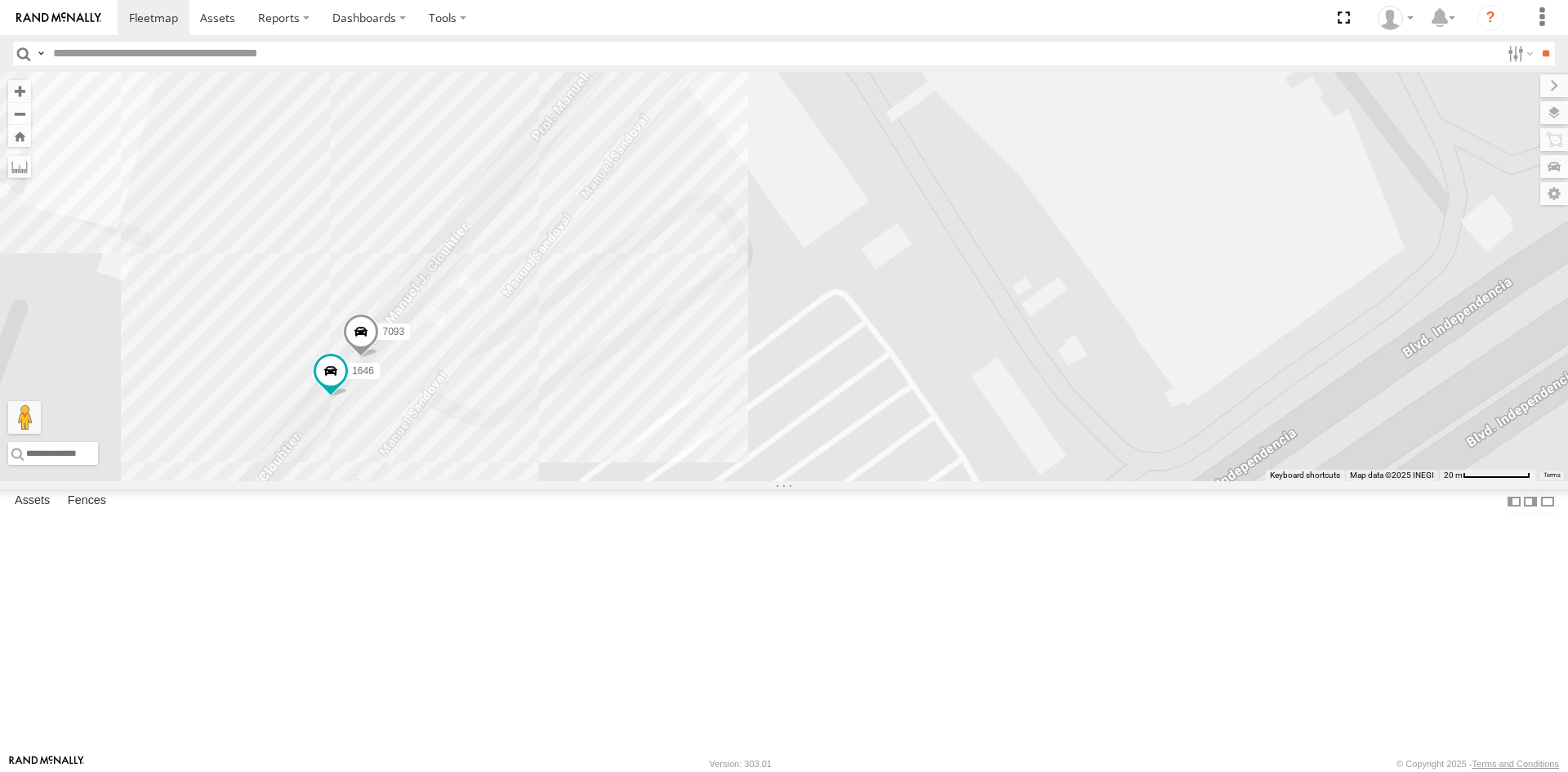 drag, startPoint x: 540, startPoint y: 446, endPoint x: 540, endPoint y: 462, distance: 16 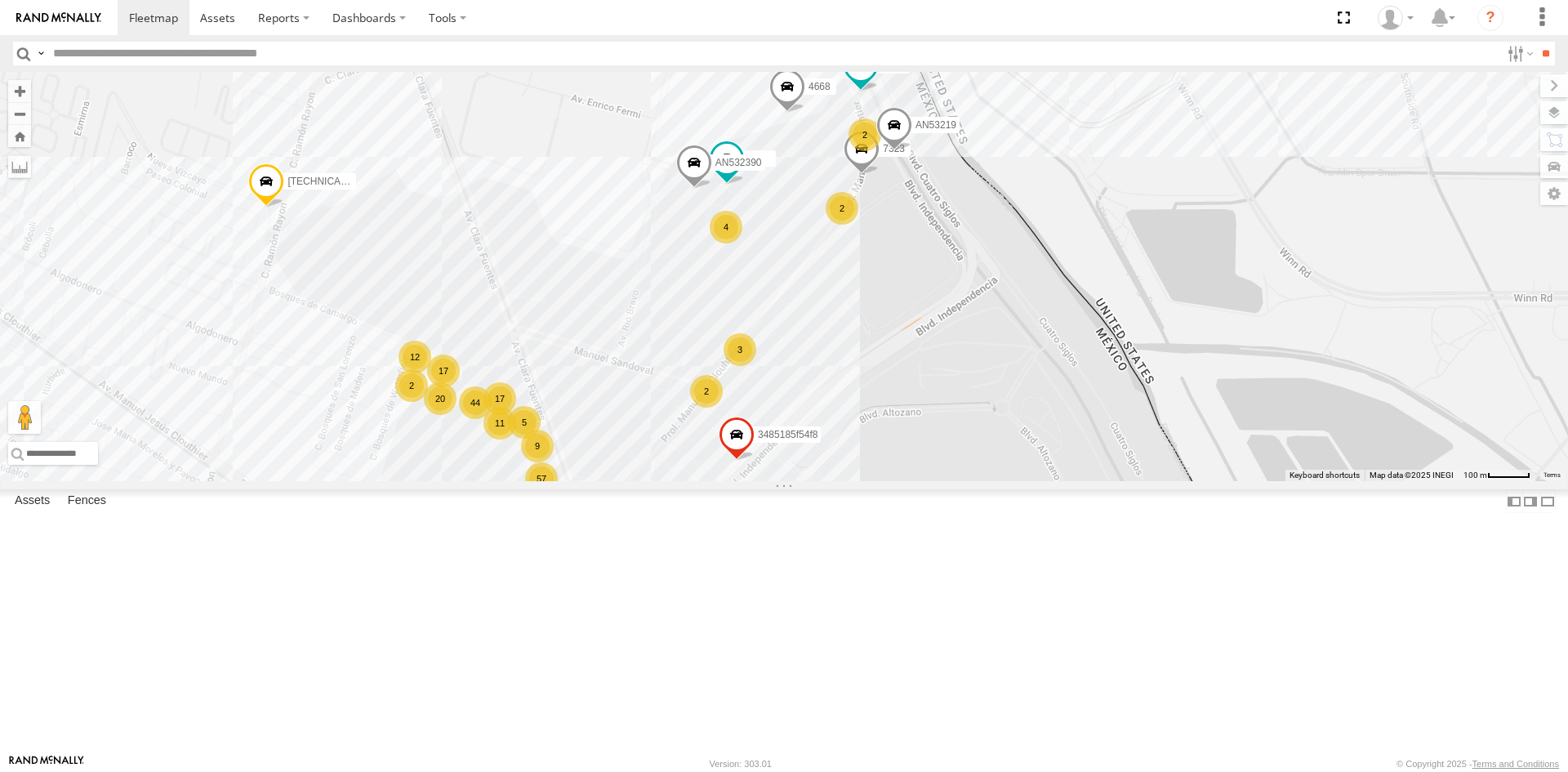 drag, startPoint x: 929, startPoint y: 467, endPoint x: 914, endPoint y: 570, distance: 104.0865 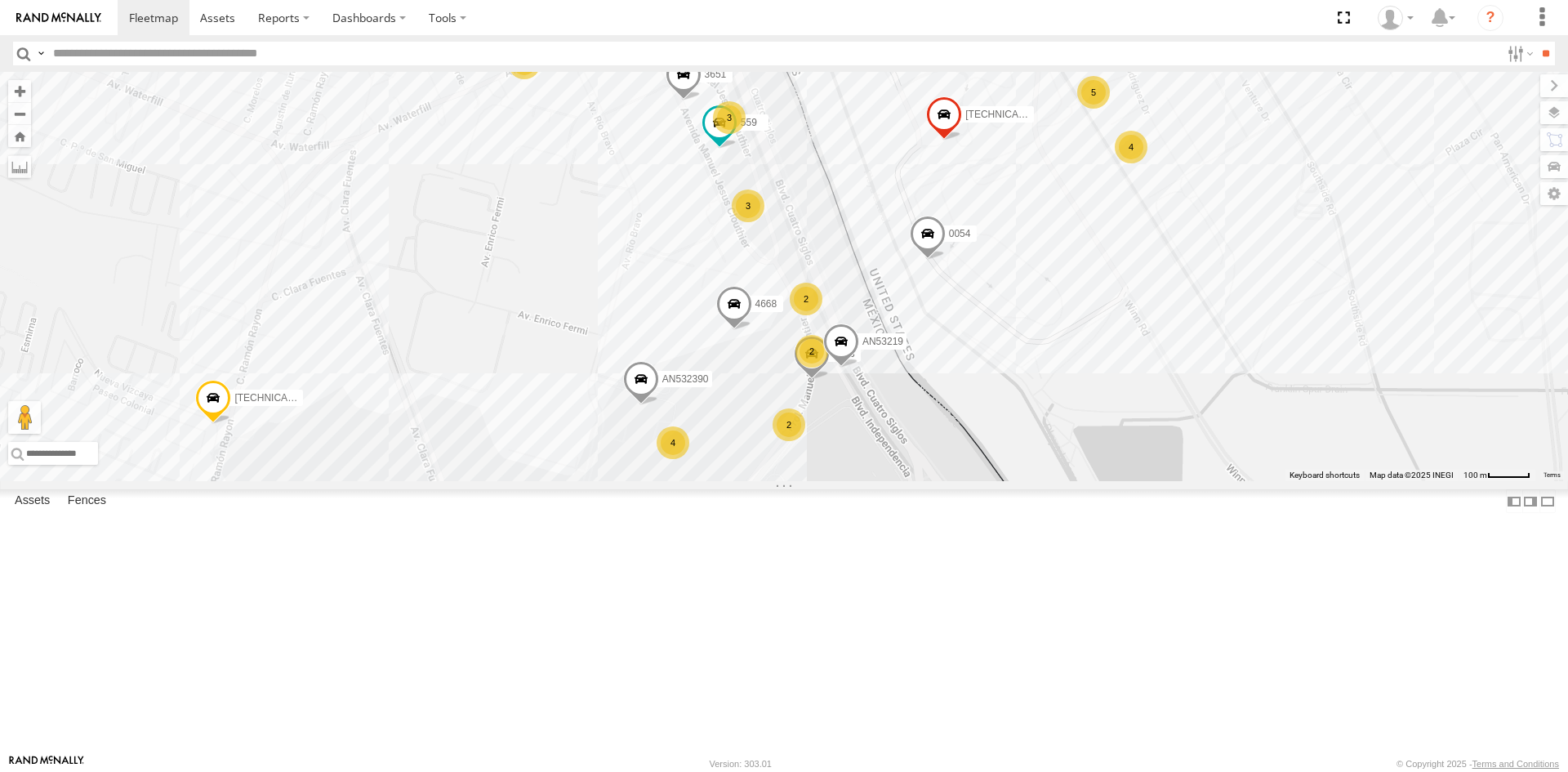 drag, startPoint x: 935, startPoint y: 481, endPoint x: 884, endPoint y: 624, distance: 151.8223 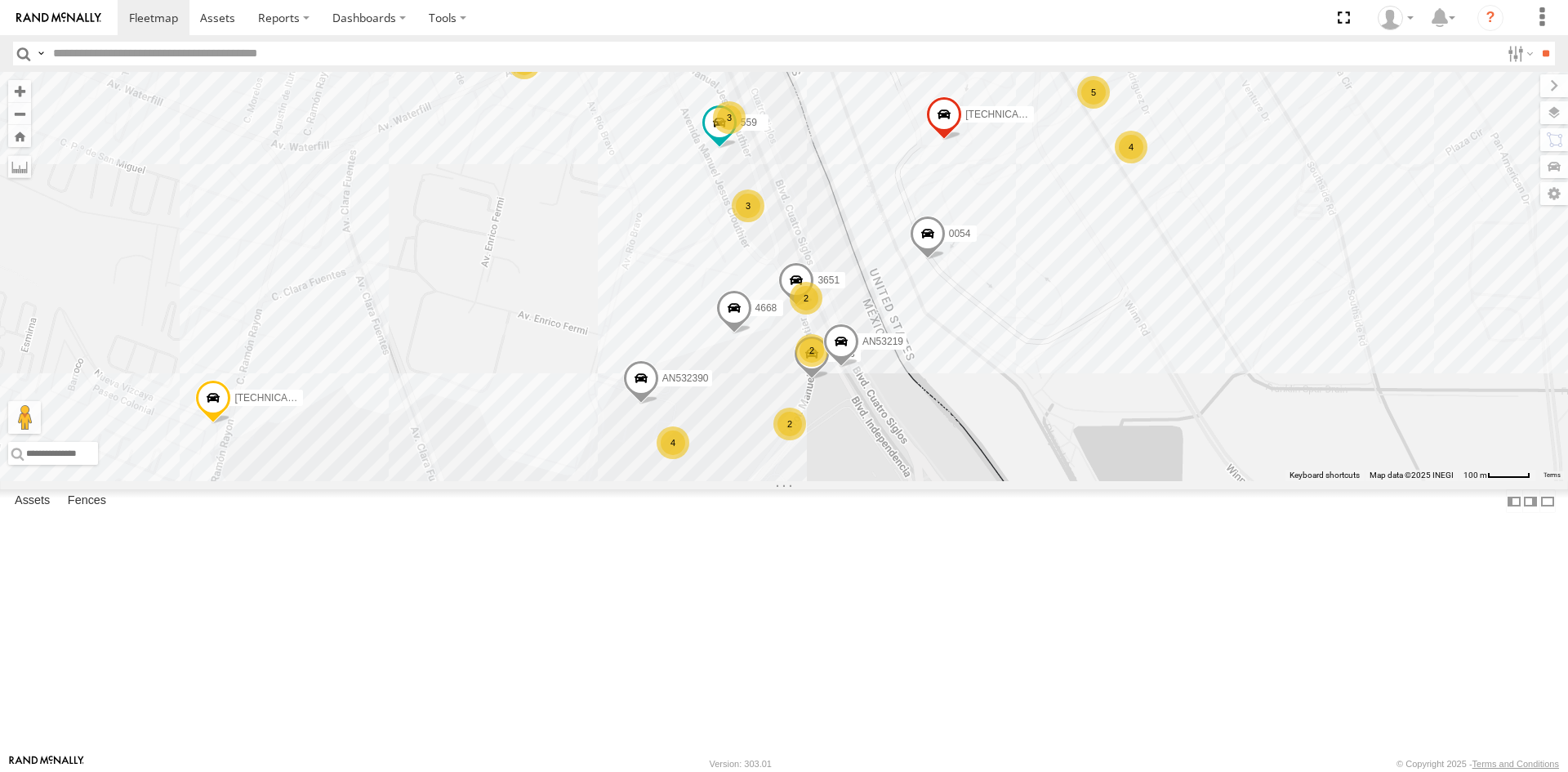 drag, startPoint x: 1105, startPoint y: 601, endPoint x: 1092, endPoint y: 430, distance: 171.49344 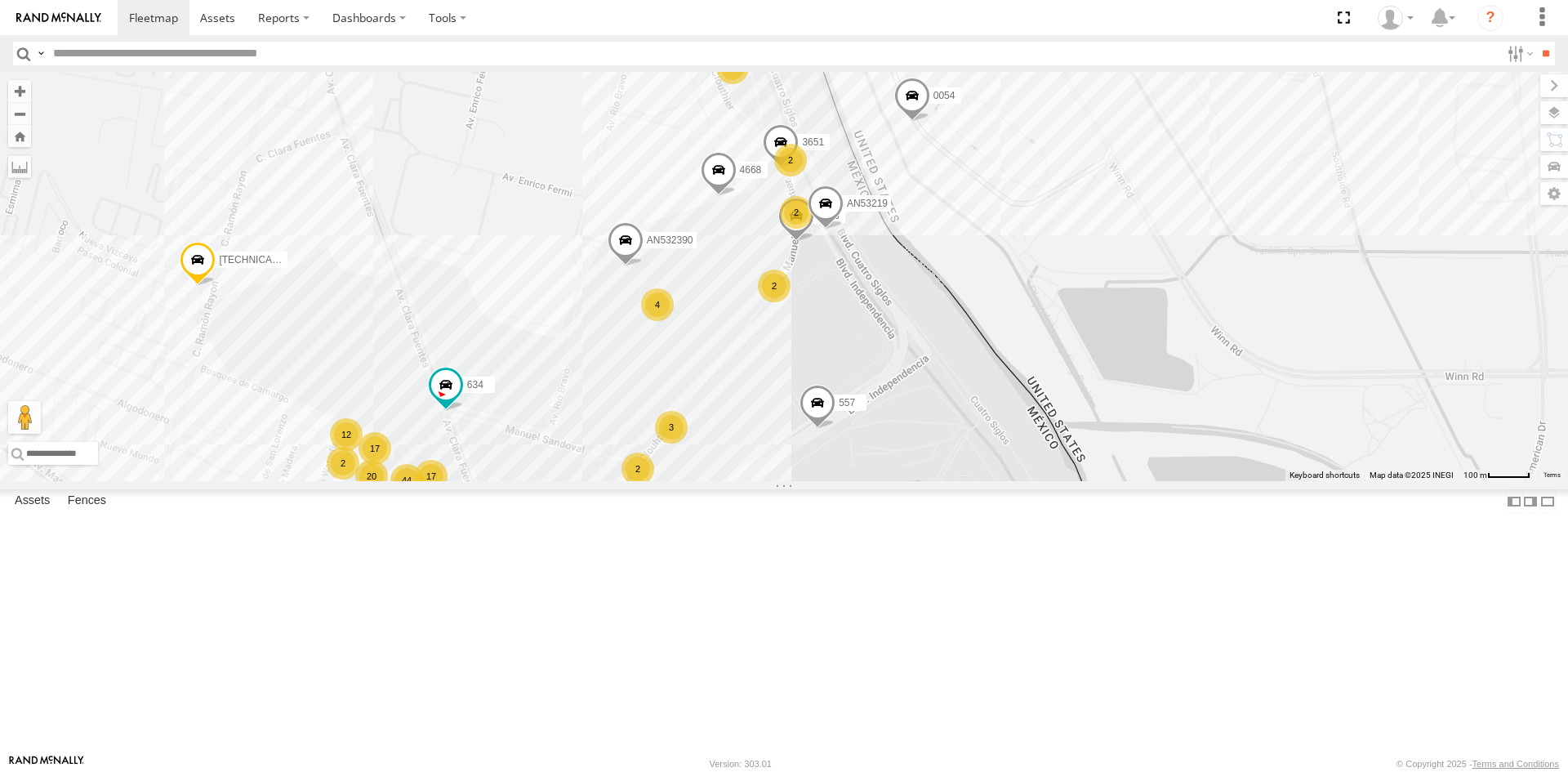 drag, startPoint x: 1092, startPoint y: 430, endPoint x: 1068, endPoint y: 398, distance: 40 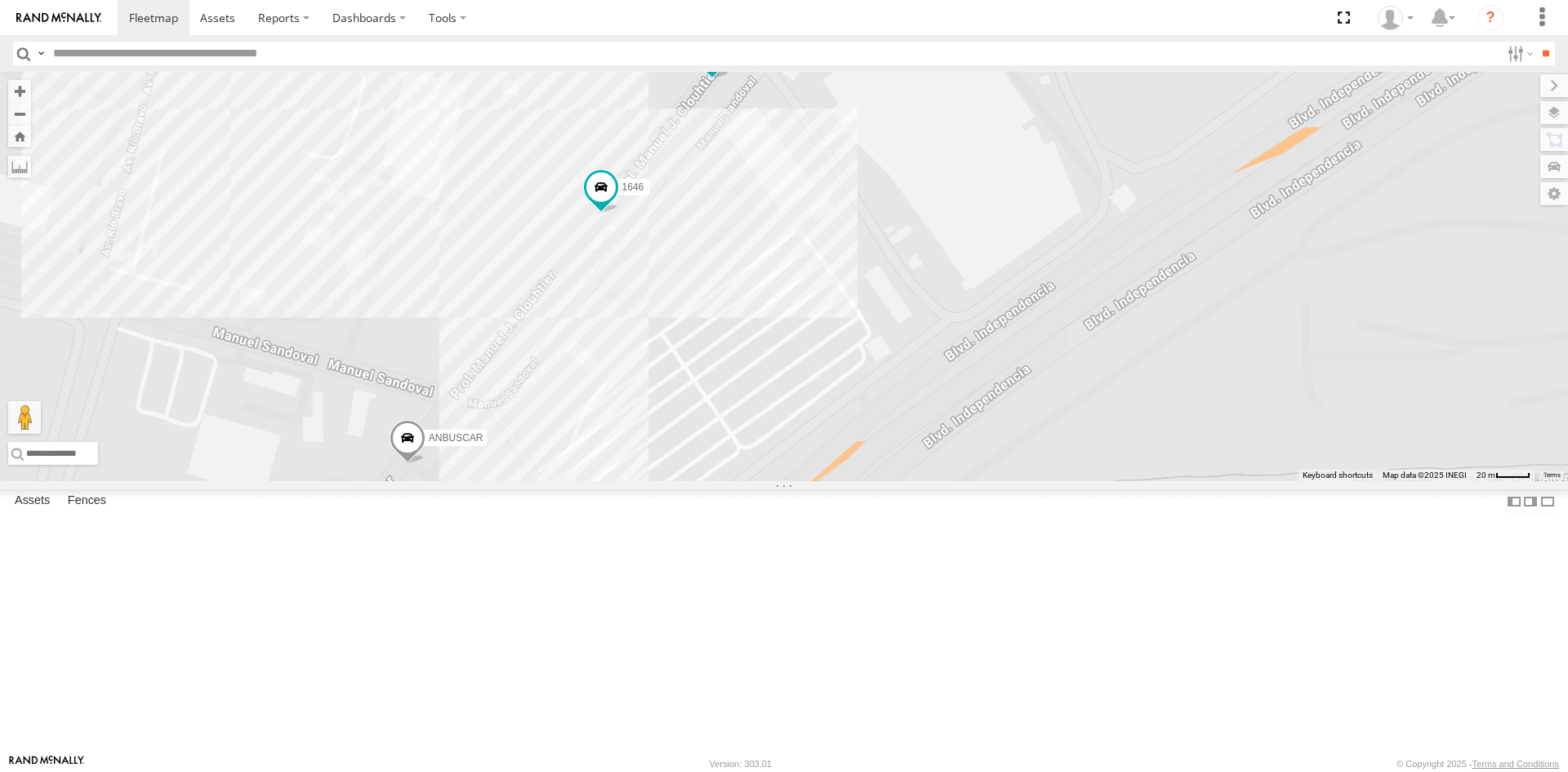 drag, startPoint x: 755, startPoint y: 374, endPoint x: 588, endPoint y: 509, distance: 214.74171 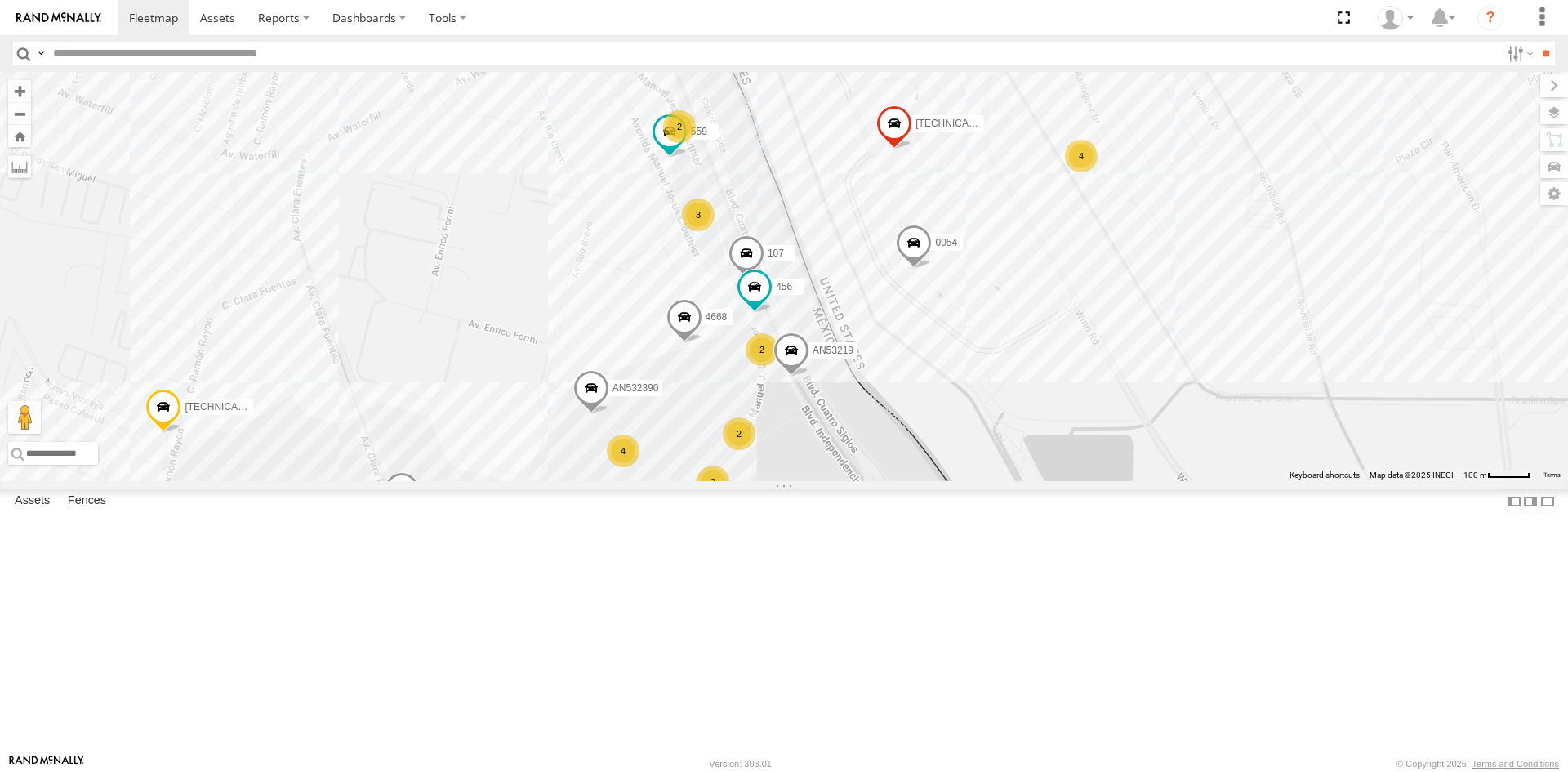 drag, startPoint x: 876, startPoint y: 433, endPoint x: 804, endPoint y: 633, distance: 212.5653 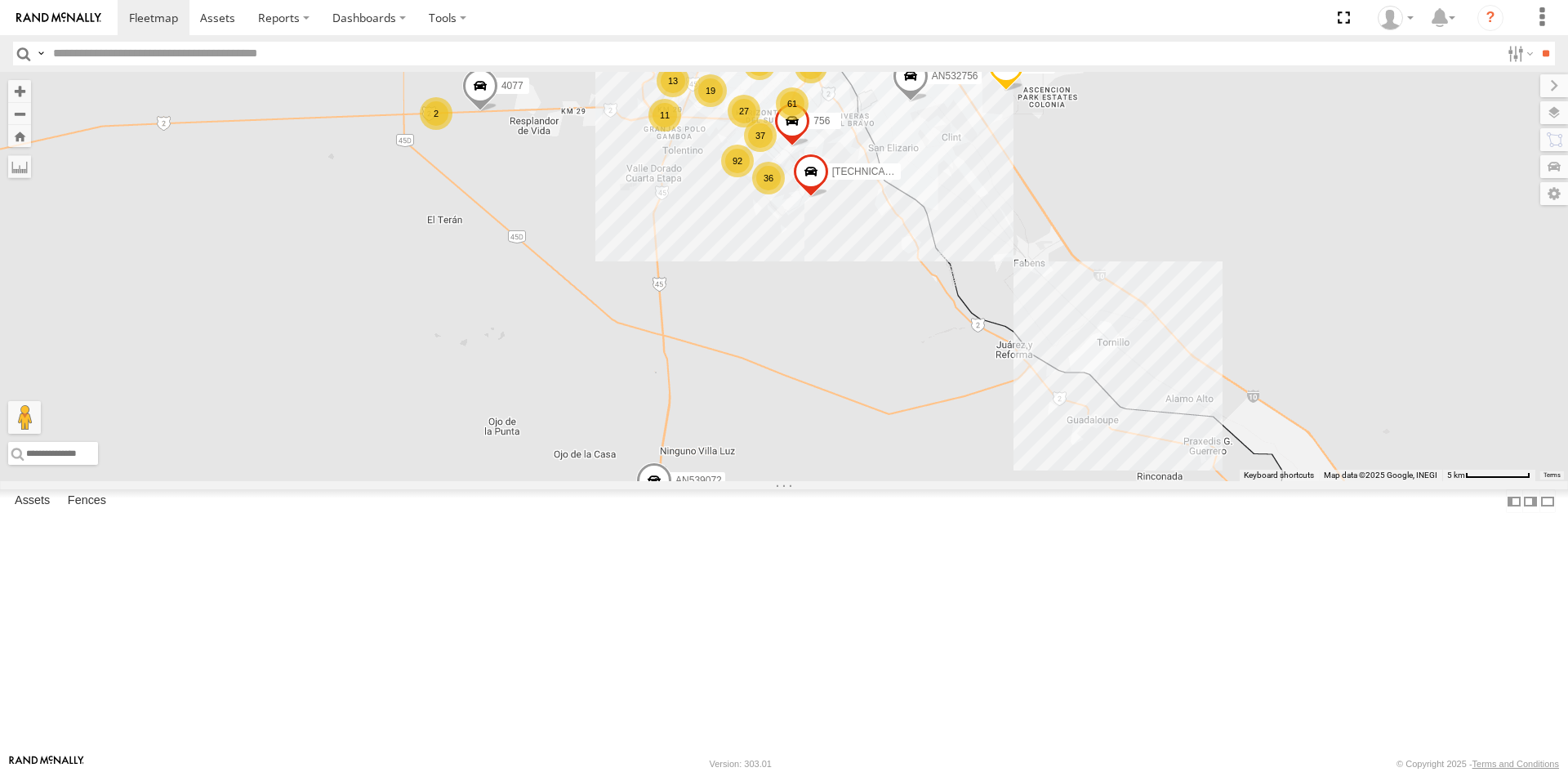 drag, startPoint x: 813, startPoint y: 195, endPoint x: 820, endPoint y: 302, distance: 107.22873 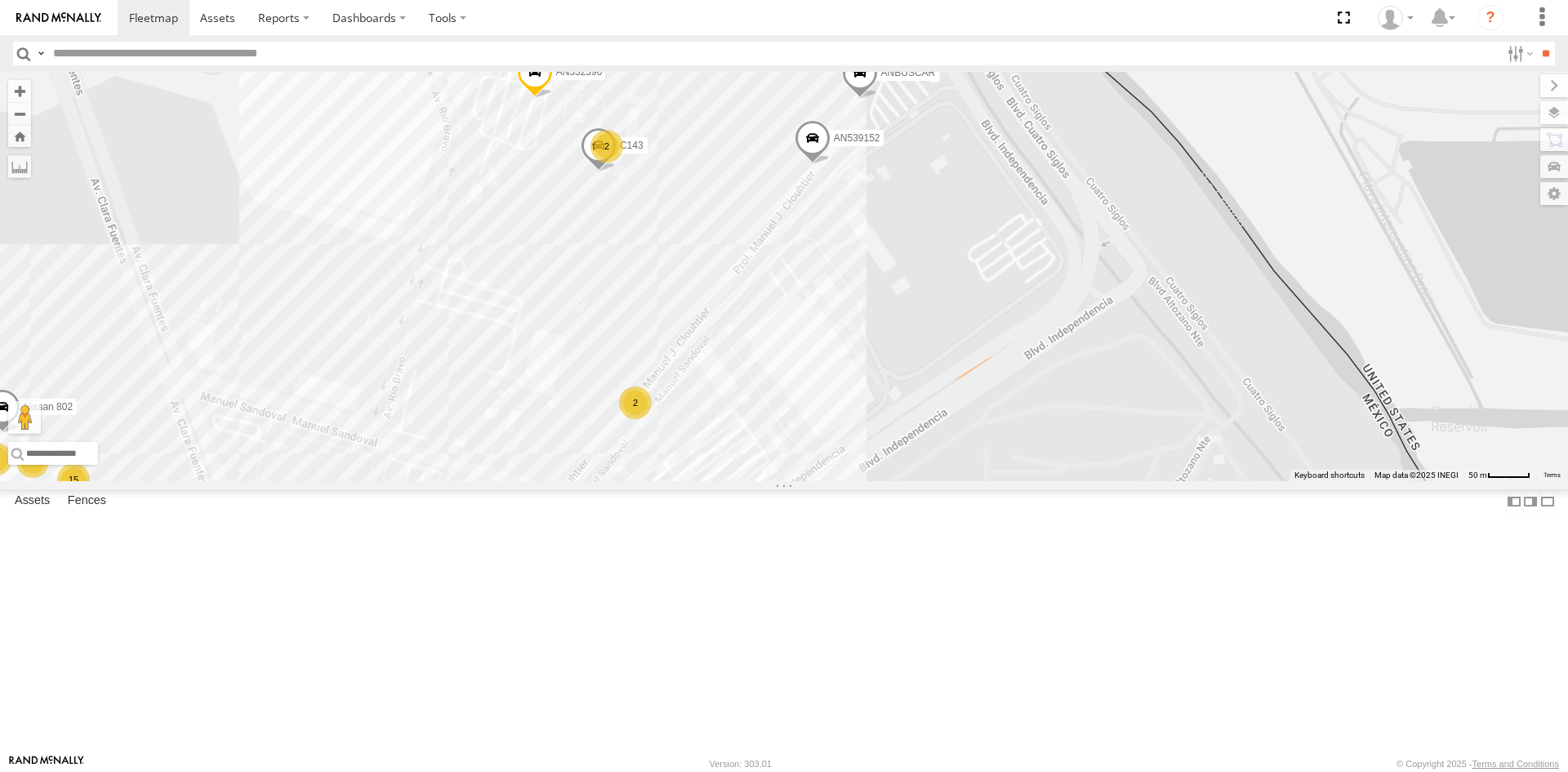 drag, startPoint x: 1025, startPoint y: 399, endPoint x: 634, endPoint y: 559, distance: 422.47 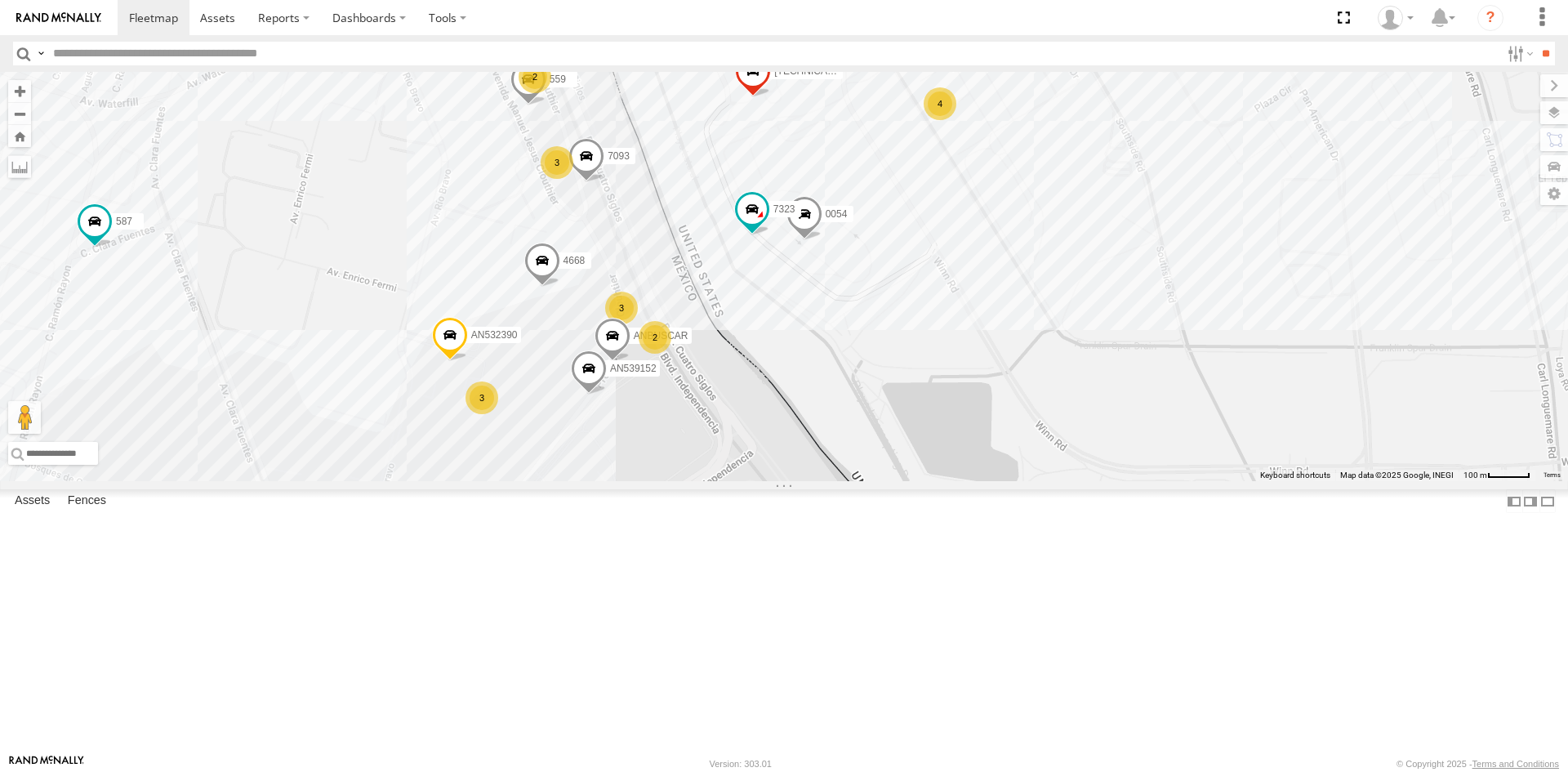 drag, startPoint x: 939, startPoint y: 459, endPoint x: 1017, endPoint y: 515, distance: 96.020831 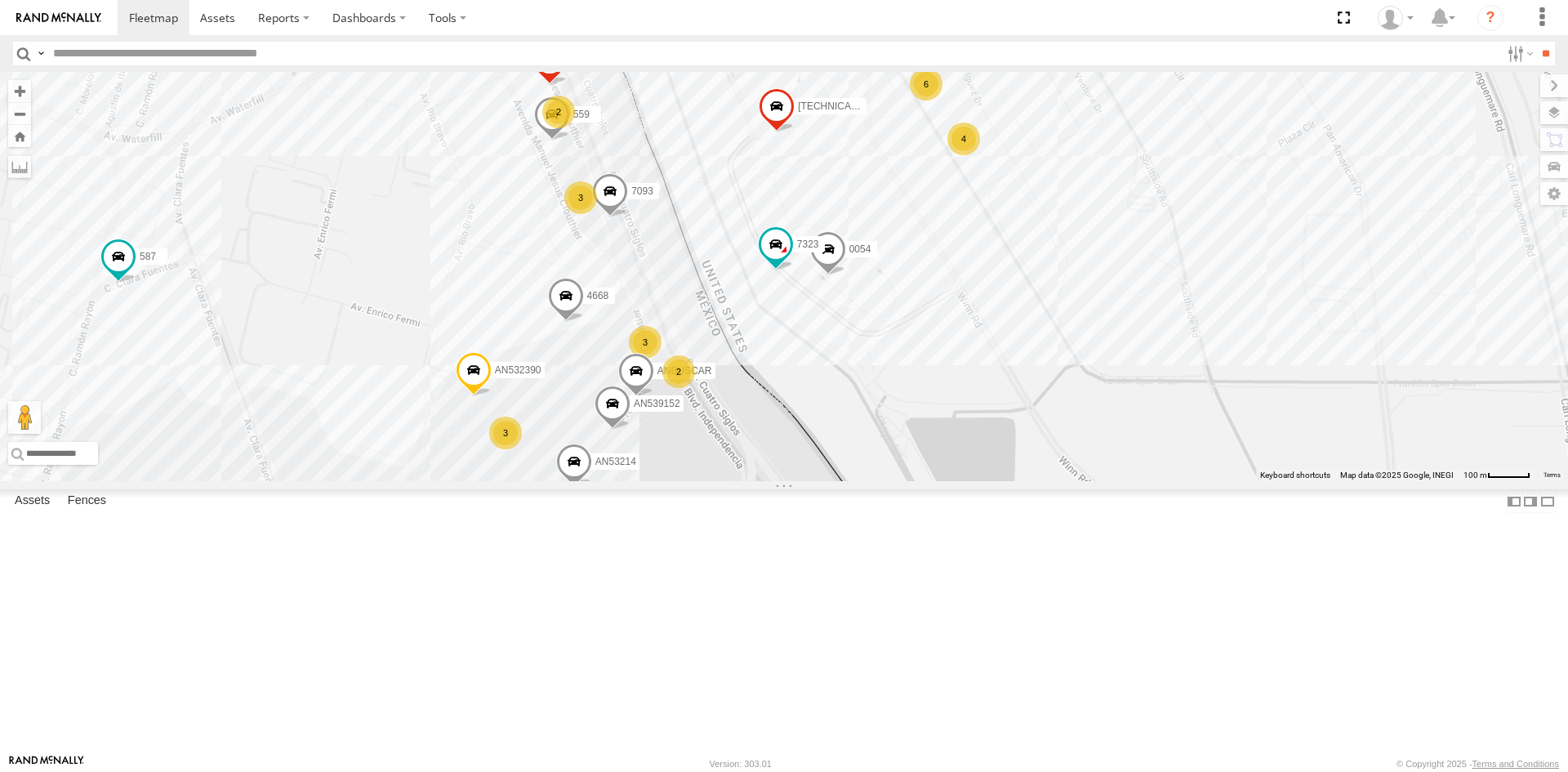 drag, startPoint x: 746, startPoint y: 428, endPoint x: 786, endPoint y: 461, distance: 51.85557 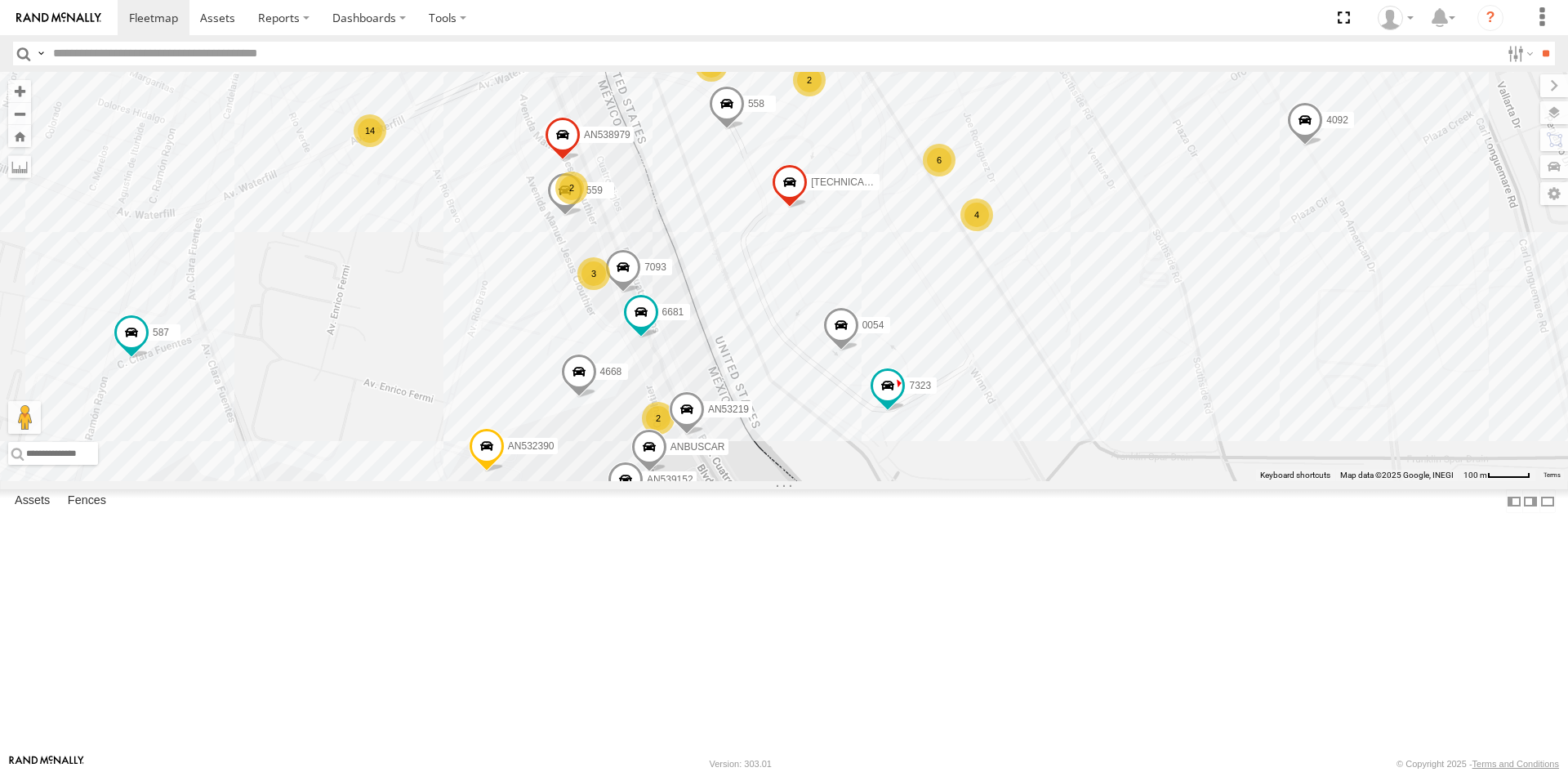 drag, startPoint x: 864, startPoint y: 232, endPoint x: 882, endPoint y: 310, distance: 80.04998 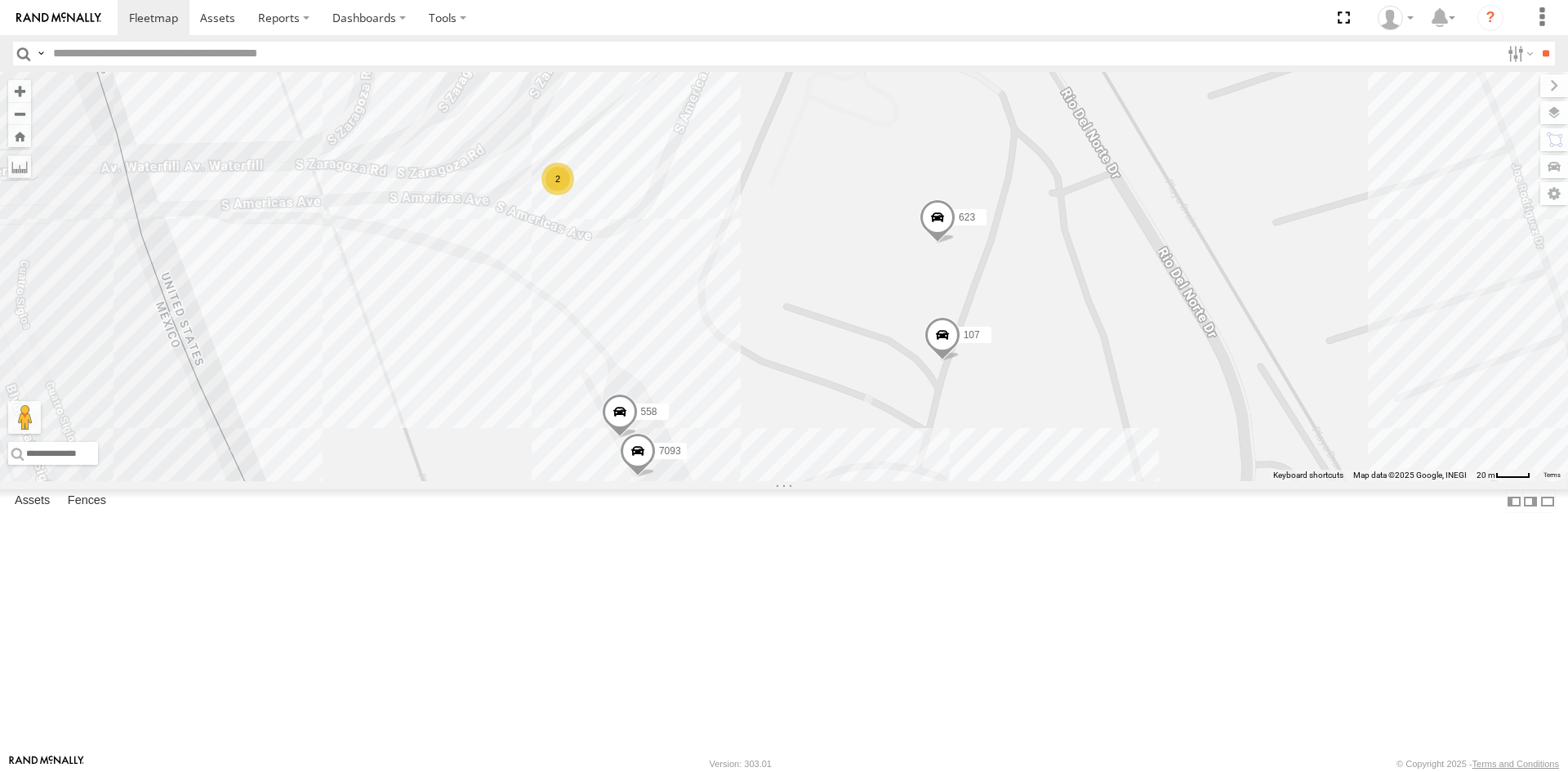 drag, startPoint x: 777, startPoint y: 396, endPoint x: 842, endPoint y: 271, distance: 140.89003 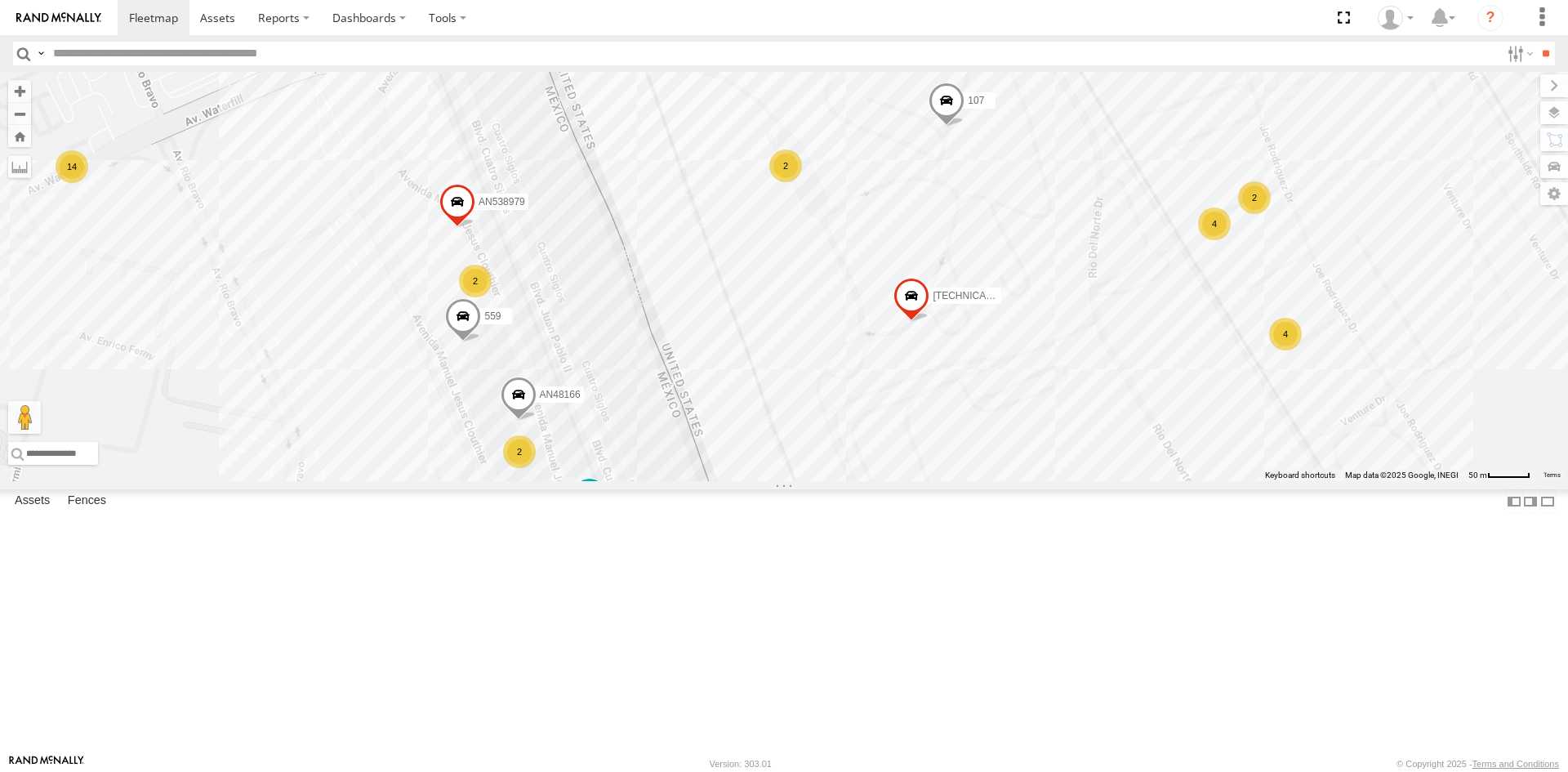 drag, startPoint x: 914, startPoint y: 278, endPoint x: 825, endPoint y: 404, distance: 154.26276 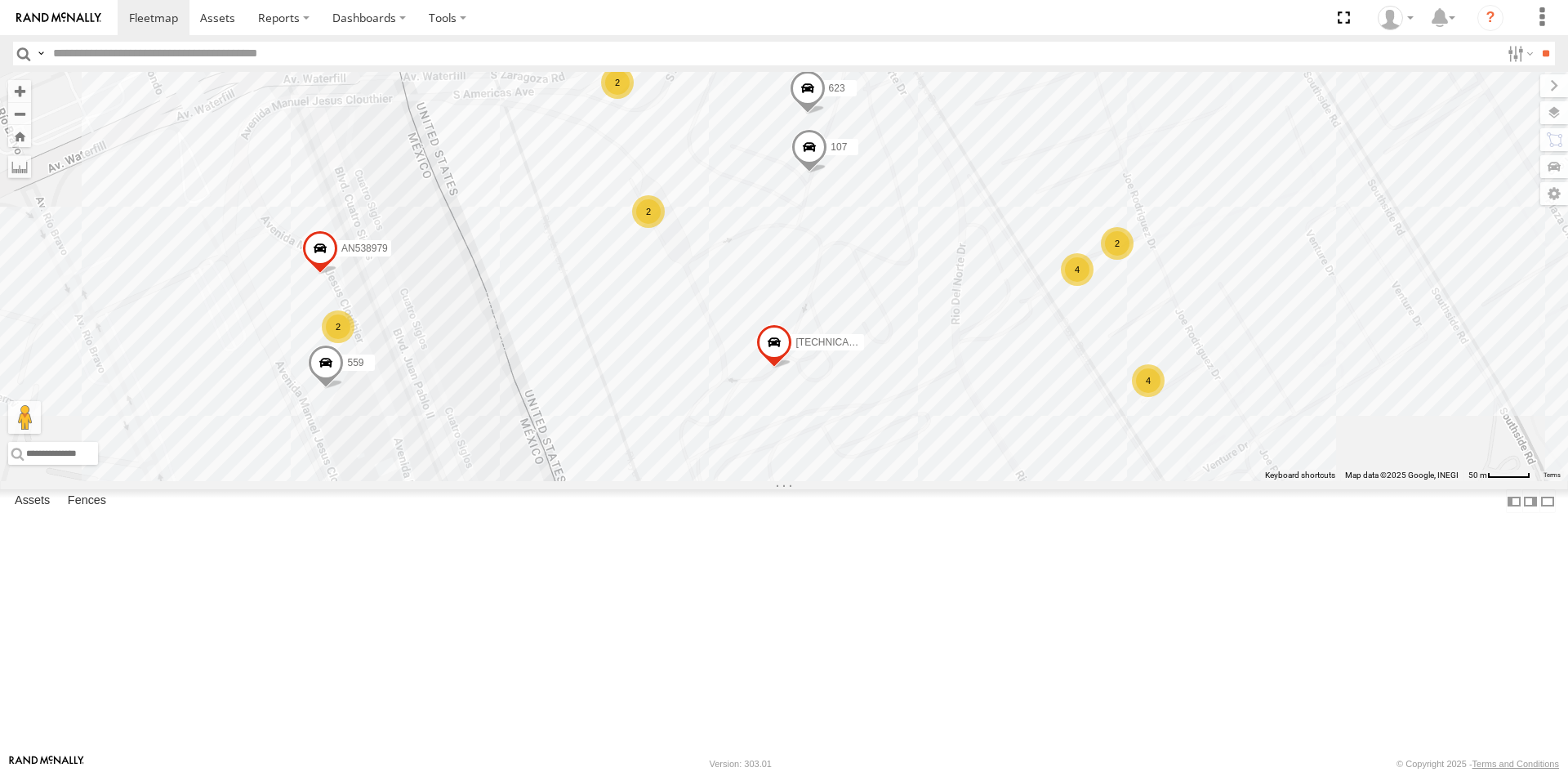 drag, startPoint x: 572, startPoint y: 407, endPoint x: 618, endPoint y: 145, distance: 266.00752 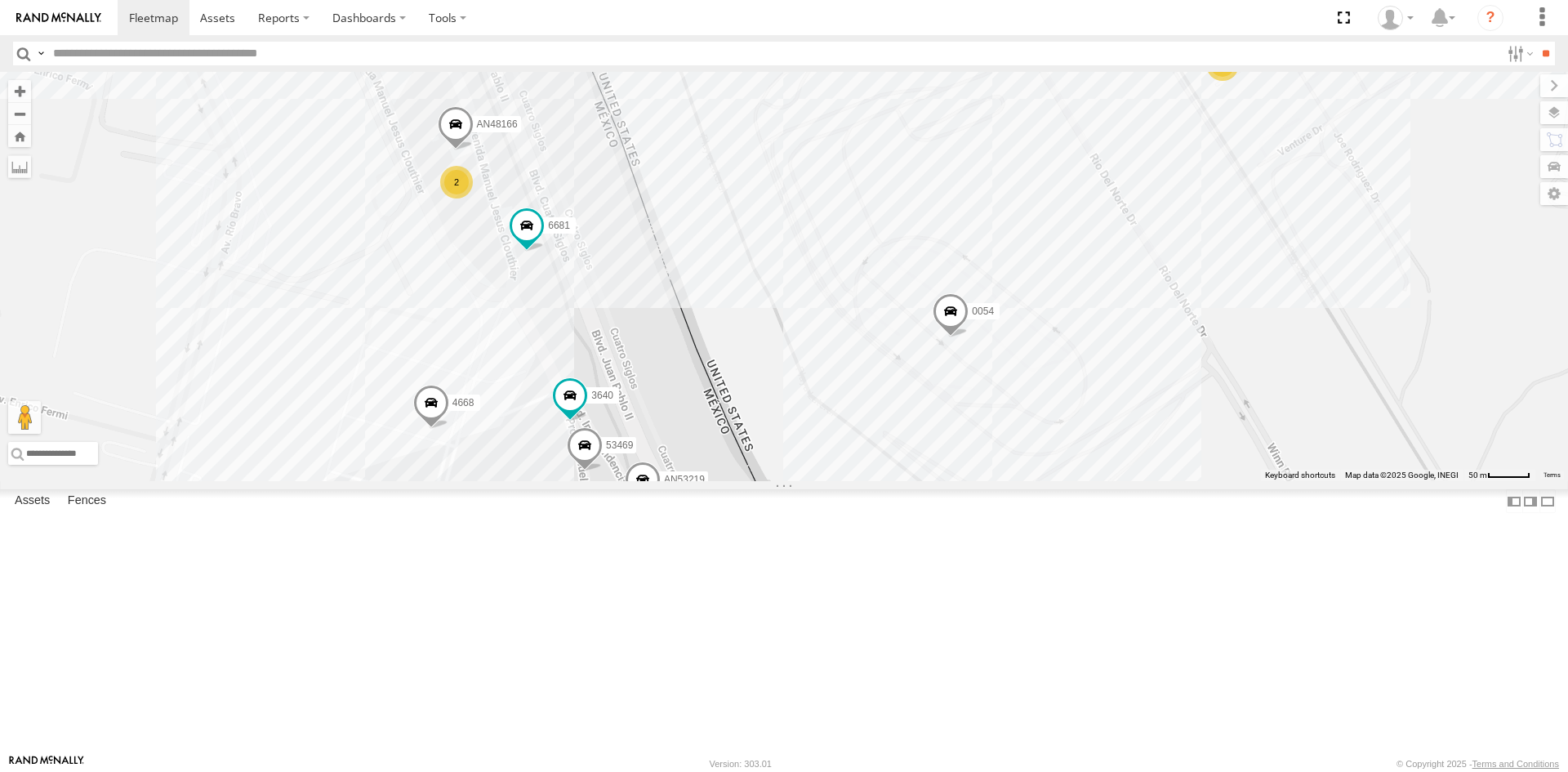 drag, startPoint x: 645, startPoint y: 493, endPoint x: 664, endPoint y: 382, distance: 112.61439 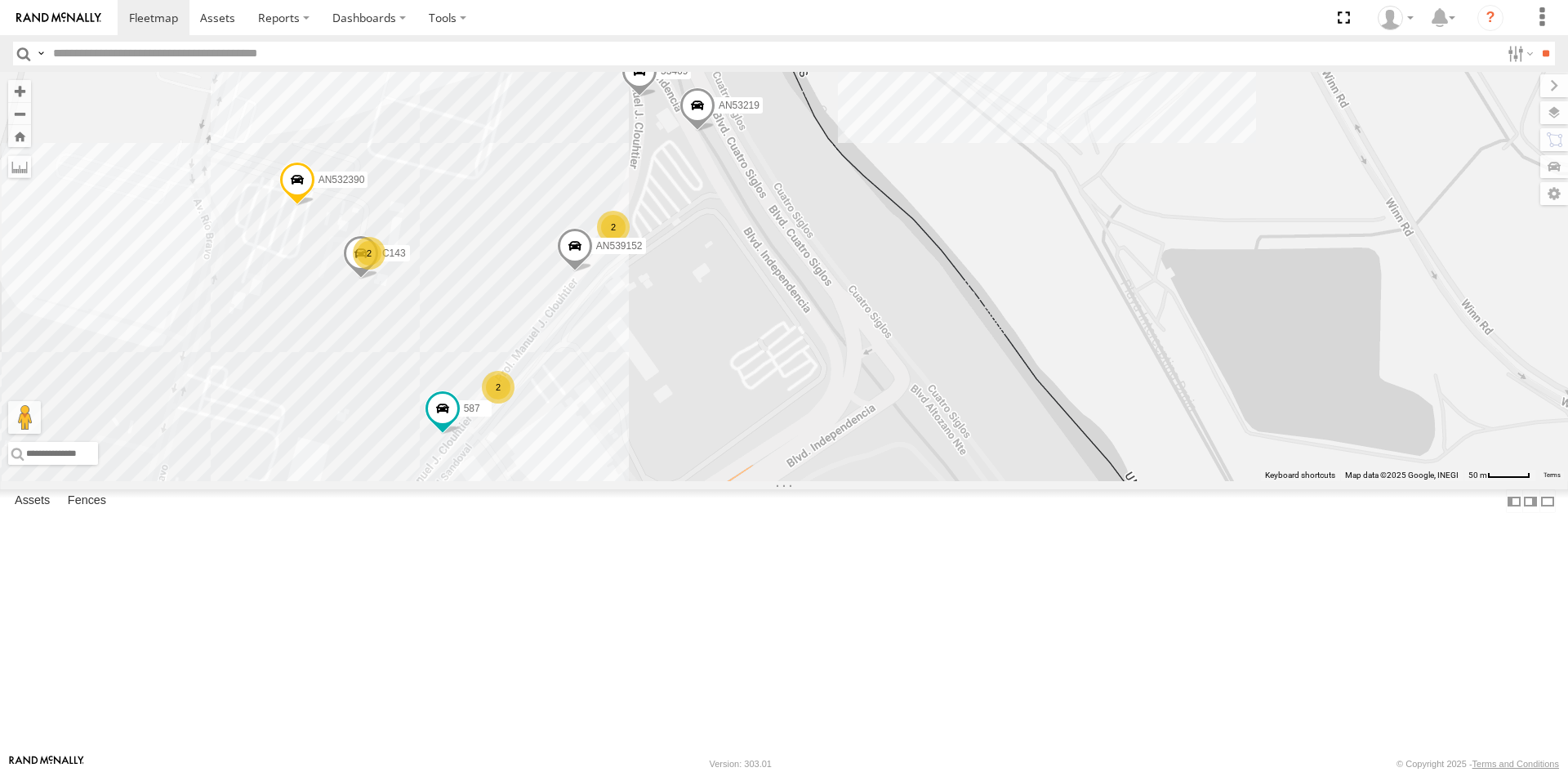 drag, startPoint x: 489, startPoint y: 578, endPoint x: 505, endPoint y: 454, distance: 125.028 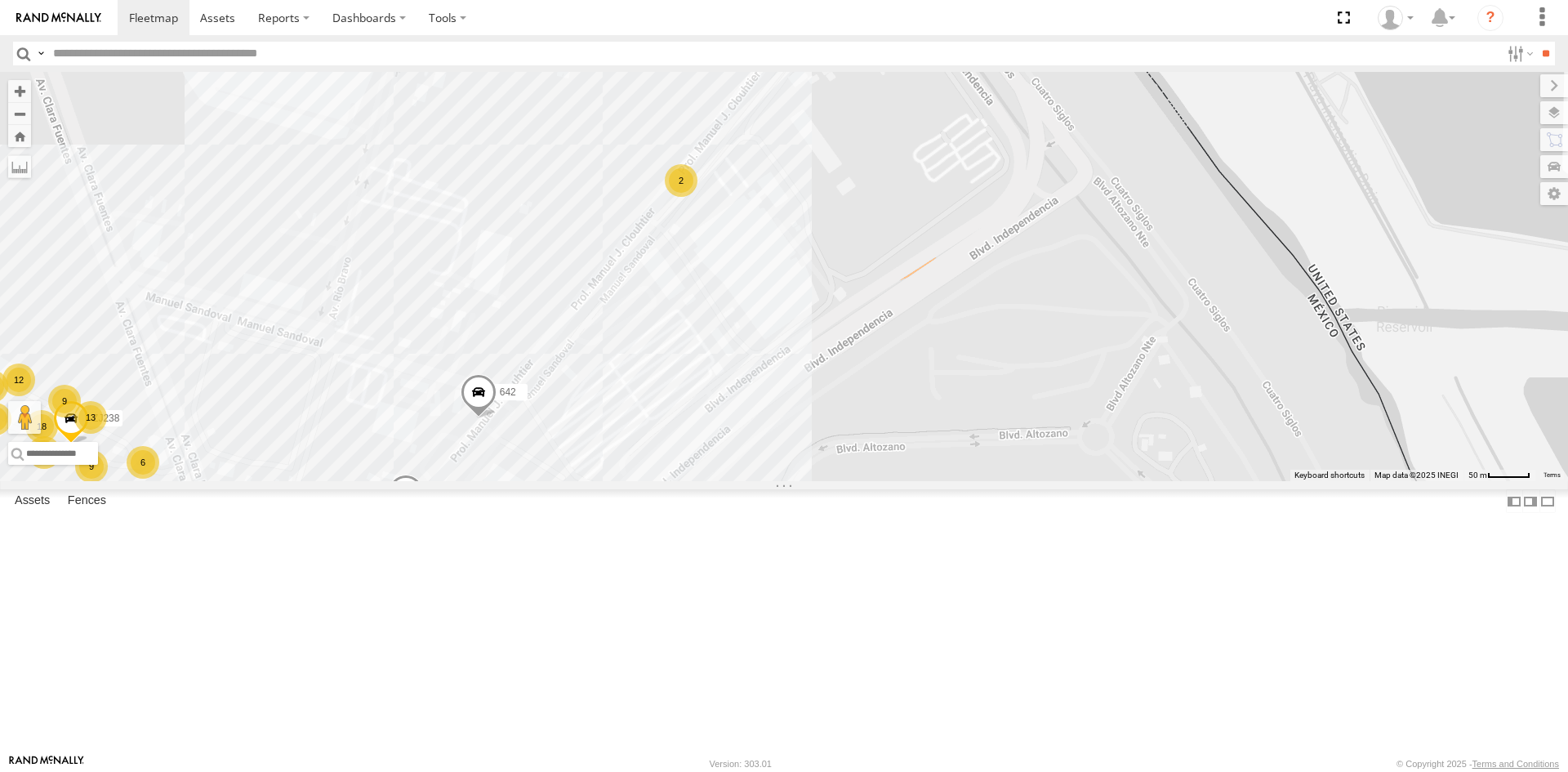 drag, startPoint x: 893, startPoint y: 318, endPoint x: 915, endPoint y: 332, distance: 26.07681 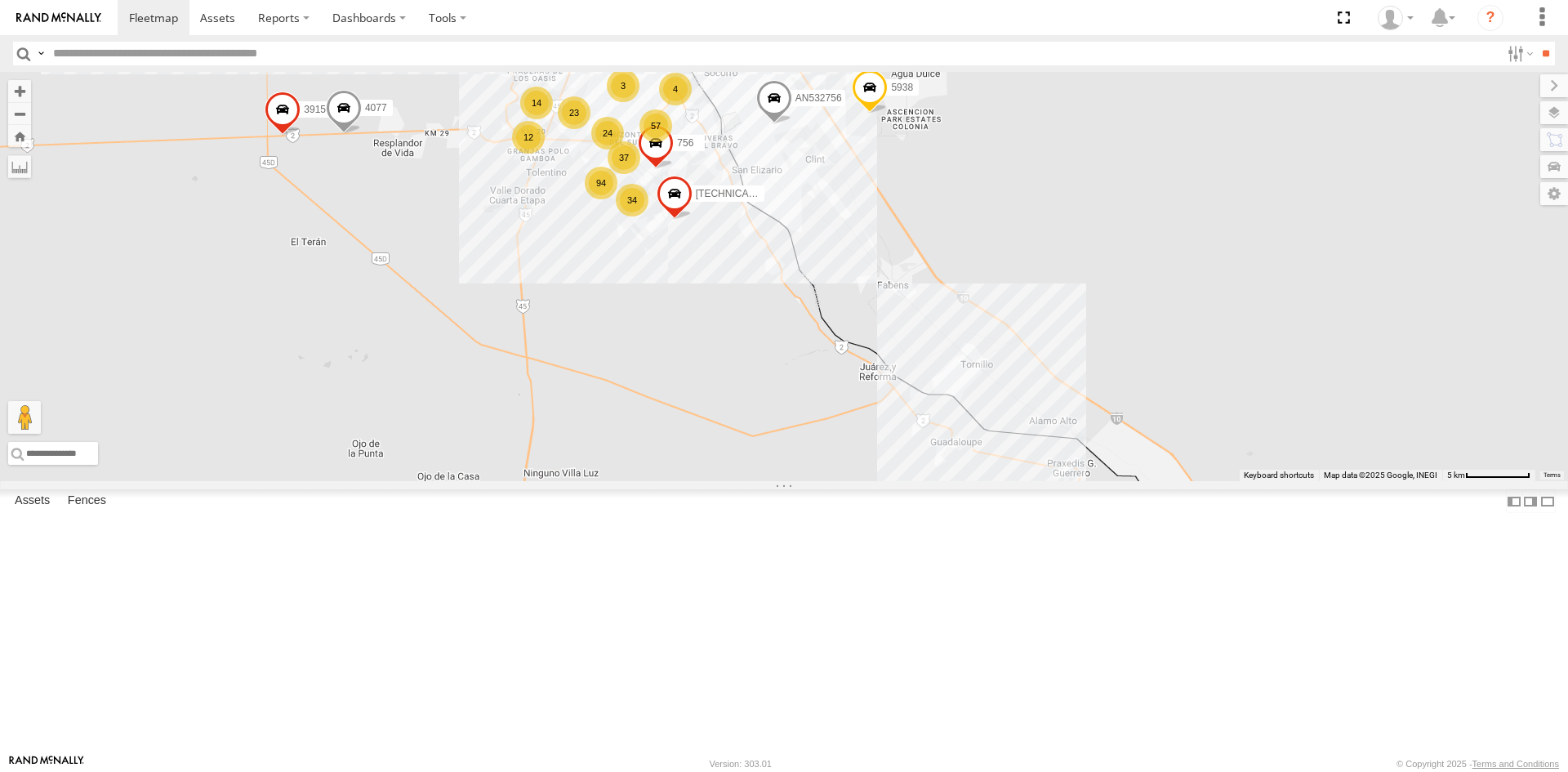 drag, startPoint x: 862, startPoint y: 122, endPoint x: 887, endPoint y: 360, distance: 239.30942 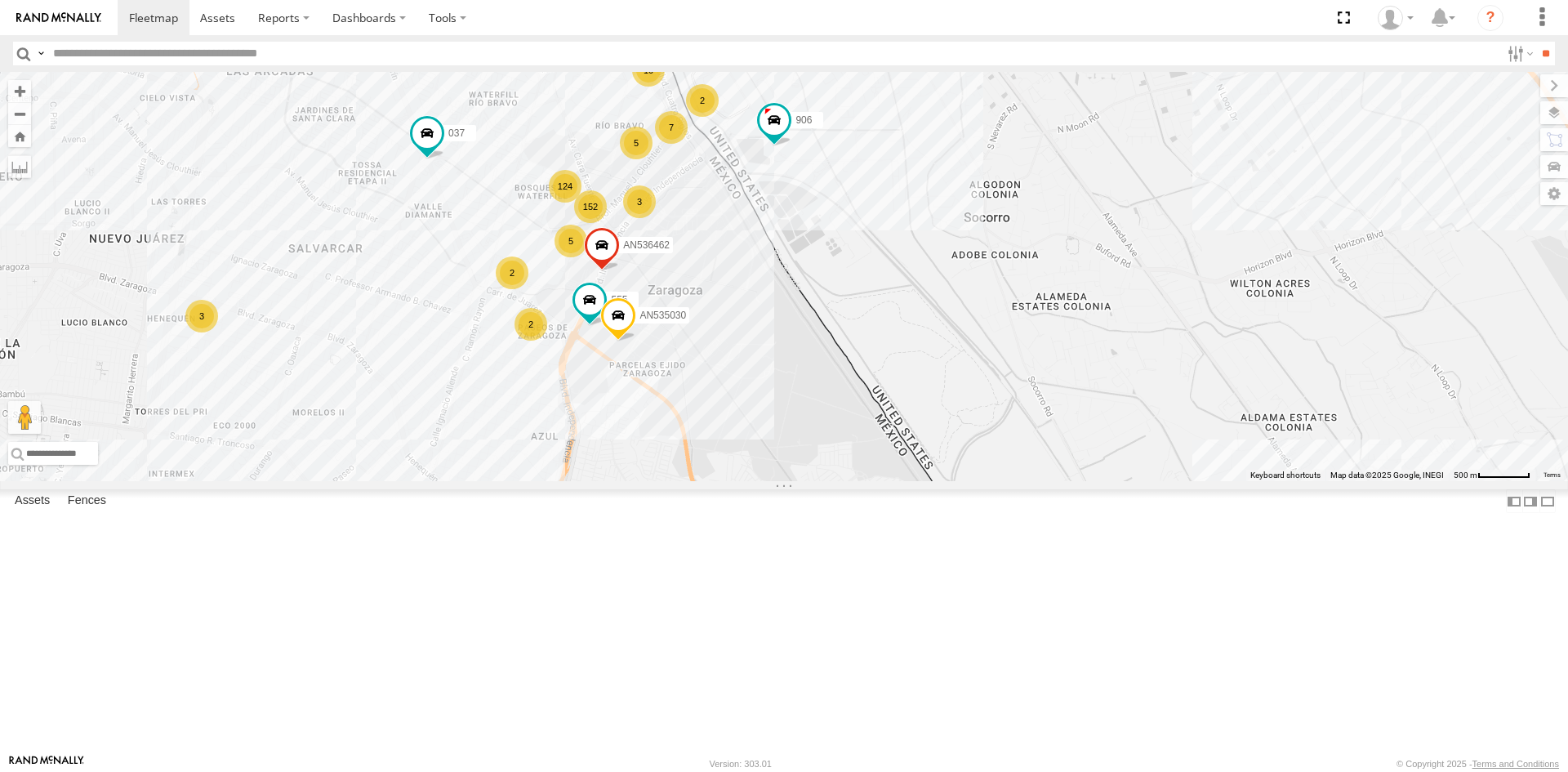 drag, startPoint x: 719, startPoint y: 258, endPoint x: 728, endPoint y: 360, distance: 102.39629 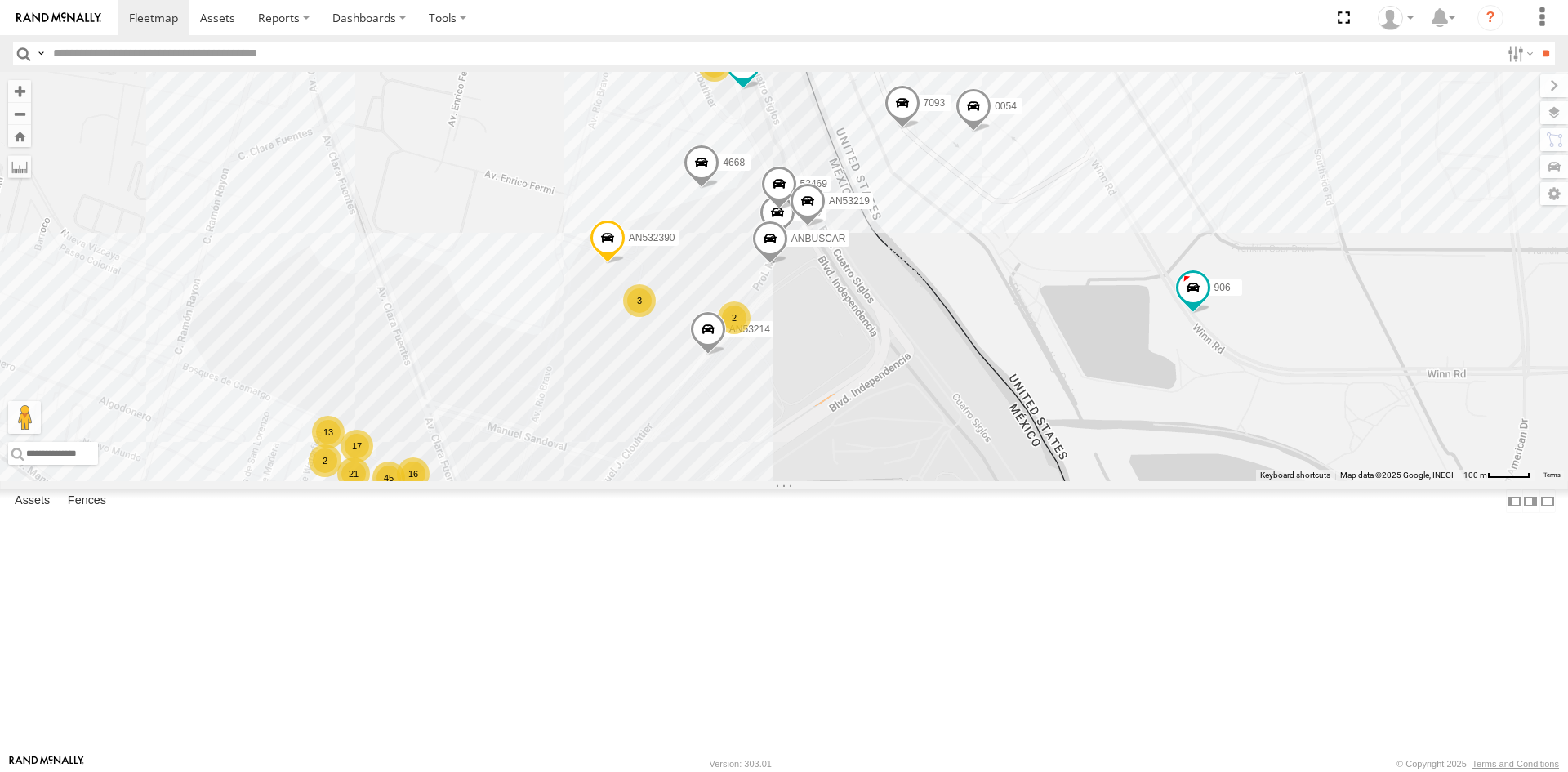 drag, startPoint x: 776, startPoint y: 625, endPoint x: 948, endPoint y: 490, distance: 218.65269 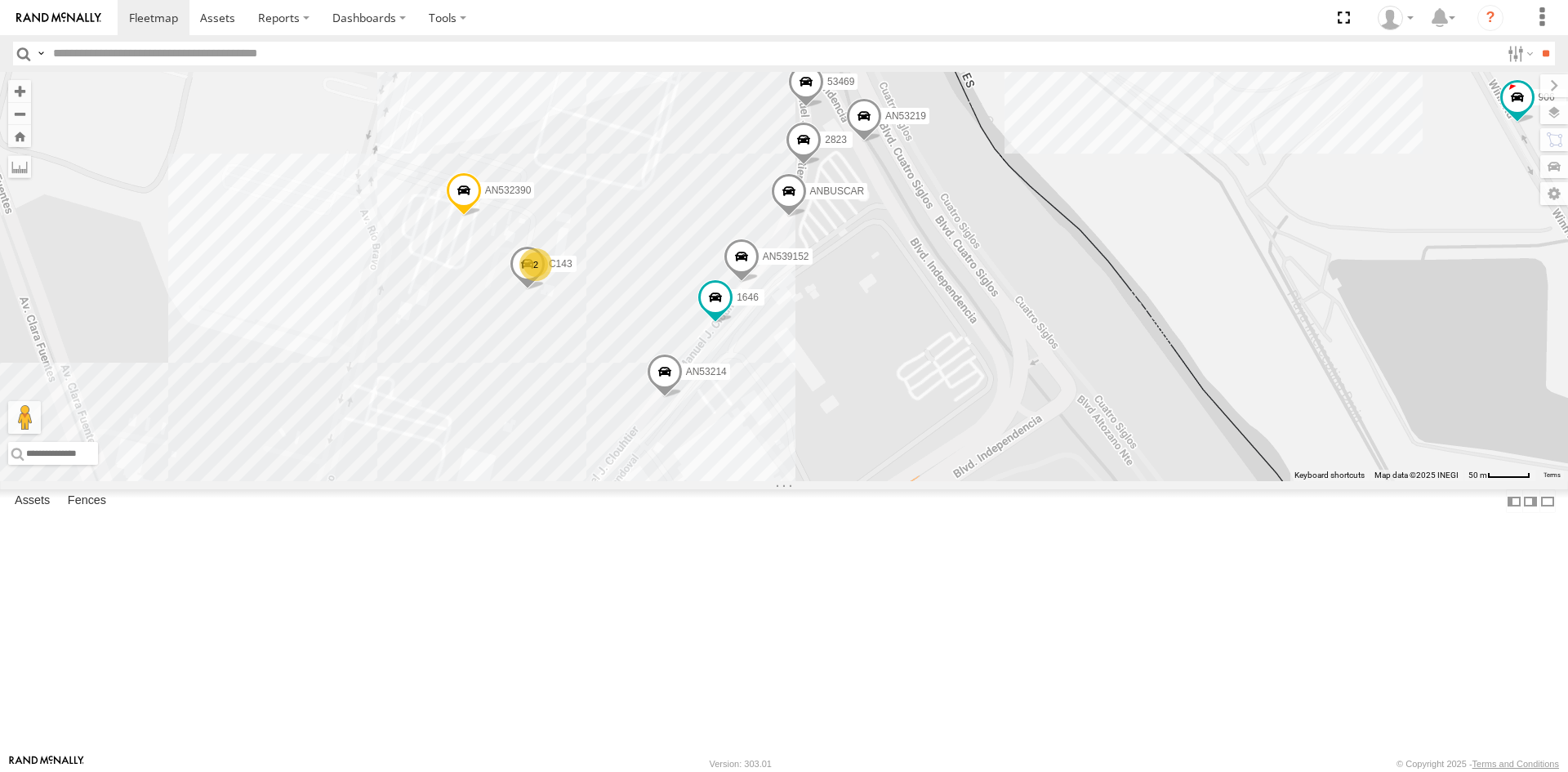 drag, startPoint x: 1013, startPoint y: 400, endPoint x: 901, endPoint y: 604, distance: 232.72301 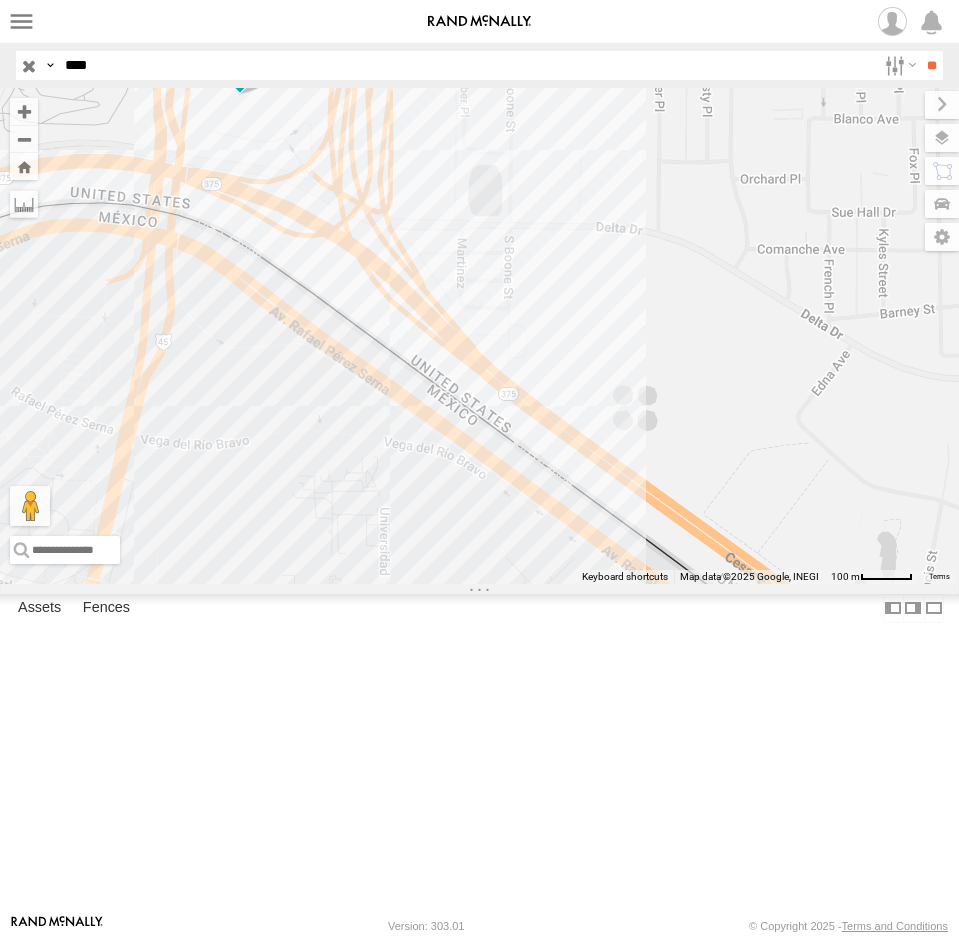 select on "**********" 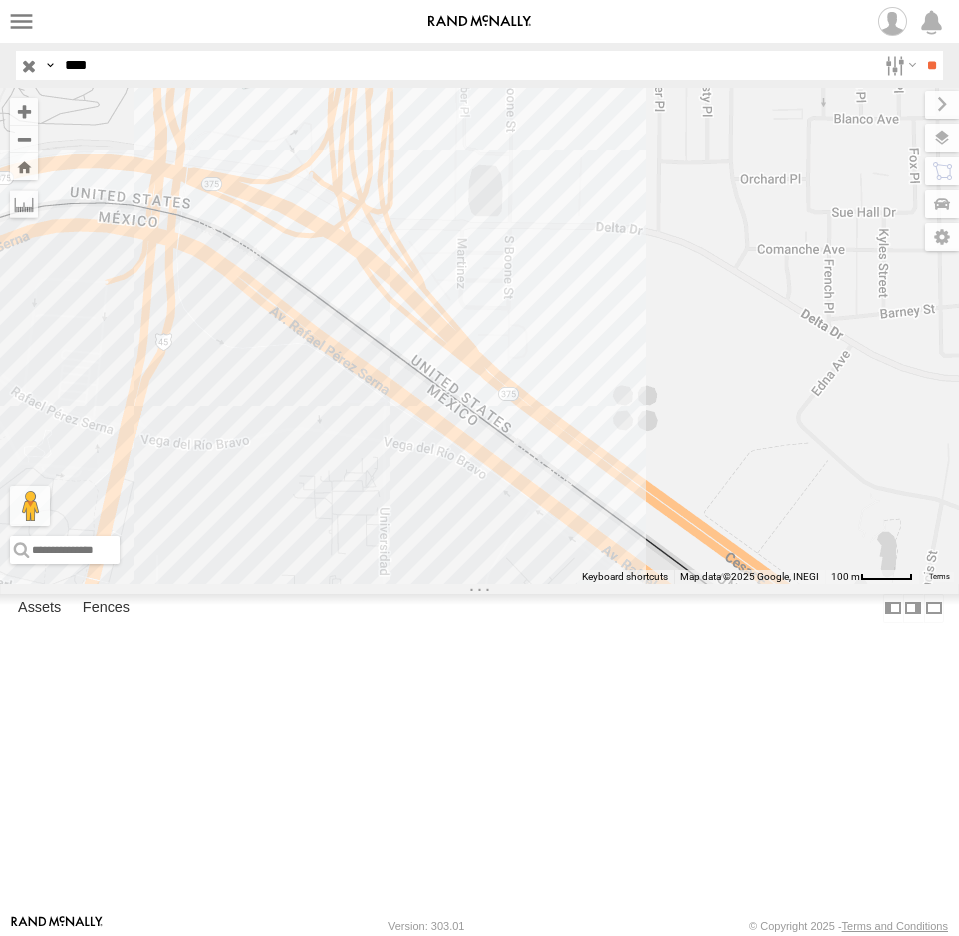 drag, startPoint x: 174, startPoint y: 65, endPoint x: 28, endPoint y: 68, distance: 146.03082 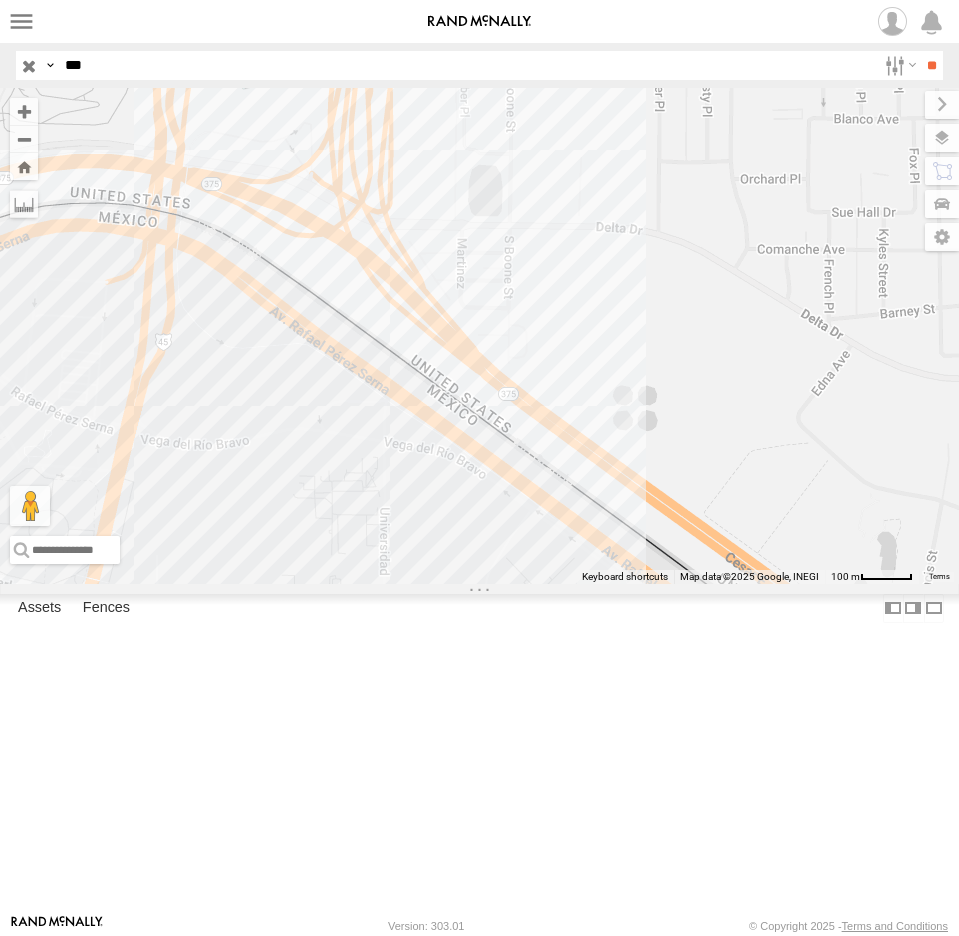 click on "**" at bounding box center (931, 65) 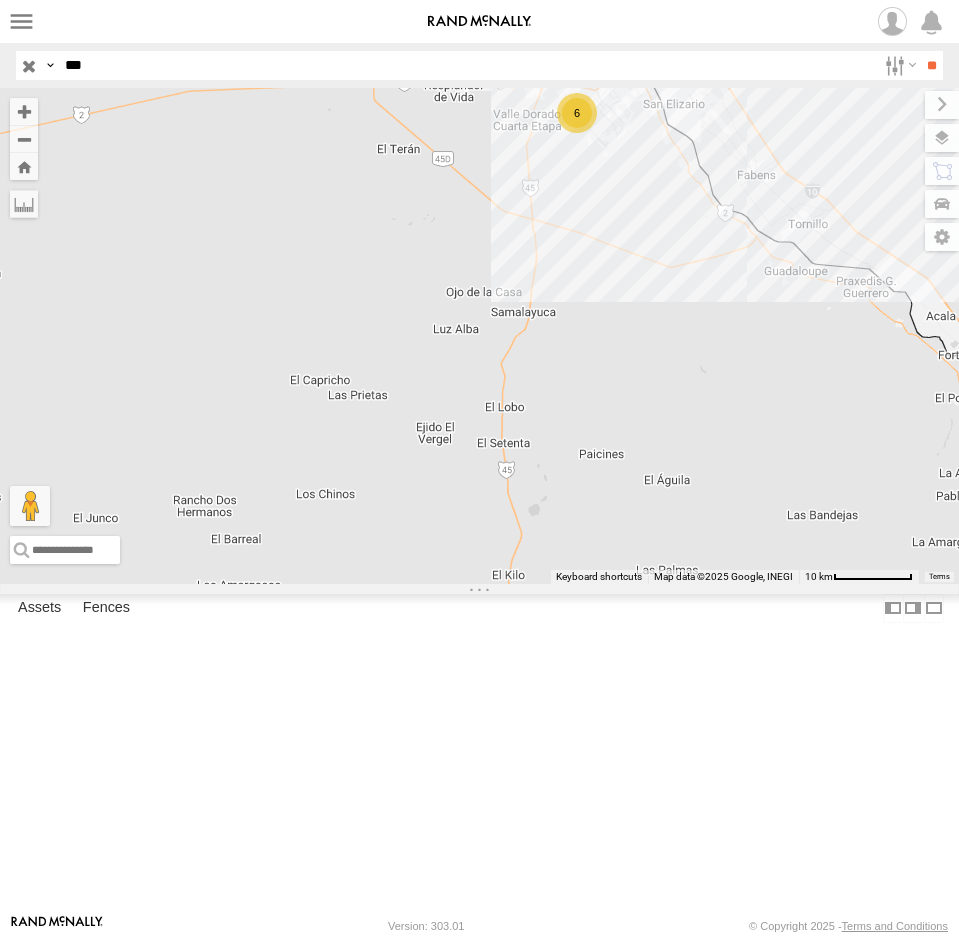 drag, startPoint x: 381, startPoint y: 259, endPoint x: 236, endPoint y: 573, distance: 345.8627 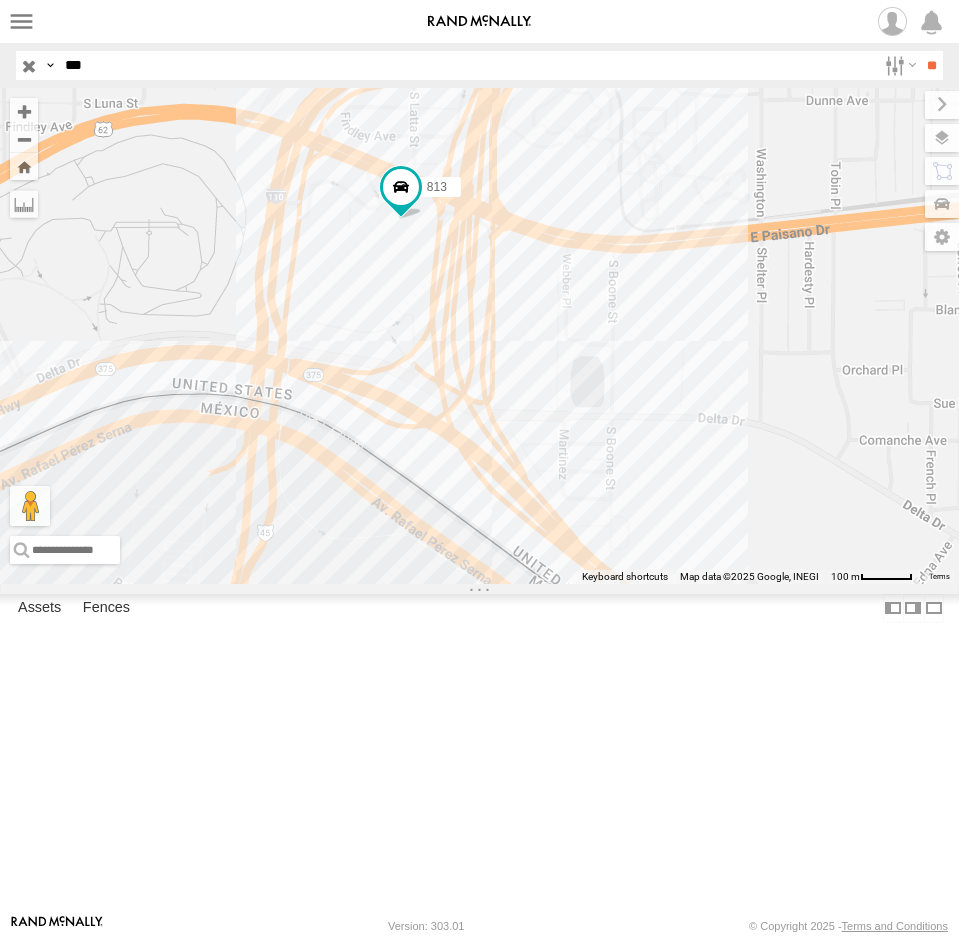 drag, startPoint x: 412, startPoint y: 384, endPoint x: 396, endPoint y: 486, distance: 103.24728 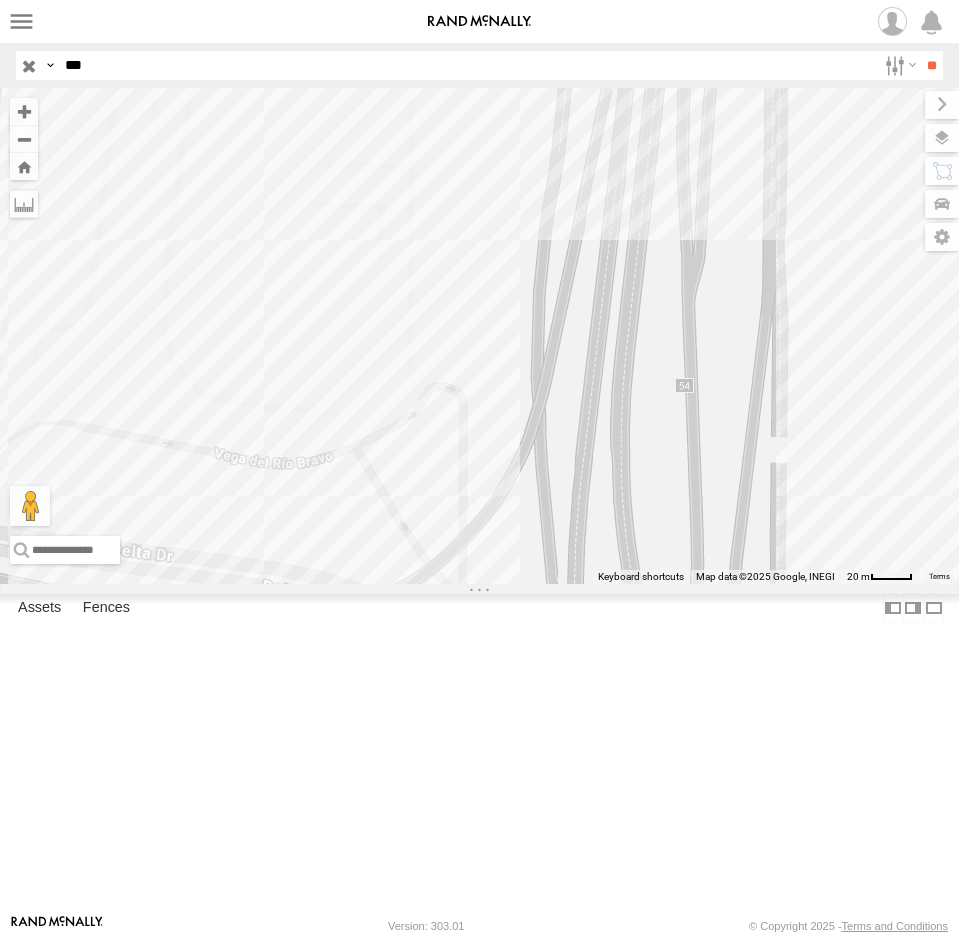 drag, startPoint x: 413, startPoint y: 366, endPoint x: 382, endPoint y: 623, distance: 258.86288 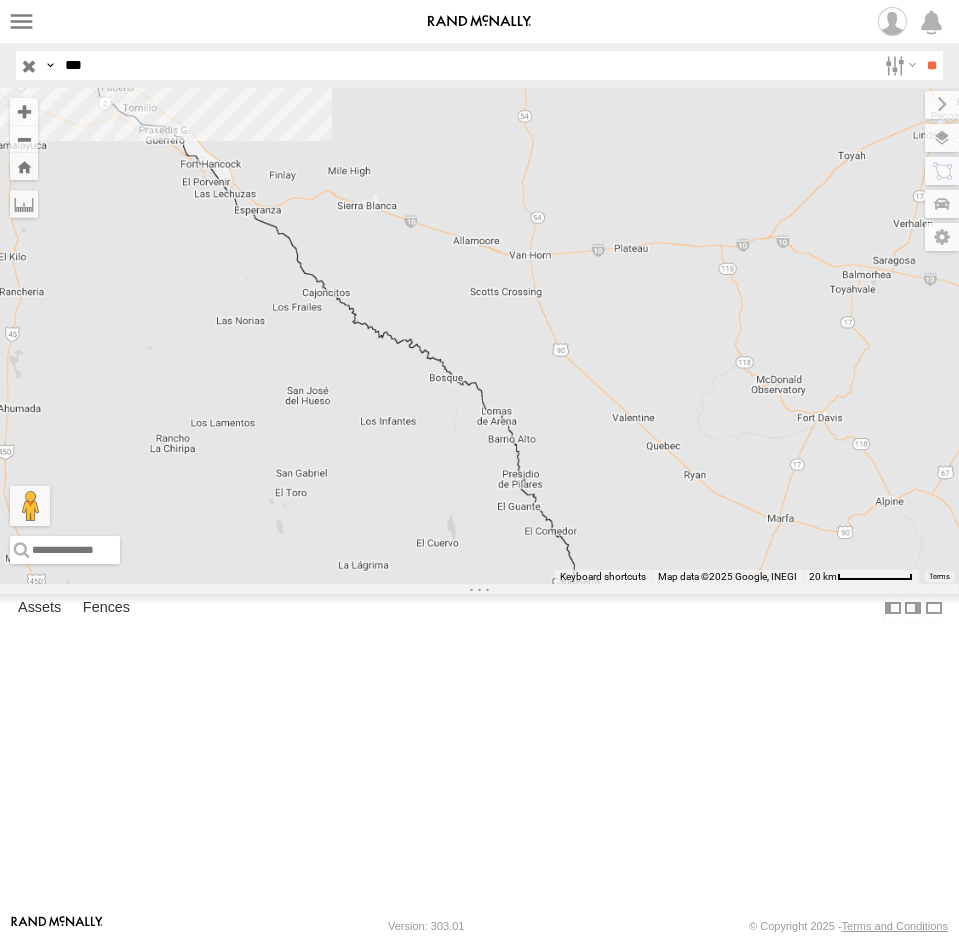 drag, startPoint x: 244, startPoint y: 236, endPoint x: 464, endPoint y: 410, distance: 280.49243 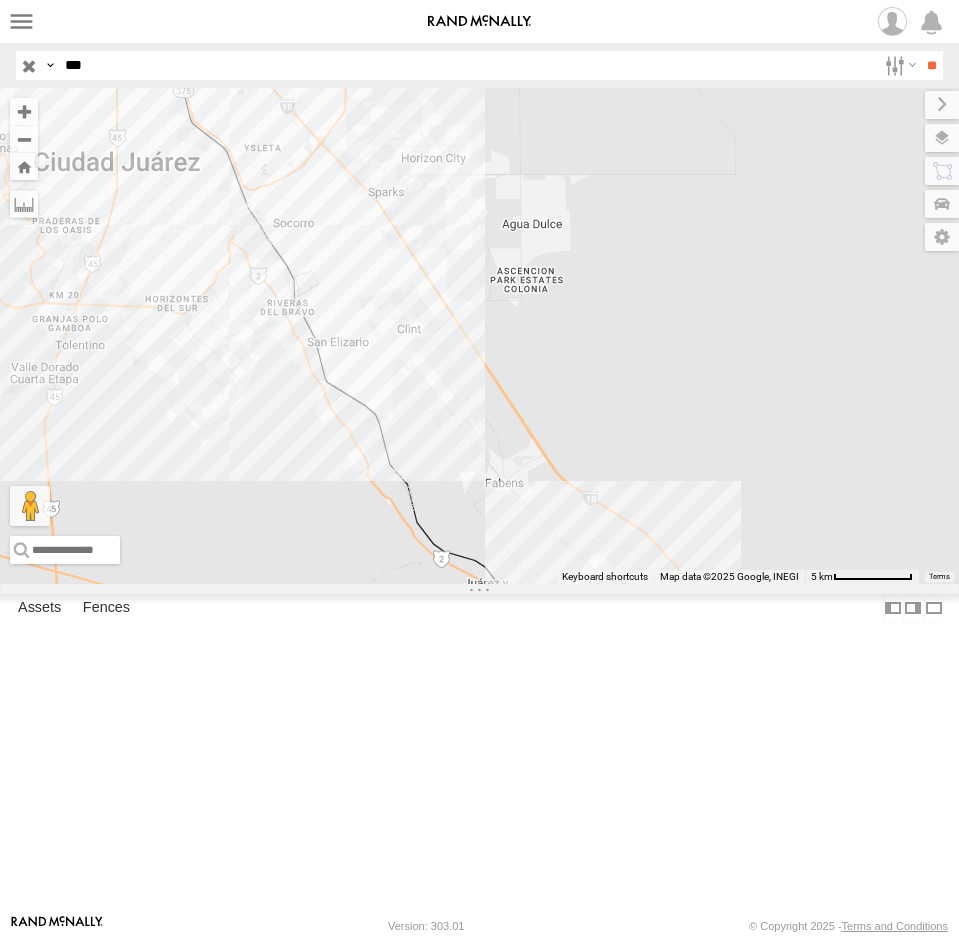 drag, startPoint x: 435, startPoint y: 493, endPoint x: 547, endPoint y: 528, distance: 117.341385 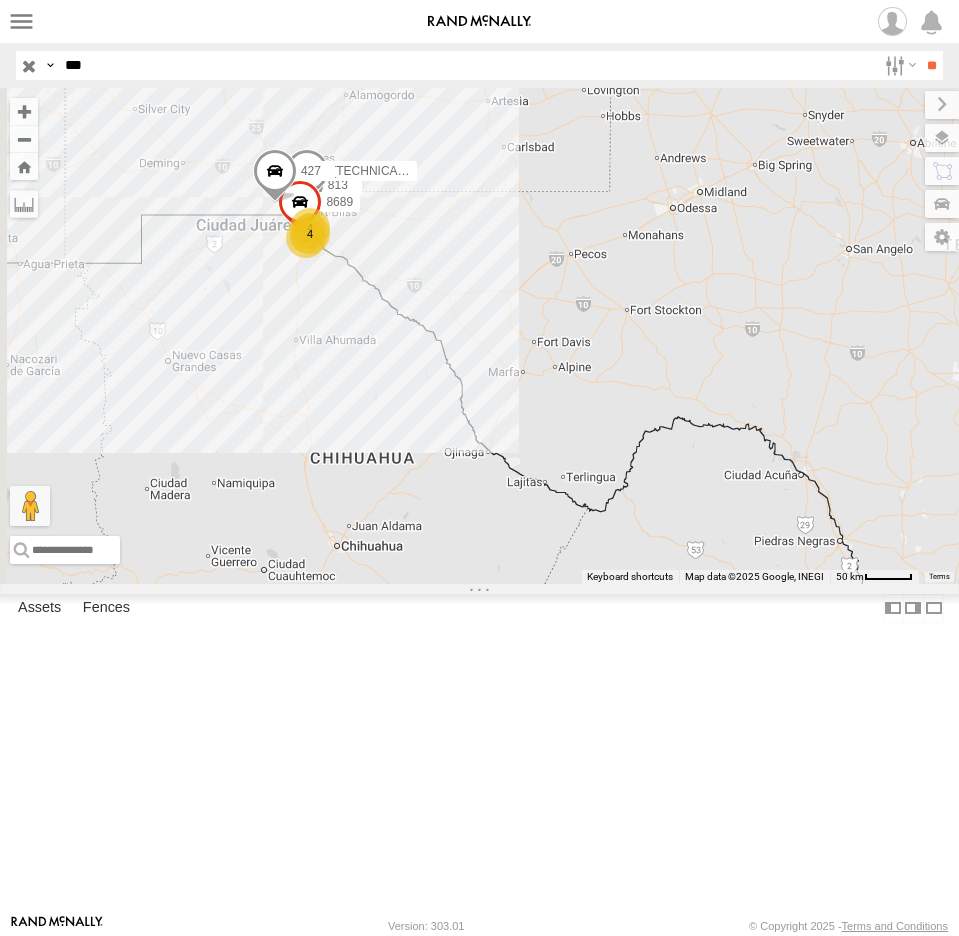 drag, startPoint x: 149, startPoint y: 253, endPoint x: 267, endPoint y: 459, distance: 237.40262 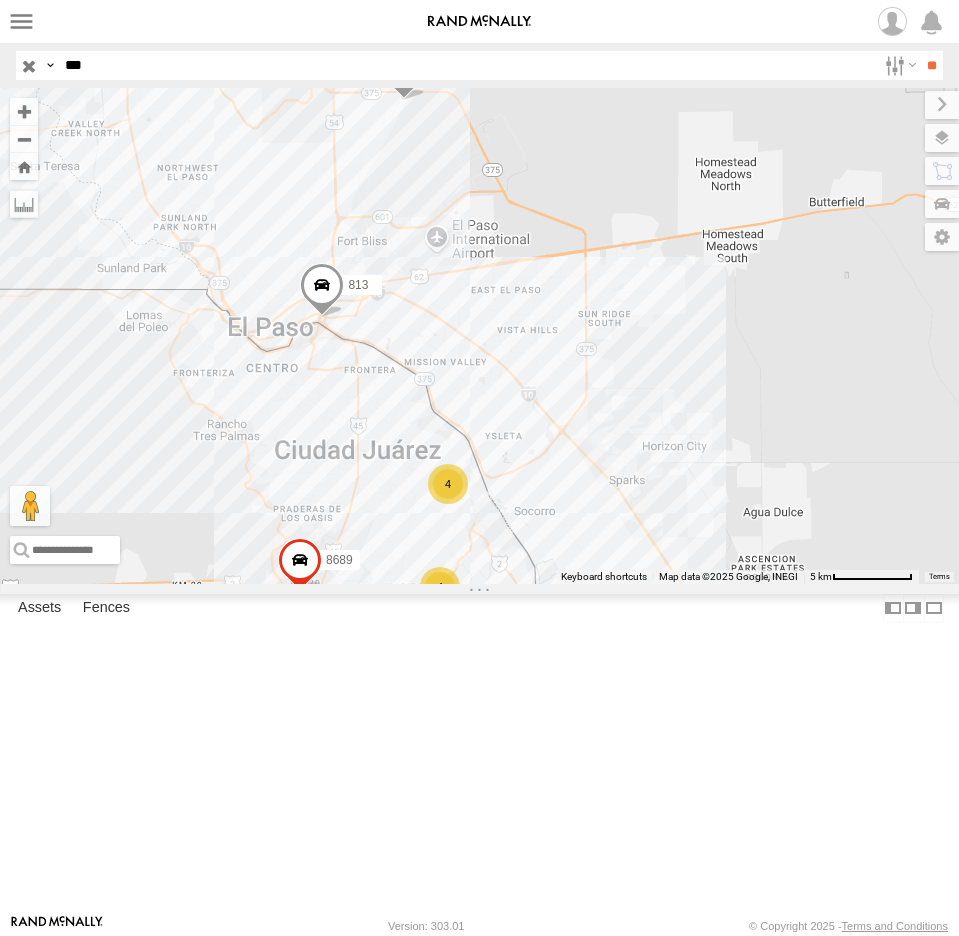 drag, startPoint x: 473, startPoint y: 535, endPoint x: 495, endPoint y: 473, distance: 65.78754 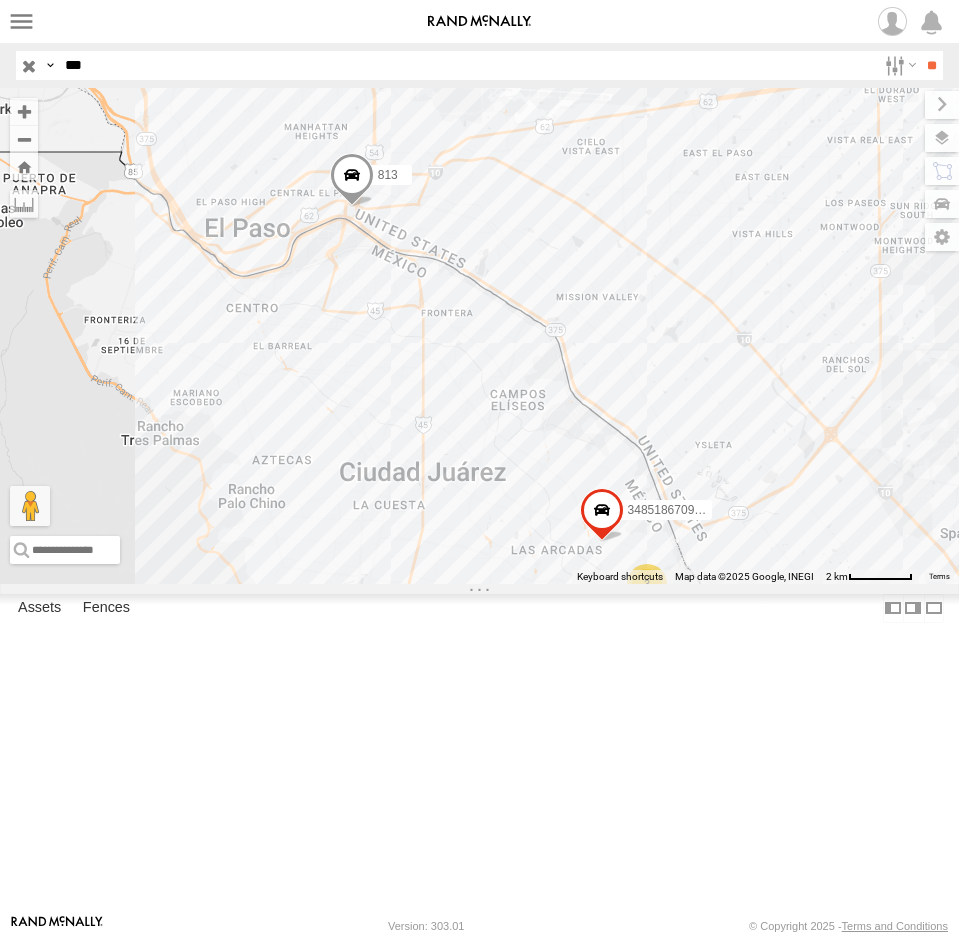 drag, startPoint x: 222, startPoint y: 79, endPoint x: -36, endPoint y: 47, distance: 259.97693 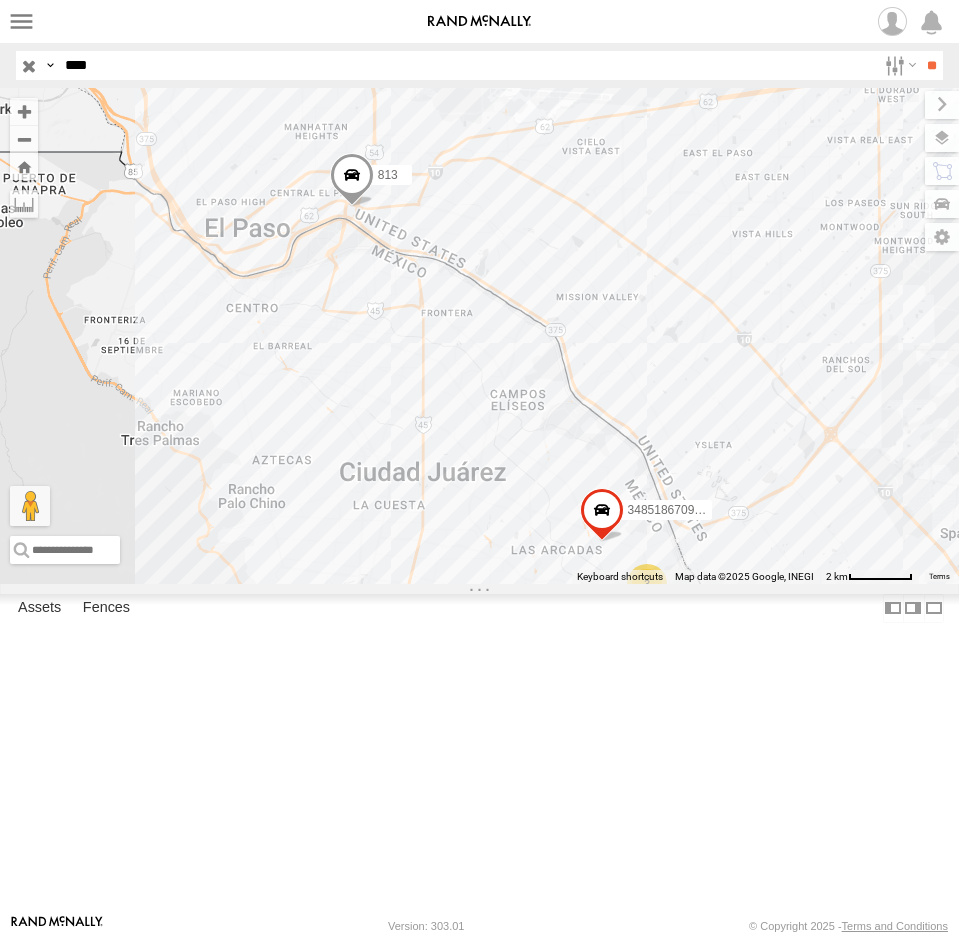 click on "**" at bounding box center (931, 65) 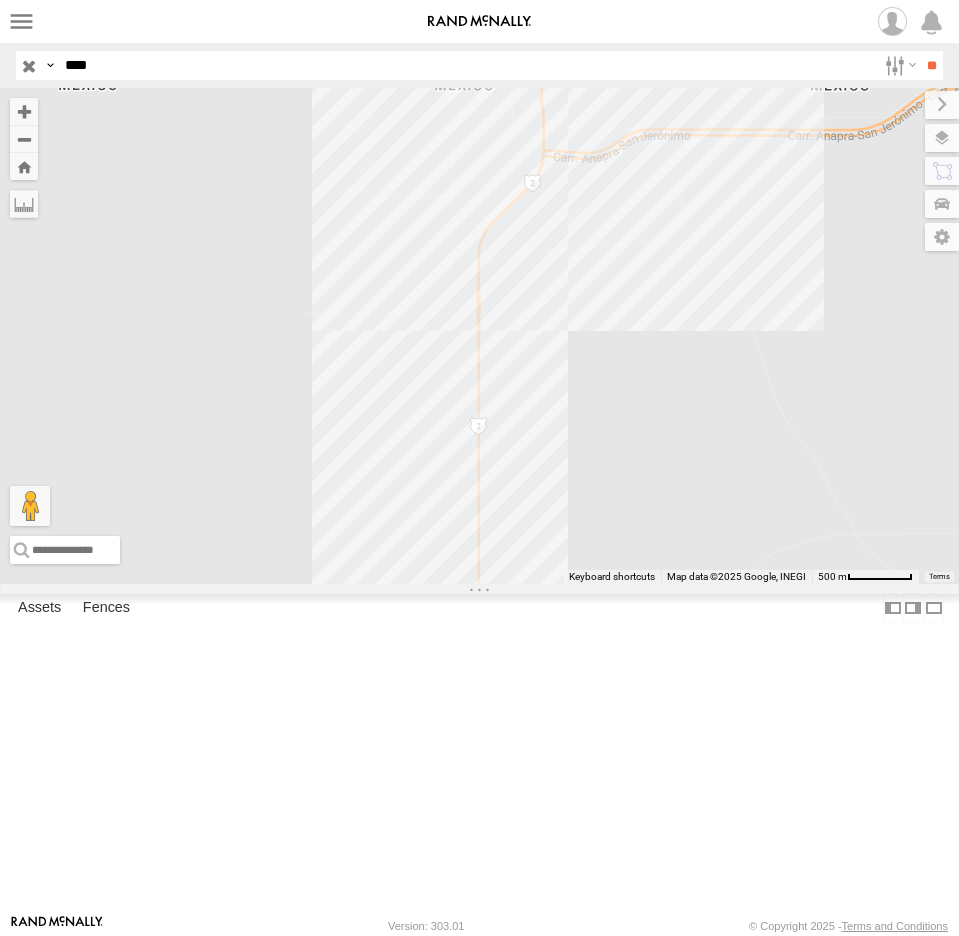 drag, startPoint x: 201, startPoint y: 64, endPoint x: 6, endPoint y: 57, distance: 195.1256 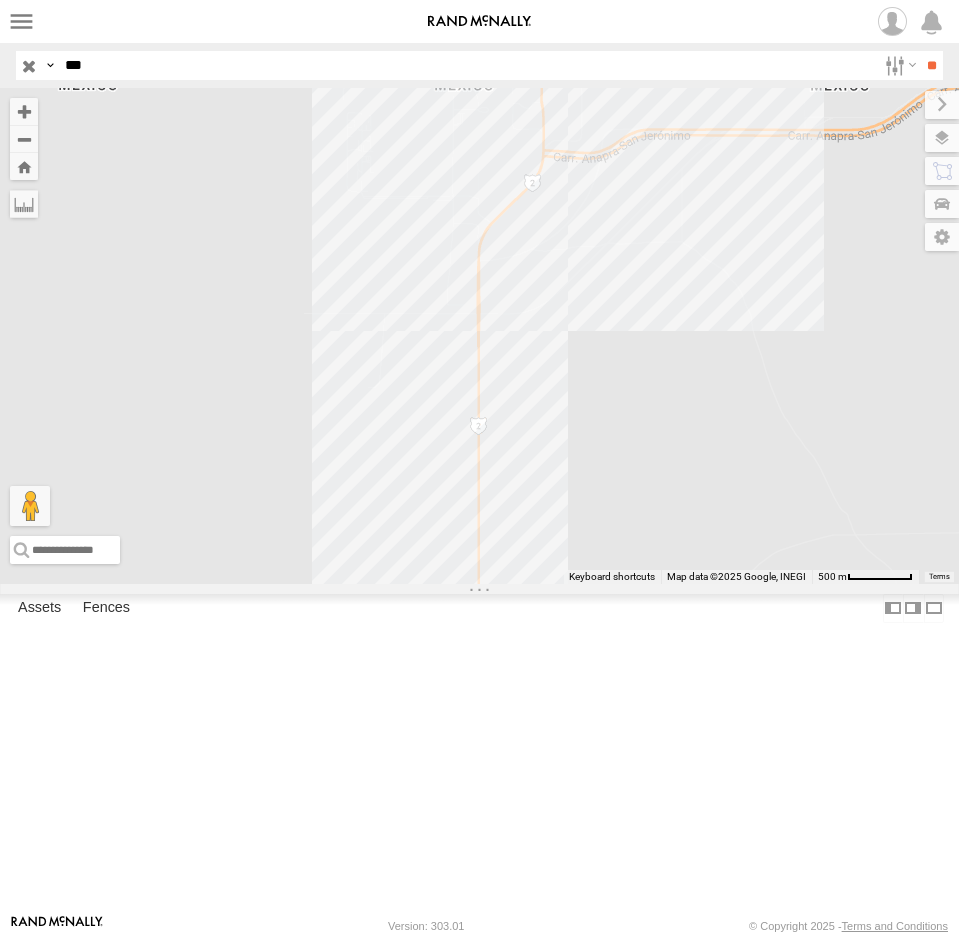 type on "***" 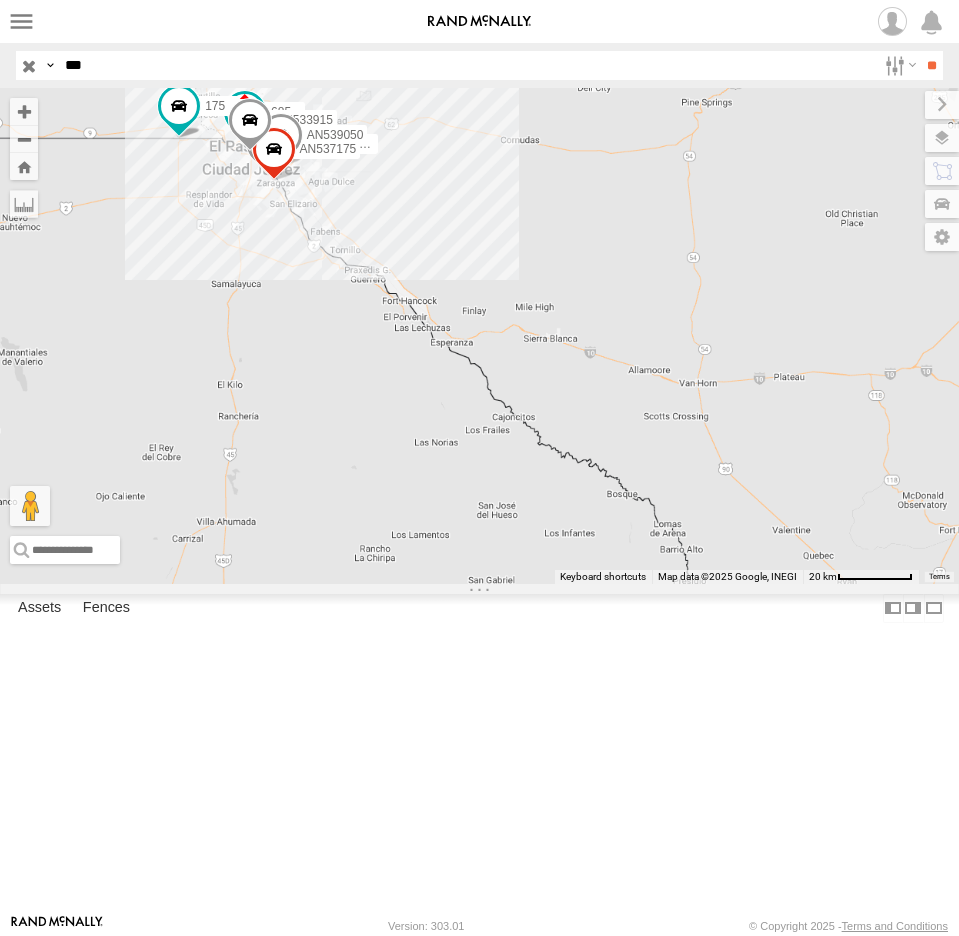 drag, startPoint x: 240, startPoint y: 228, endPoint x: 327, endPoint y: 570, distance: 352.89233 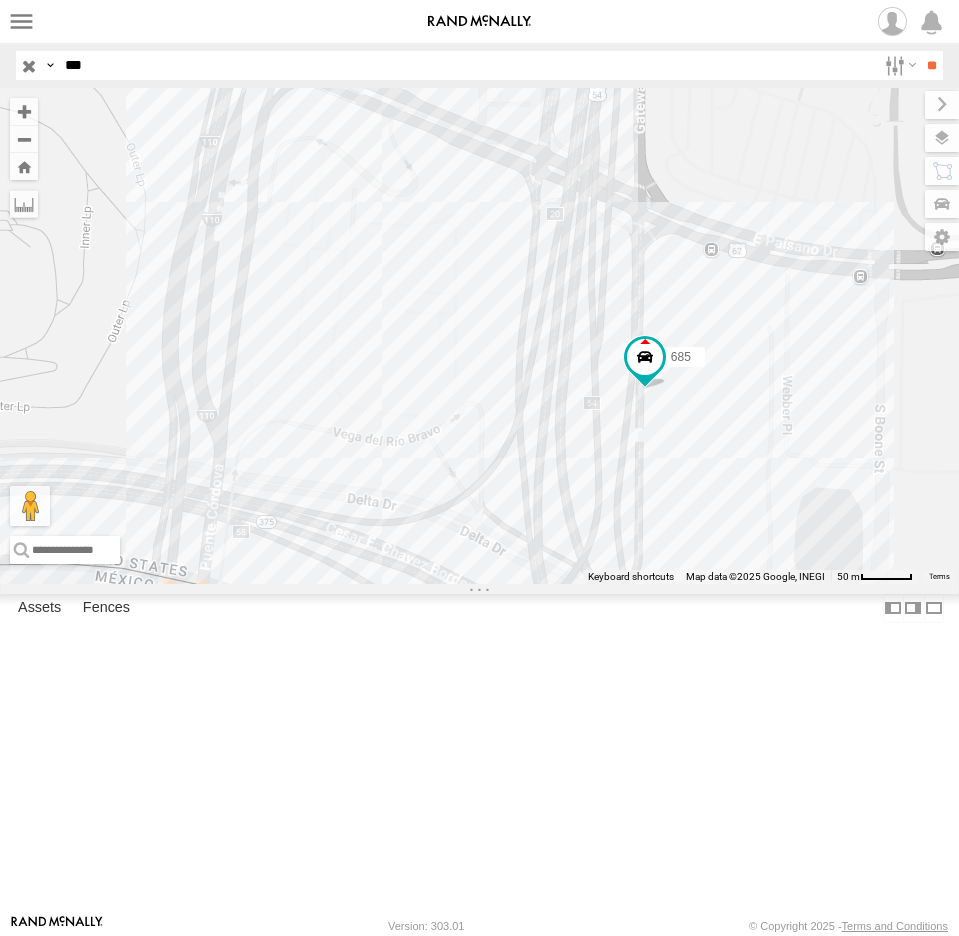 drag, startPoint x: 450, startPoint y: 669, endPoint x: 385, endPoint y: 651, distance: 67.44627 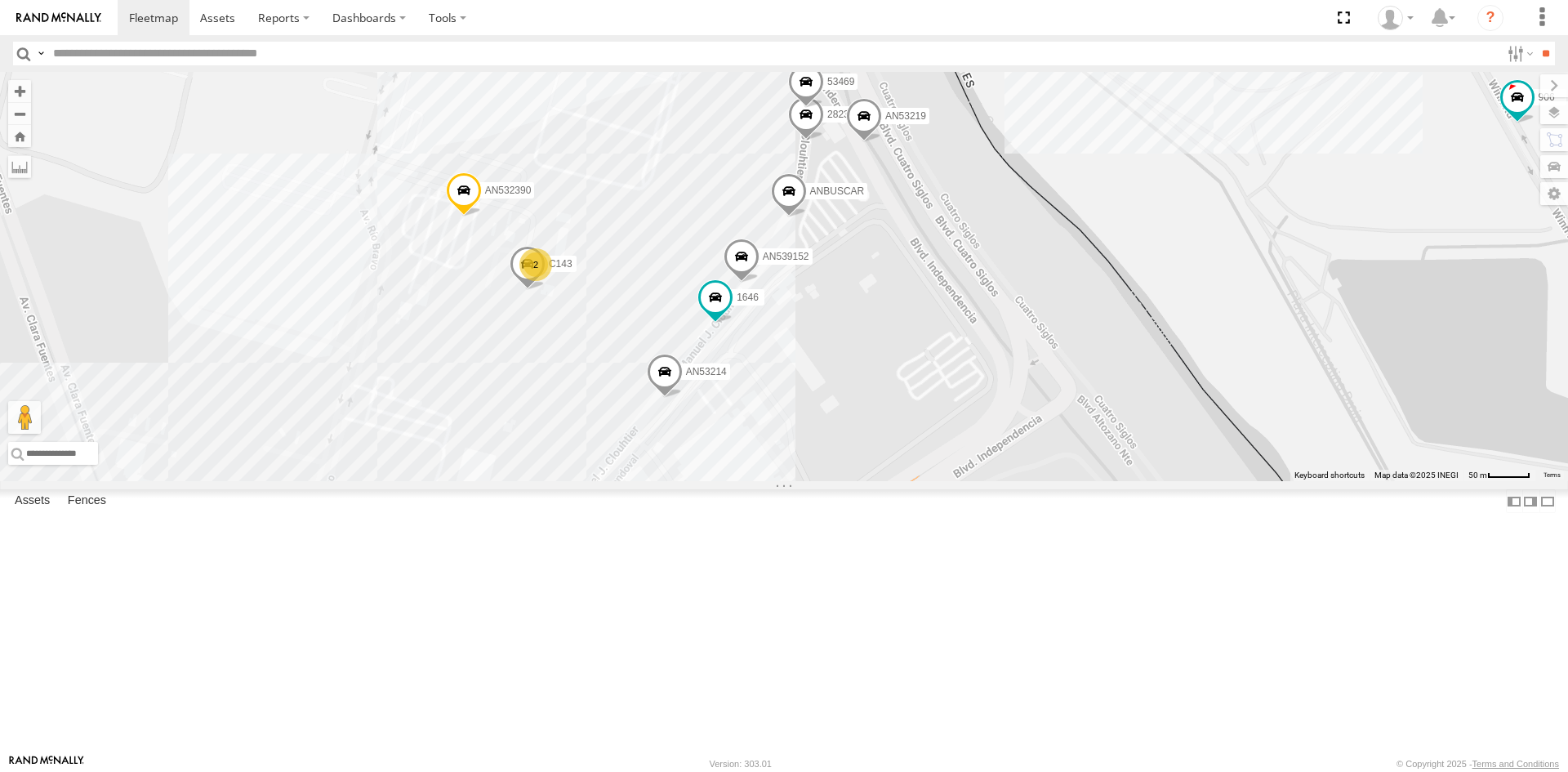 scroll, scrollTop: 0, scrollLeft: 0, axis: both 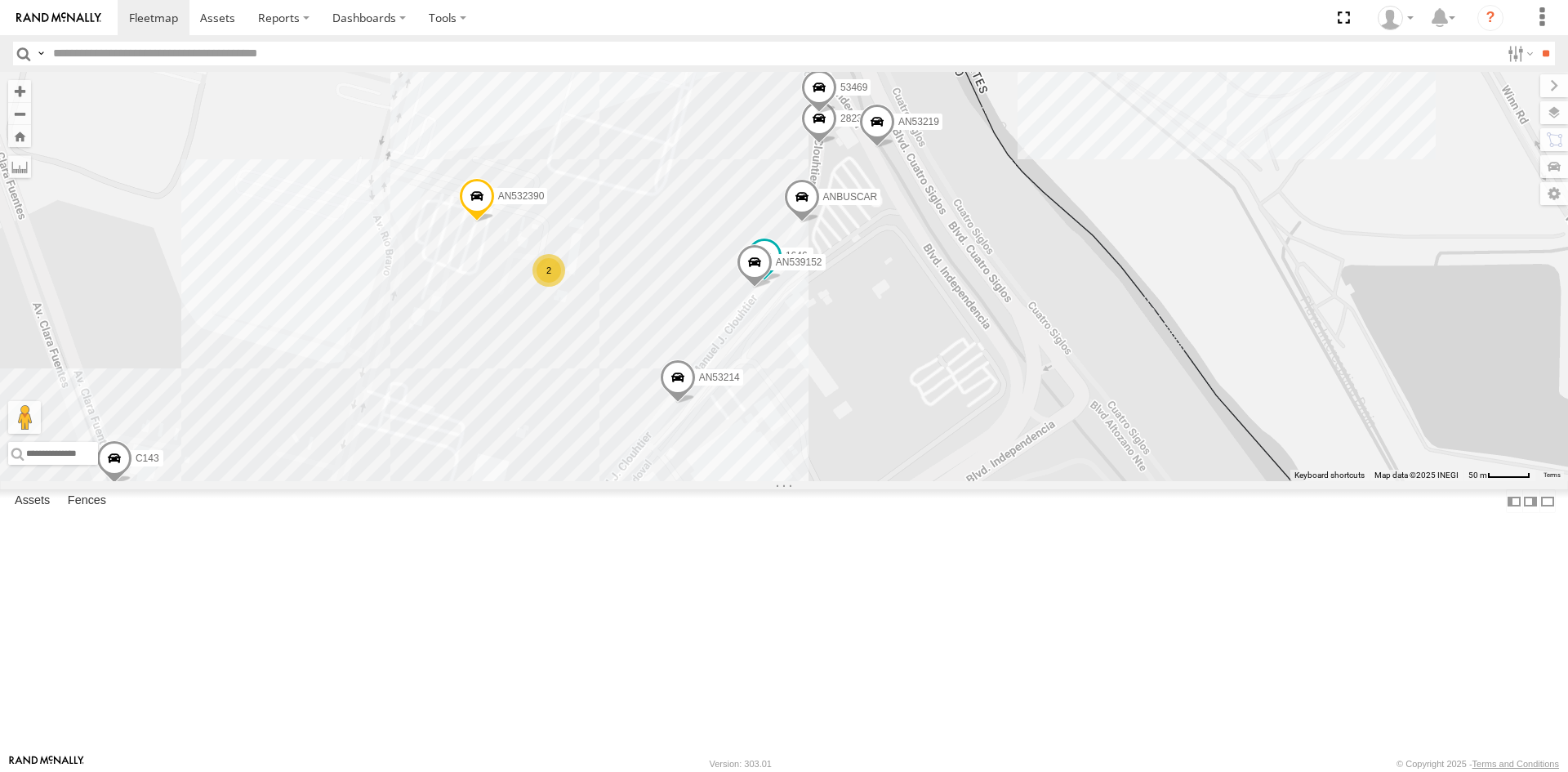 drag, startPoint x: 810, startPoint y: 543, endPoint x: 842, endPoint y: 556, distance: 34.539832 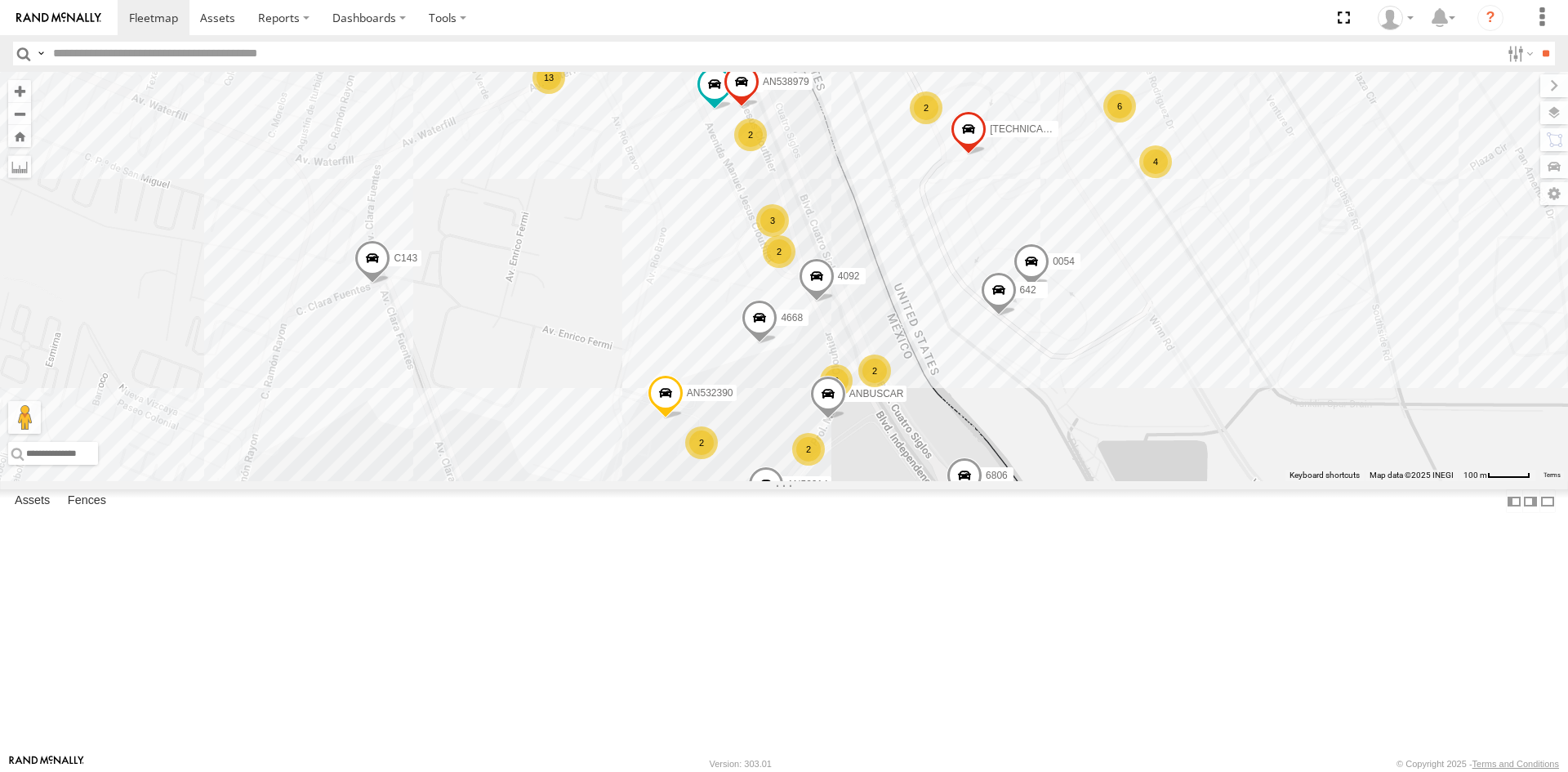 drag, startPoint x: 1036, startPoint y: 466, endPoint x: 1043, endPoint y: 572, distance: 106.23088 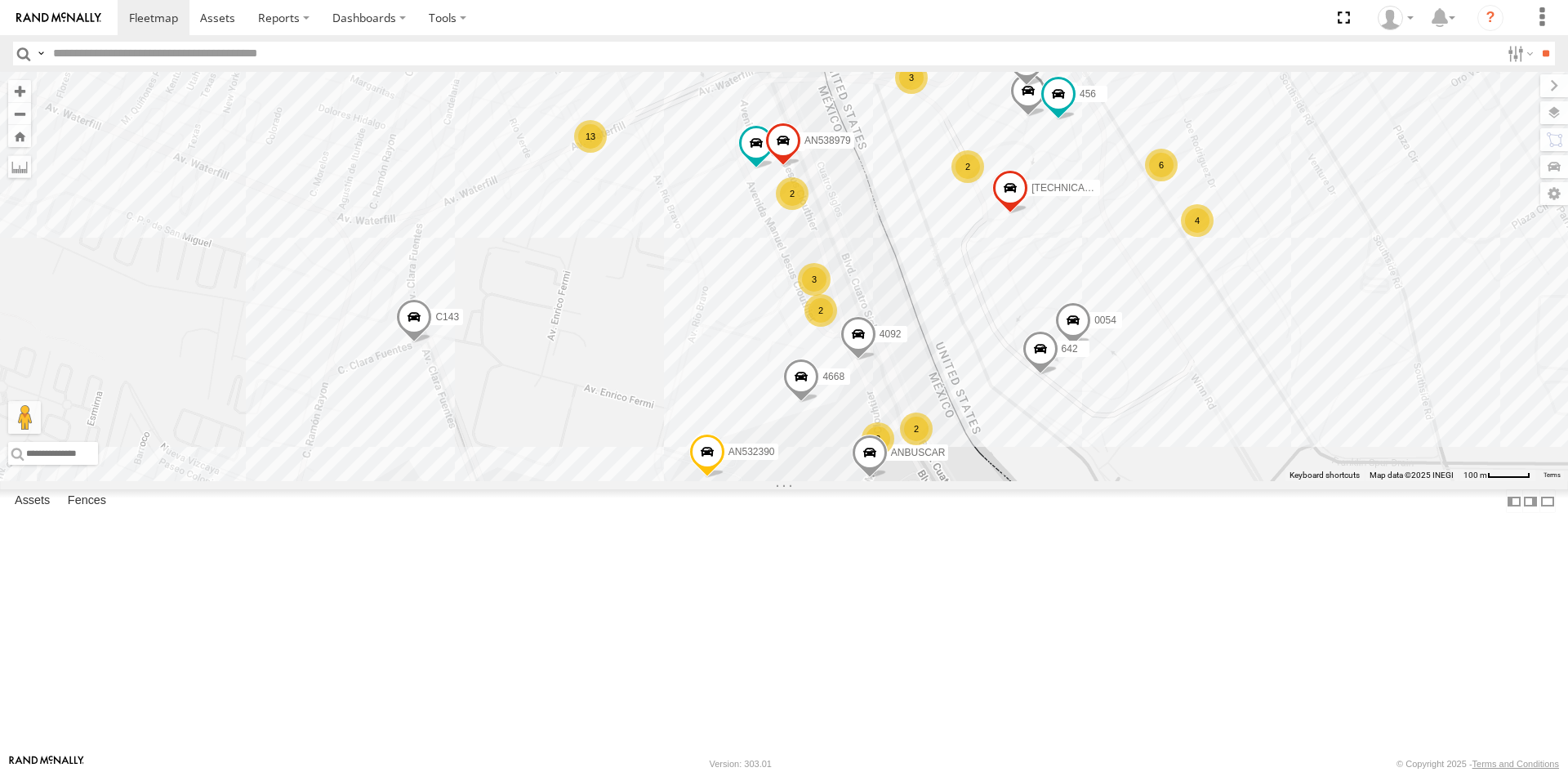 drag, startPoint x: 1110, startPoint y: 573, endPoint x: 1118, endPoint y: 587, distance: 16.124515 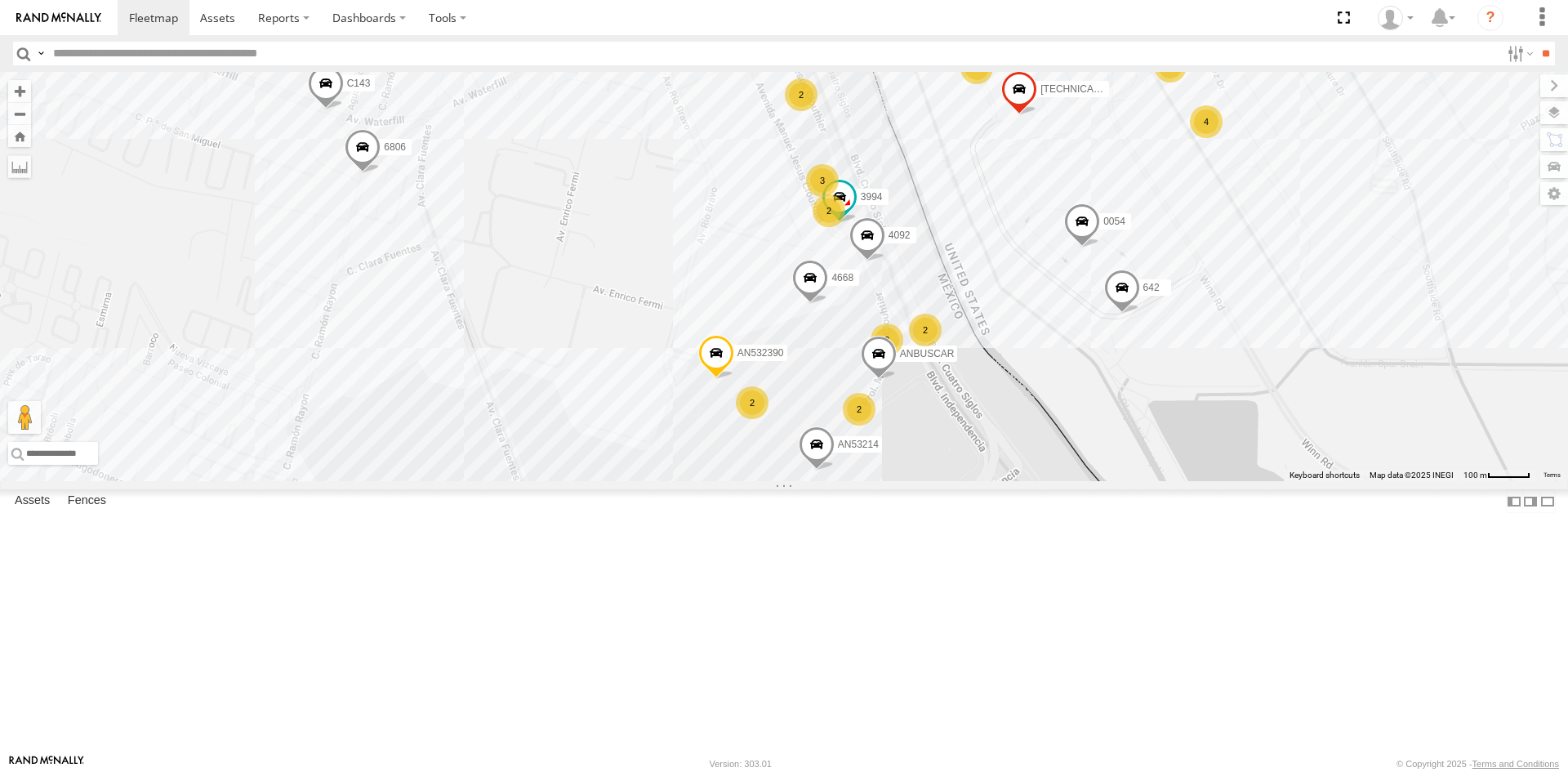 drag, startPoint x: 679, startPoint y: 587, endPoint x: 706, endPoint y: 395, distance: 193.88914 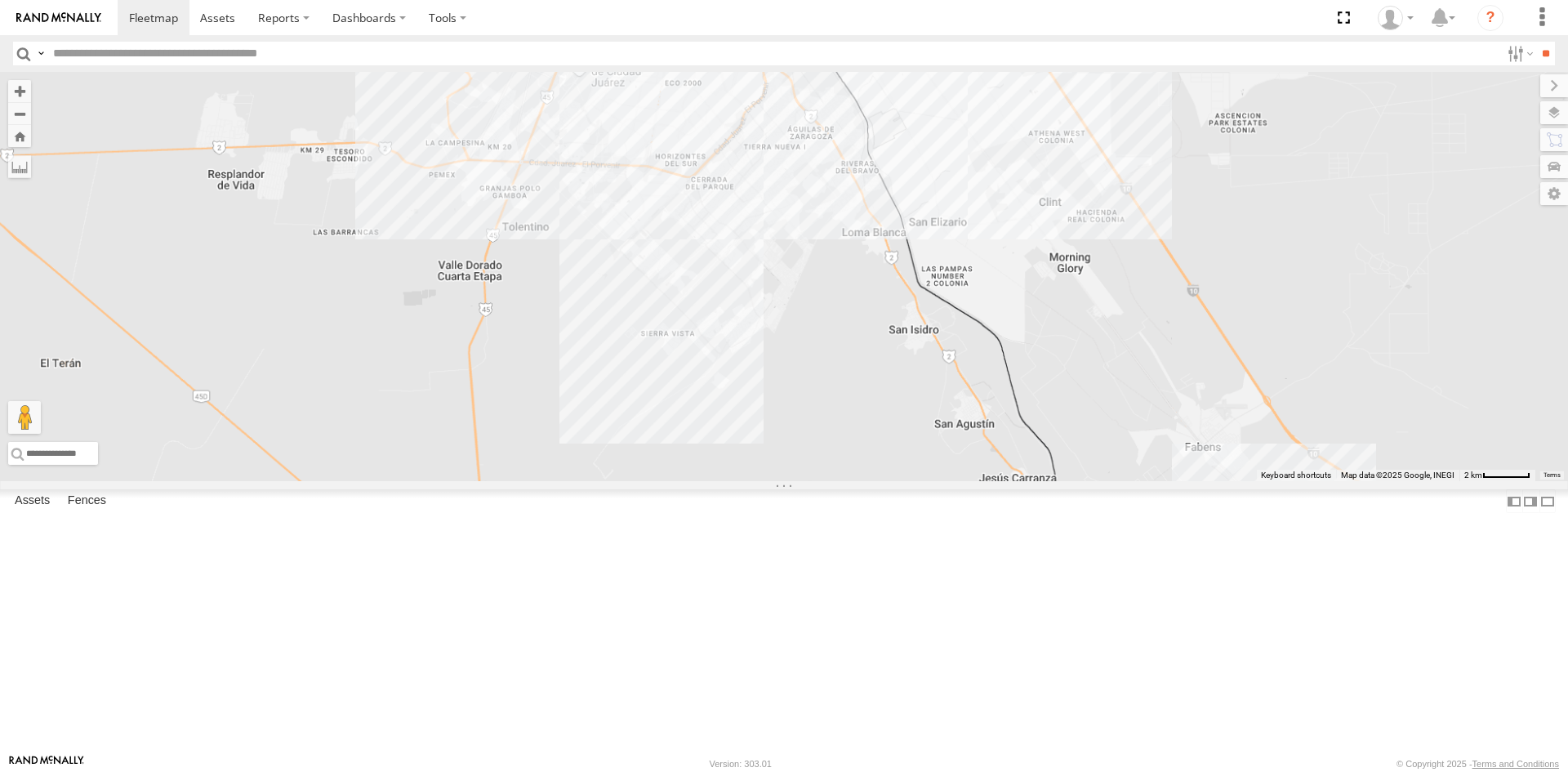 drag, startPoint x: 792, startPoint y: 198, endPoint x: 795, endPoint y: 303, distance: 105.04285 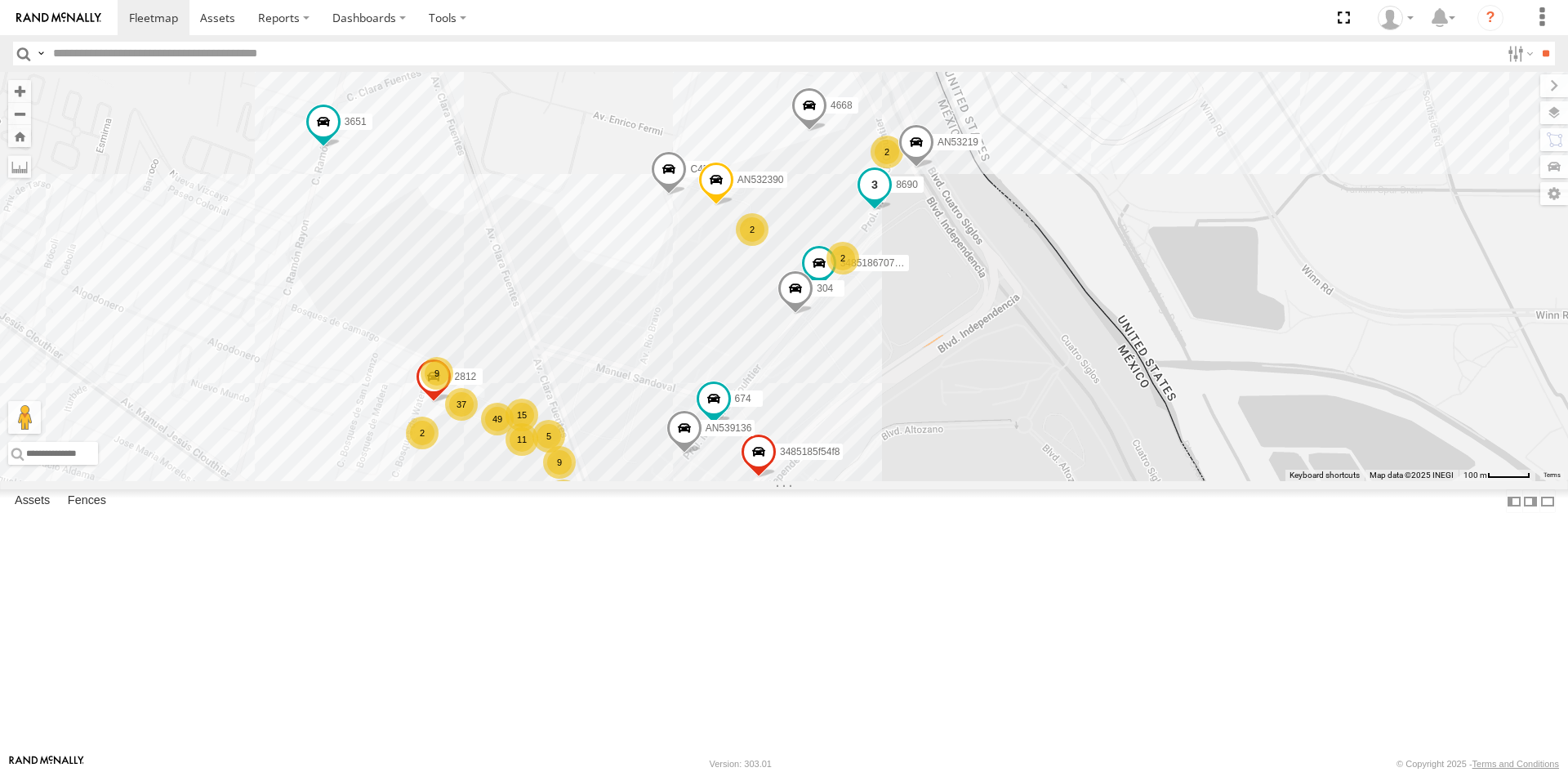 drag, startPoint x: 849, startPoint y: 249, endPoint x: 871, endPoint y: 318, distance: 72.42237 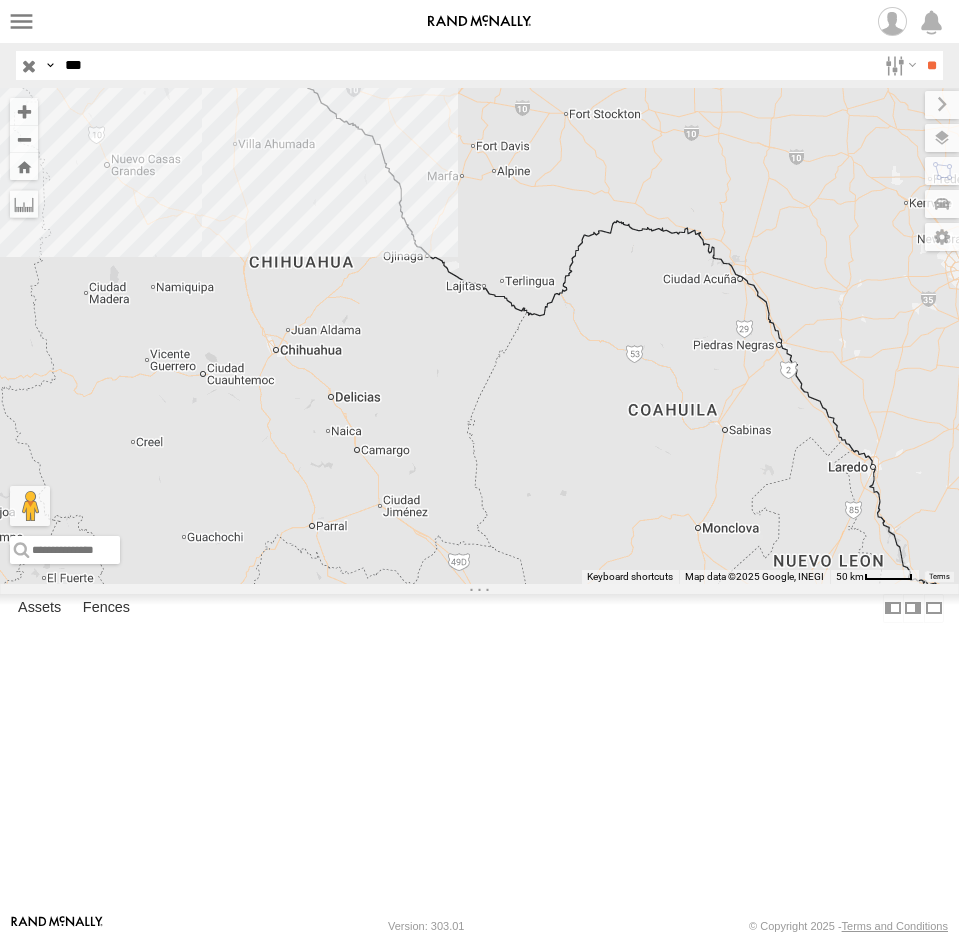 select on "**********" 